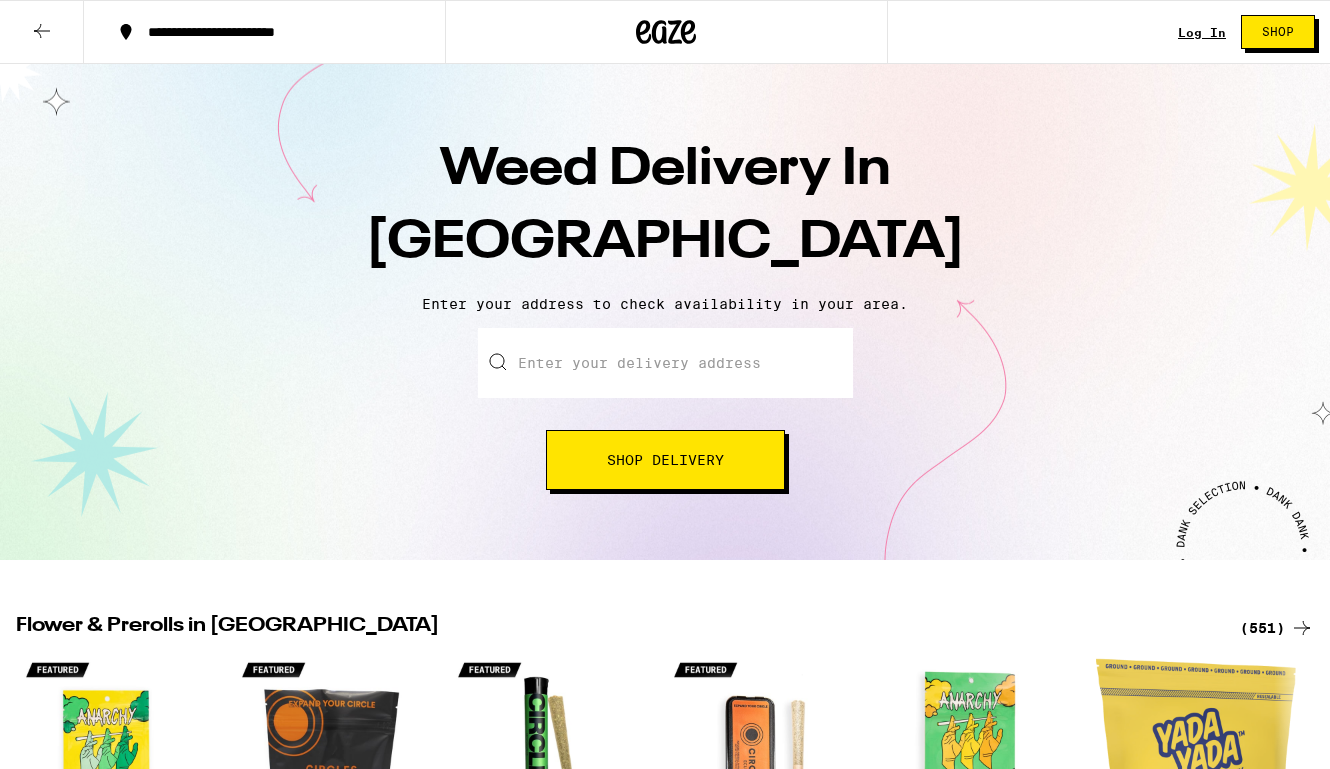 scroll, scrollTop: 0, scrollLeft: 0, axis: both 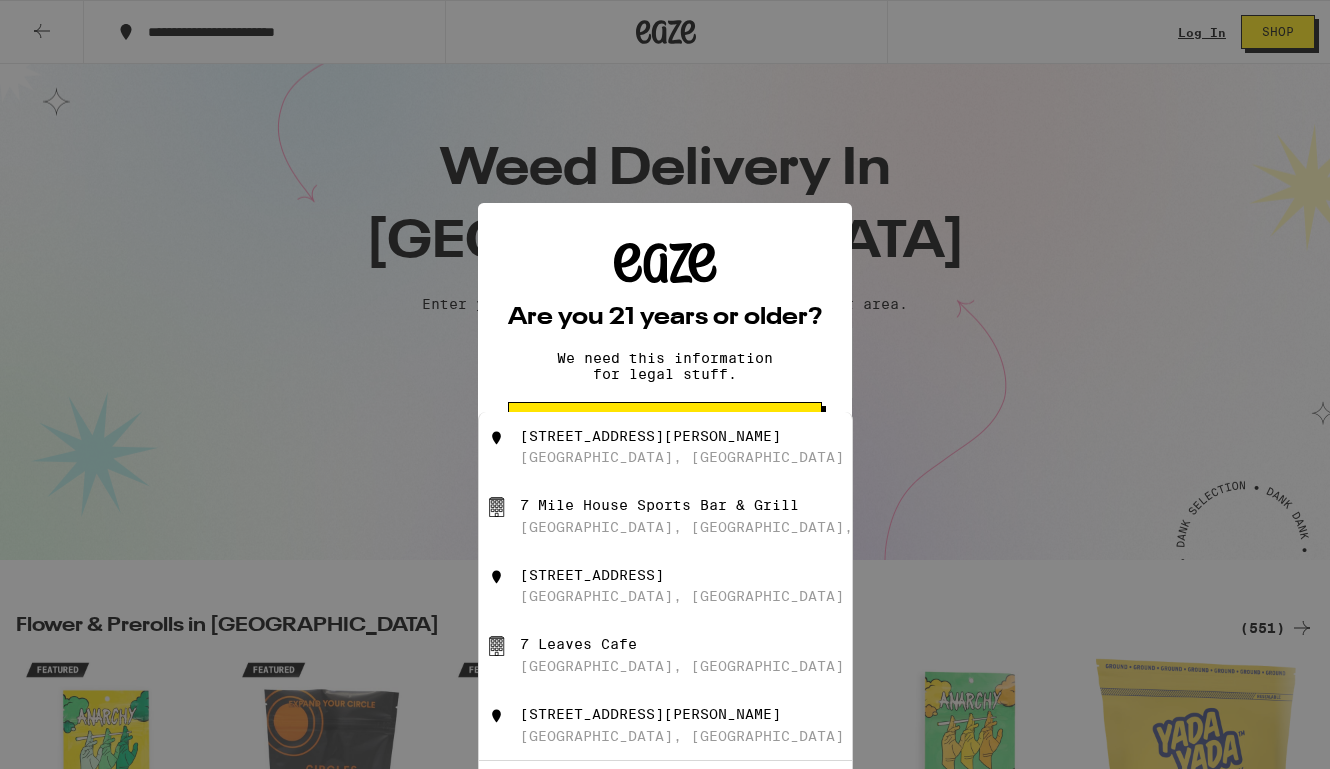 click on "Are you 21 years or older? We need this information for legal stuff. Yes No" at bounding box center (665, 384) 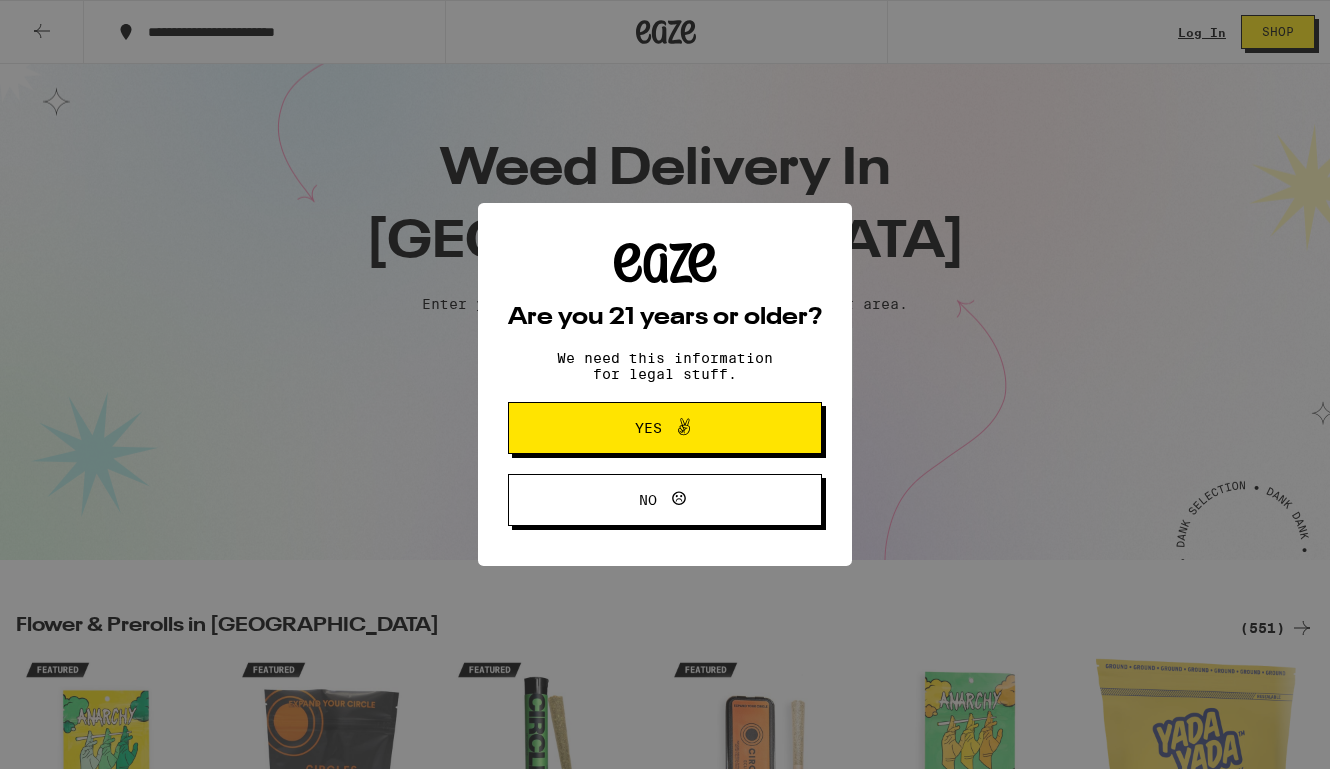 click on "Yes" at bounding box center [665, 428] 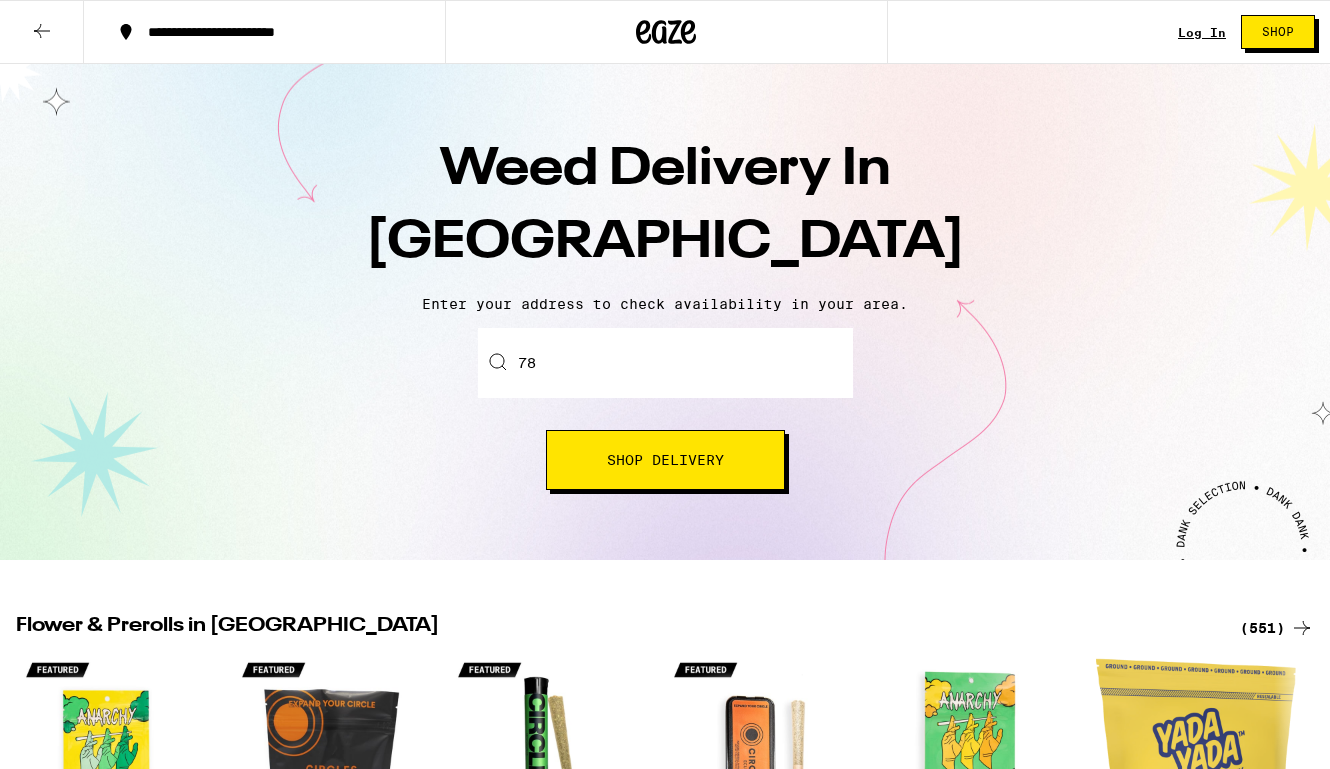 click on "78" at bounding box center (665, 363) 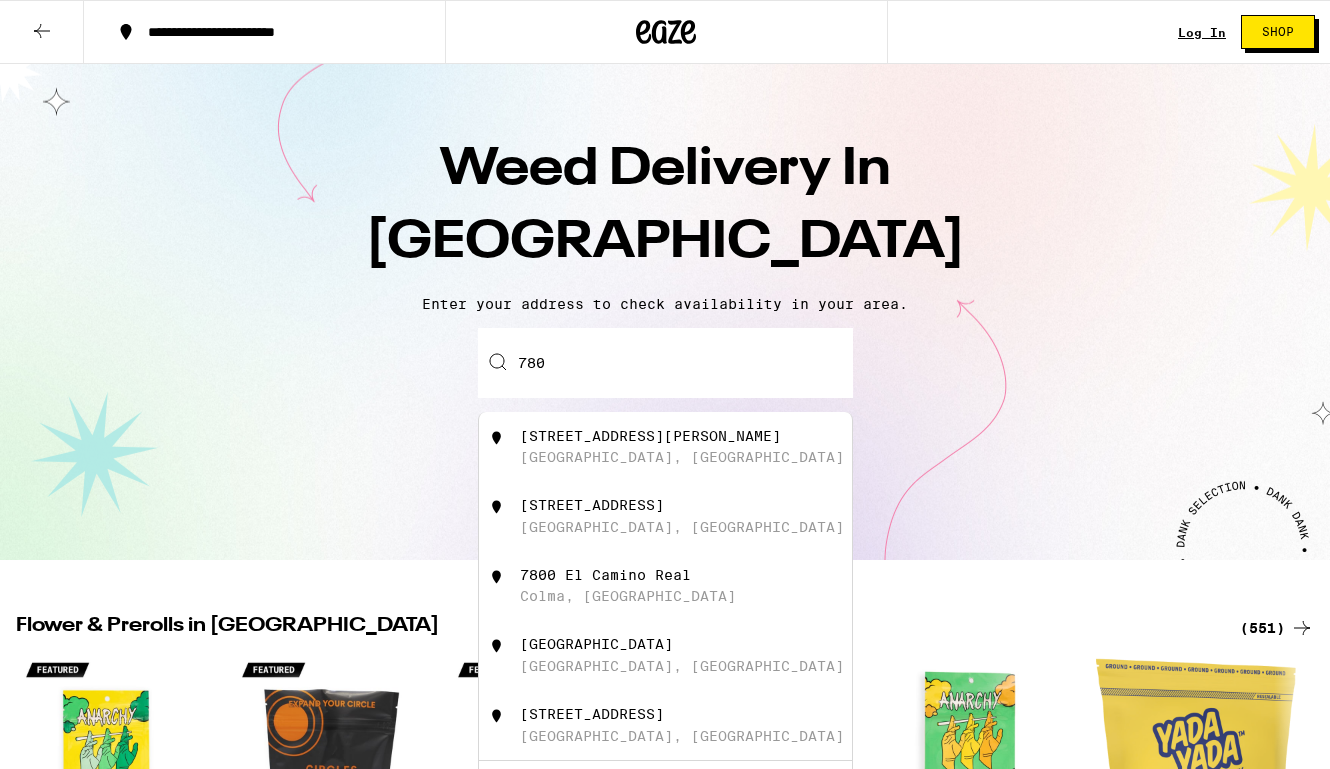 scroll, scrollTop: 0, scrollLeft: 0, axis: both 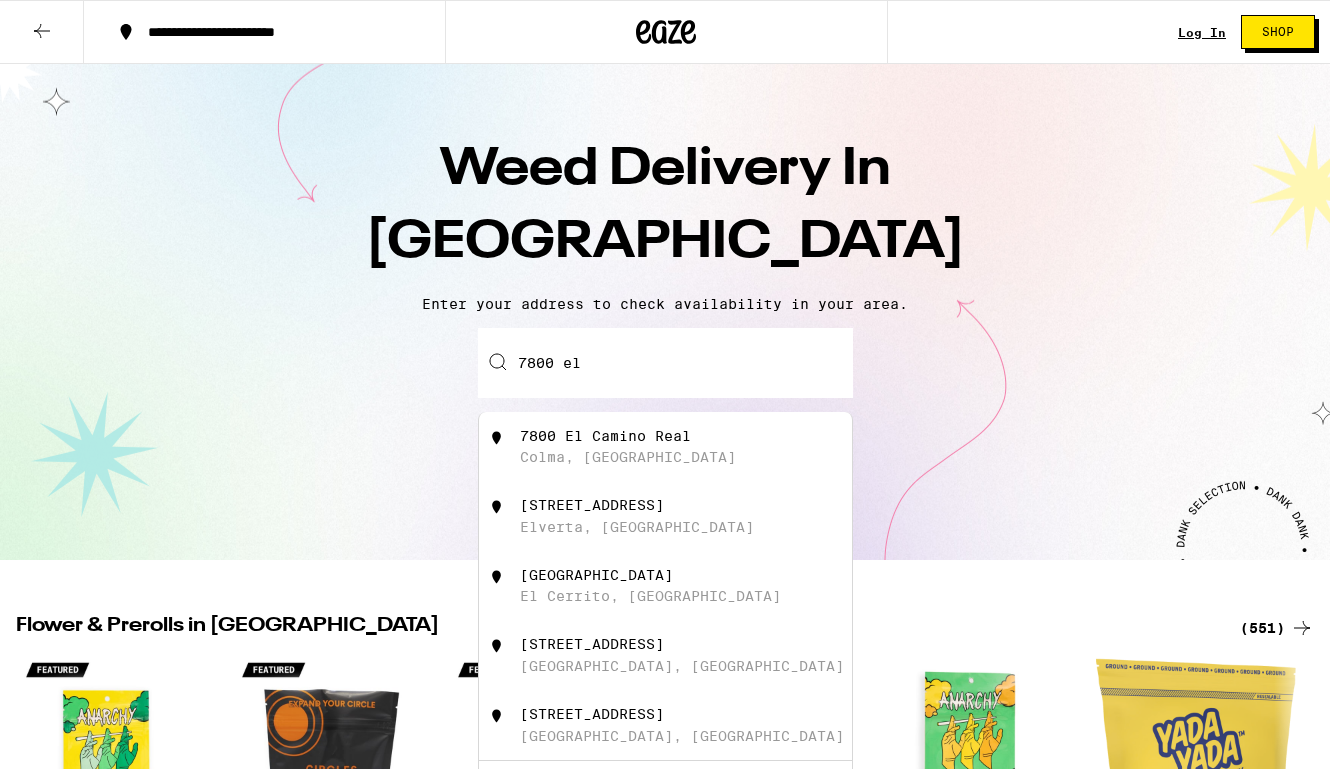 click on "Colma, [GEOGRAPHIC_DATA]" at bounding box center [628, 457] 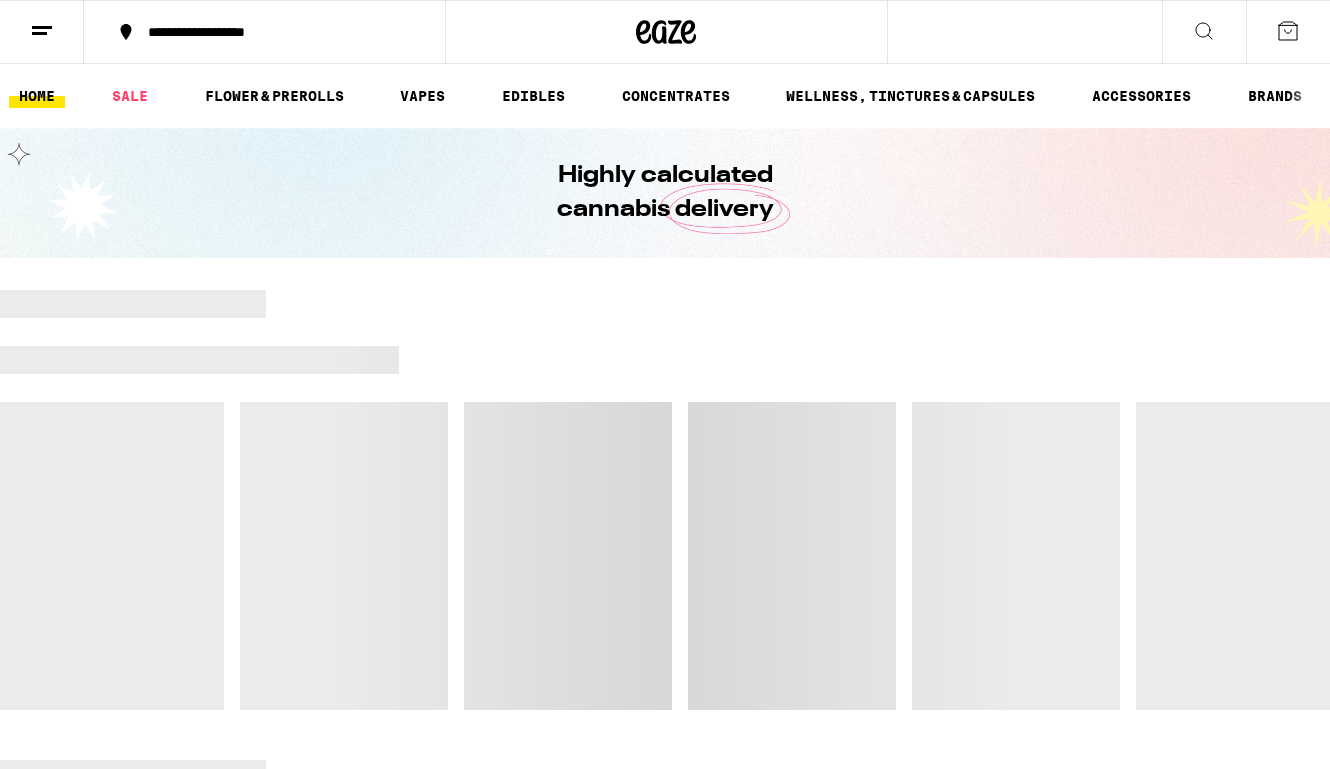 scroll, scrollTop: 0, scrollLeft: 0, axis: both 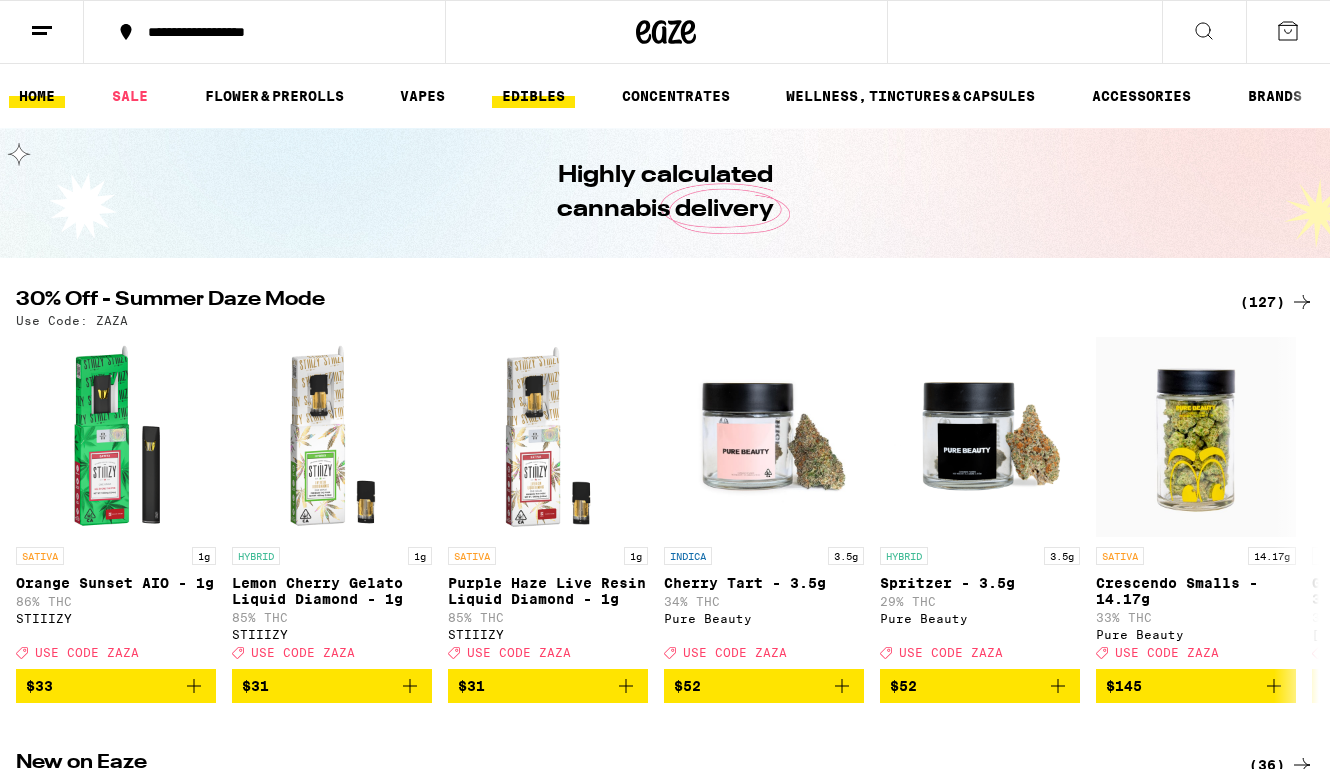 click on "EDIBLES" at bounding box center (533, 96) 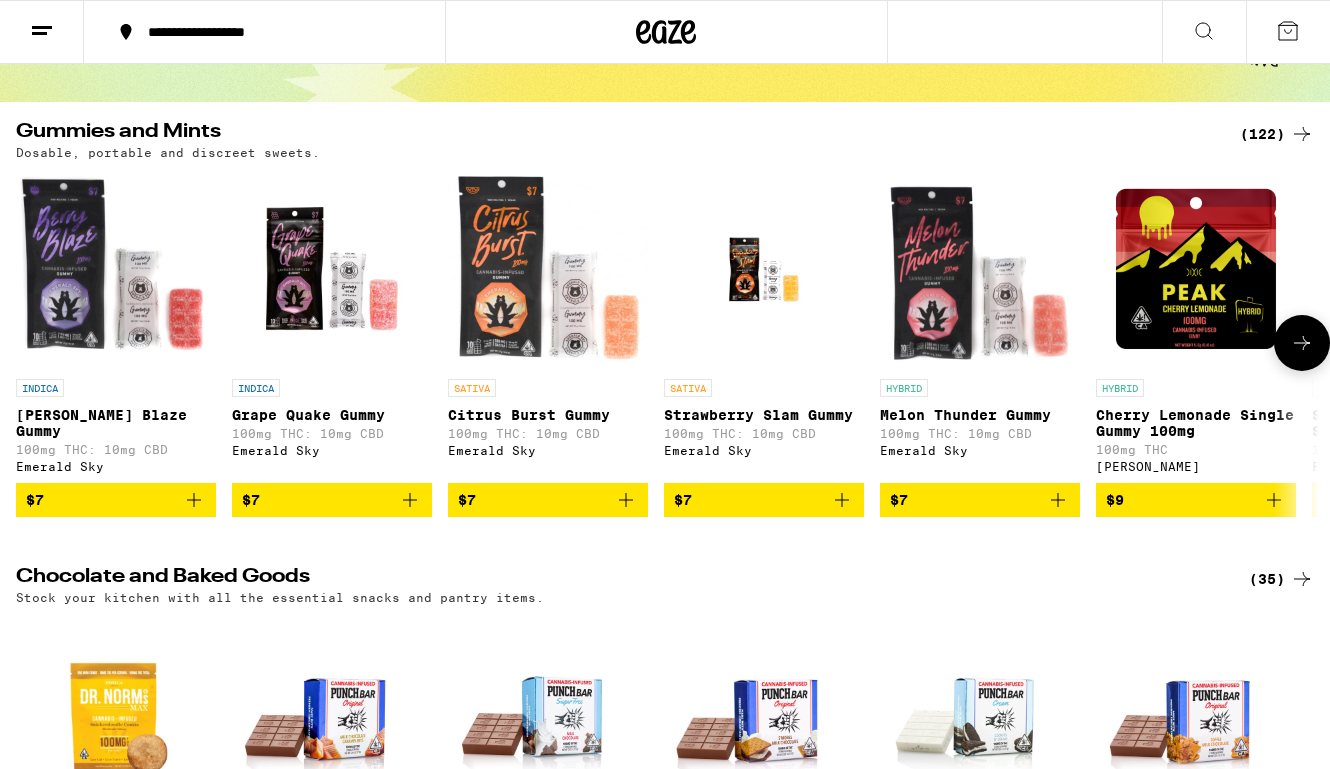 scroll, scrollTop: 155, scrollLeft: 0, axis: vertical 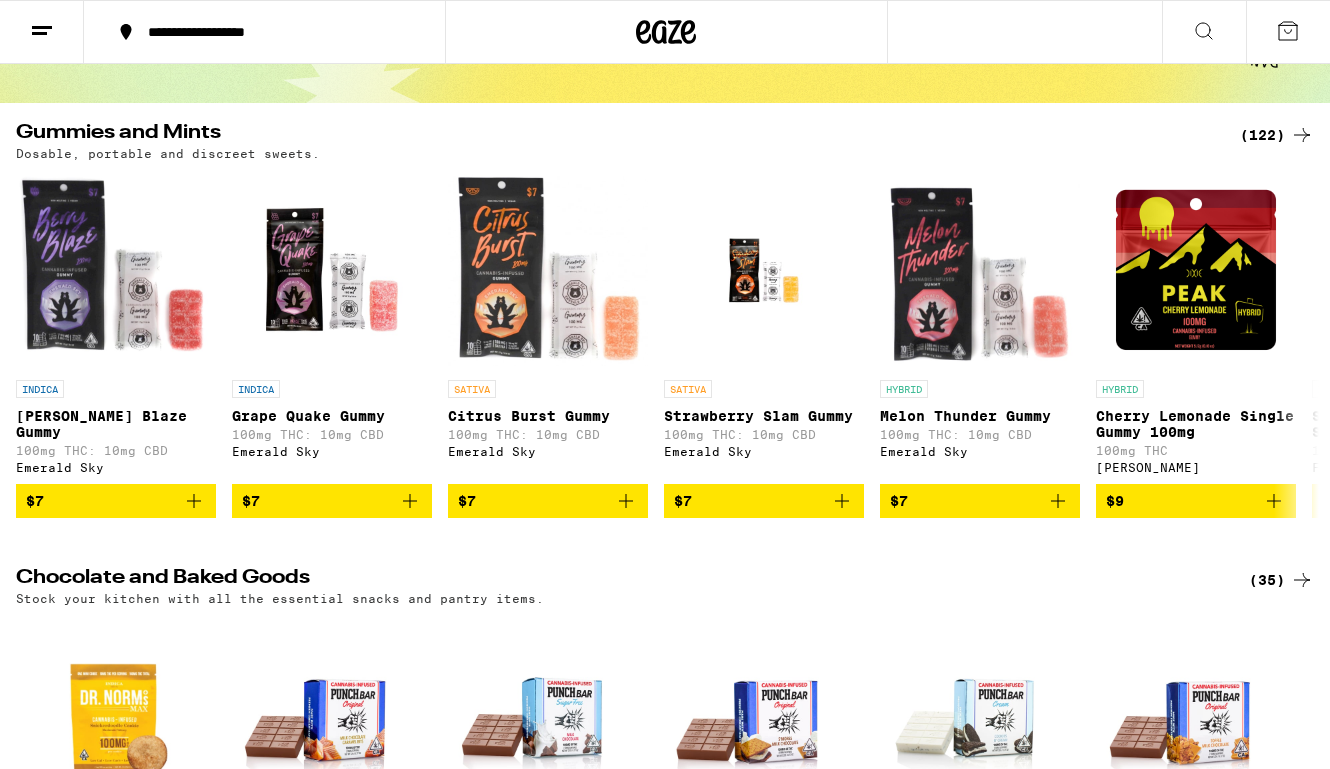 click 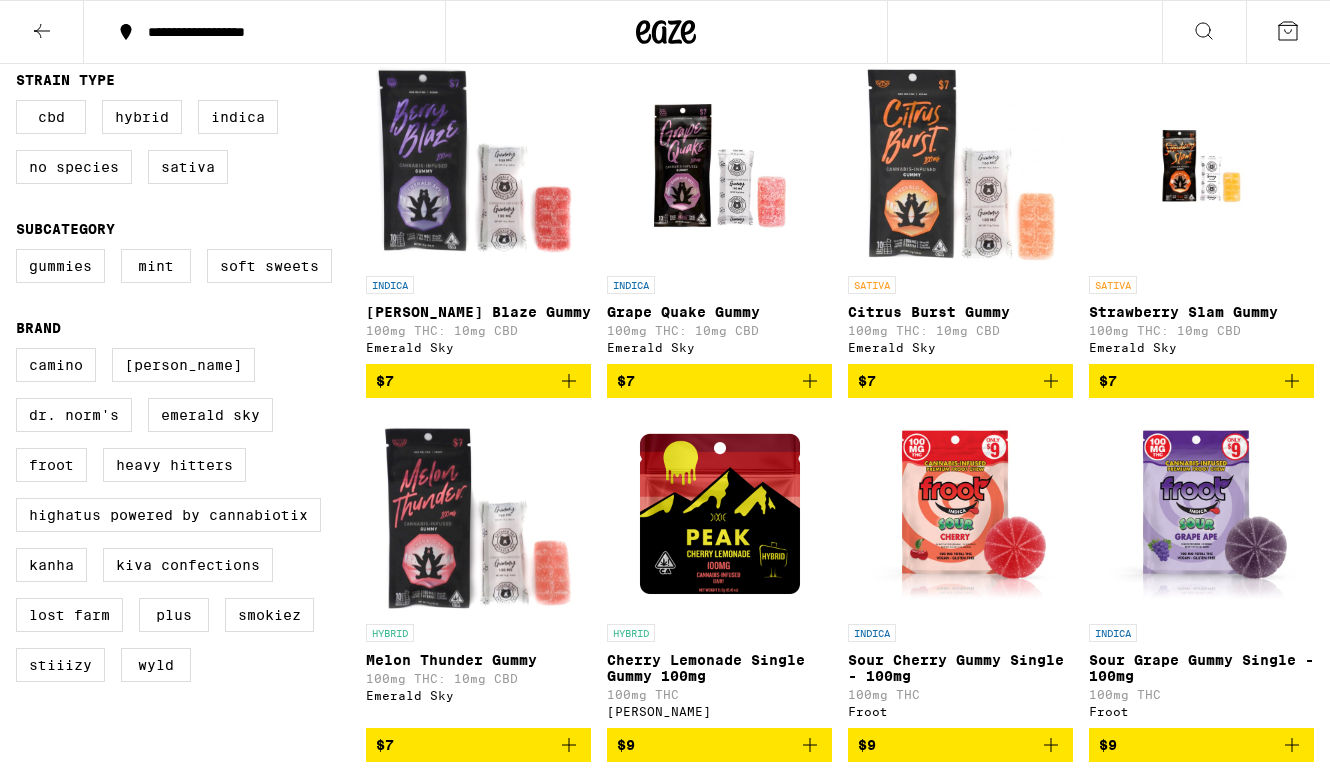 scroll, scrollTop: 288, scrollLeft: 0, axis: vertical 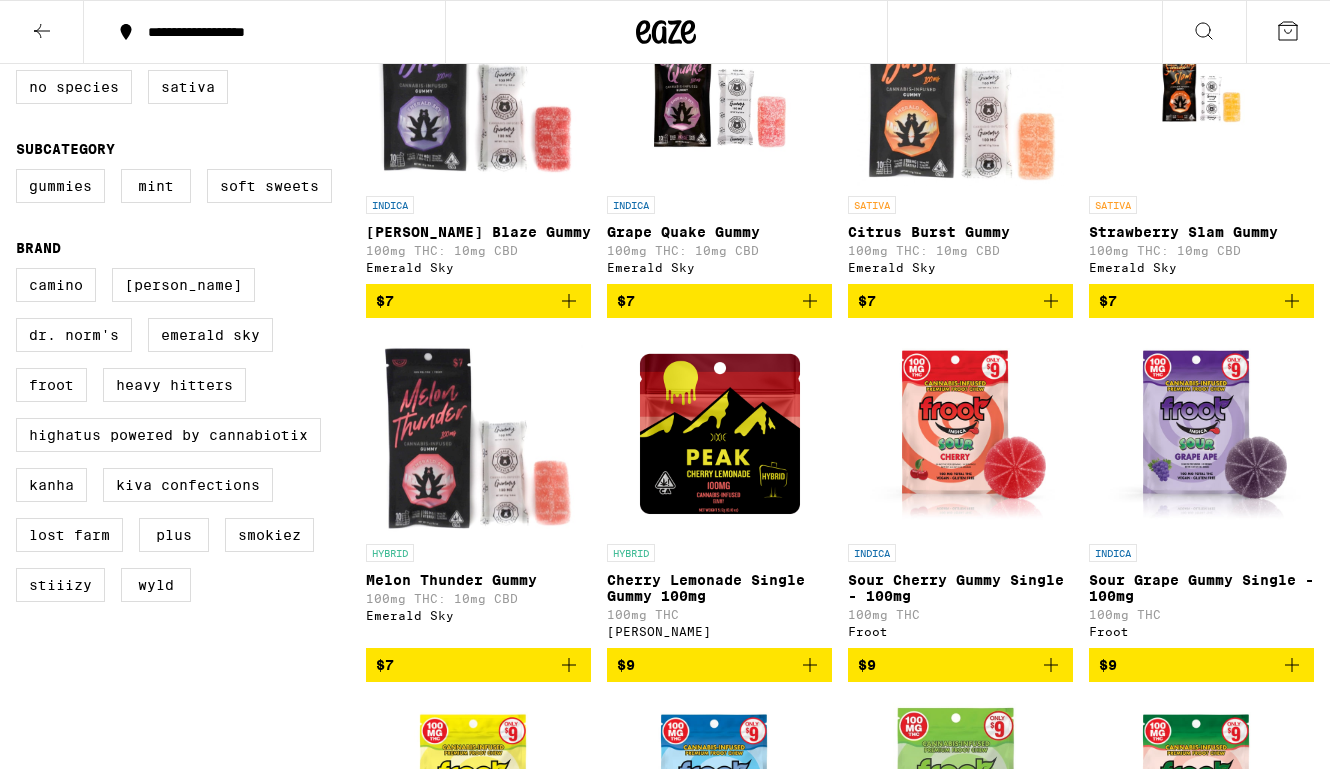 click 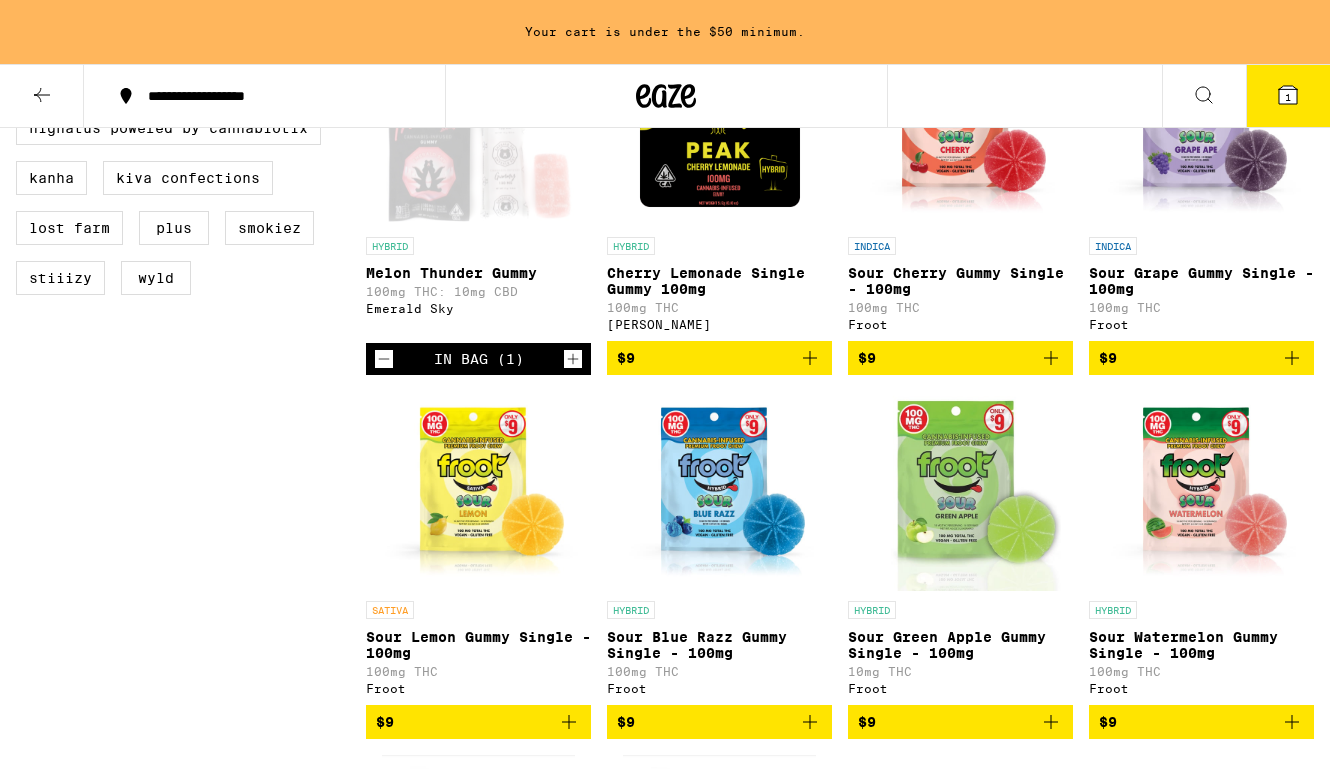 scroll, scrollTop: 551, scrollLeft: 0, axis: vertical 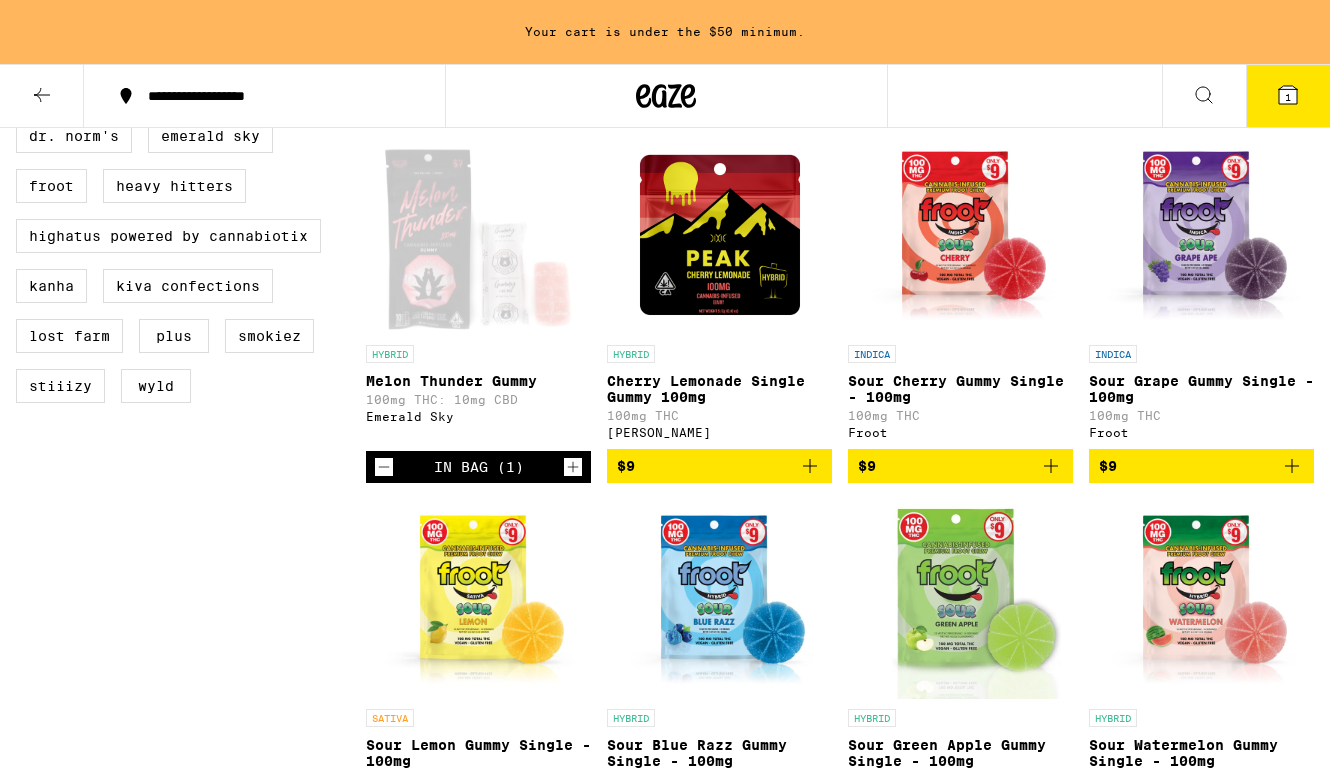 click on "Melon Thunder Gummy" at bounding box center (478, 381) 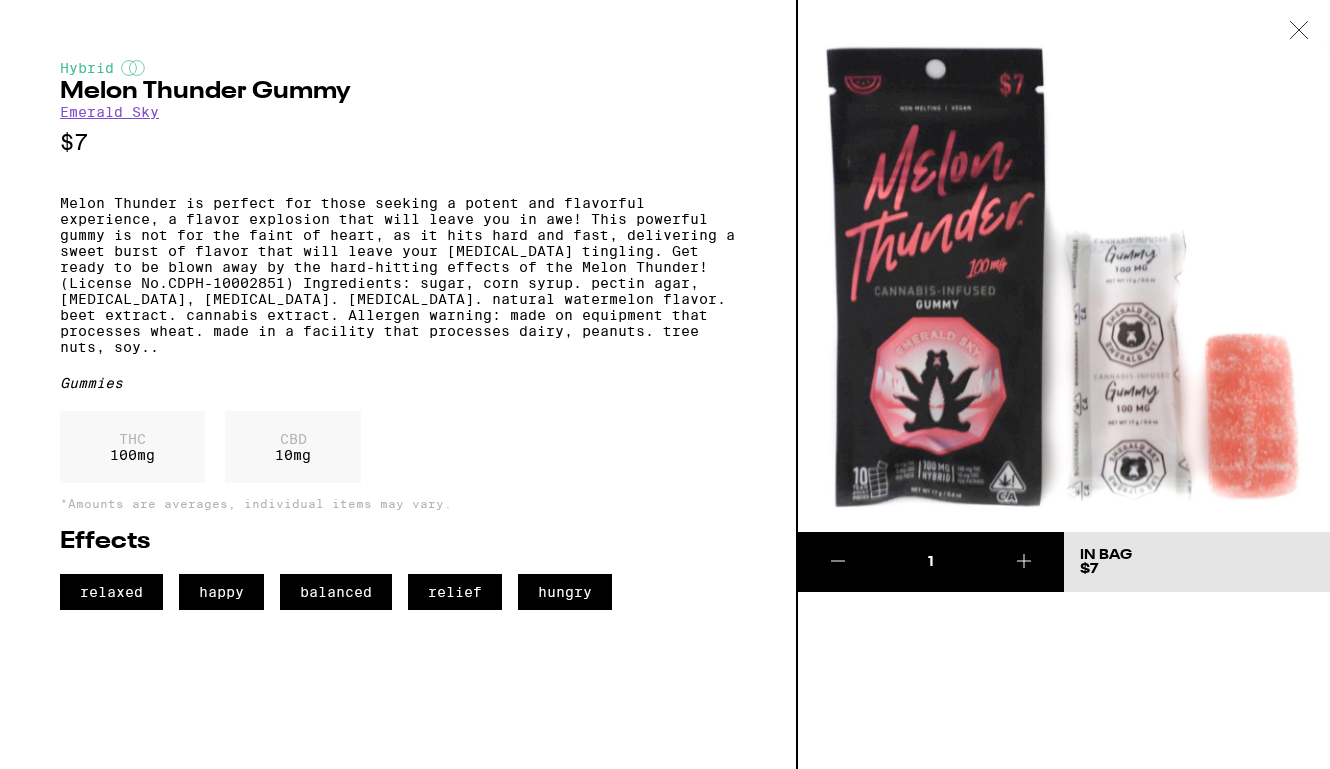 click at bounding box center (1299, 31) 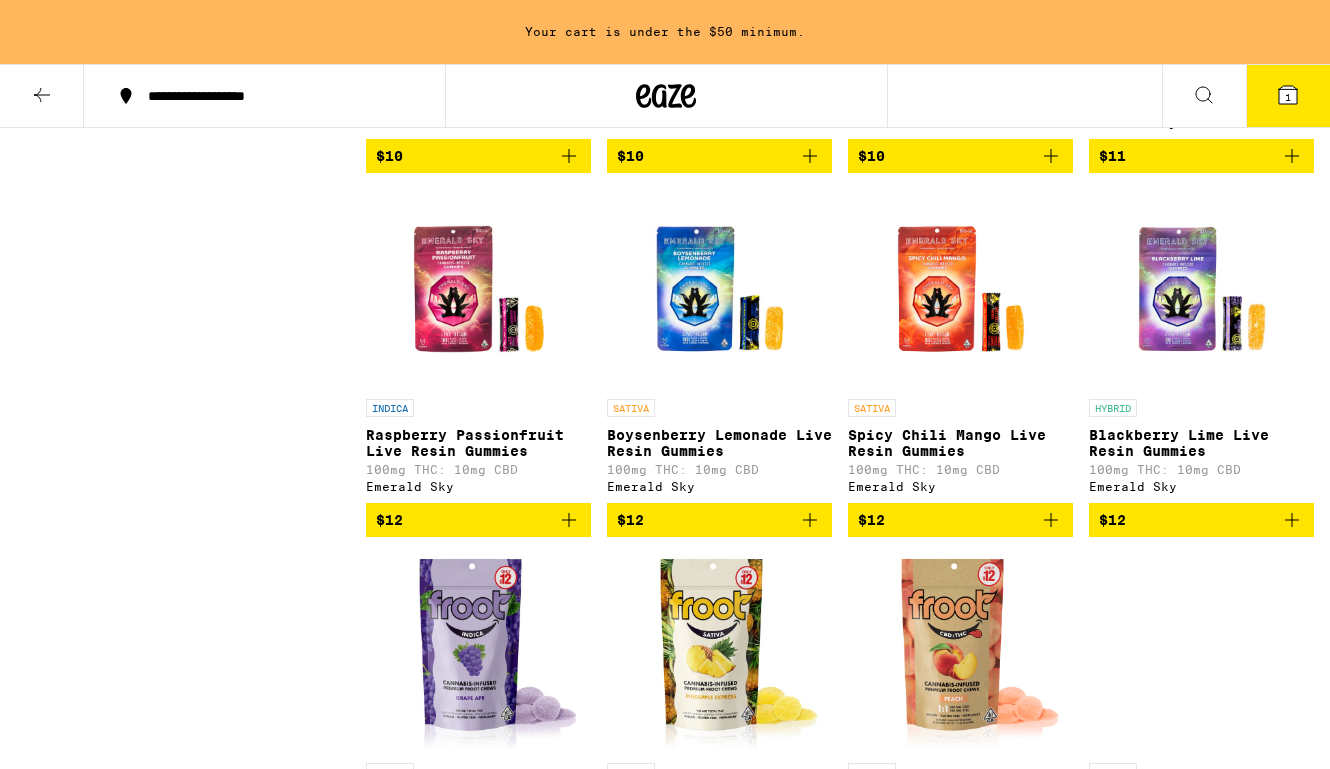 scroll, scrollTop: 1957, scrollLeft: 0, axis: vertical 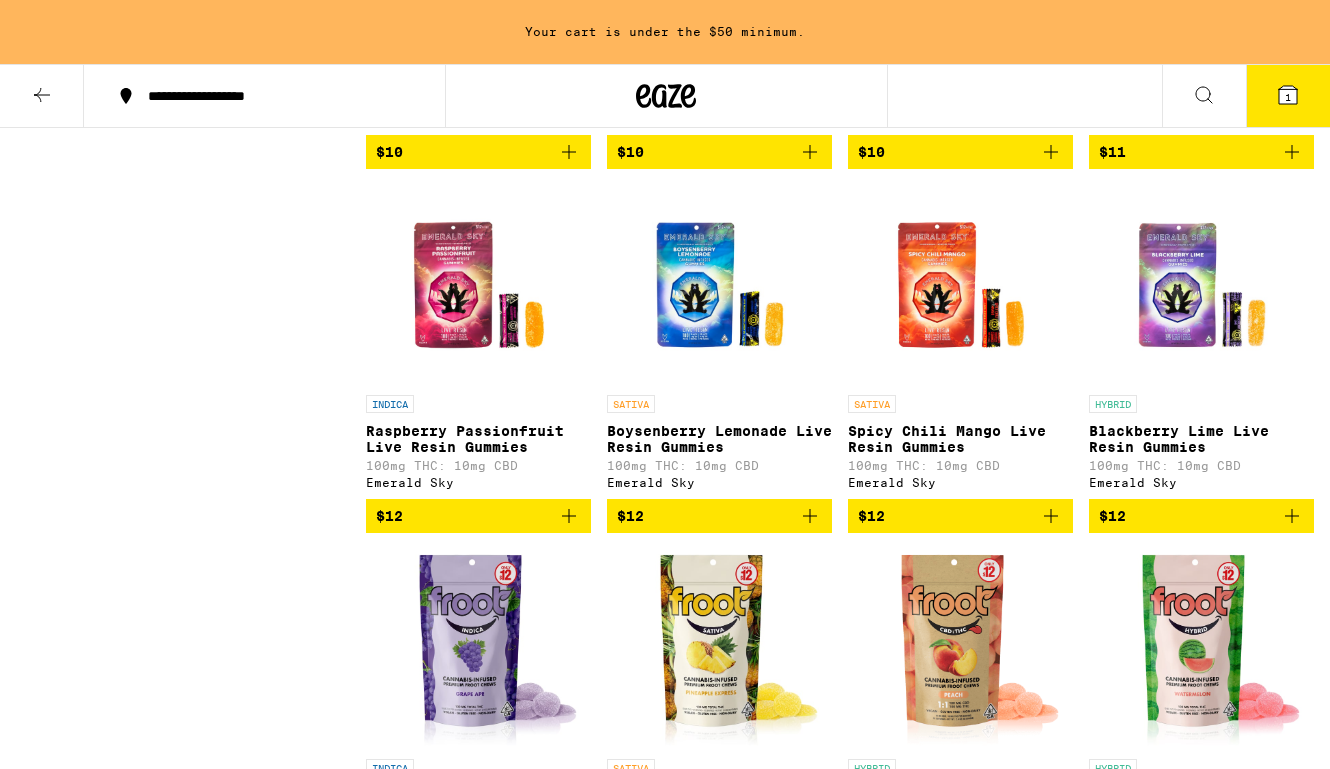 click at bounding box center (961, 285) 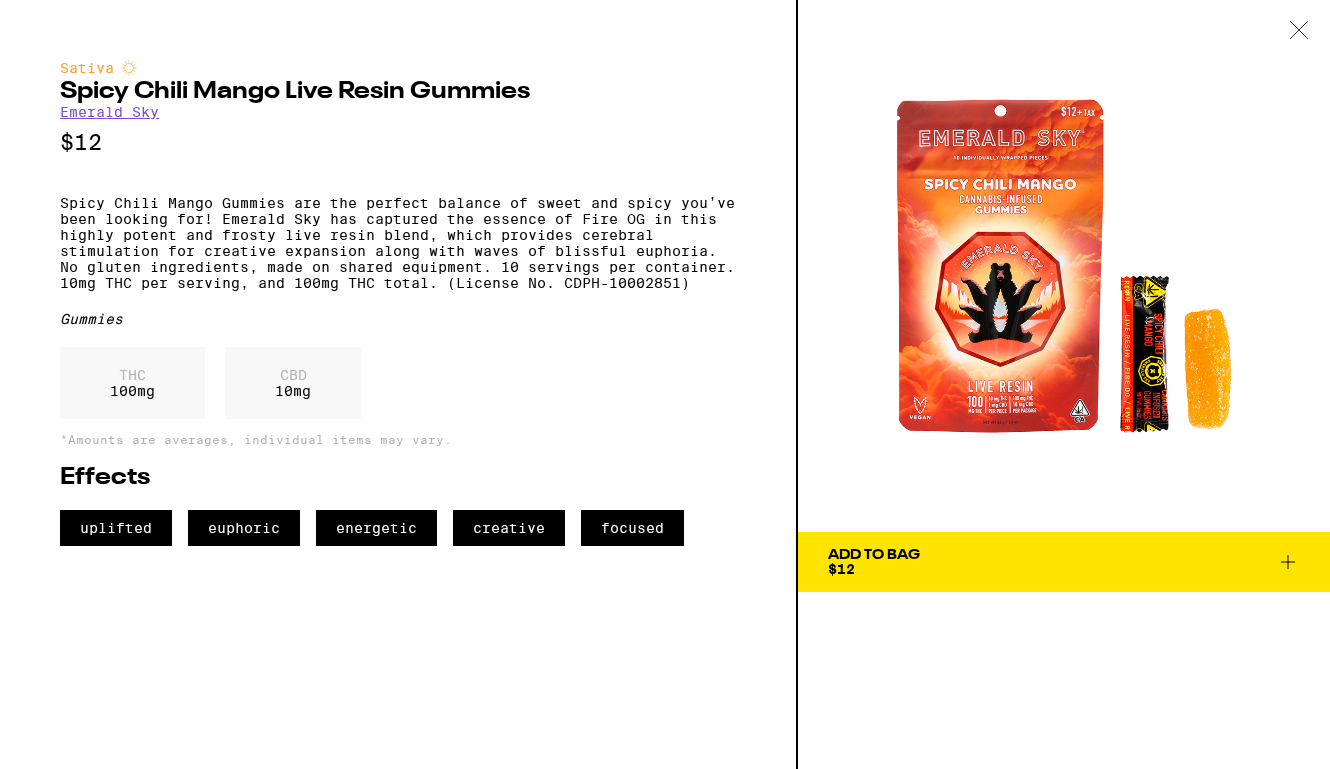 click 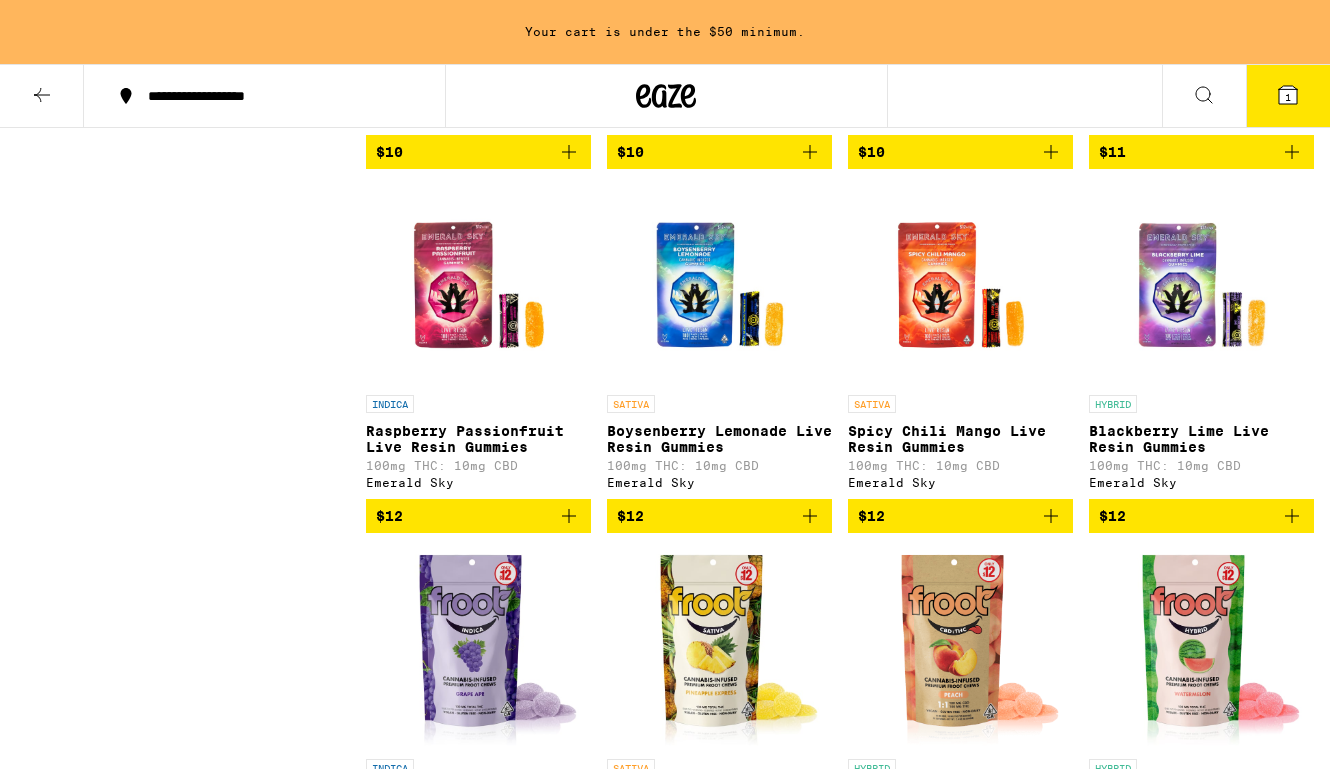 click 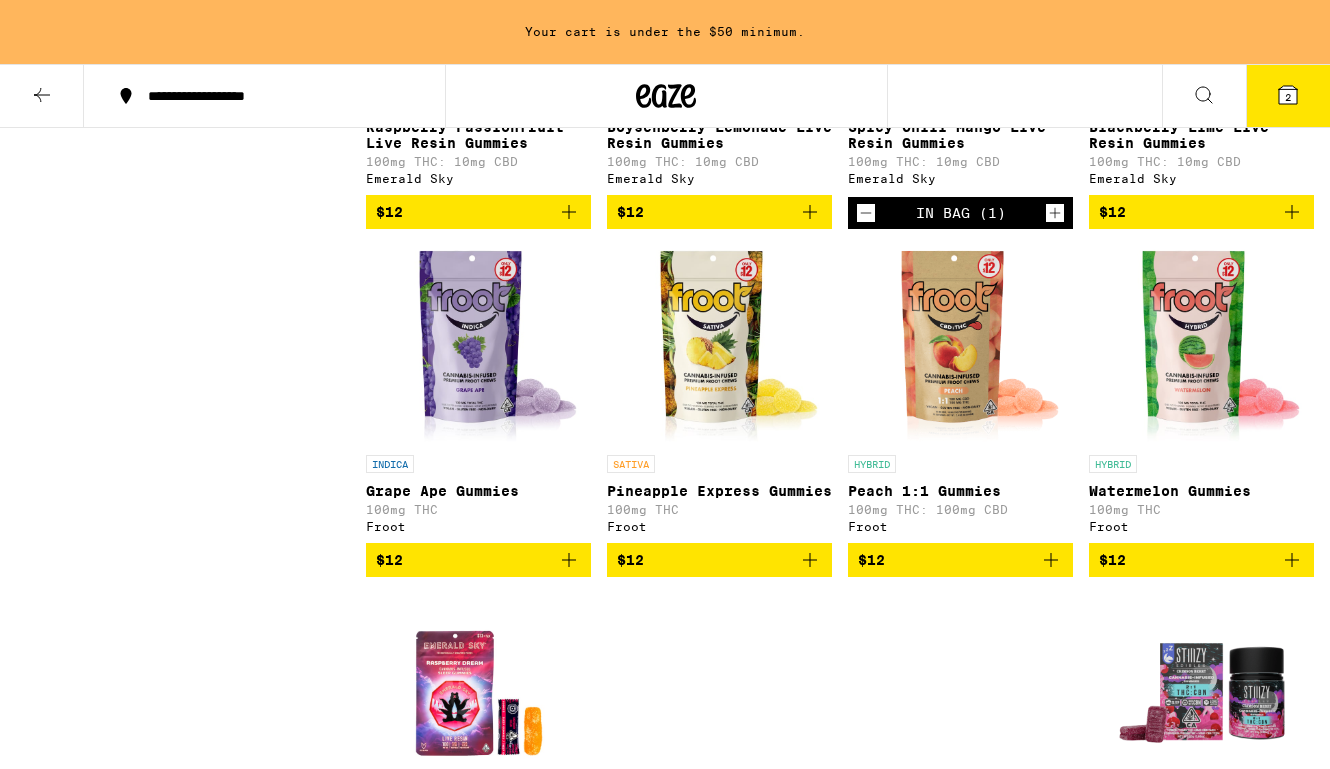 scroll, scrollTop: 2263, scrollLeft: 0, axis: vertical 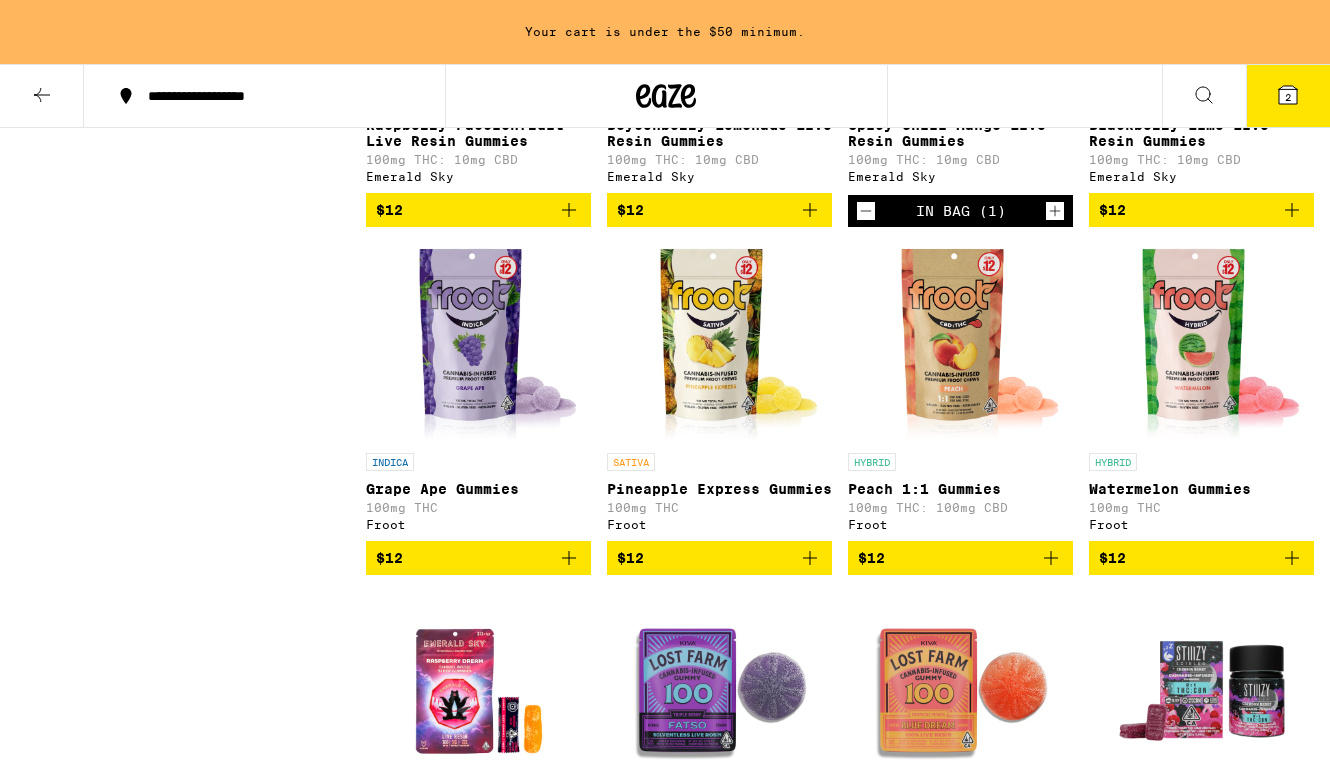click 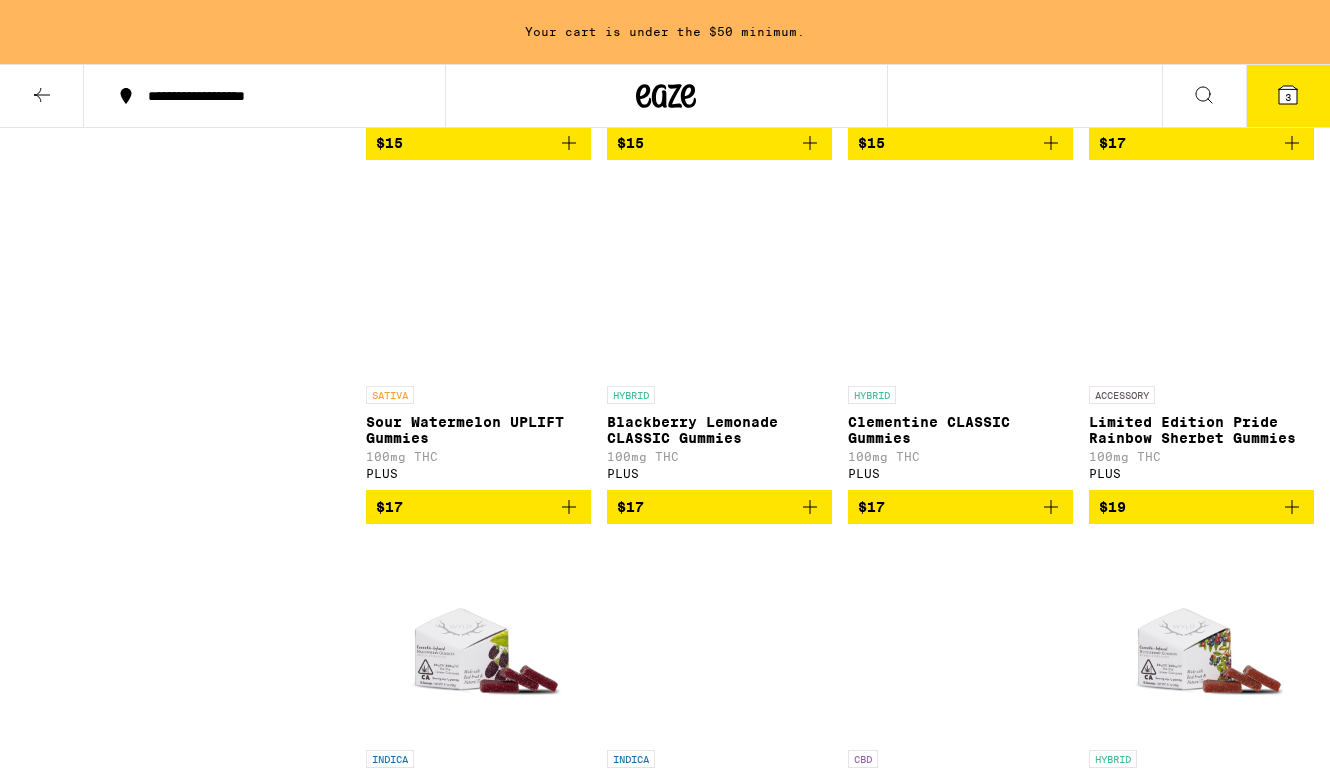 scroll, scrollTop: 4471, scrollLeft: 0, axis: vertical 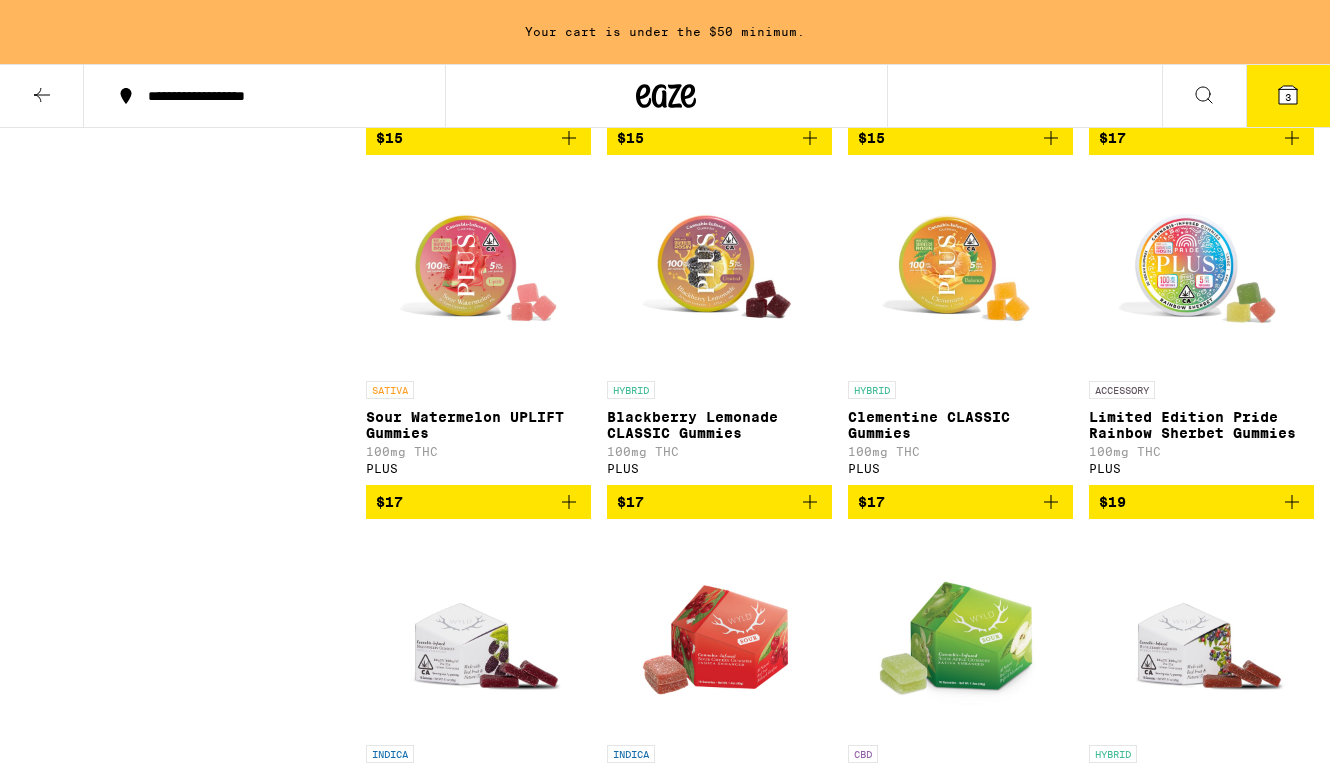 click 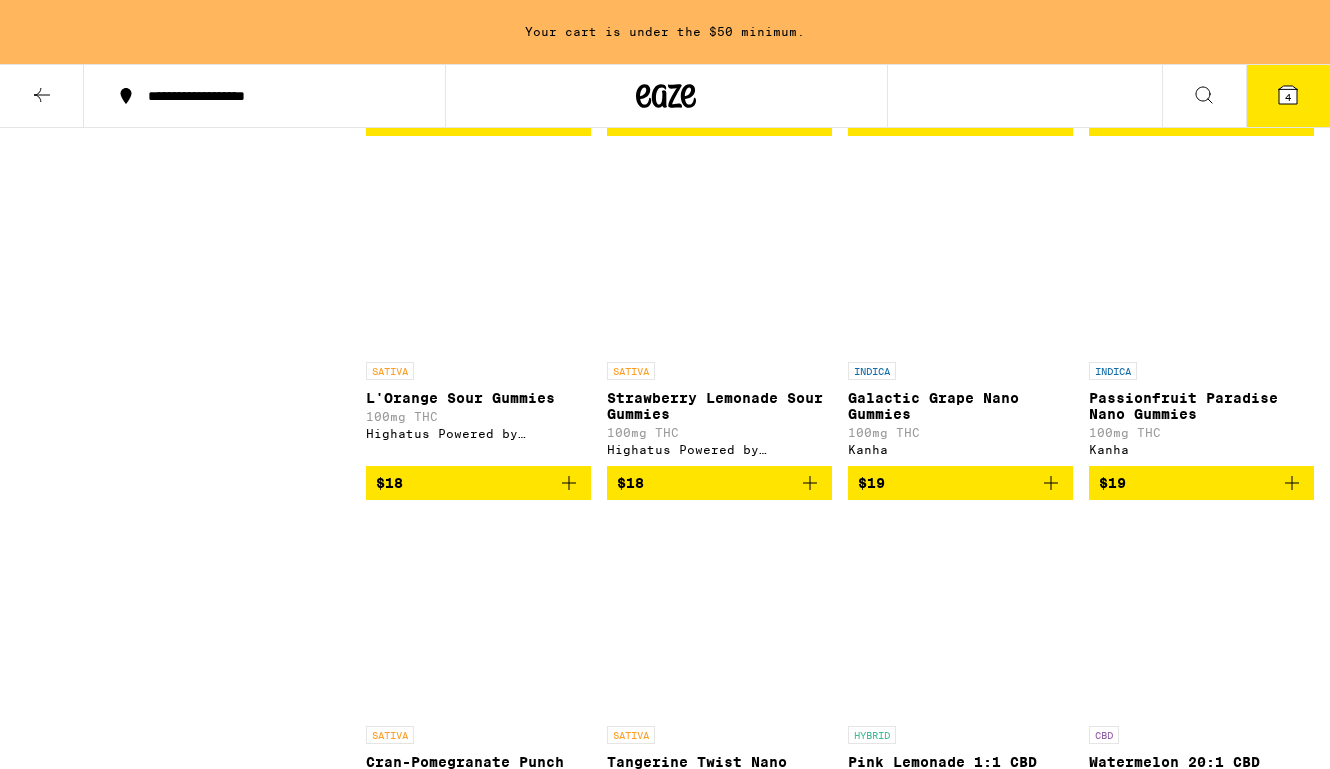 scroll, scrollTop: 5567, scrollLeft: 0, axis: vertical 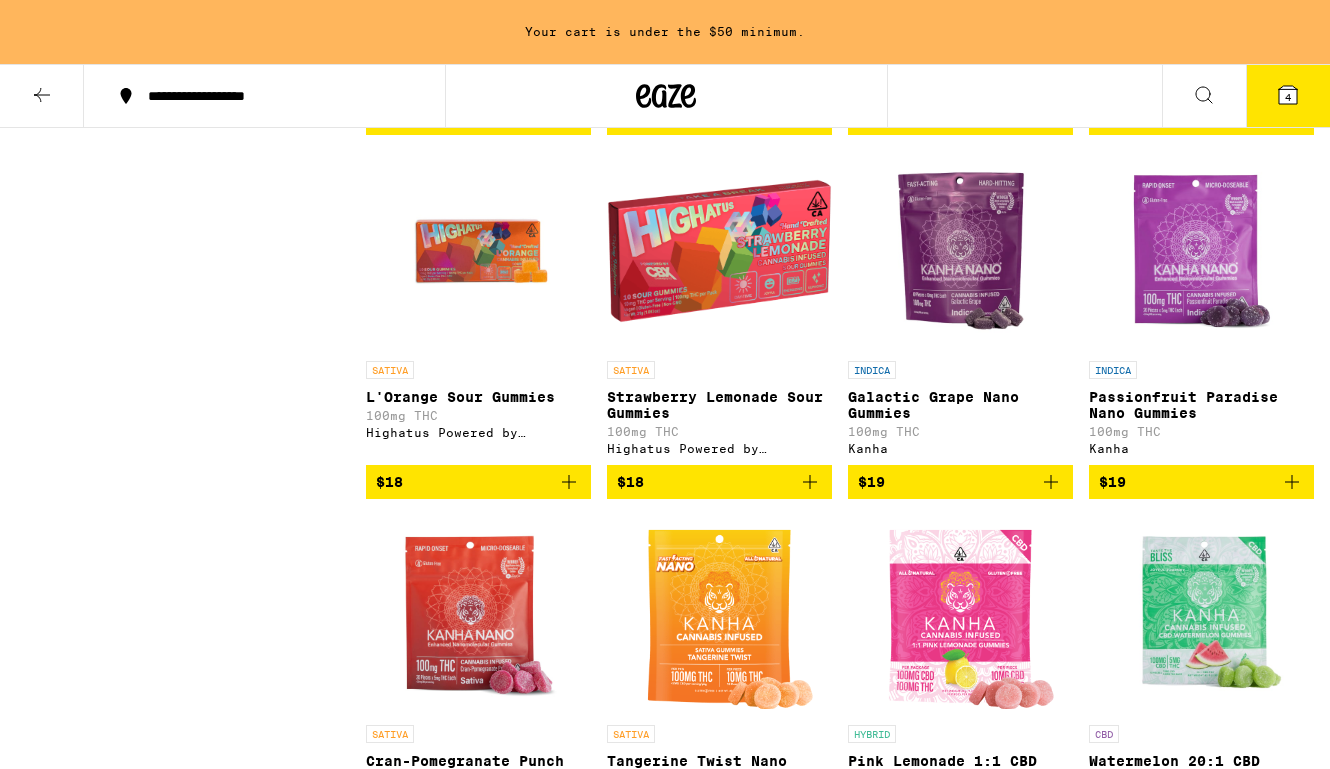 click 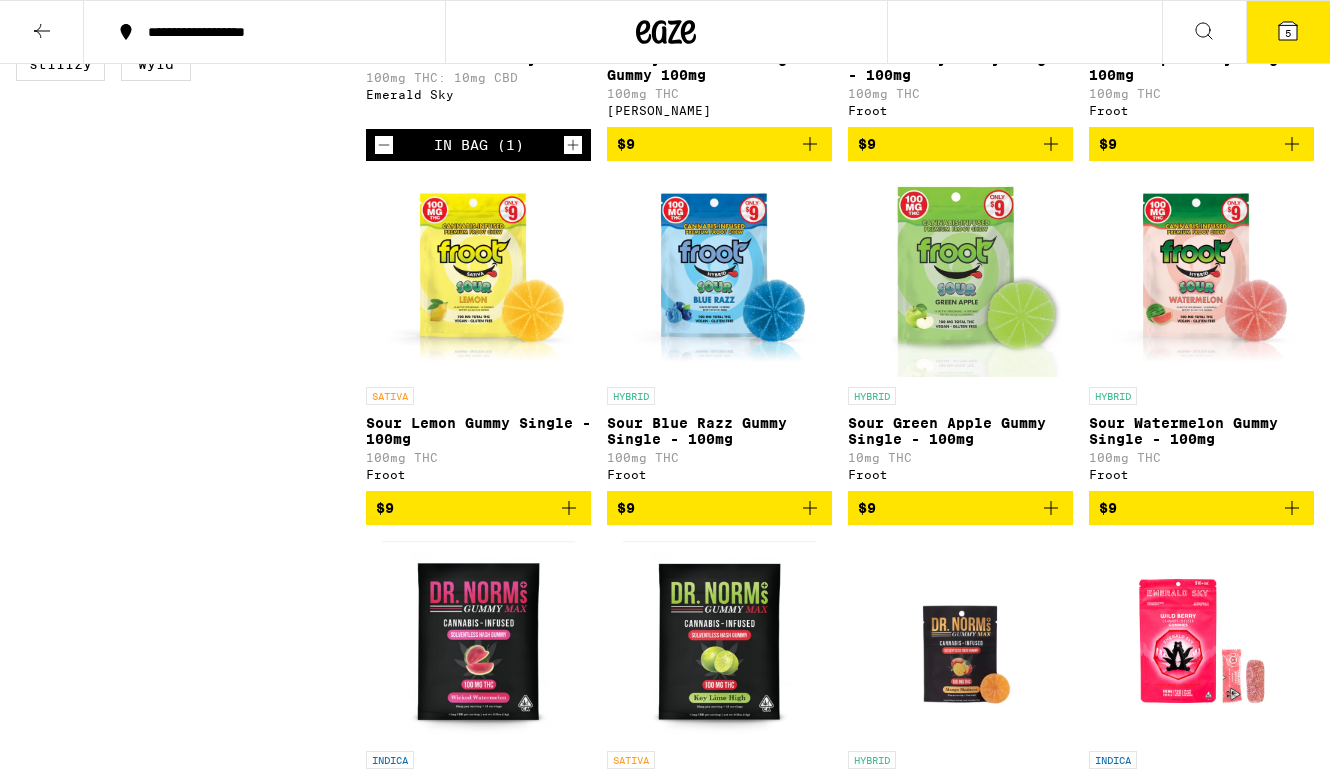 scroll, scrollTop: 0, scrollLeft: 0, axis: both 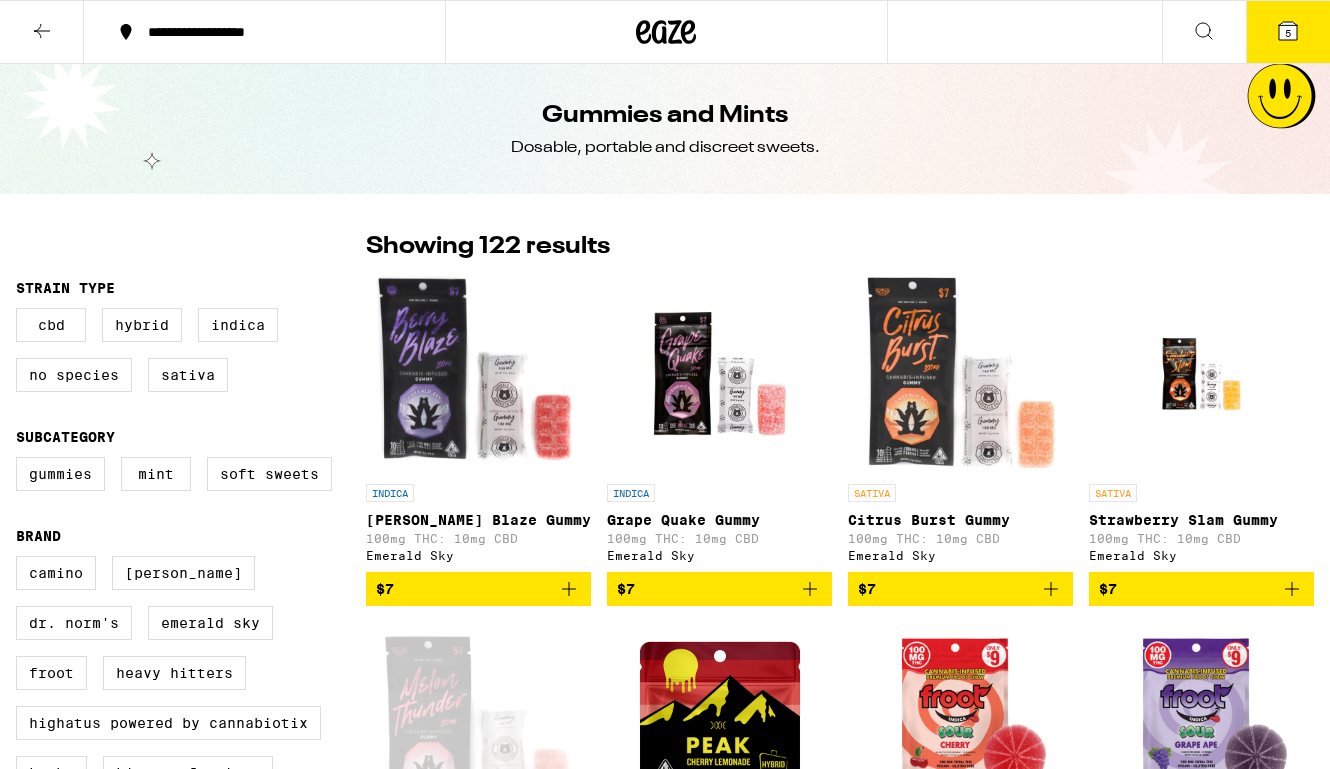 click 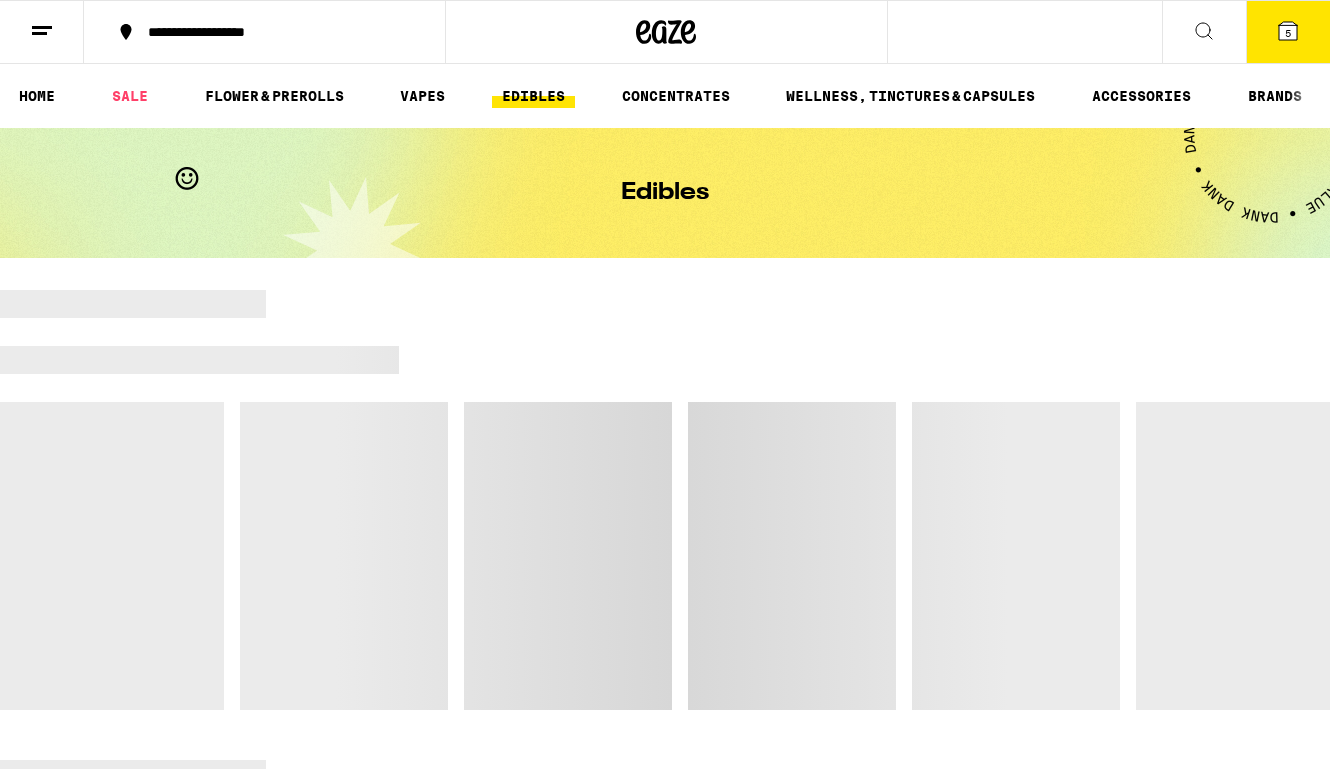 scroll, scrollTop: 0, scrollLeft: 0, axis: both 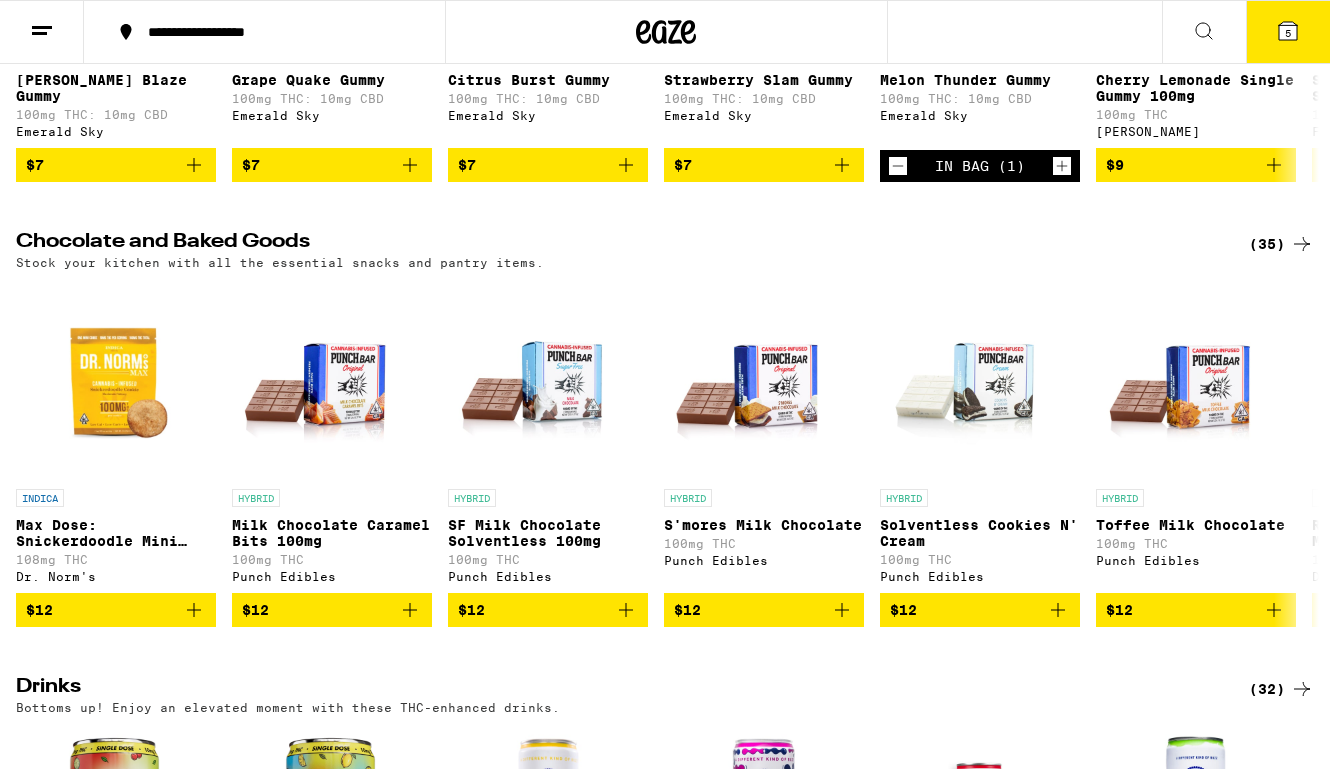click on "(35)" at bounding box center (1281, 244) 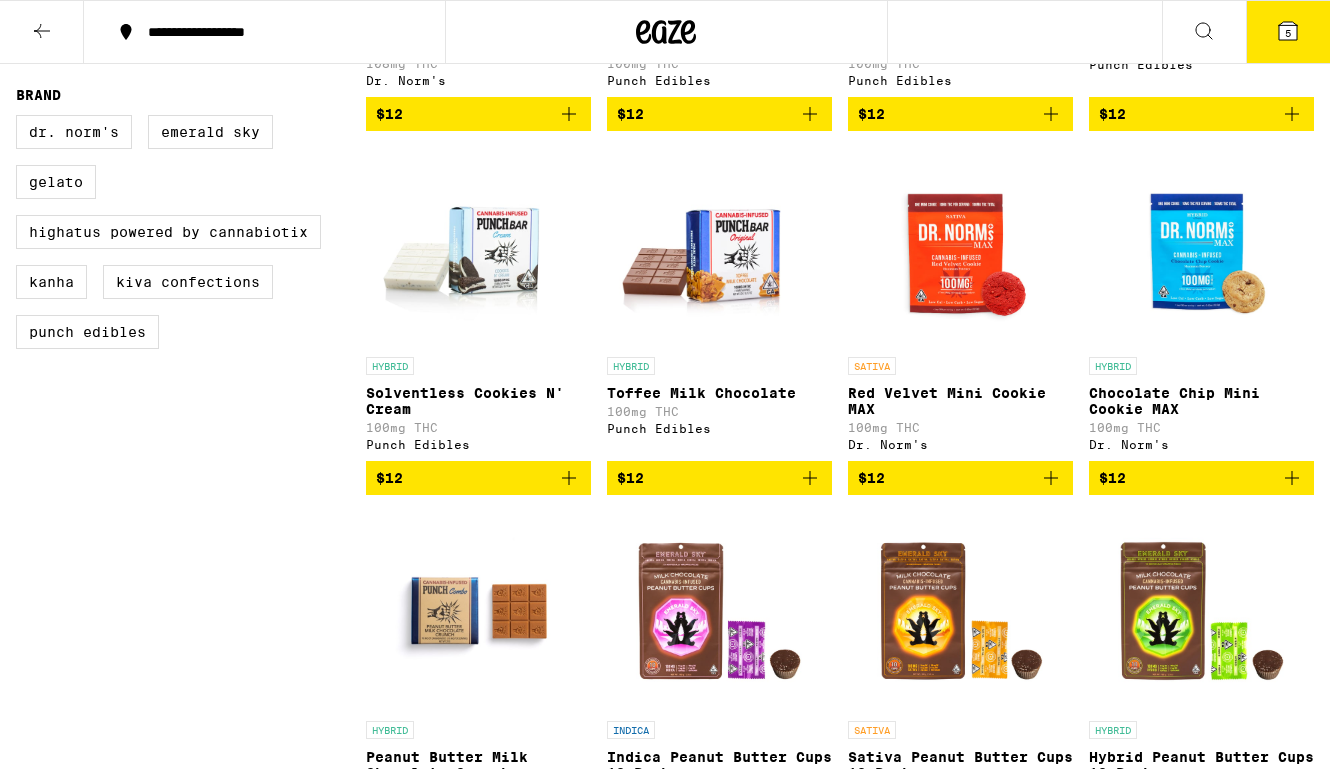 scroll, scrollTop: 0, scrollLeft: 0, axis: both 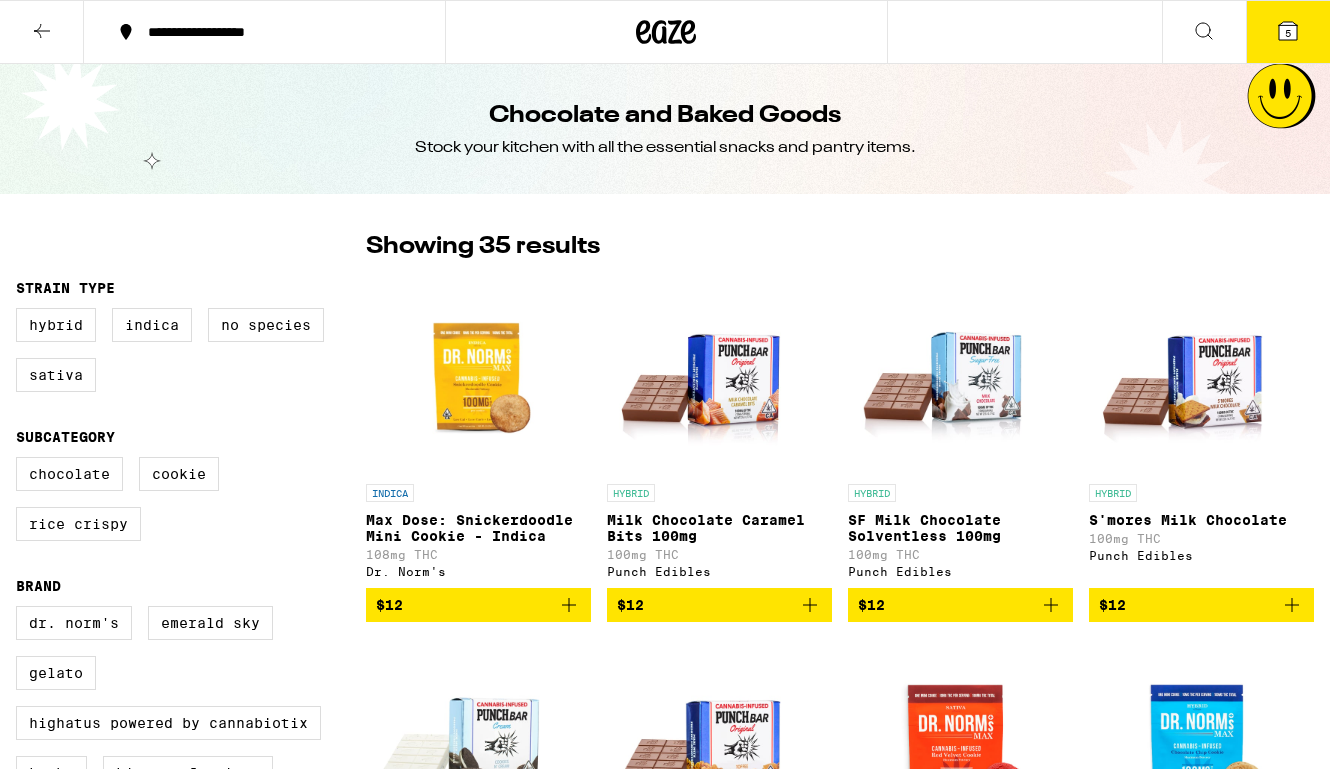 click at bounding box center [479, 374] 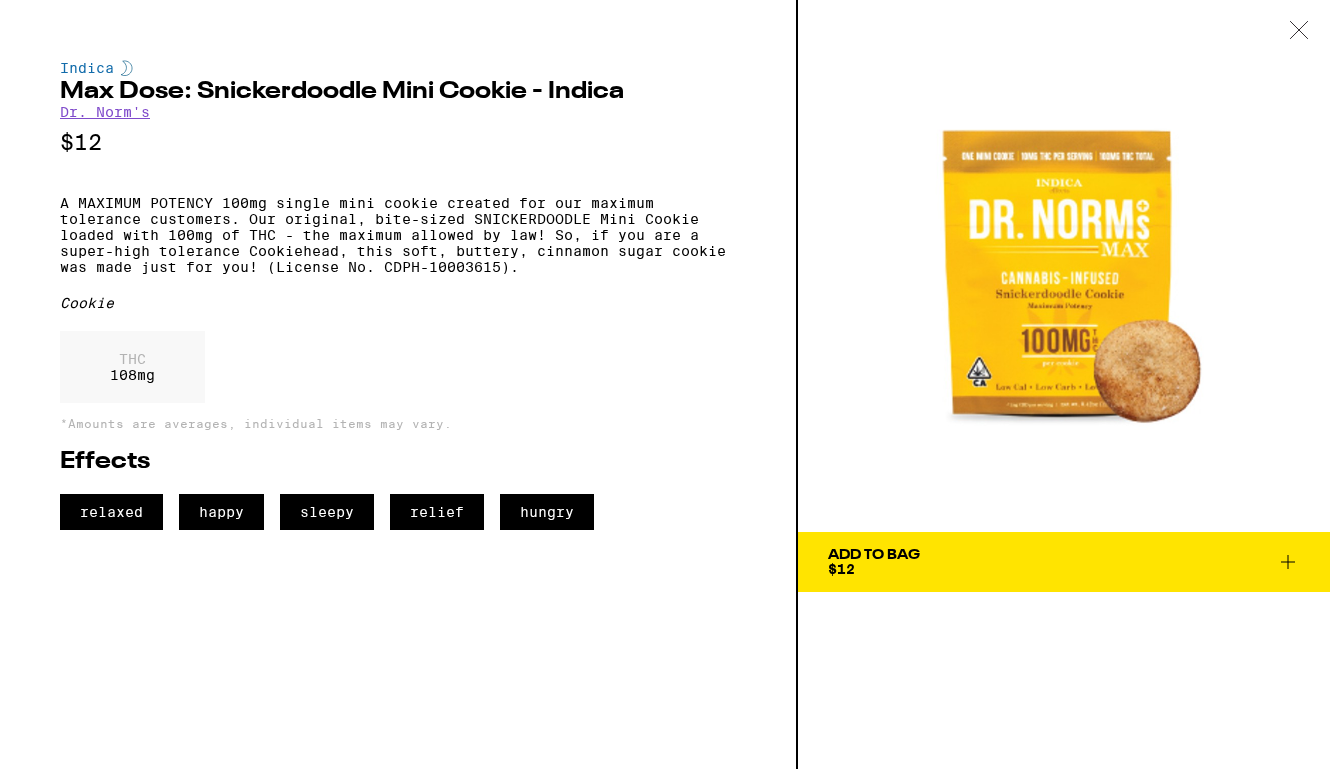 click on "Add To Bag $12" at bounding box center (1064, 562) 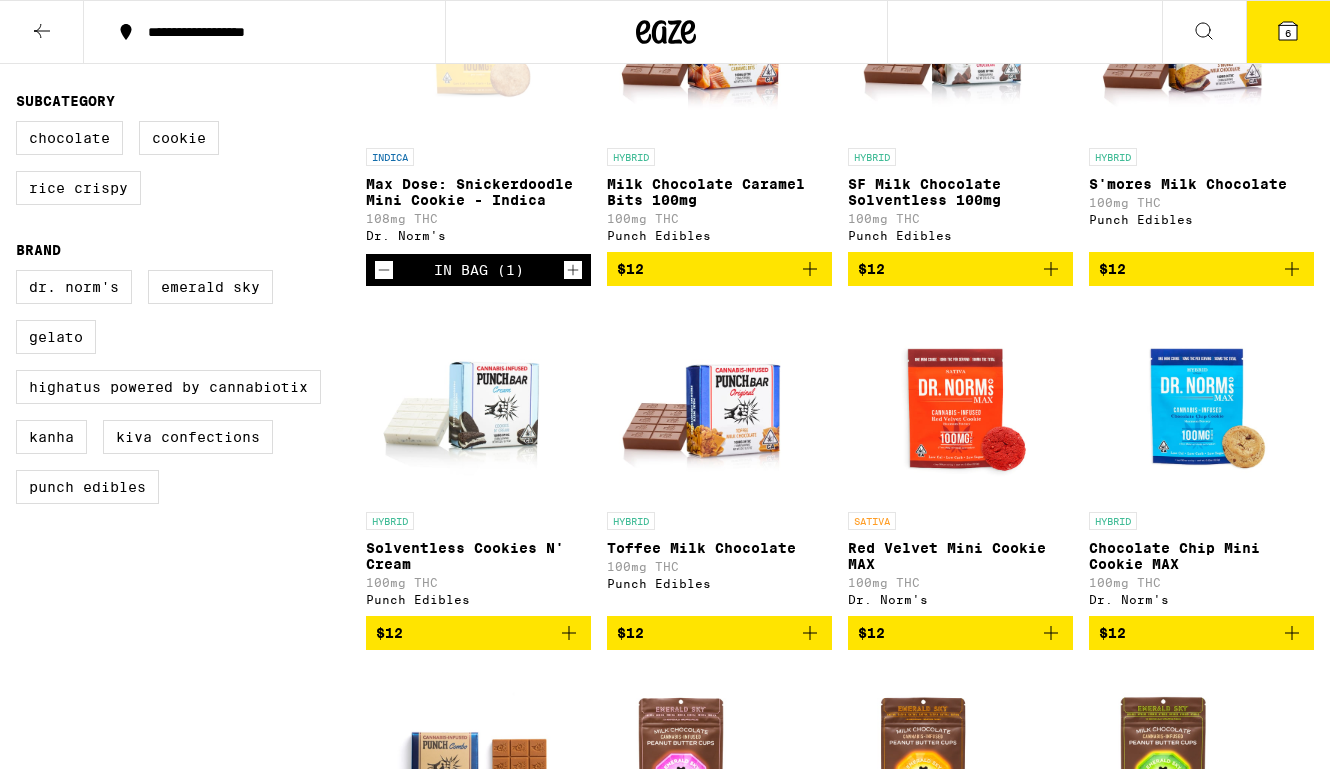 scroll, scrollTop: 335, scrollLeft: 0, axis: vertical 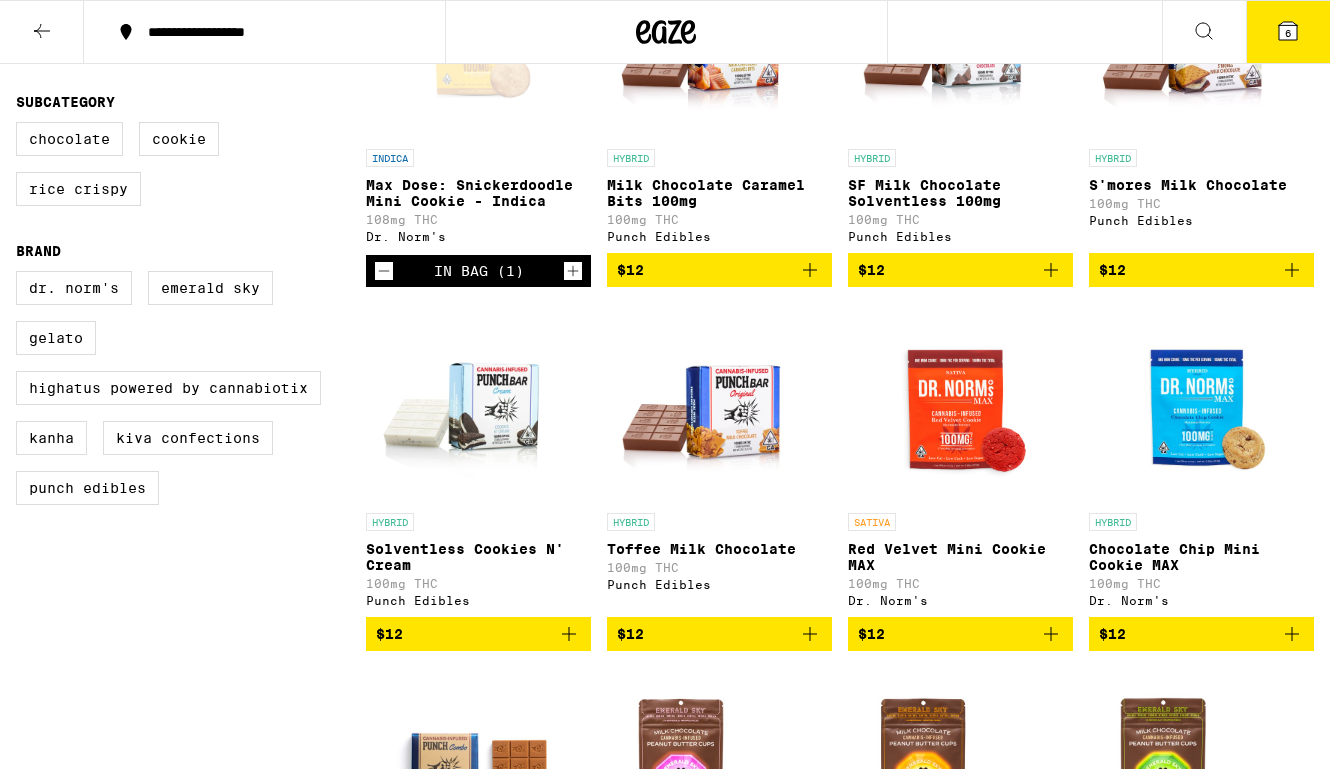 click 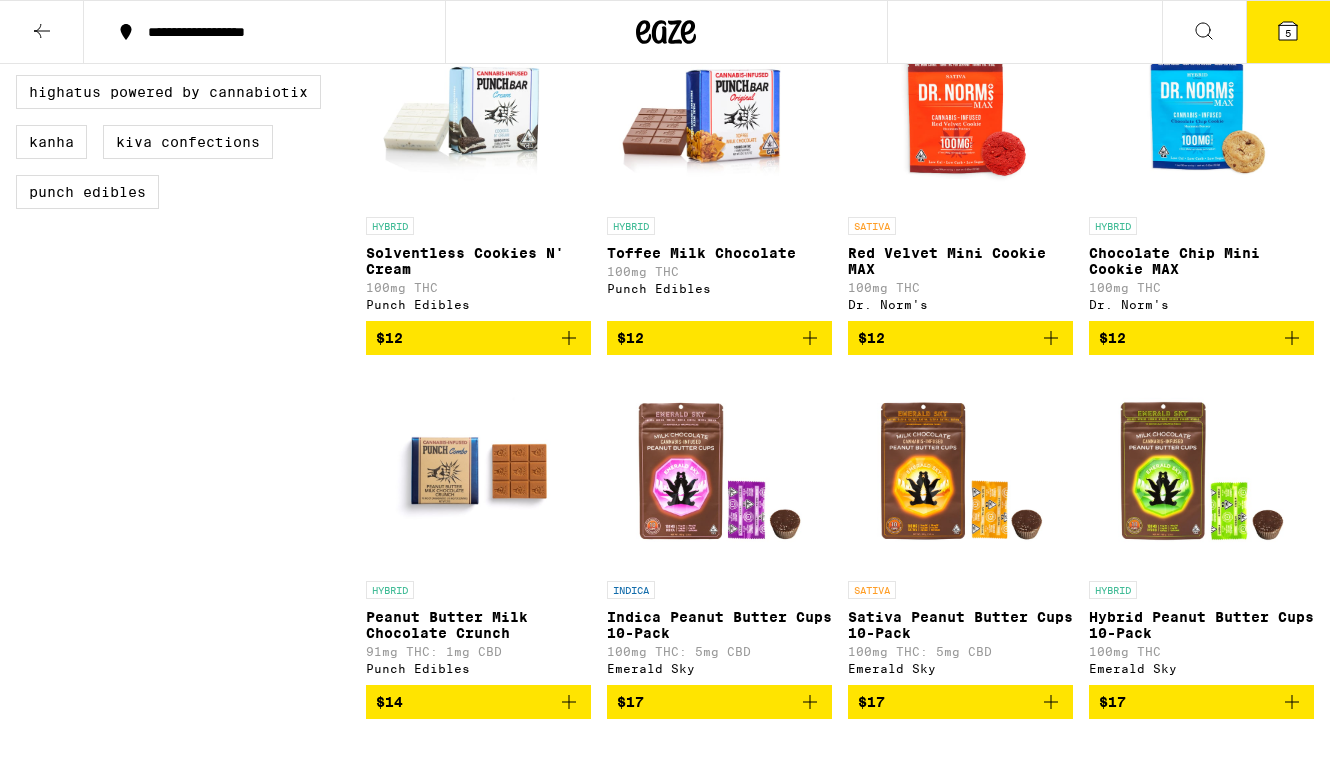 scroll, scrollTop: 647, scrollLeft: 0, axis: vertical 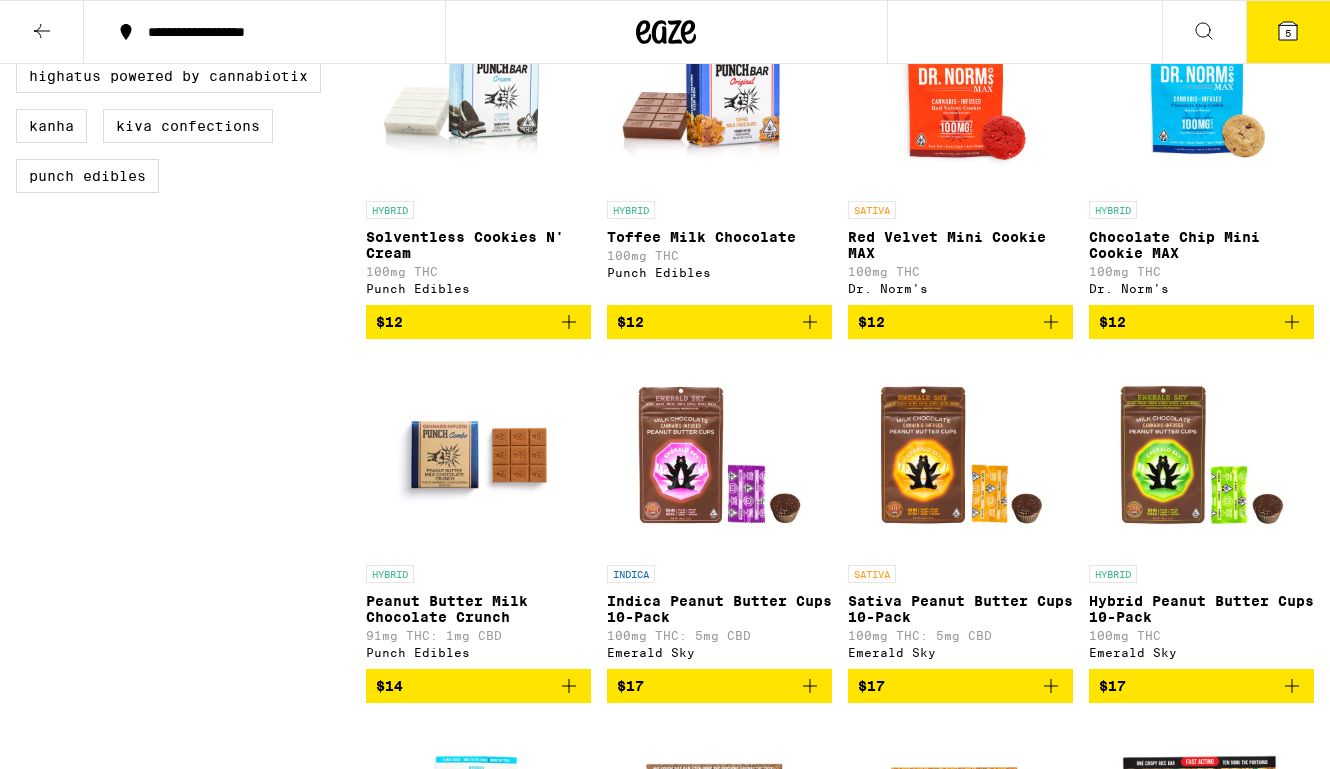 click 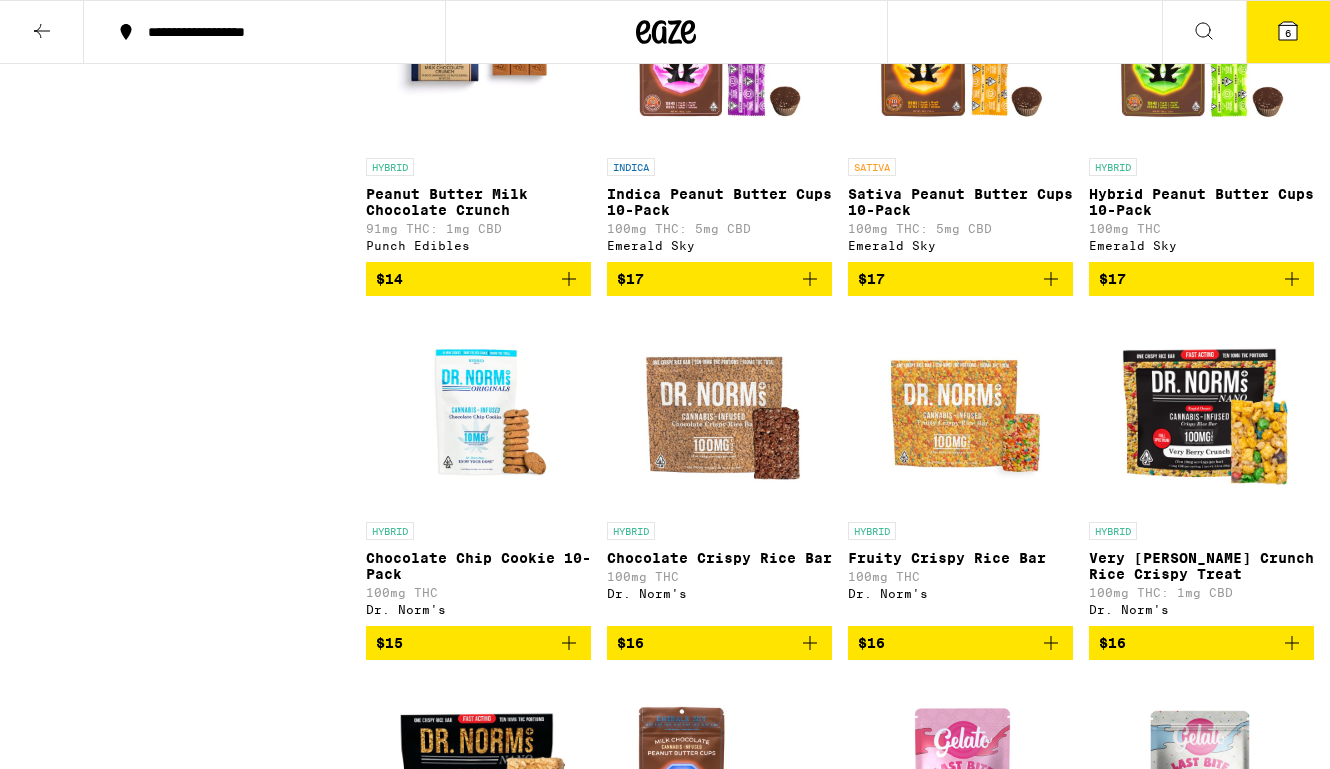 scroll, scrollTop: 1083, scrollLeft: 0, axis: vertical 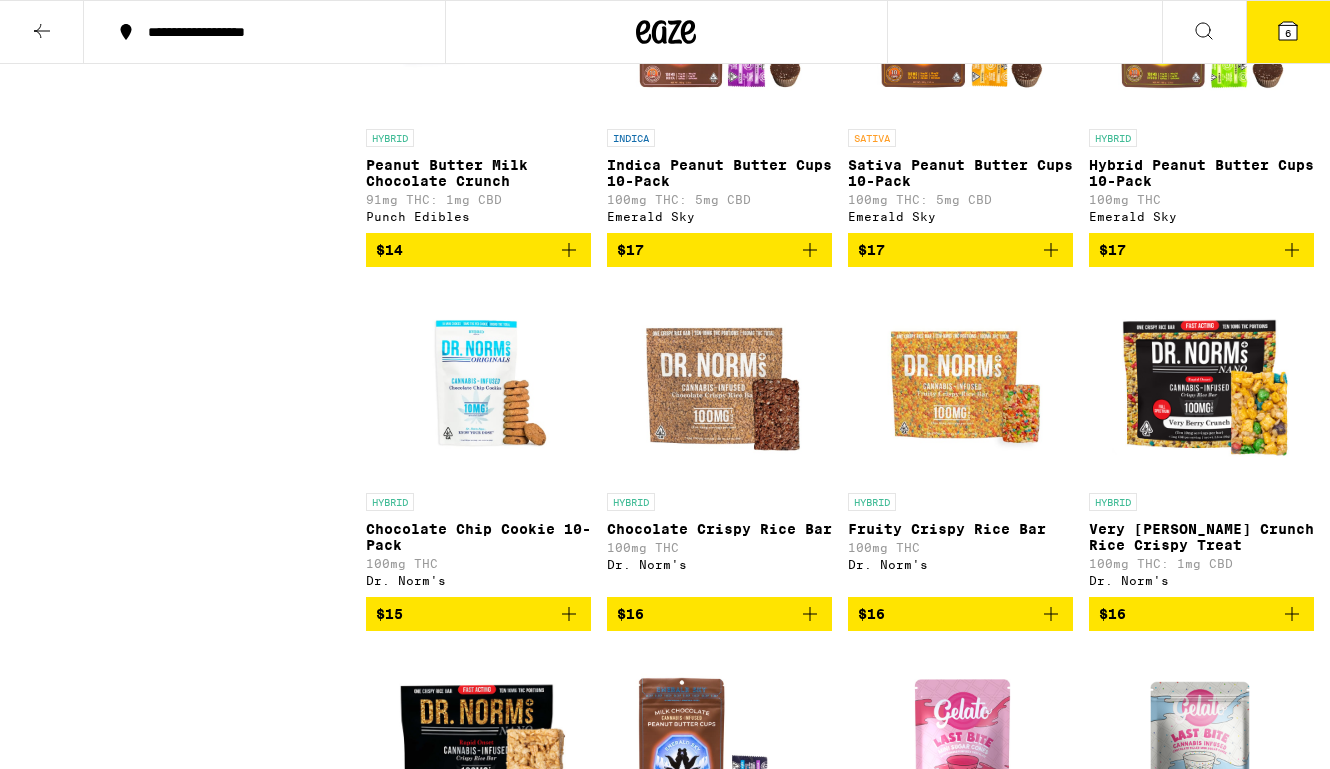 click 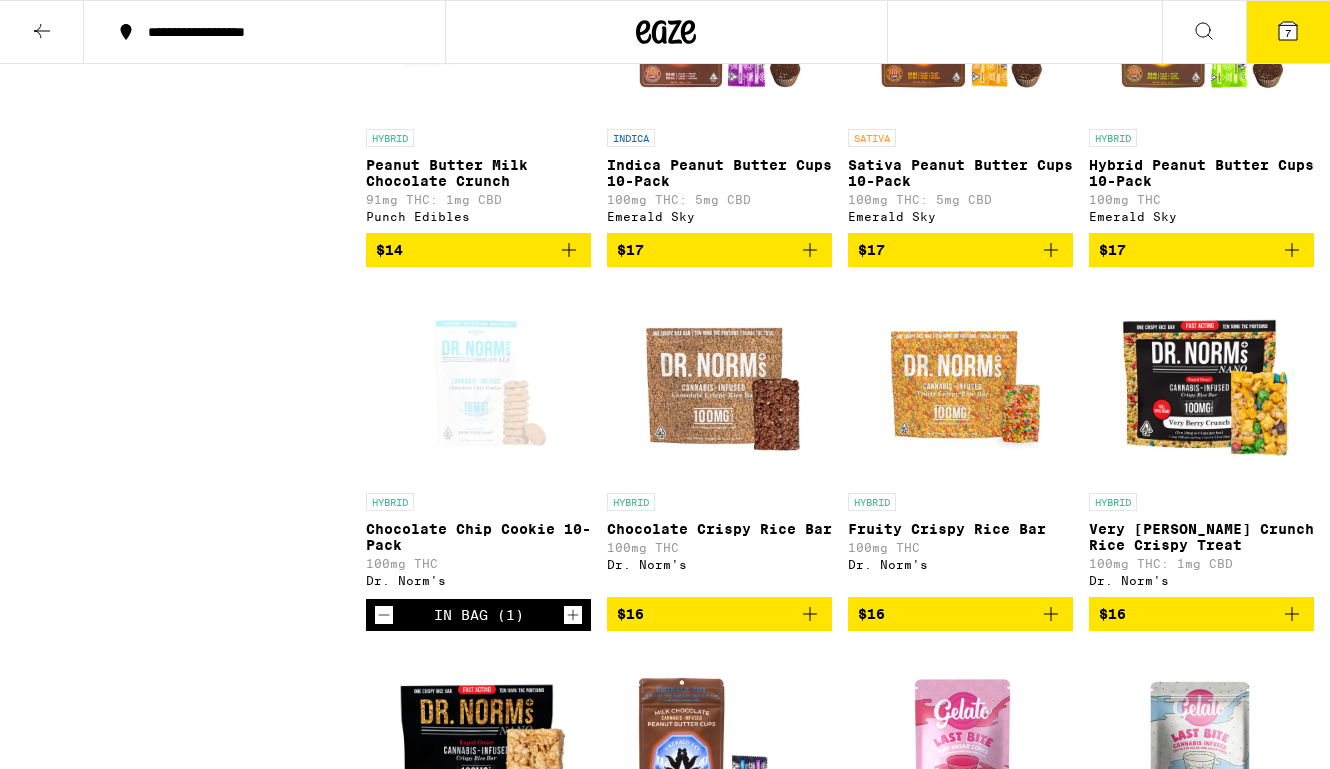 scroll, scrollTop: 814, scrollLeft: 0, axis: vertical 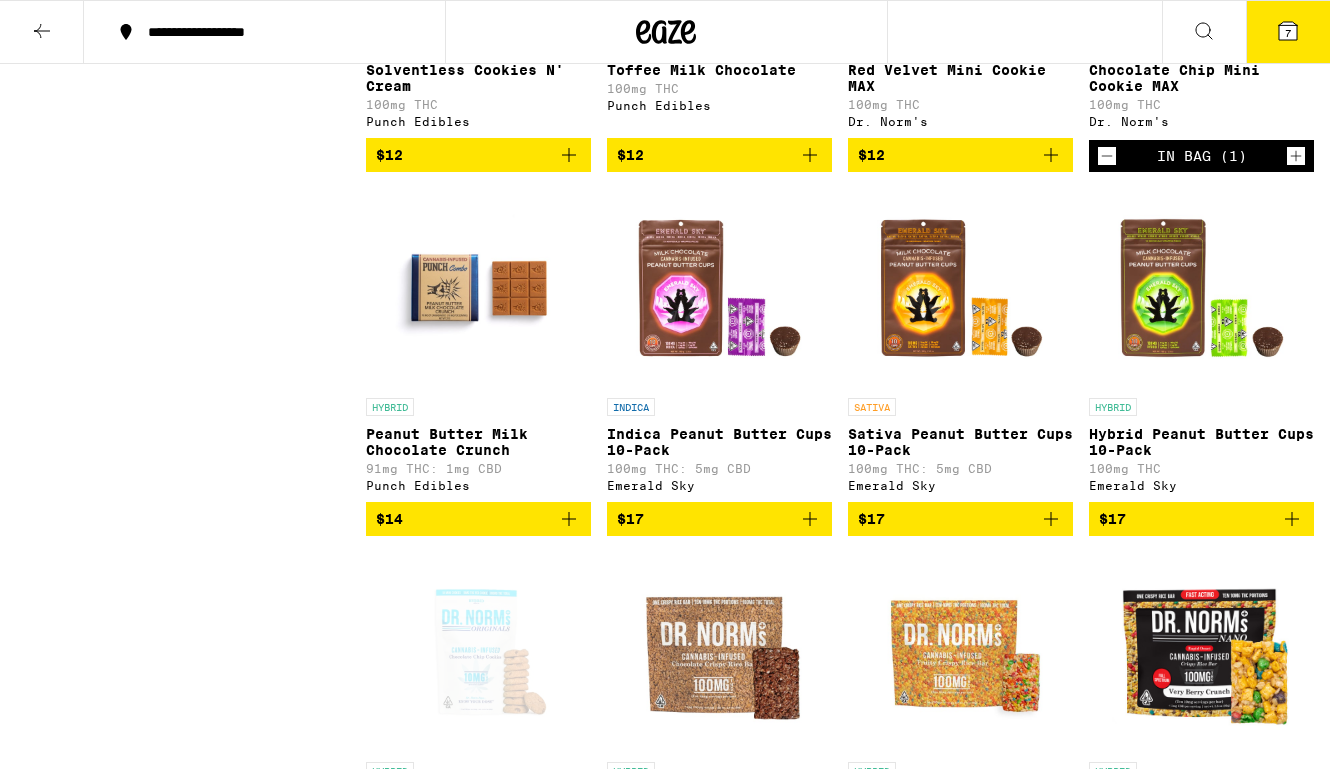 click 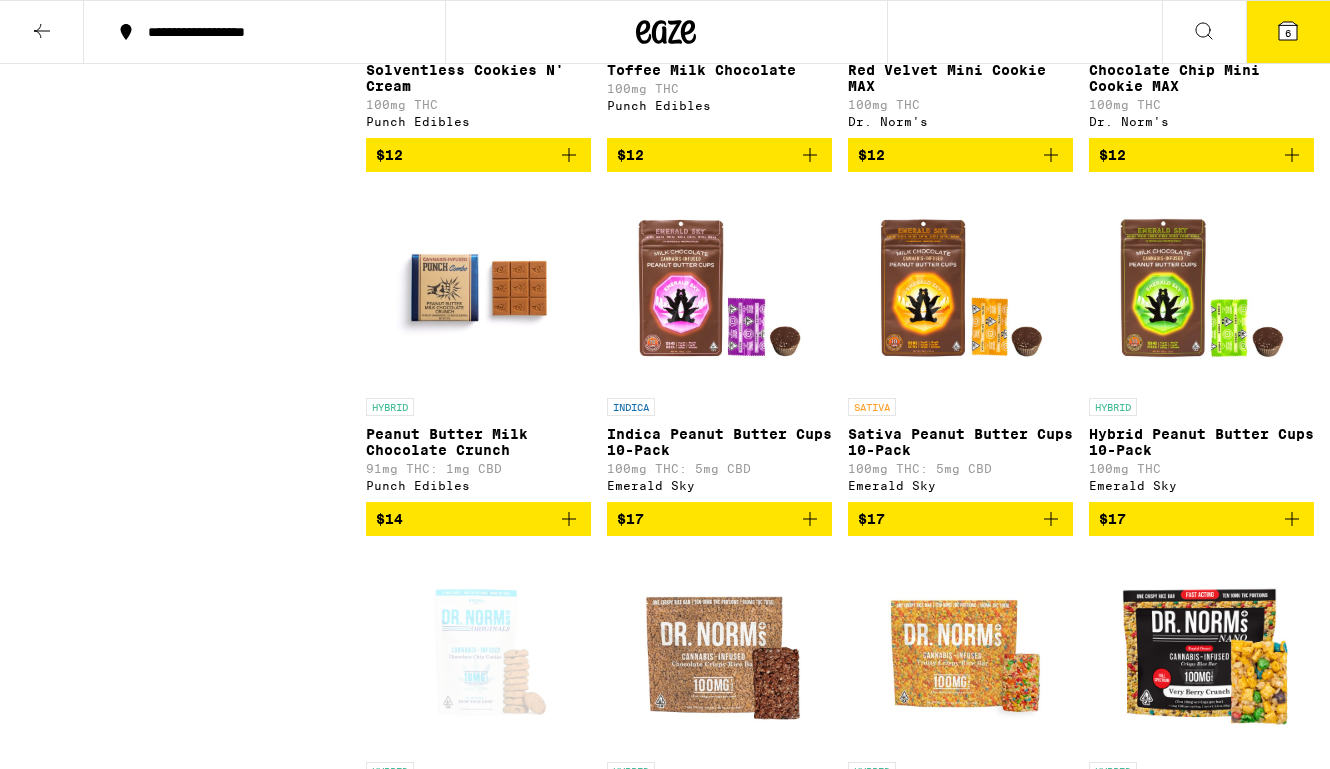 click 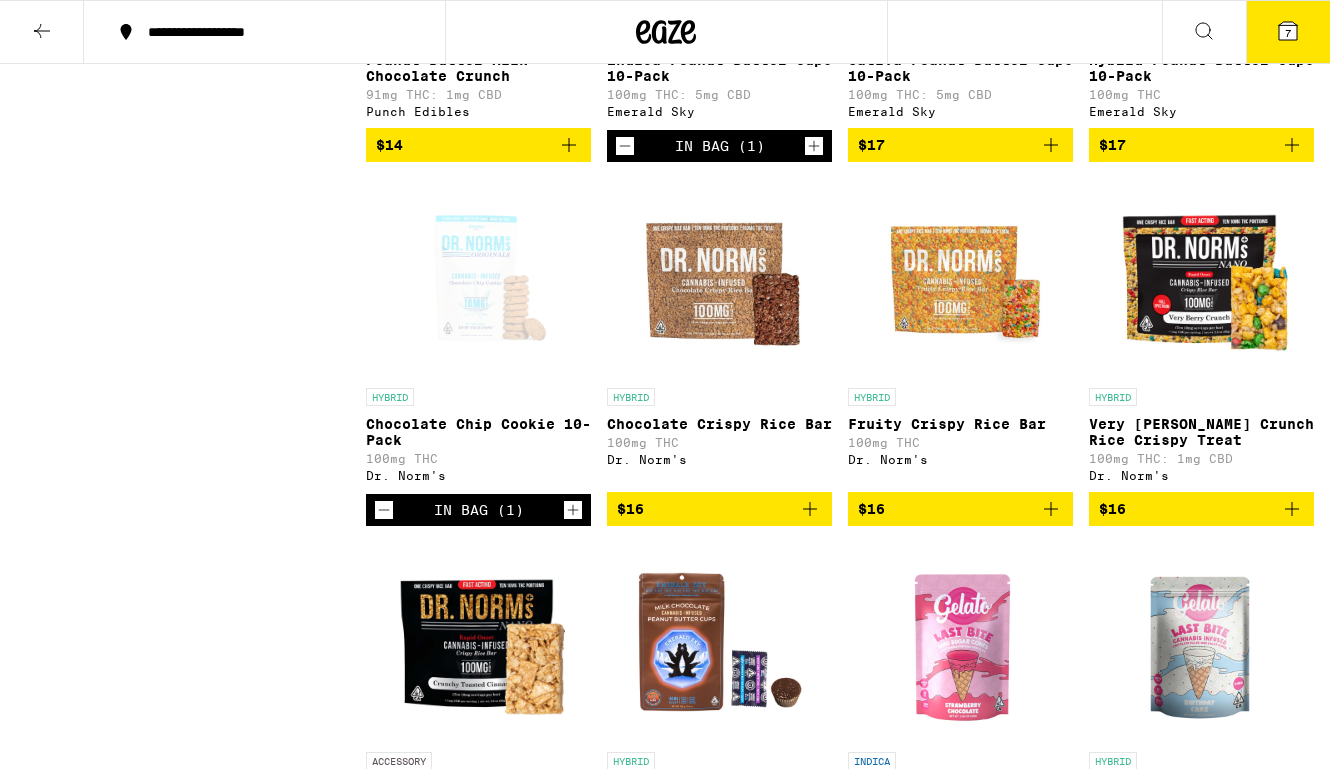 scroll, scrollTop: 1238, scrollLeft: 0, axis: vertical 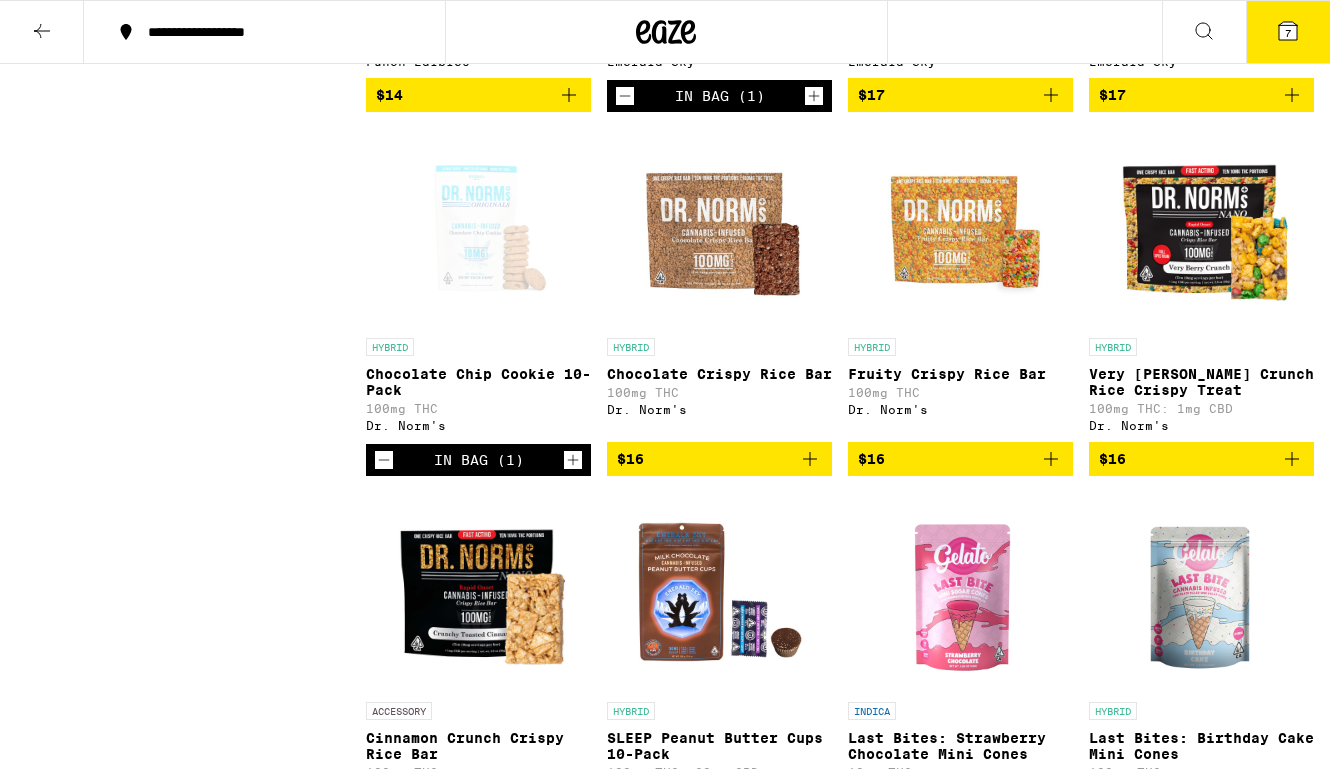 click 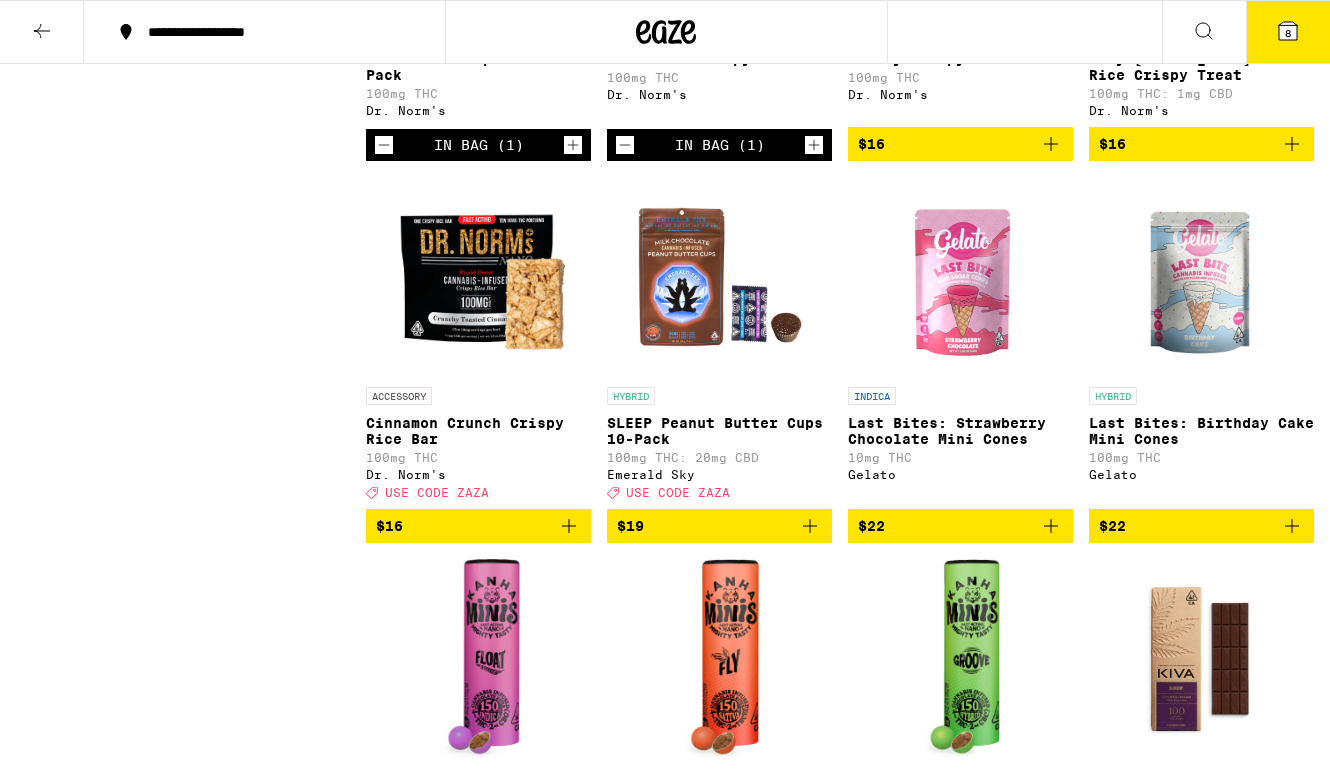 scroll, scrollTop: 1552, scrollLeft: 0, axis: vertical 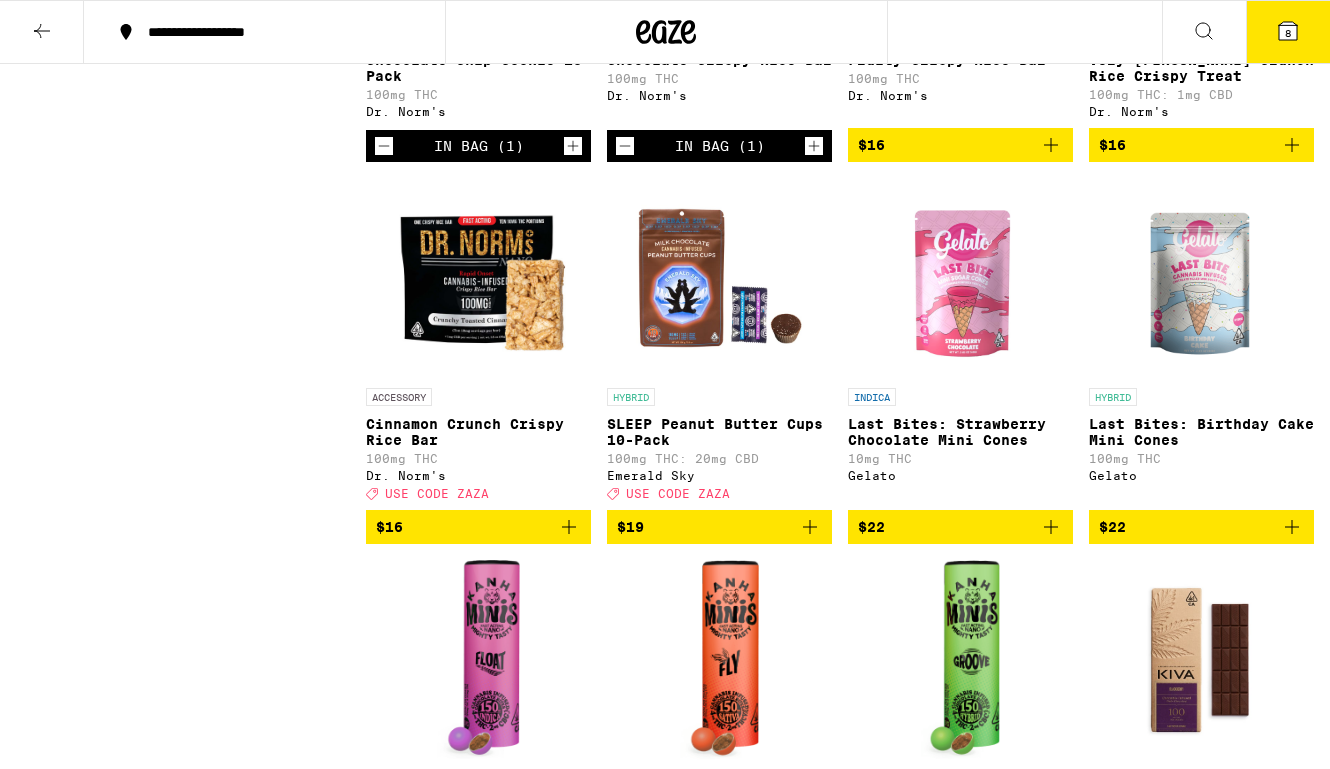 click 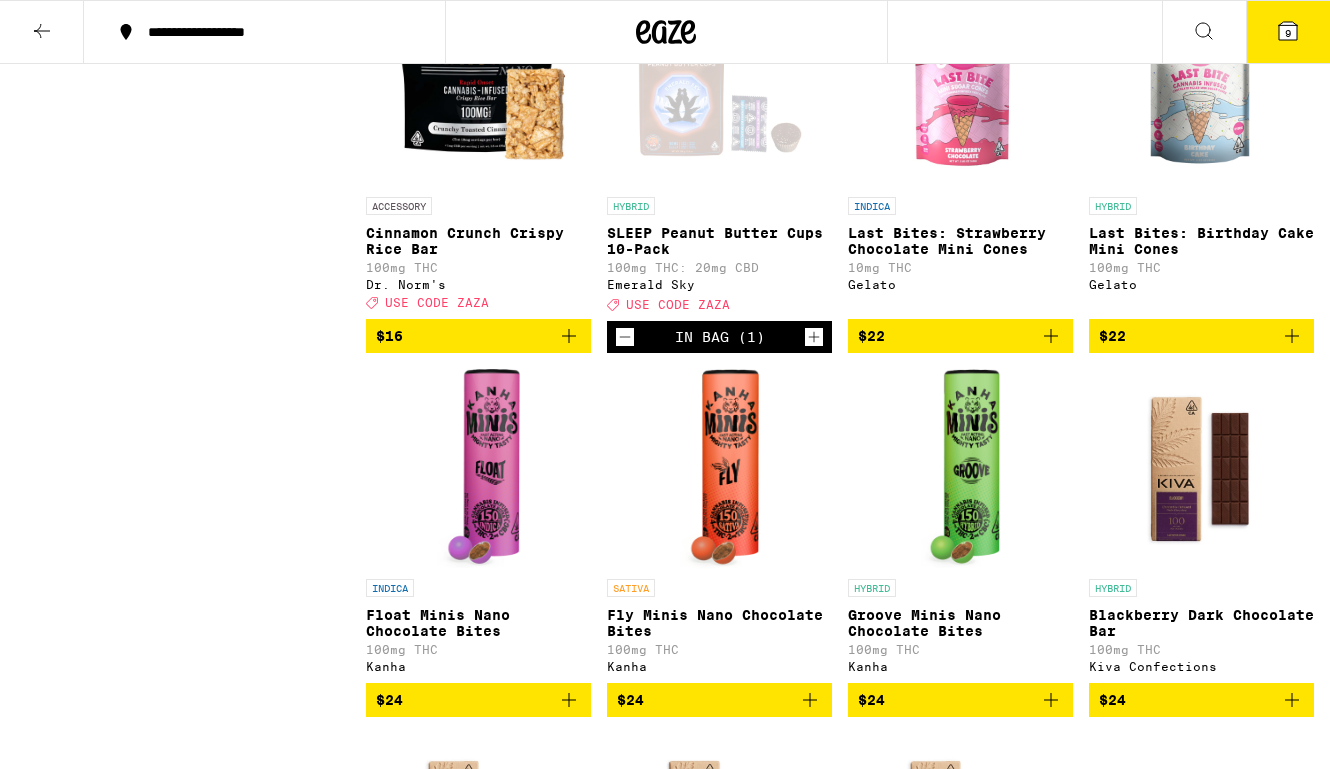 scroll, scrollTop: 1751, scrollLeft: 0, axis: vertical 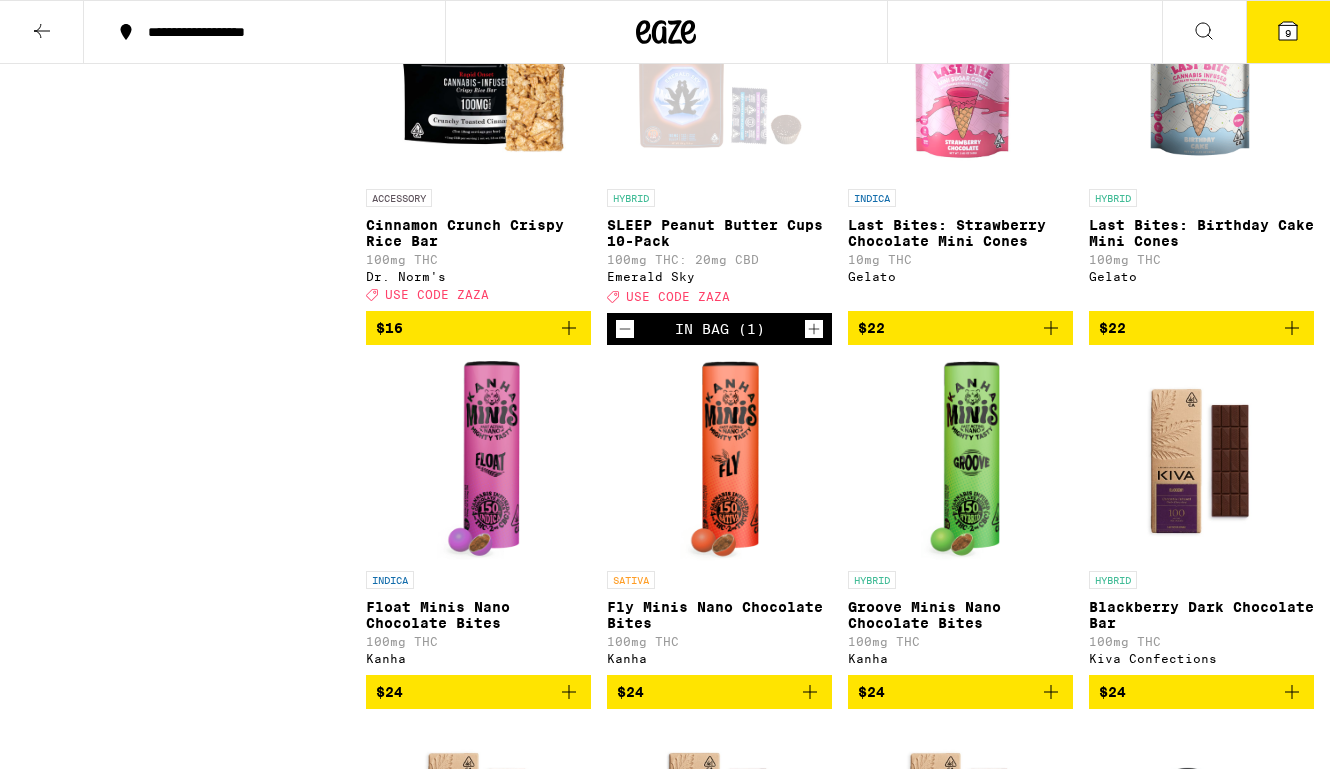 click 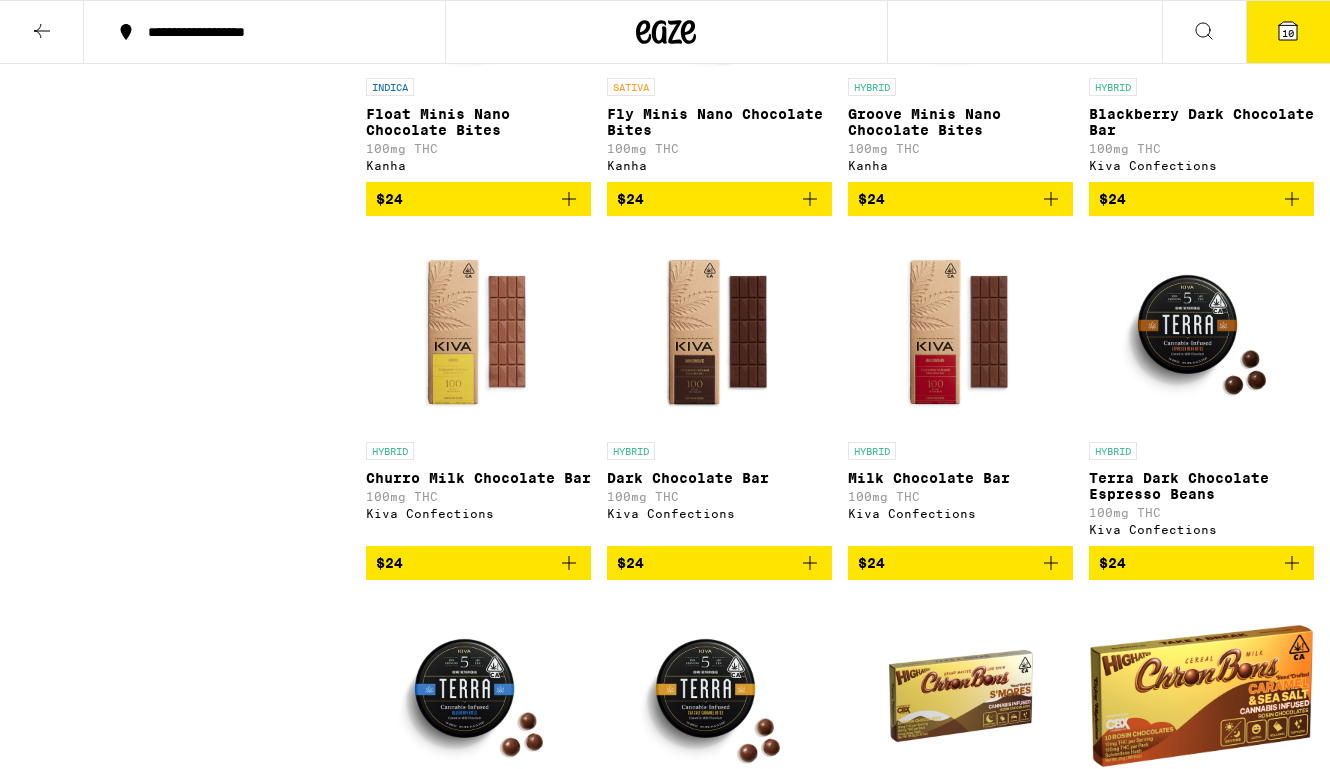scroll, scrollTop: 2248, scrollLeft: 0, axis: vertical 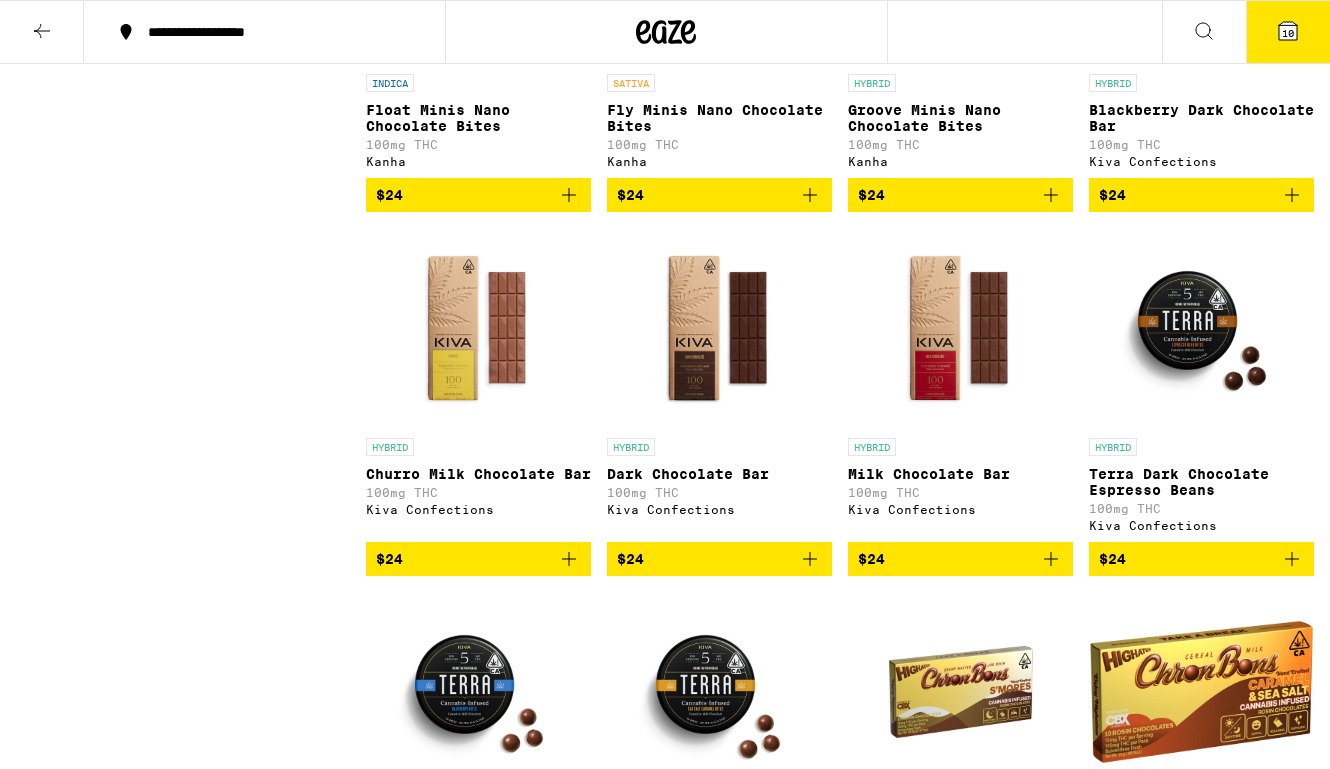 click 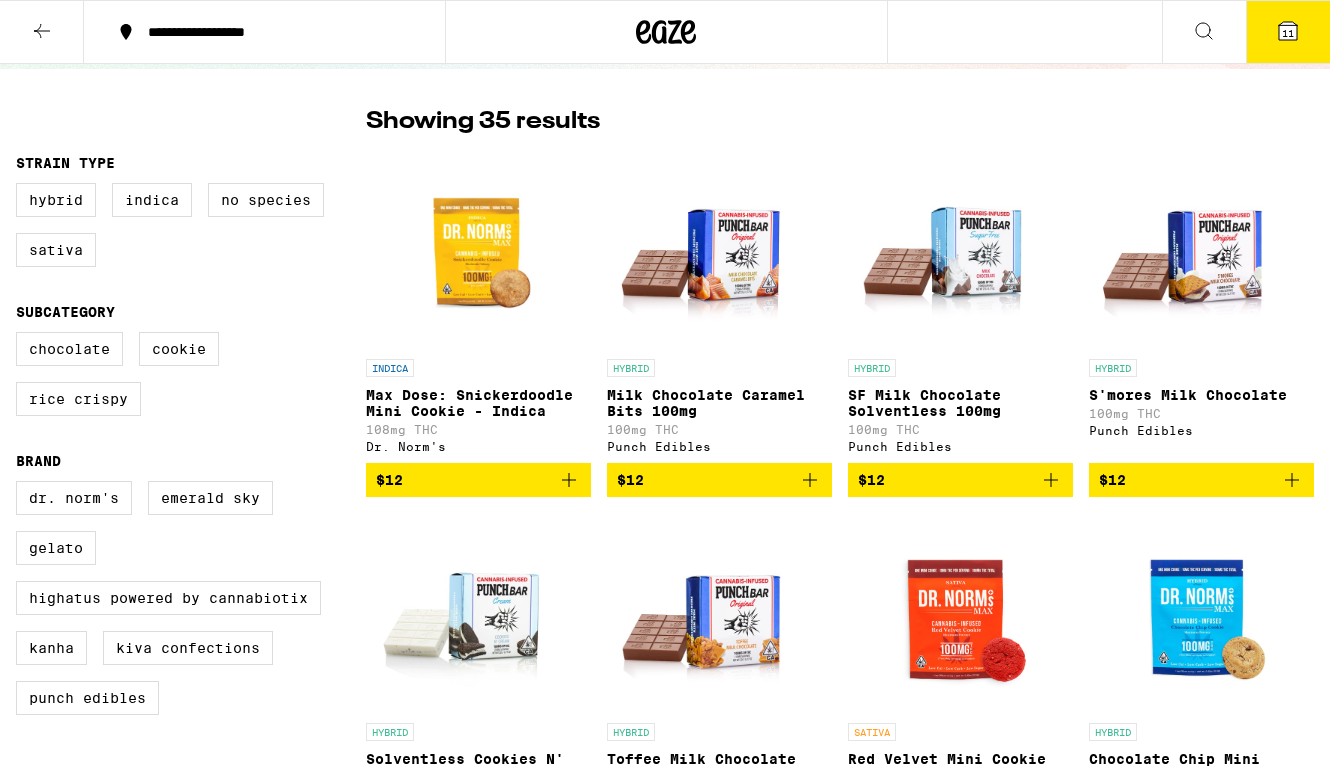 scroll, scrollTop: 0, scrollLeft: 0, axis: both 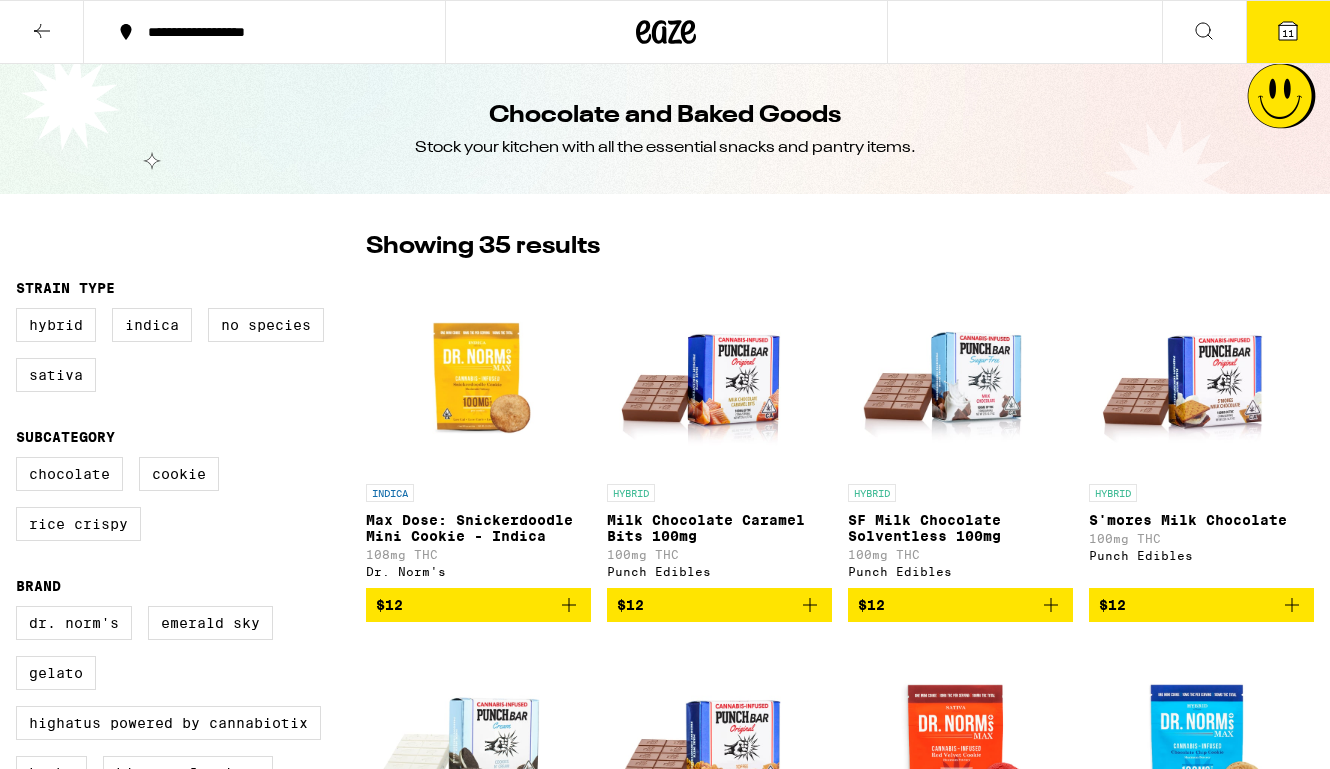 click at bounding box center [42, 32] 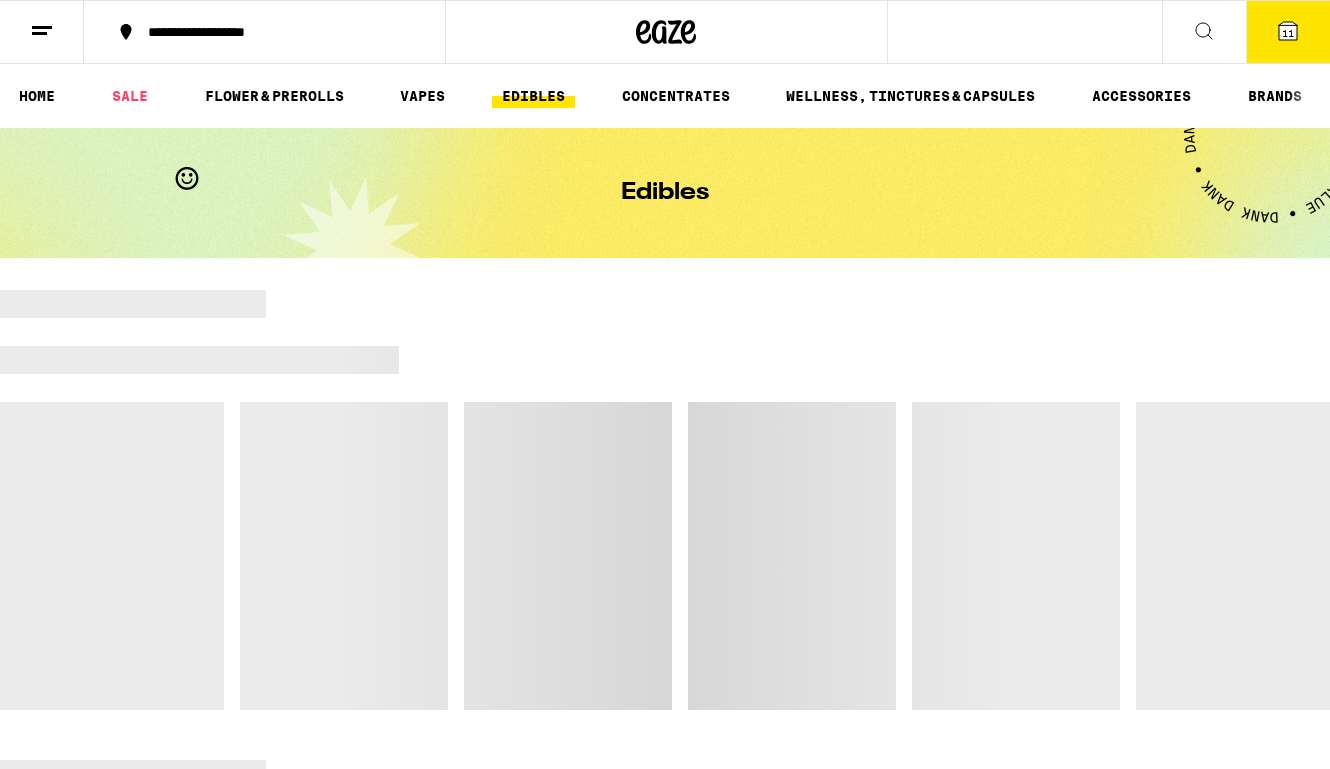 scroll, scrollTop: 0, scrollLeft: 0, axis: both 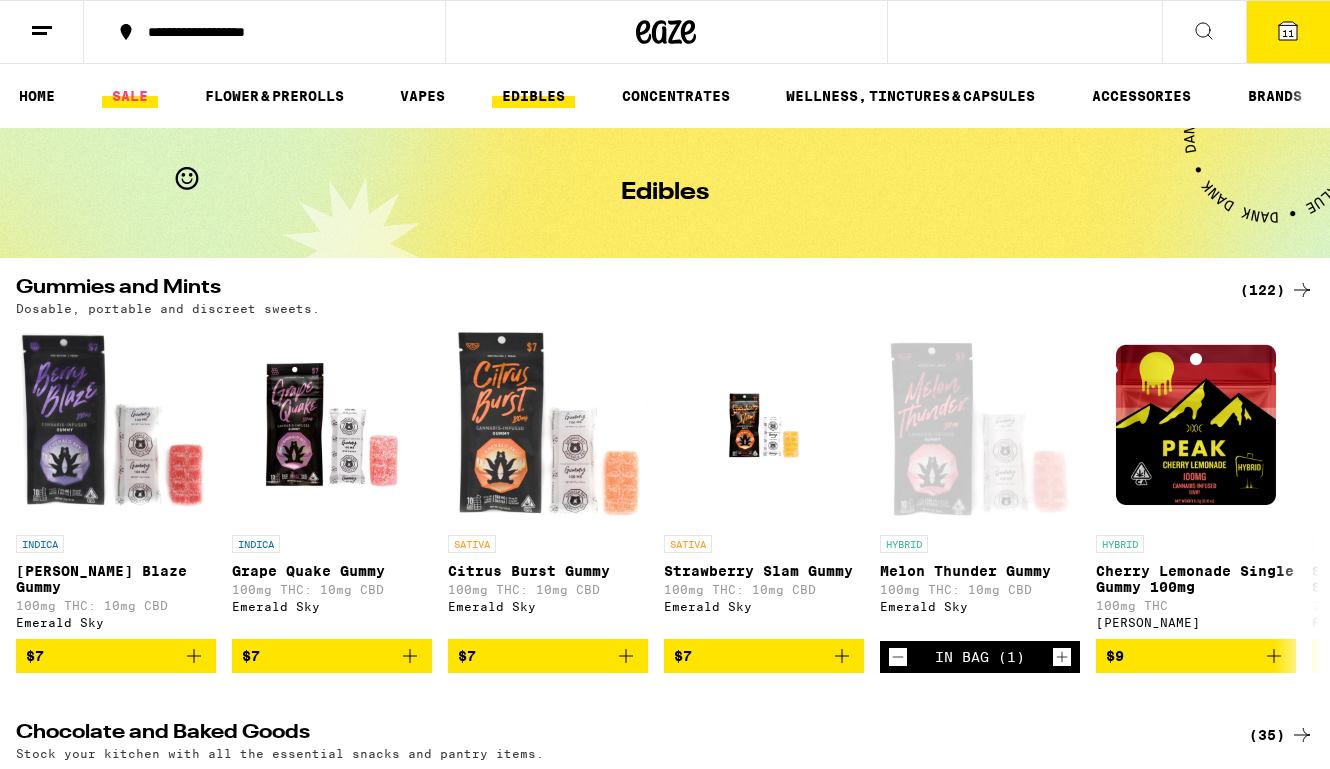 click on "SALE" at bounding box center (130, 96) 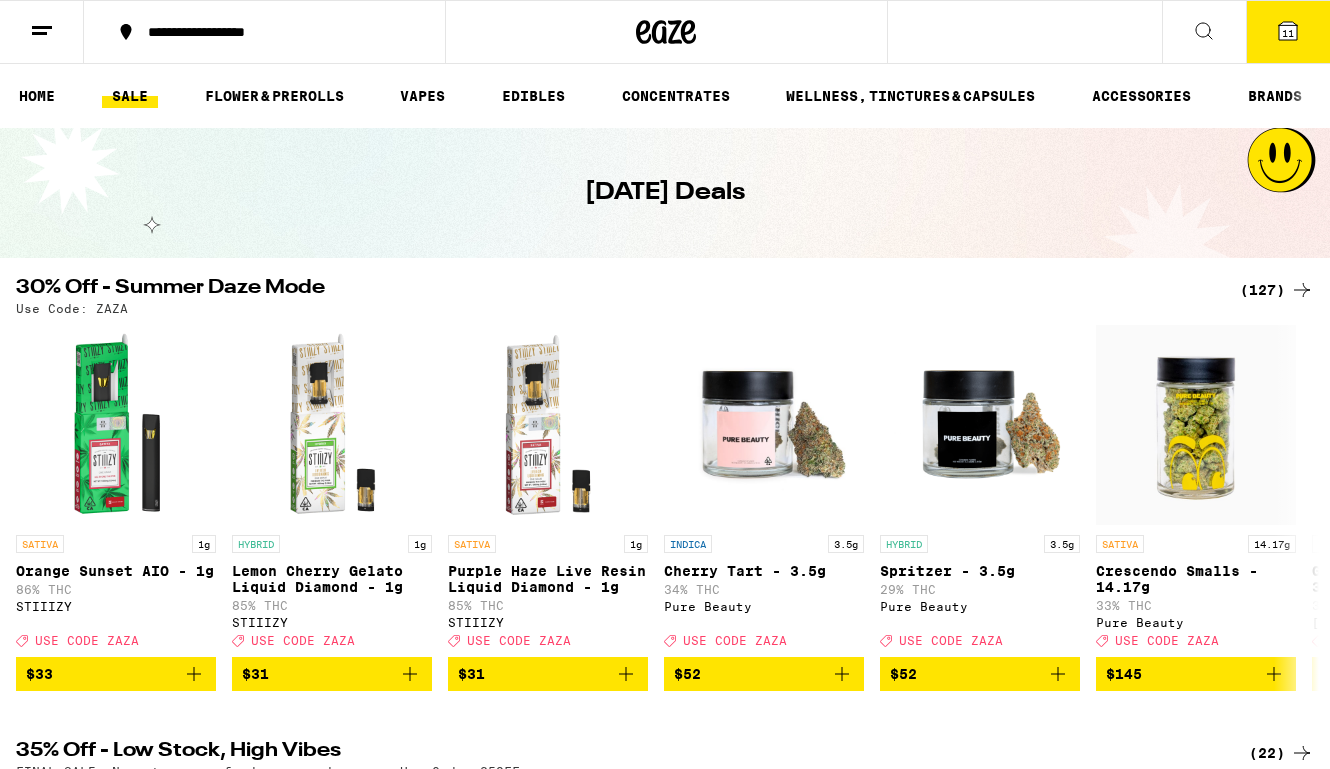 scroll, scrollTop: 0, scrollLeft: 0, axis: both 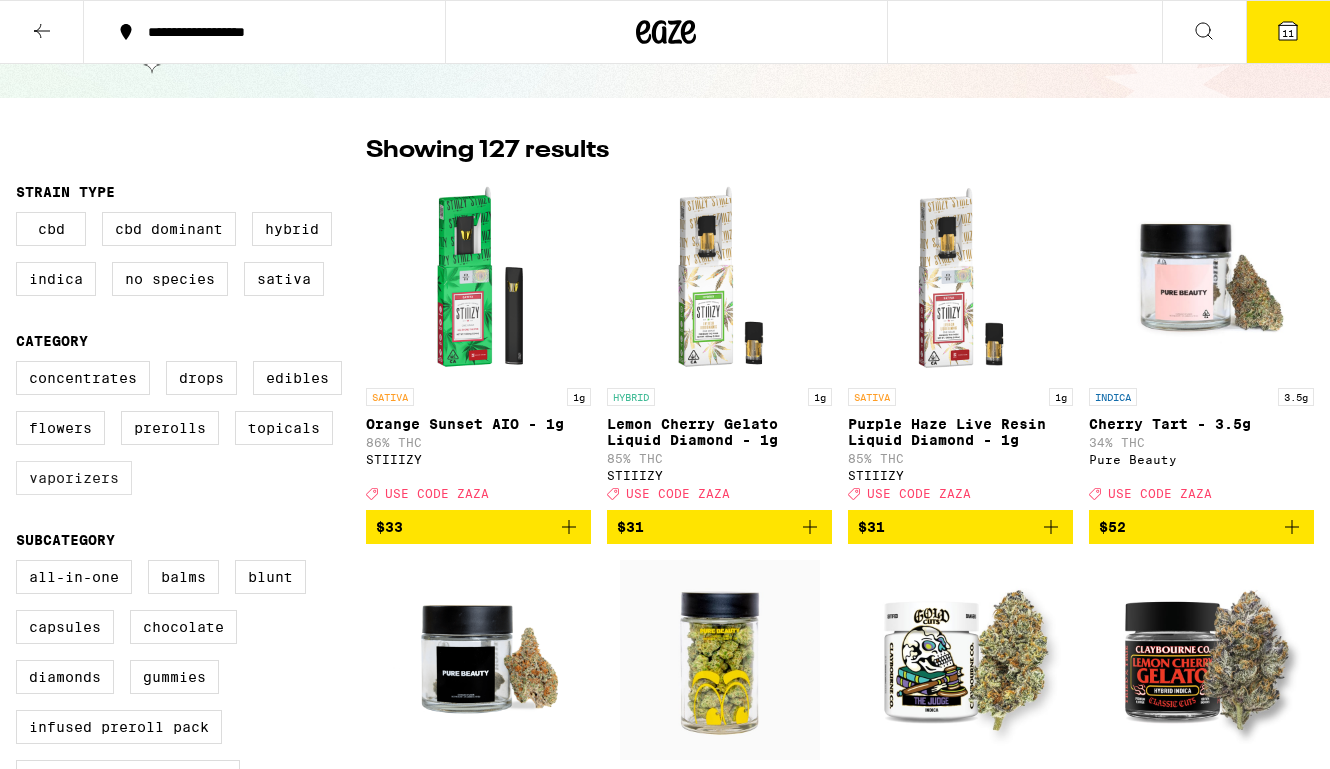 click on "Vaporizers" at bounding box center (74, 478) 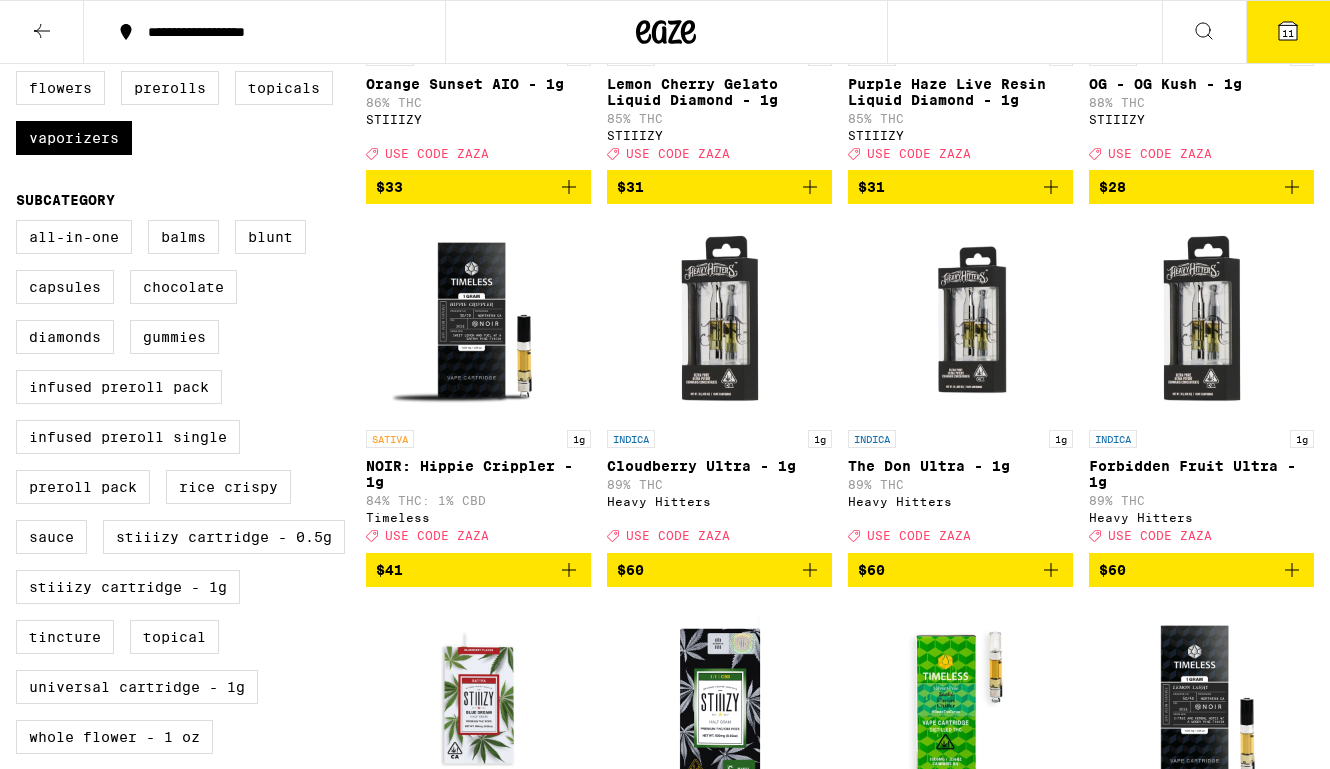 scroll, scrollTop: 442, scrollLeft: 0, axis: vertical 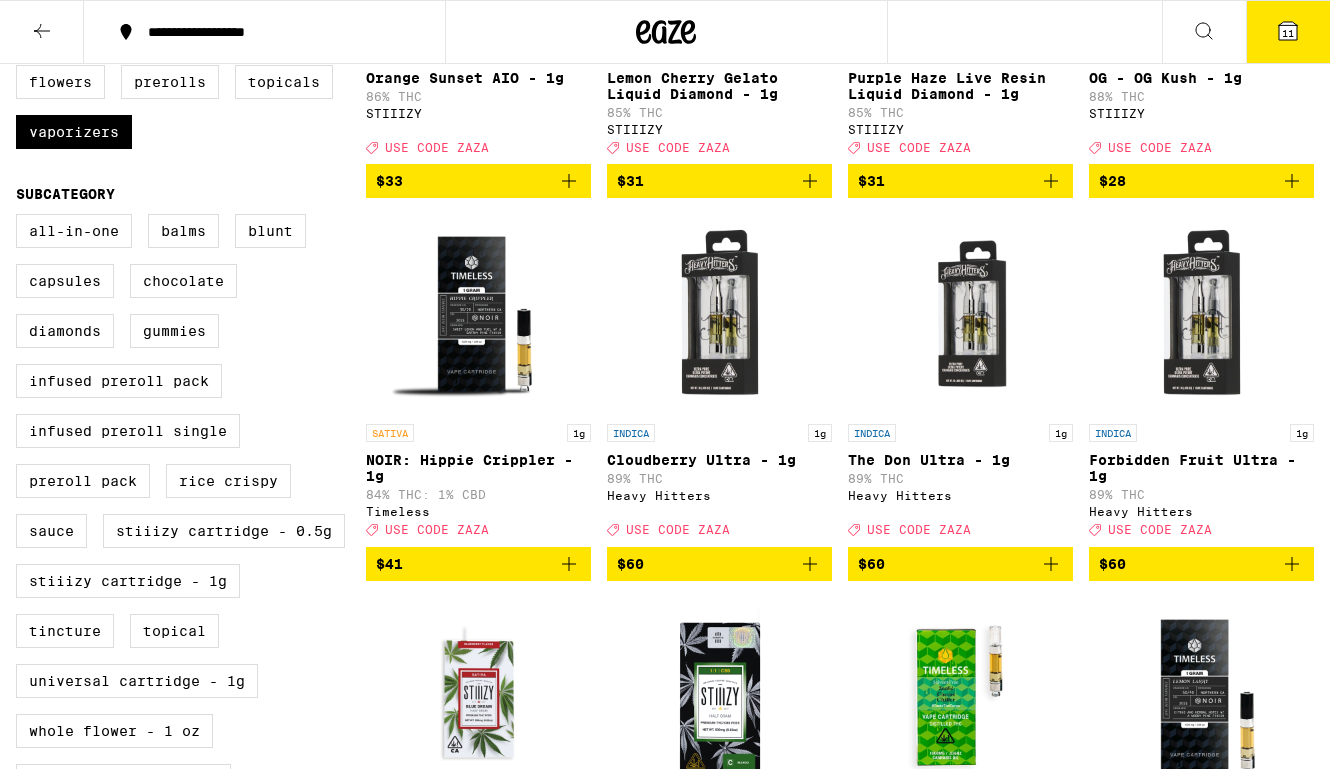 click 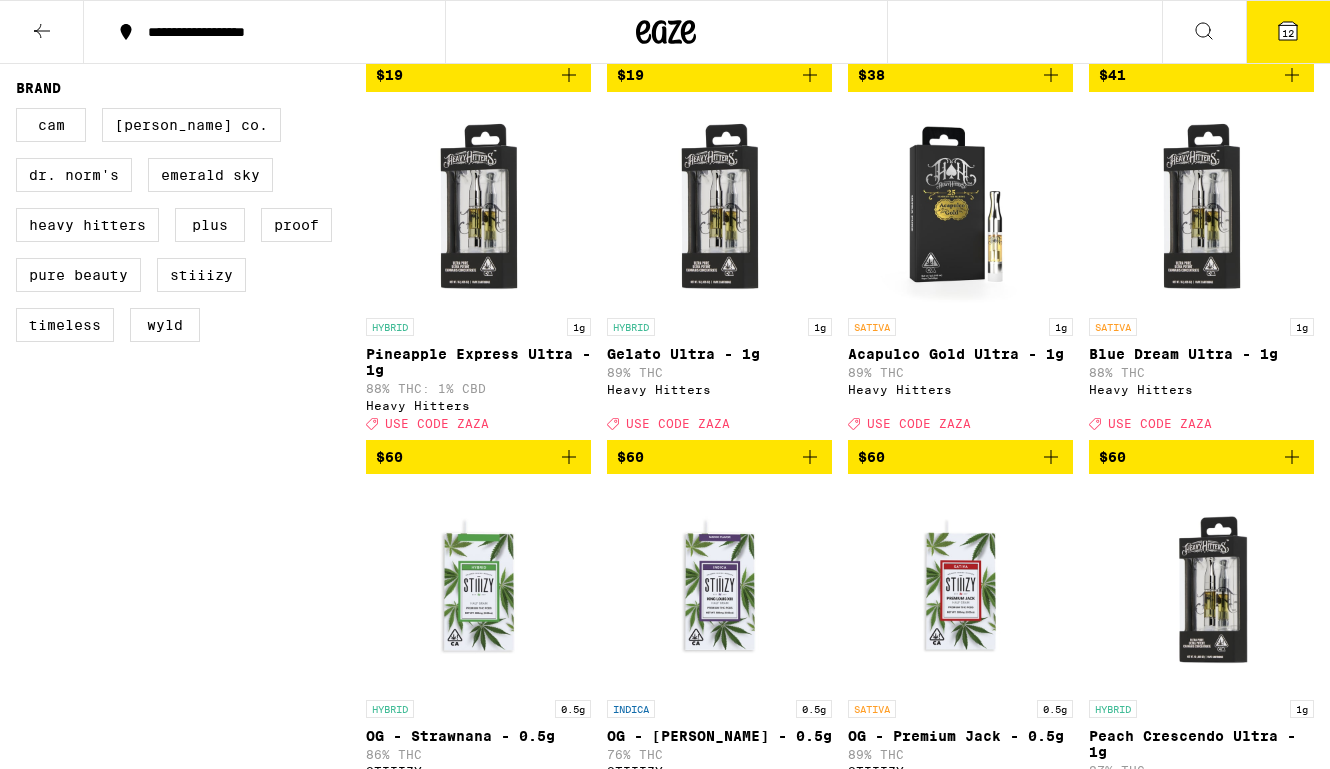 scroll, scrollTop: 1304, scrollLeft: 0, axis: vertical 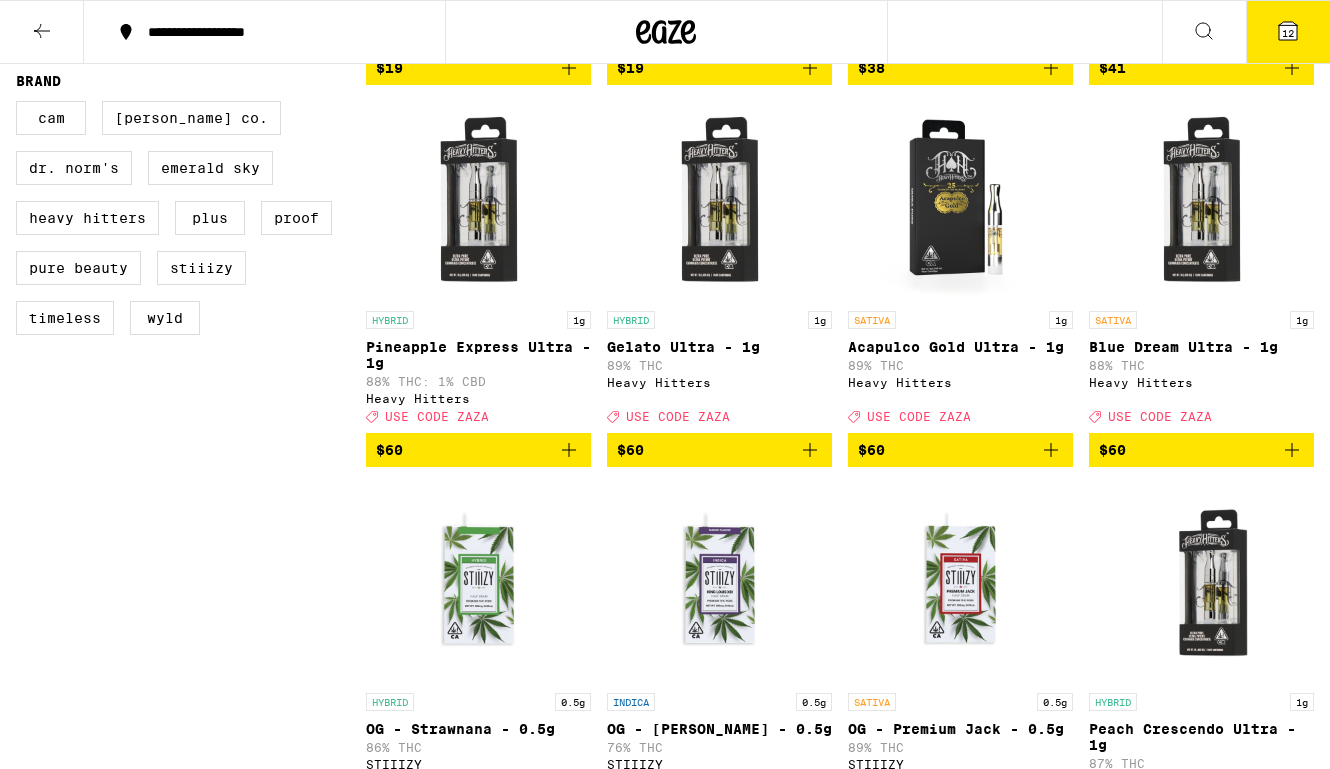 click 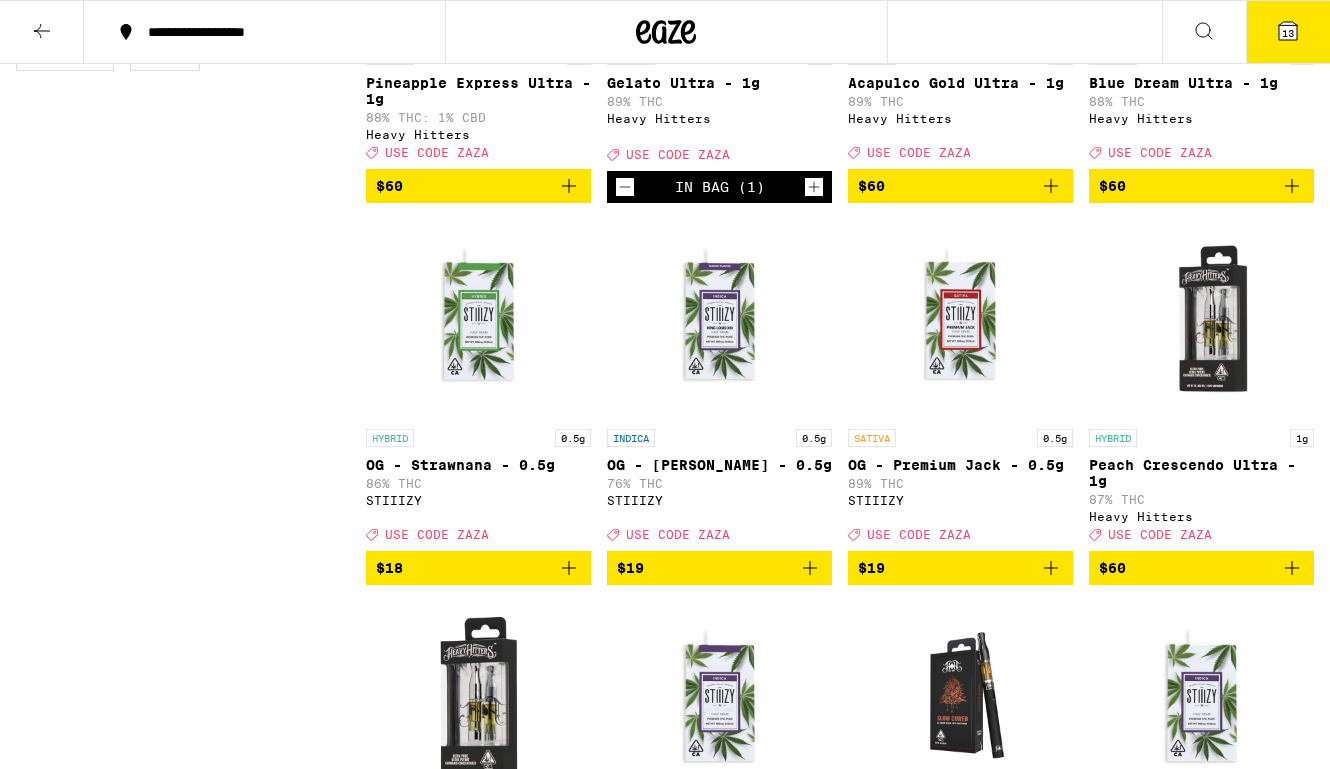 scroll, scrollTop: 1594, scrollLeft: 0, axis: vertical 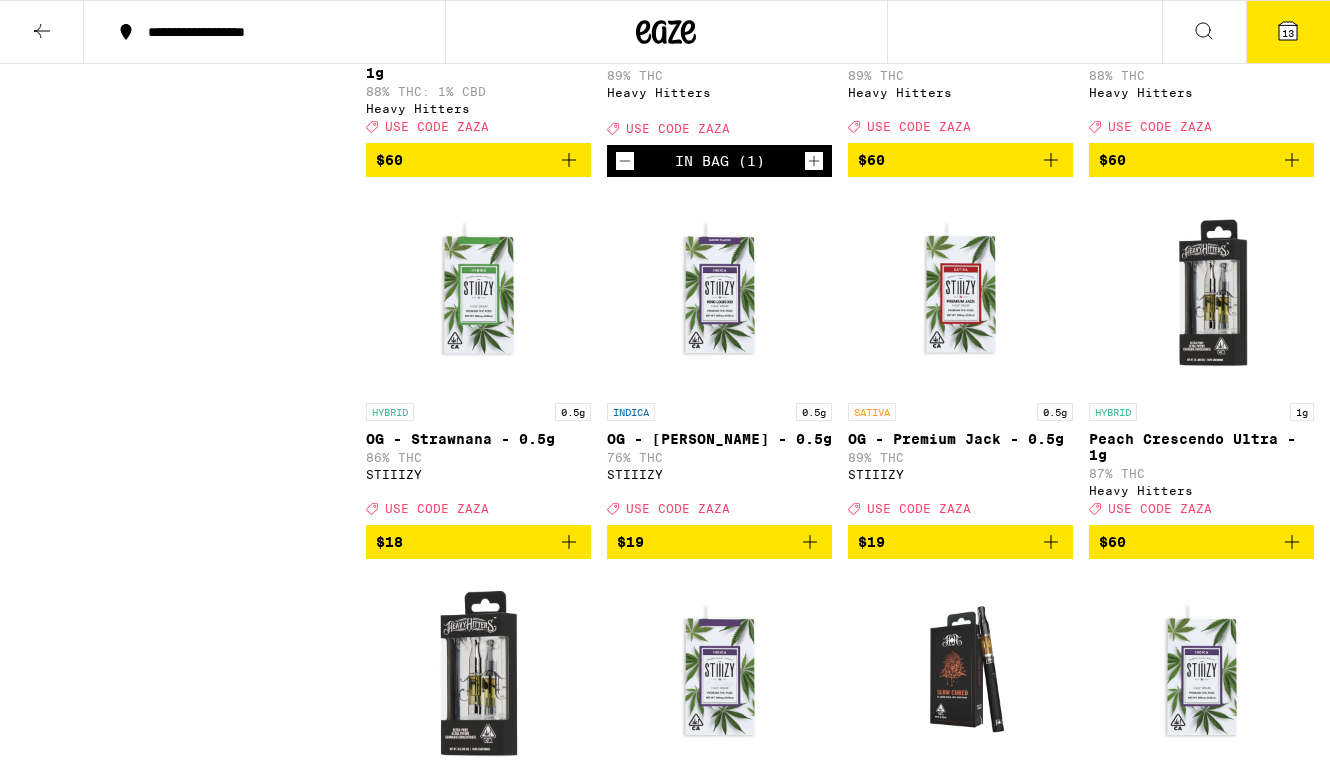 click 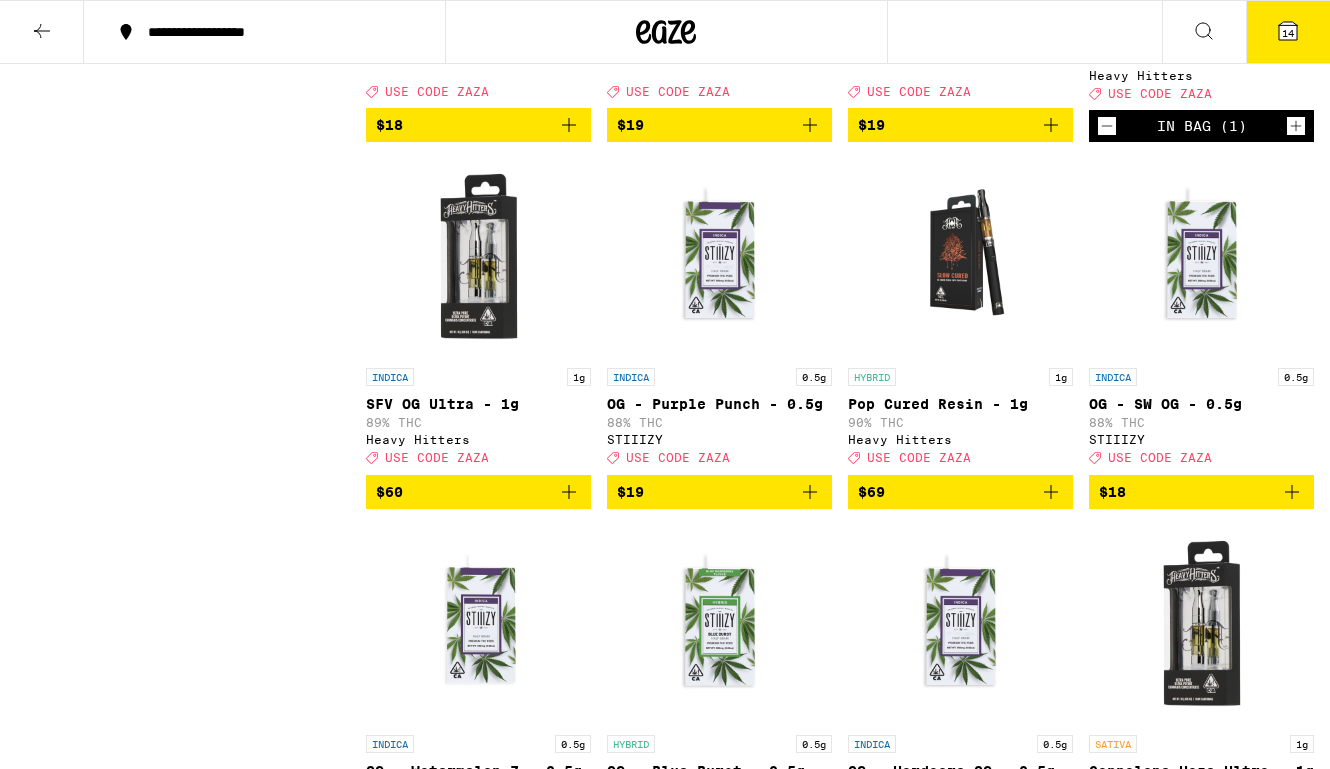 scroll, scrollTop: 2011, scrollLeft: 0, axis: vertical 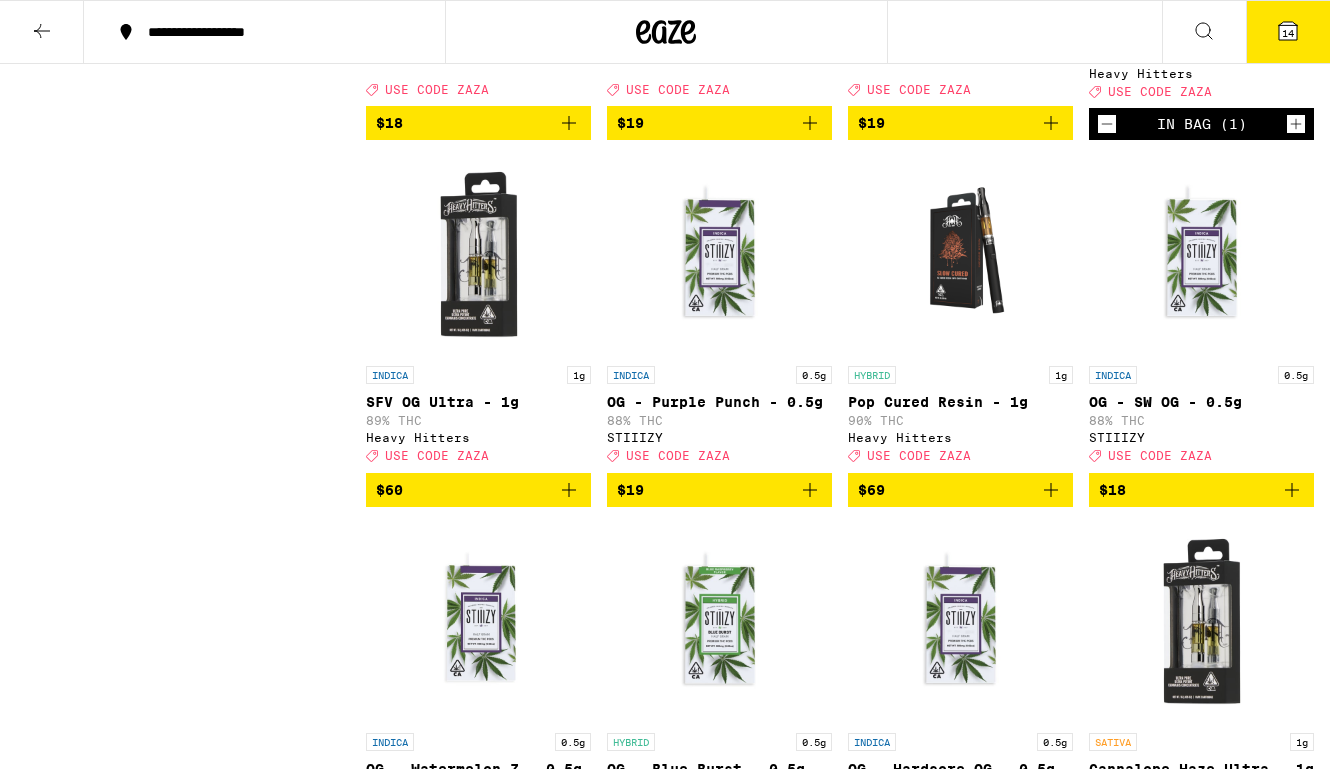 click 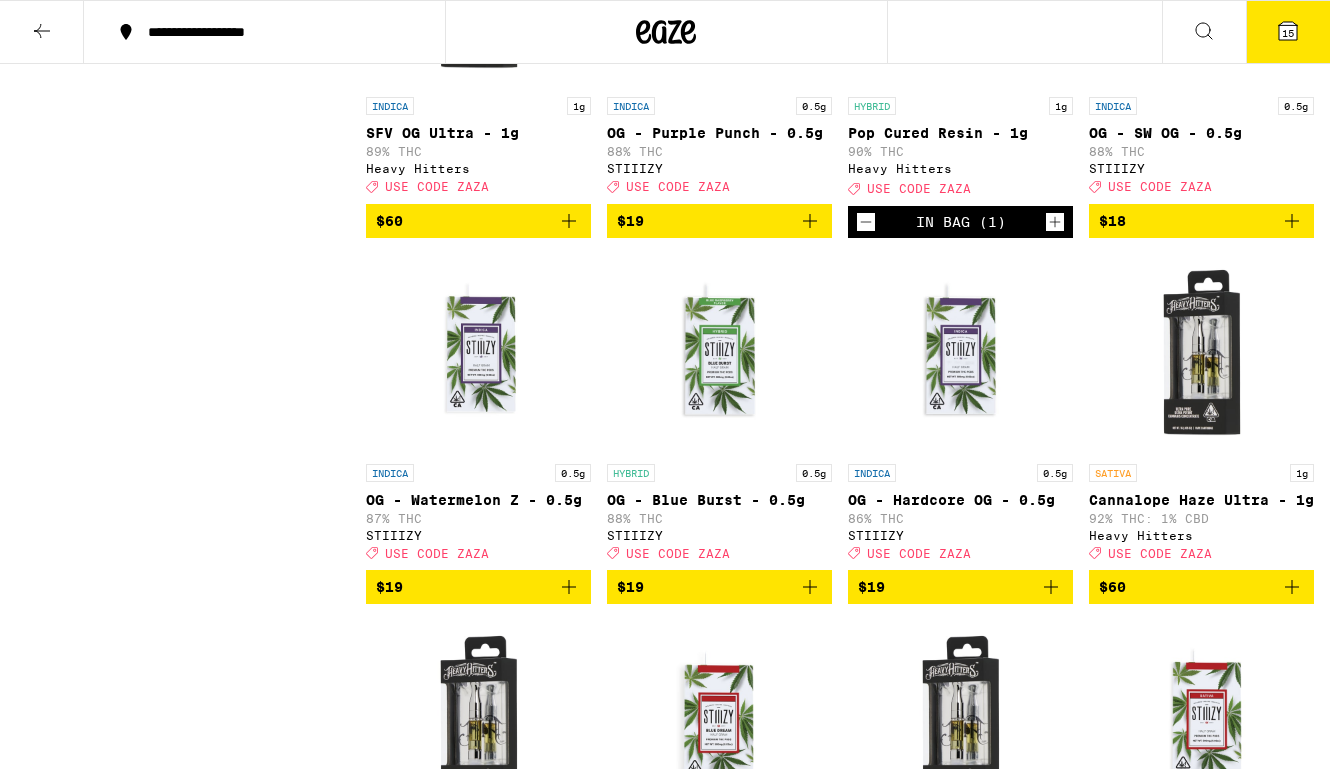 scroll, scrollTop: 2295, scrollLeft: 0, axis: vertical 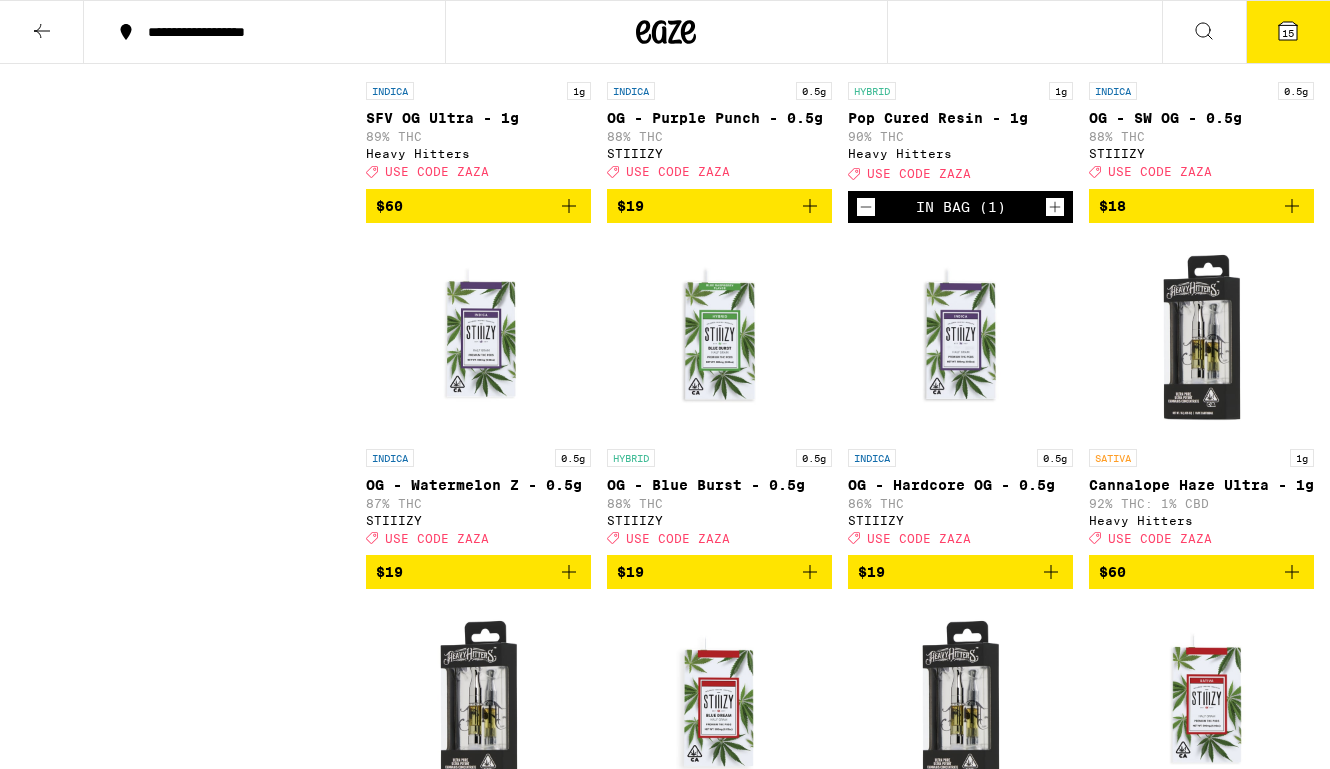 click 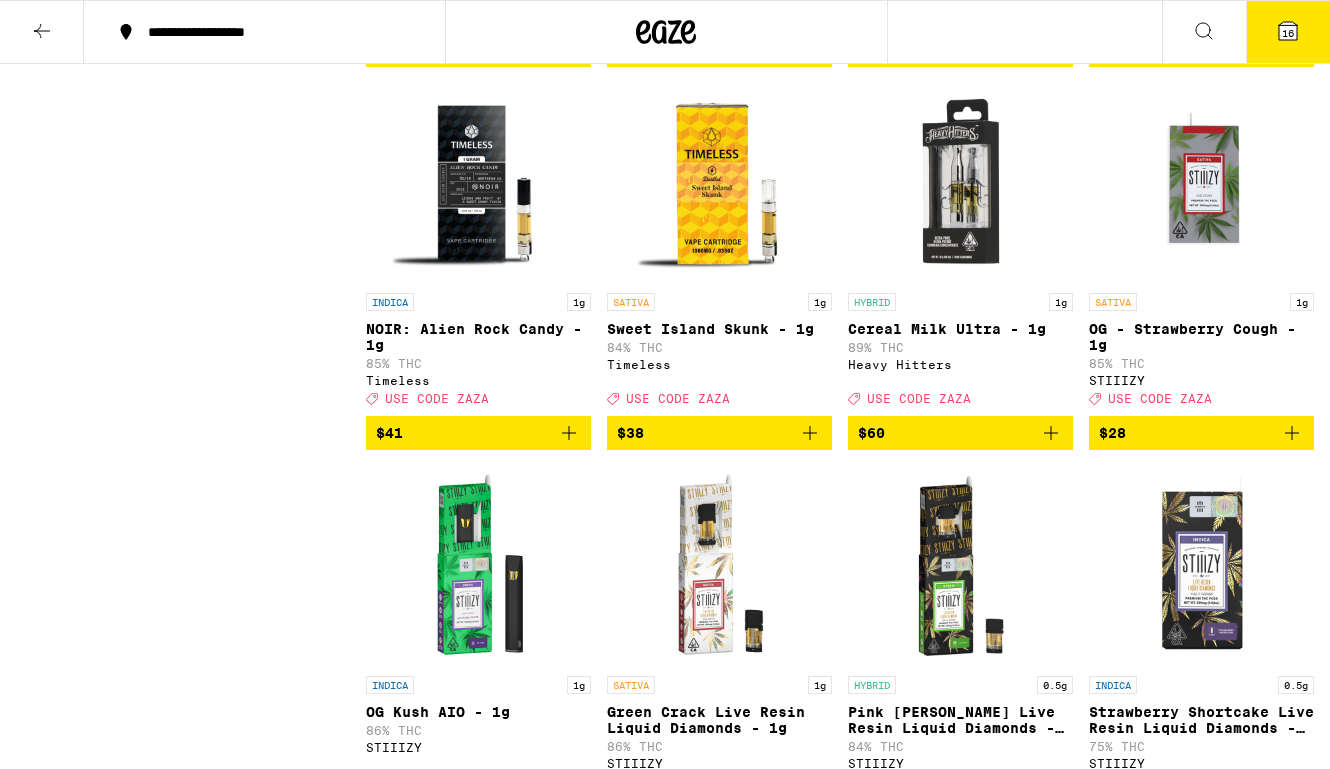 scroll, scrollTop: 3584, scrollLeft: 0, axis: vertical 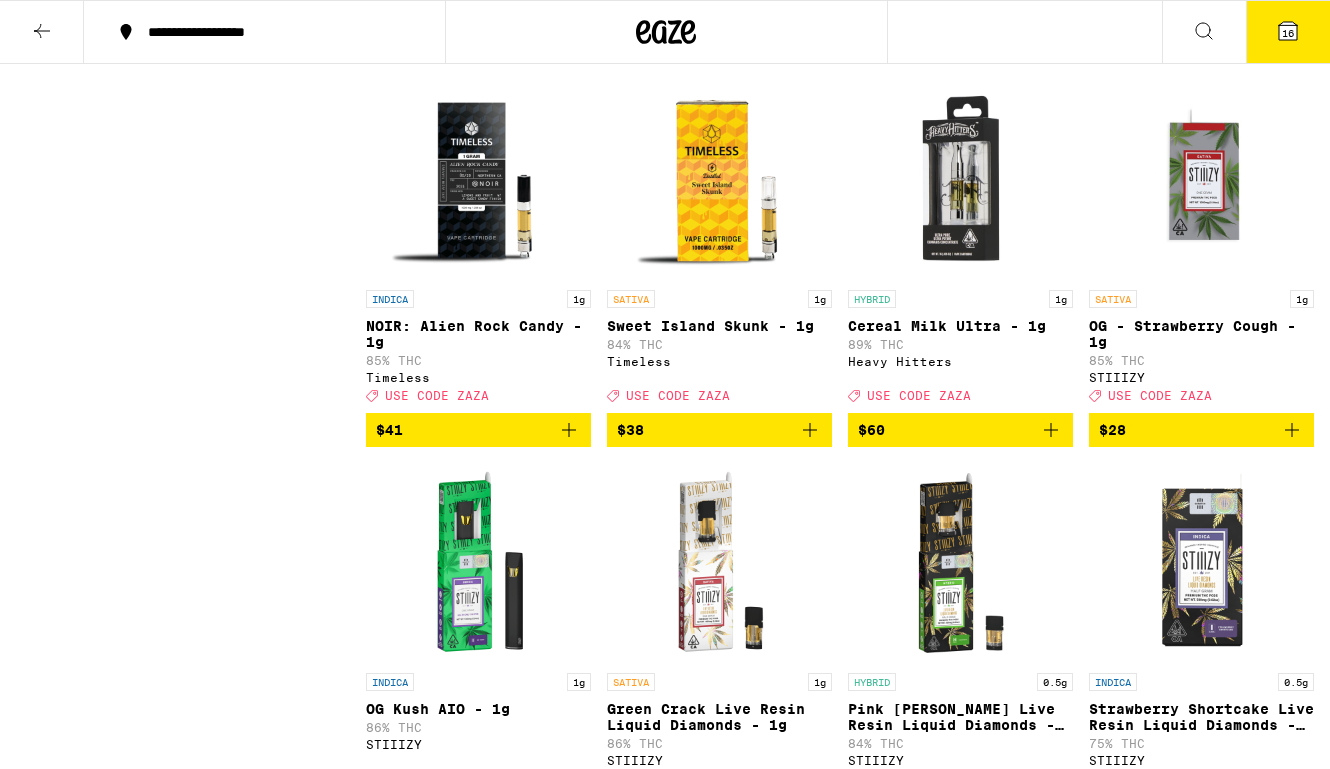click 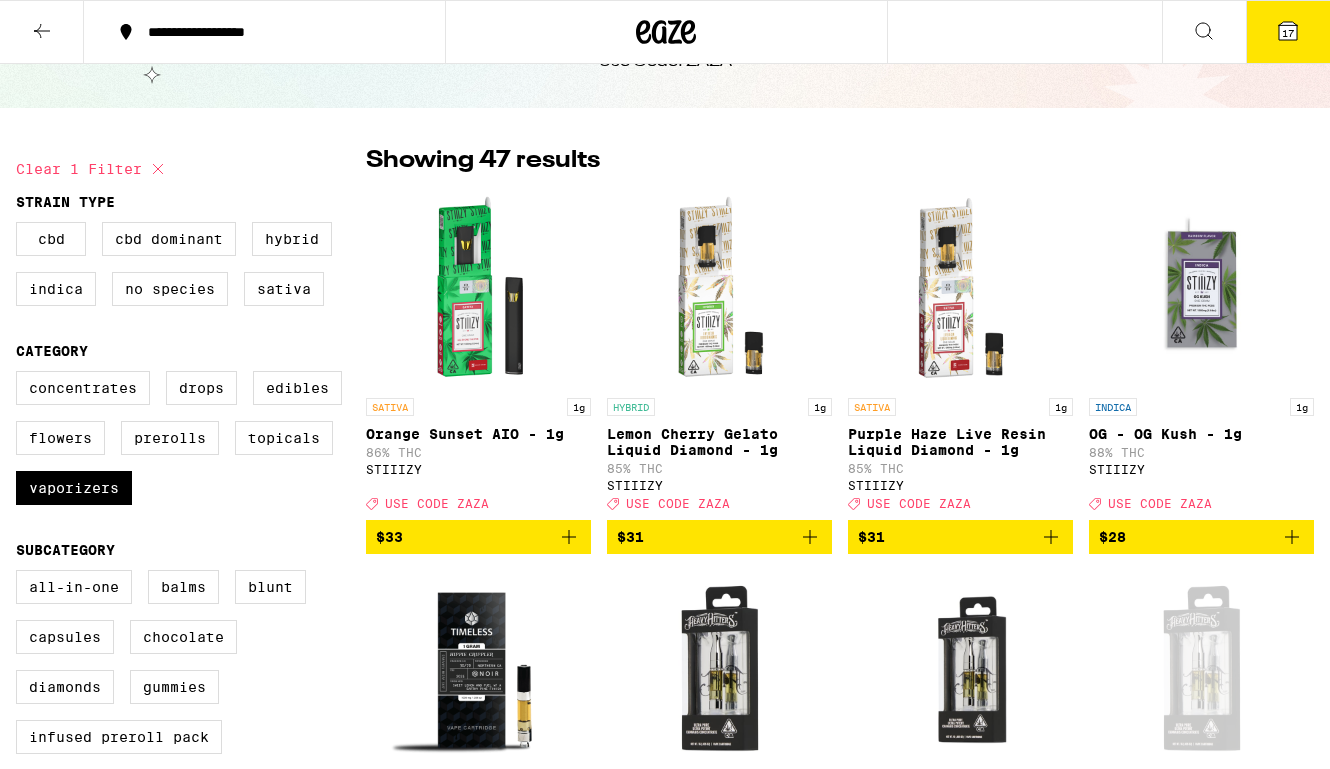 scroll, scrollTop: 0, scrollLeft: 0, axis: both 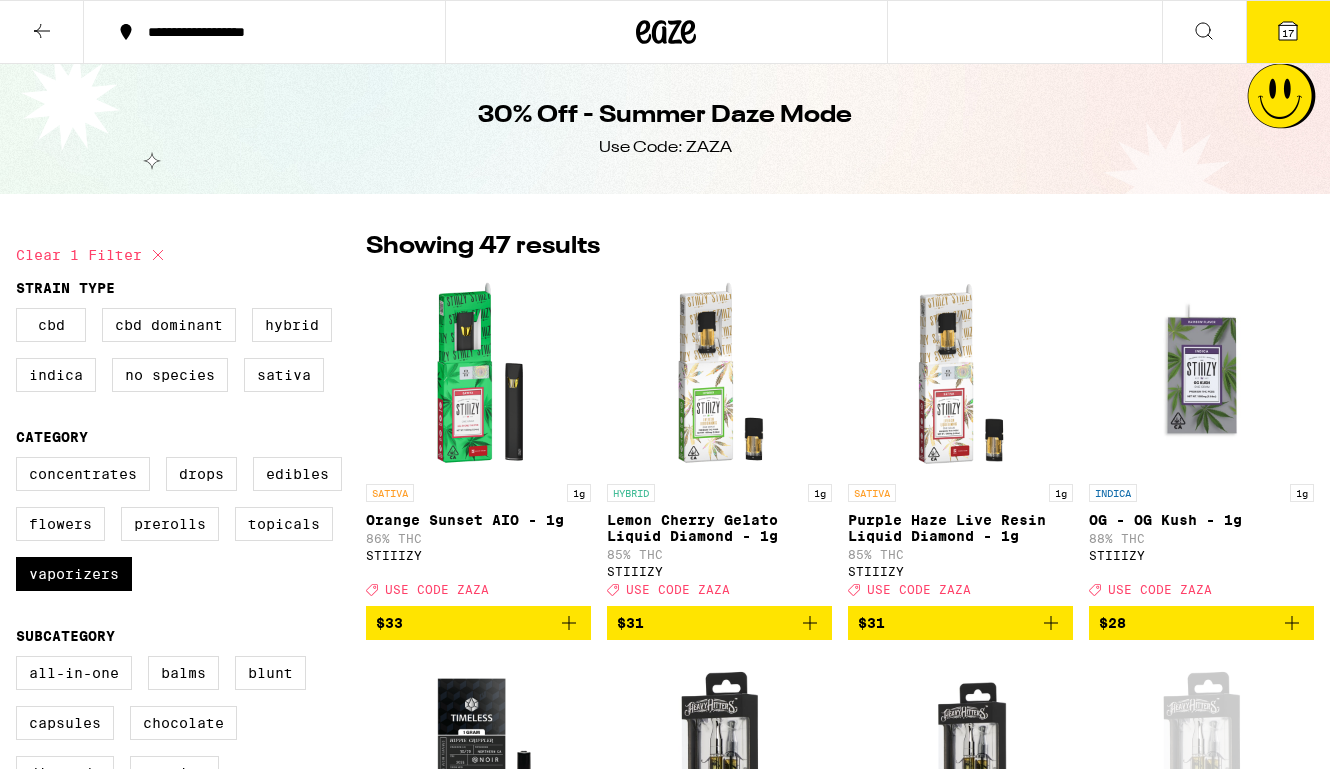 click 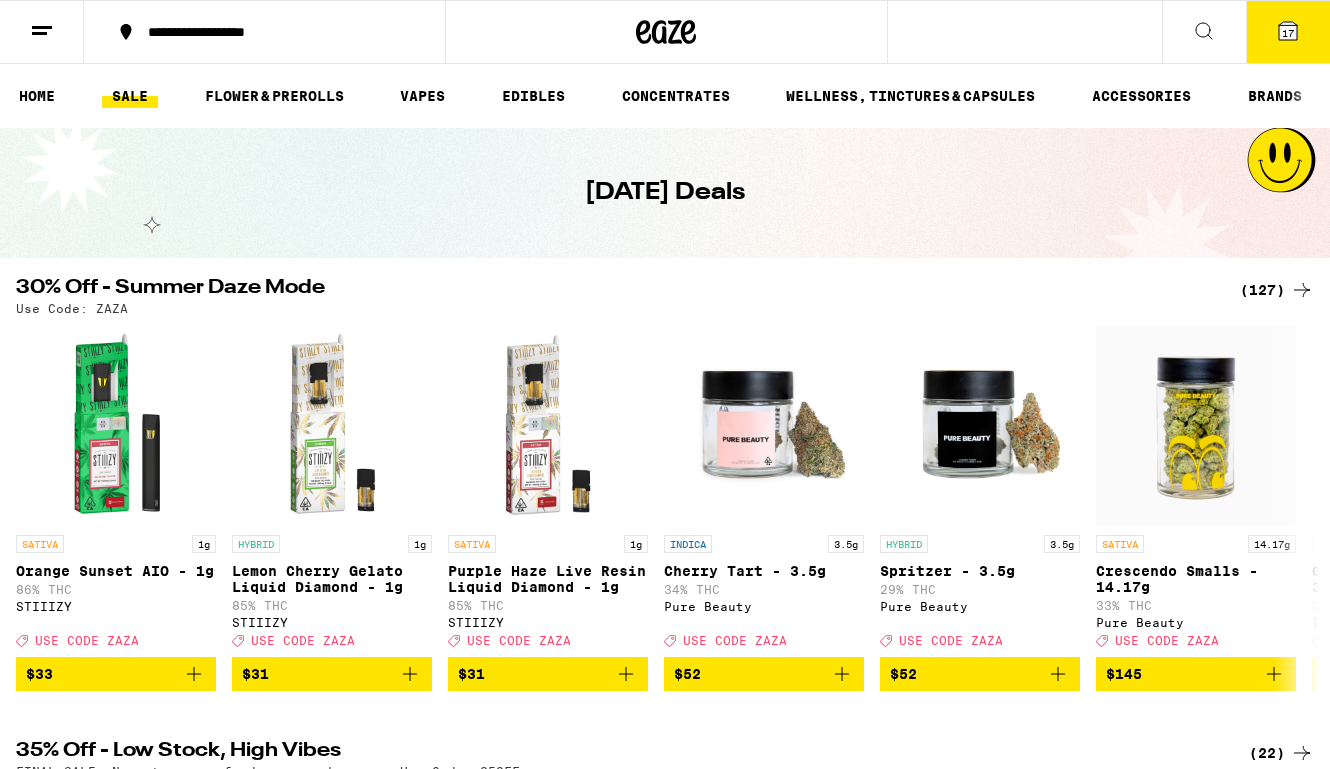 scroll, scrollTop: 0, scrollLeft: 0, axis: both 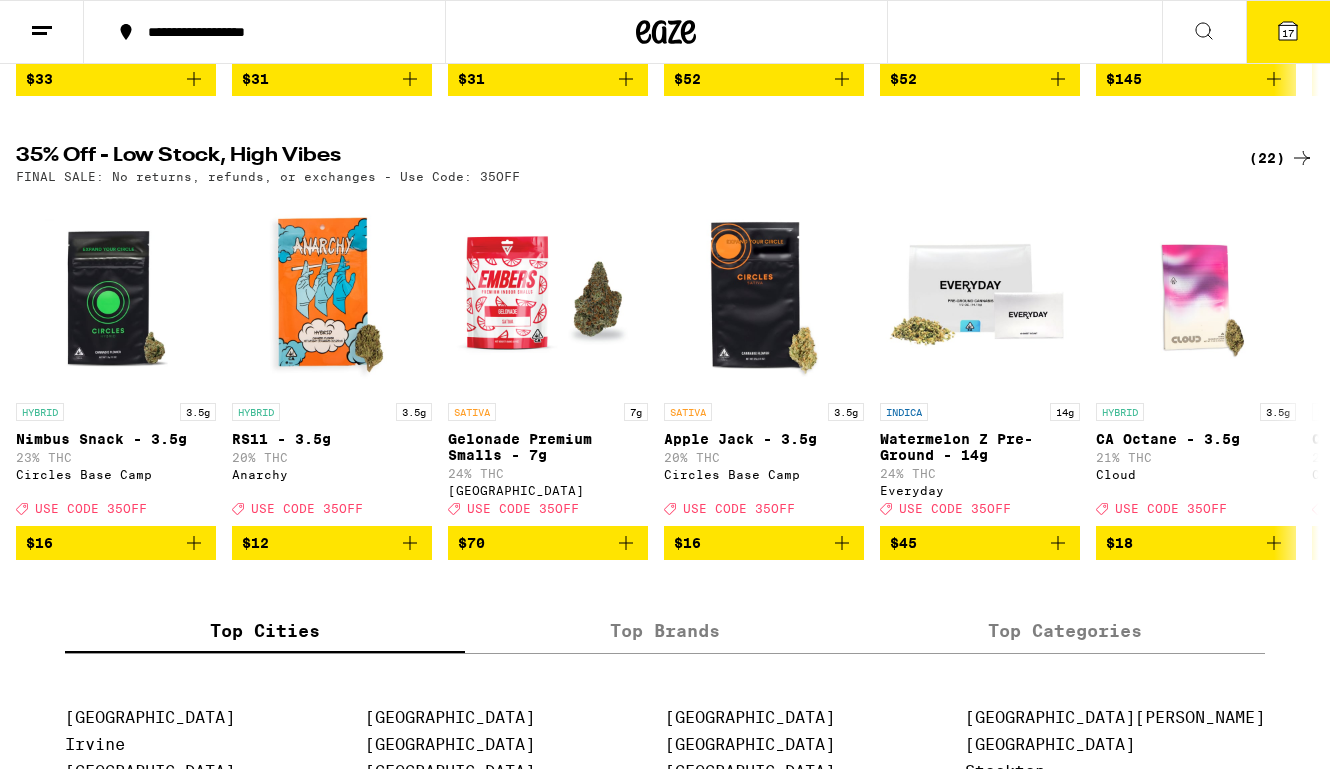 click 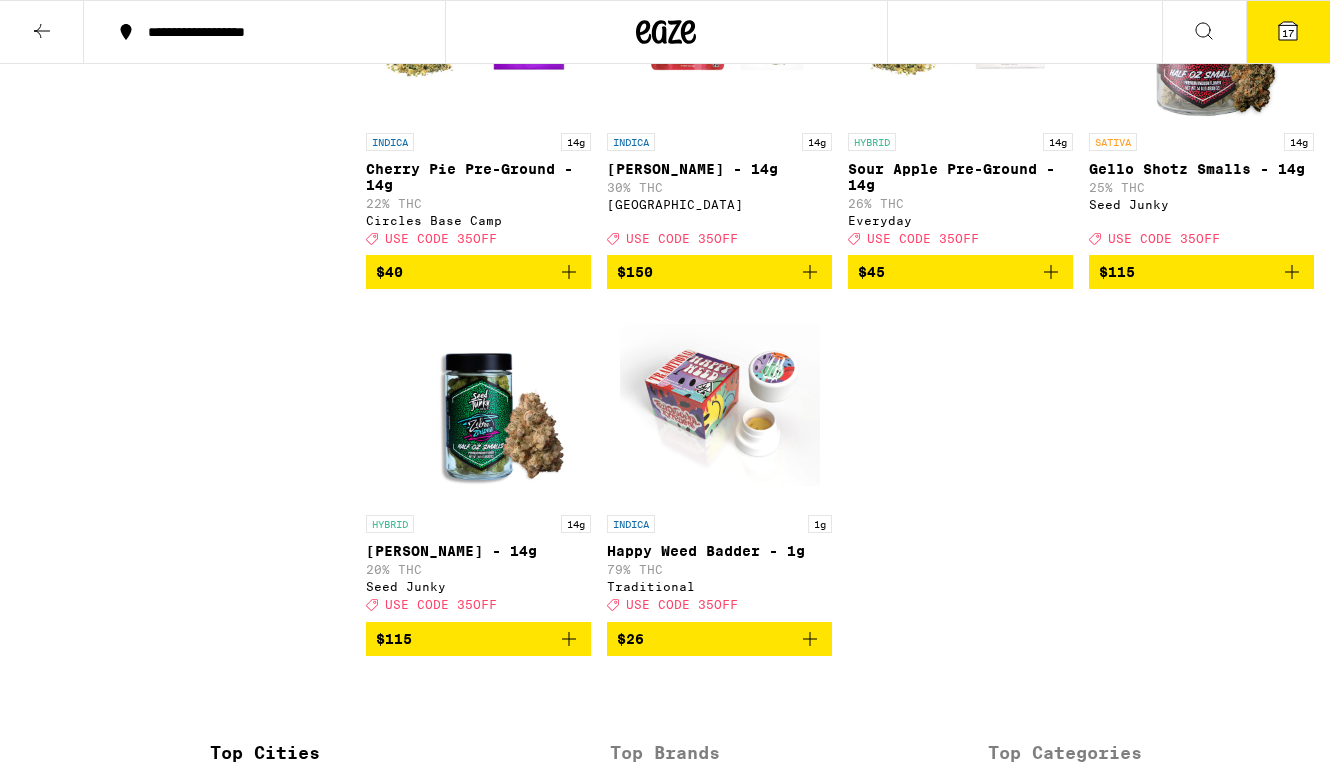 scroll, scrollTop: 0, scrollLeft: 0, axis: both 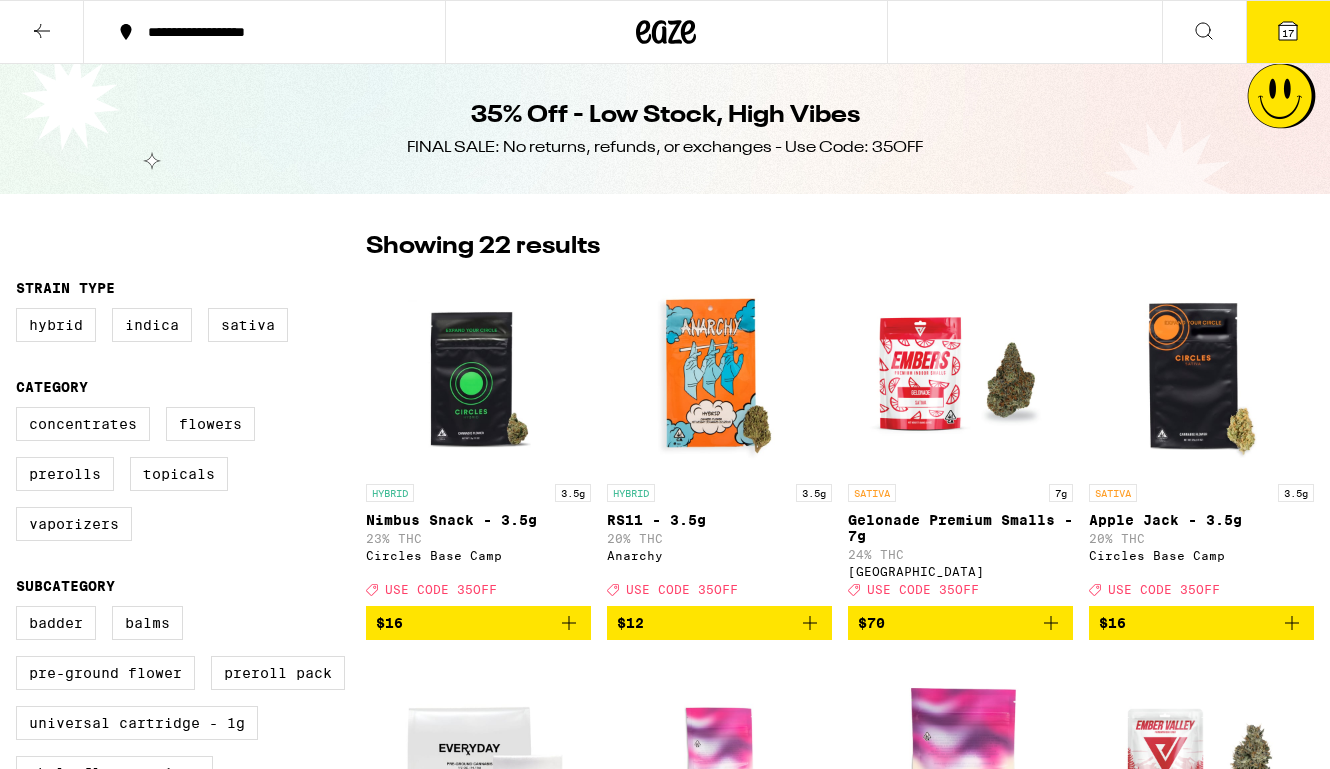 click 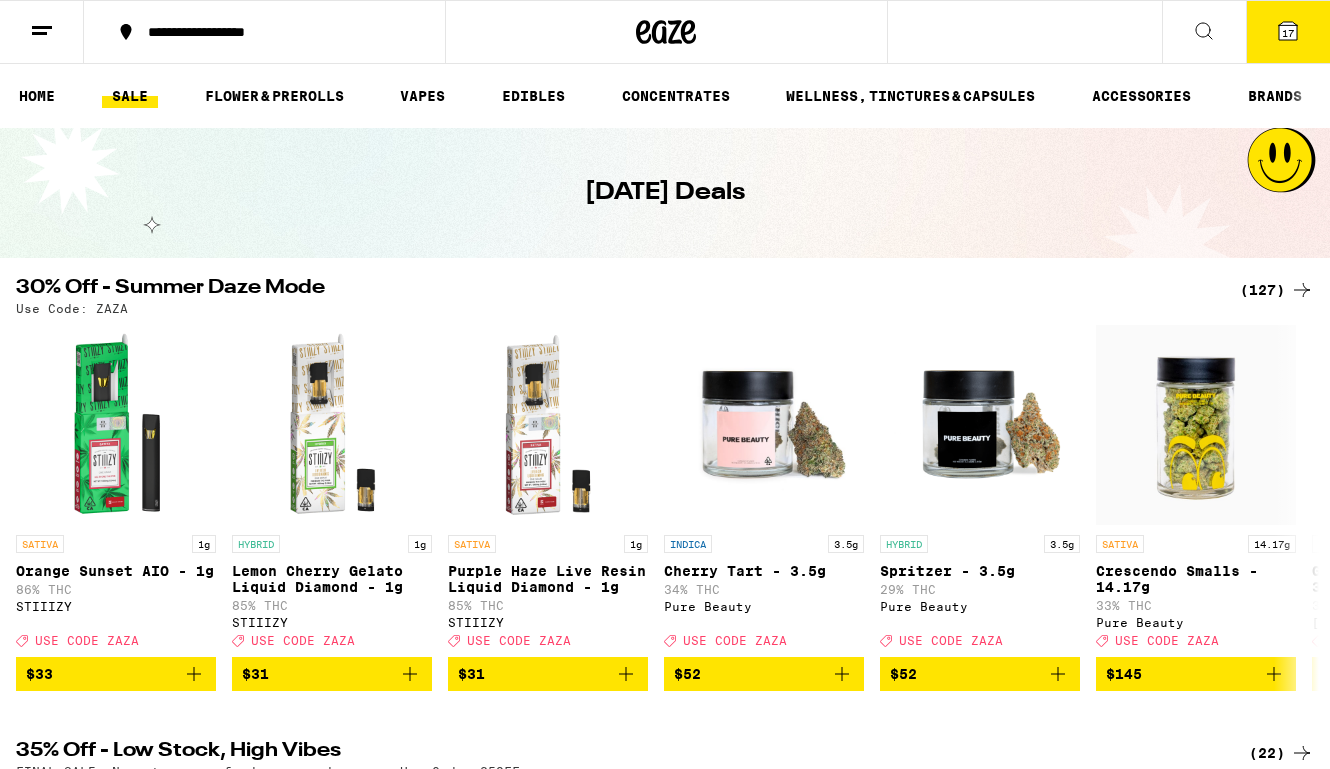 scroll, scrollTop: 0, scrollLeft: 0, axis: both 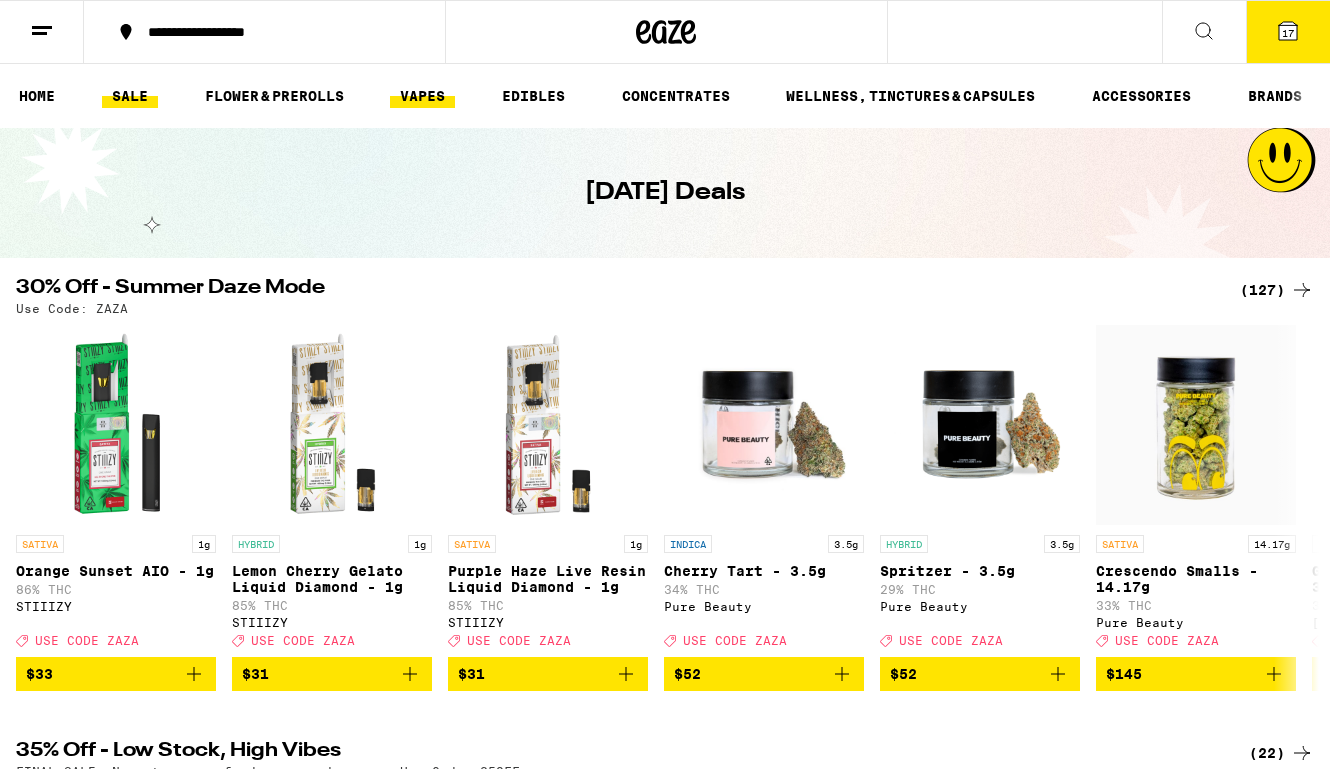 click on "VAPES" at bounding box center (422, 96) 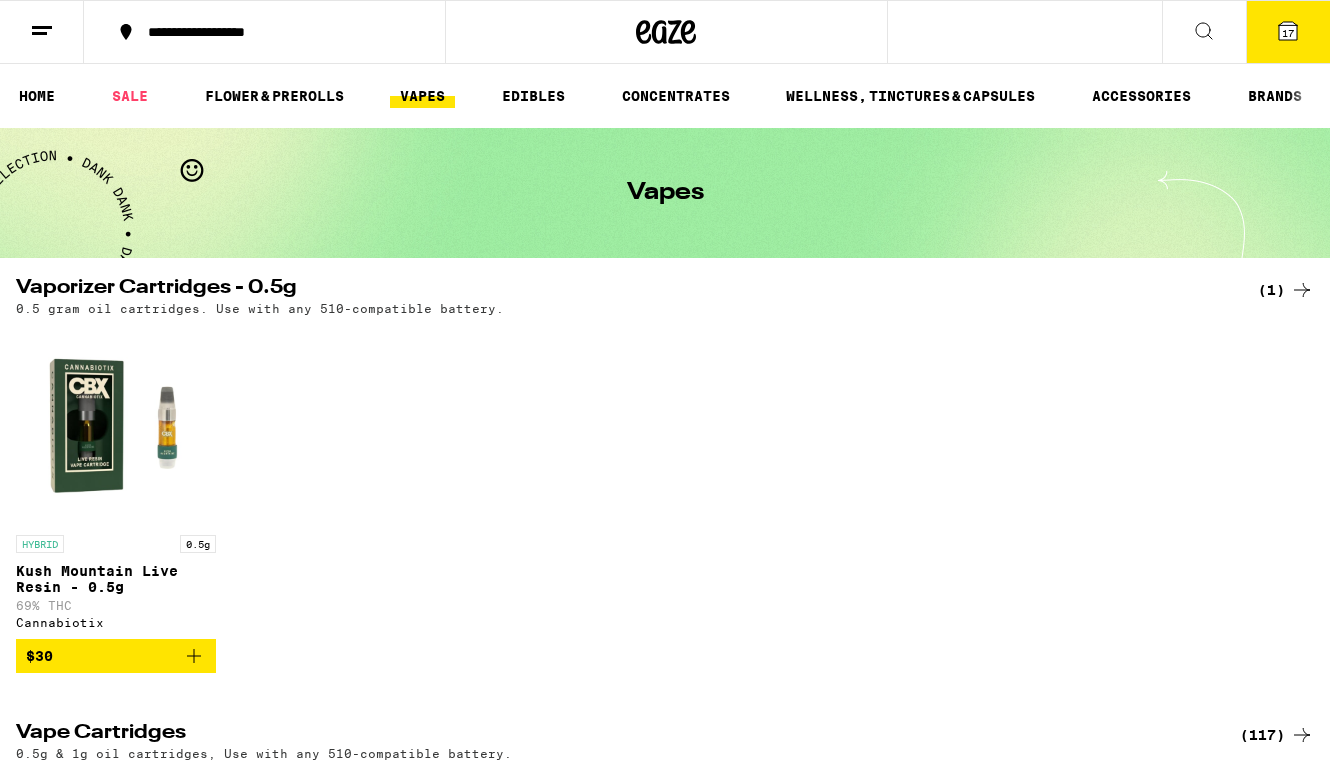 scroll, scrollTop: 0, scrollLeft: 0, axis: both 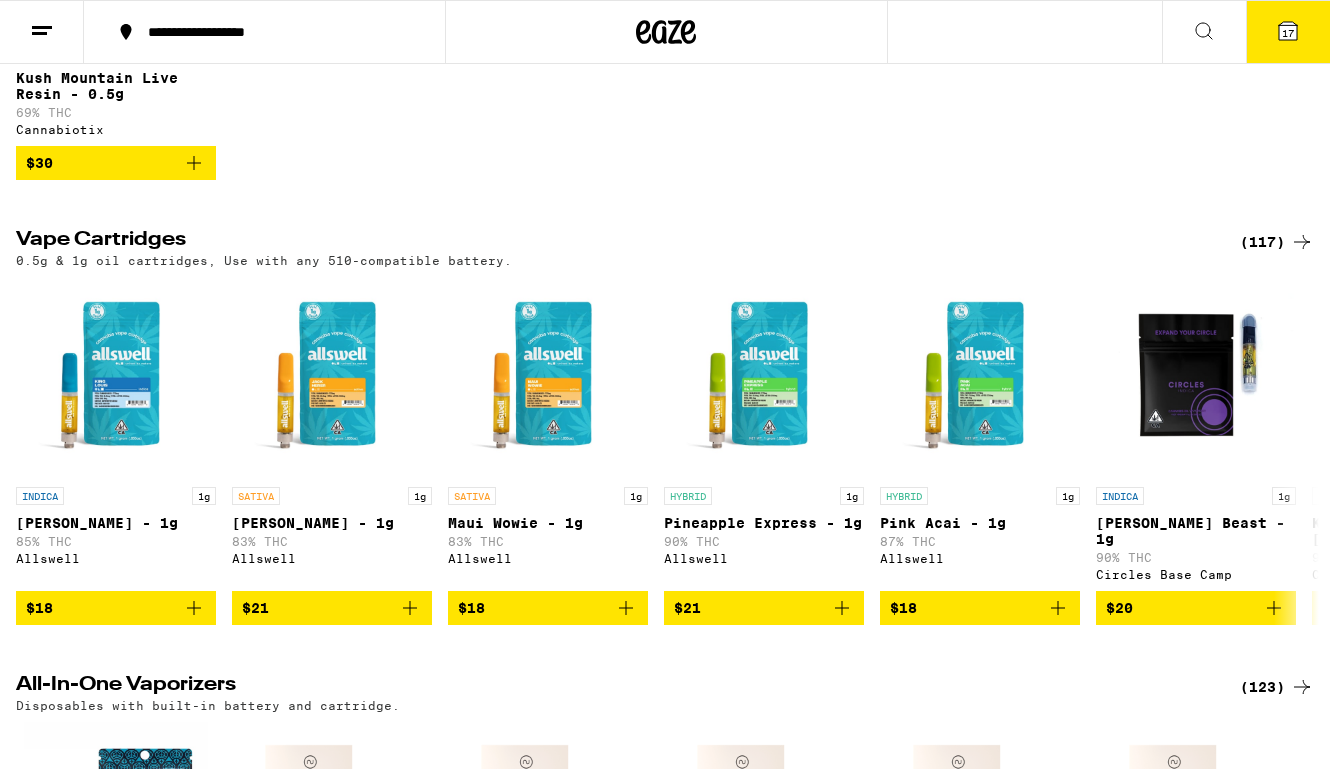 click on "(117)" at bounding box center (1277, 242) 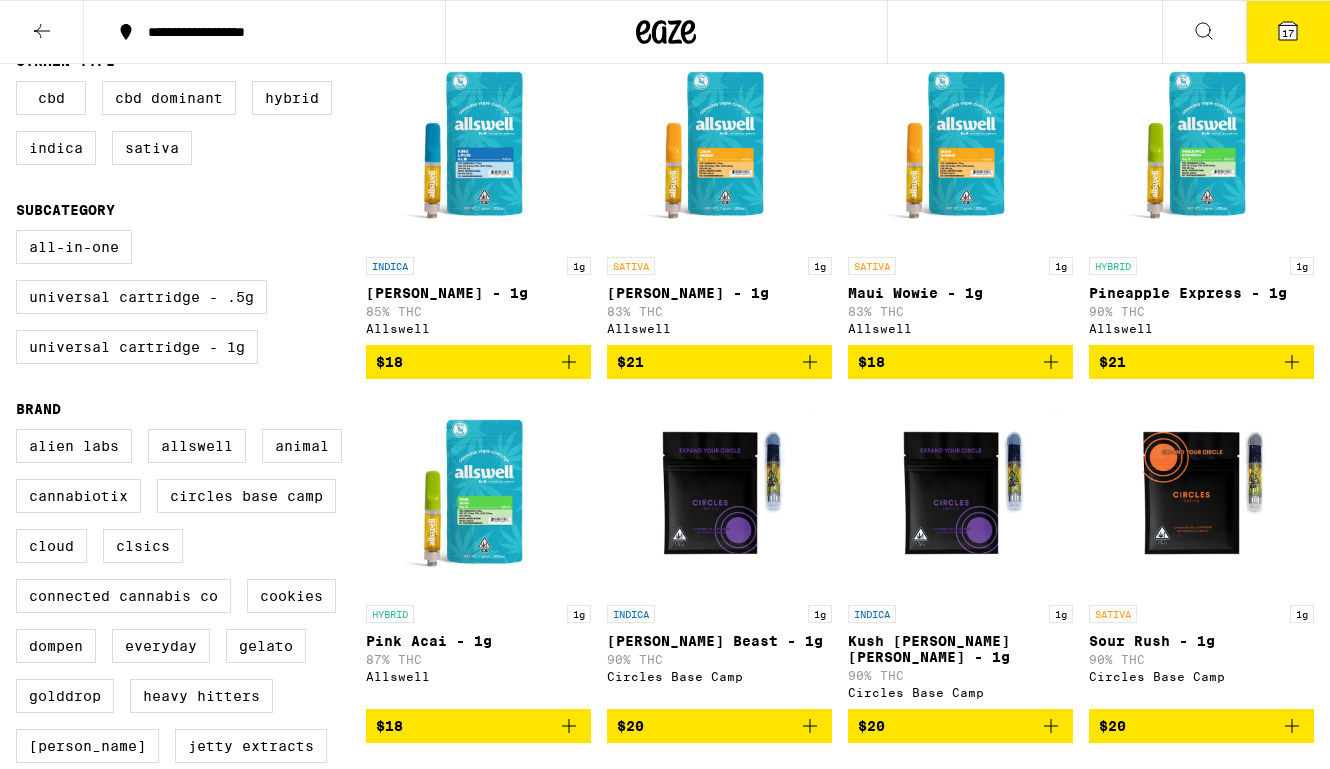 scroll, scrollTop: 237, scrollLeft: 0, axis: vertical 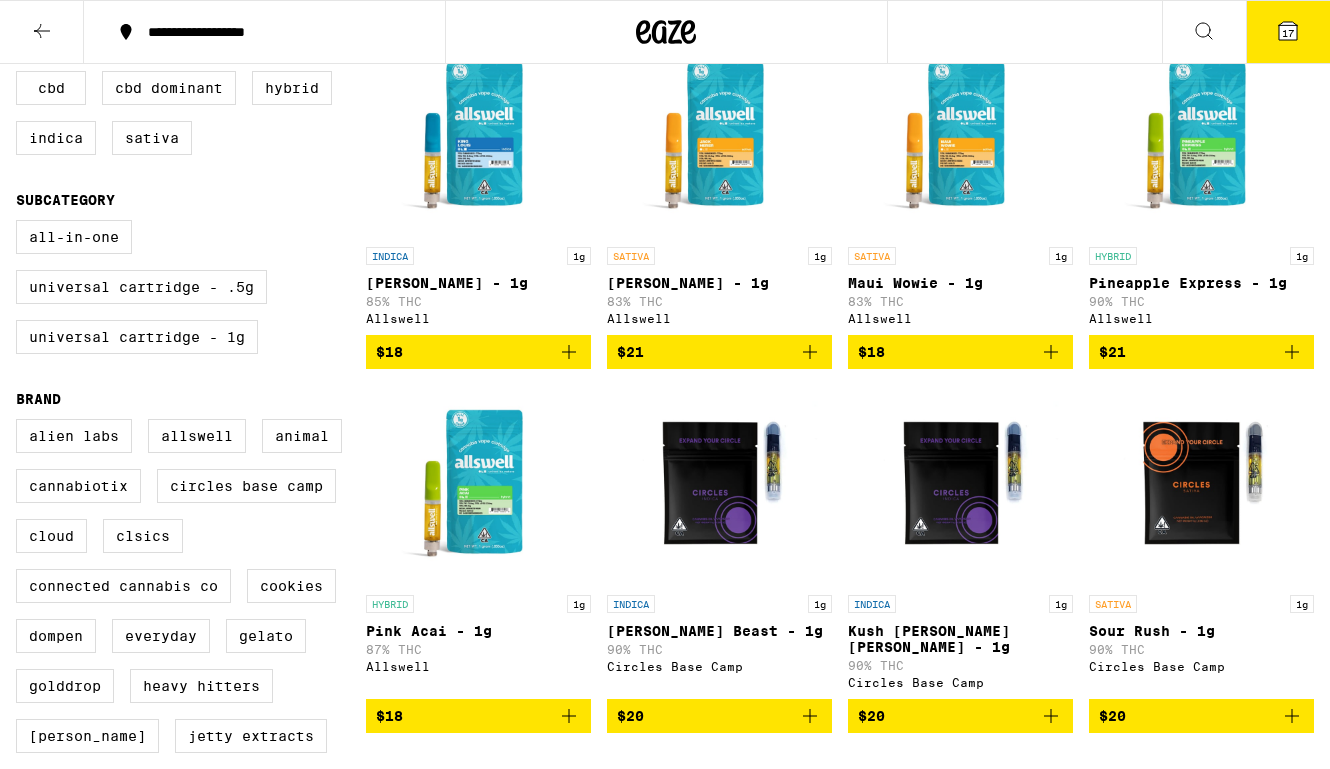 click 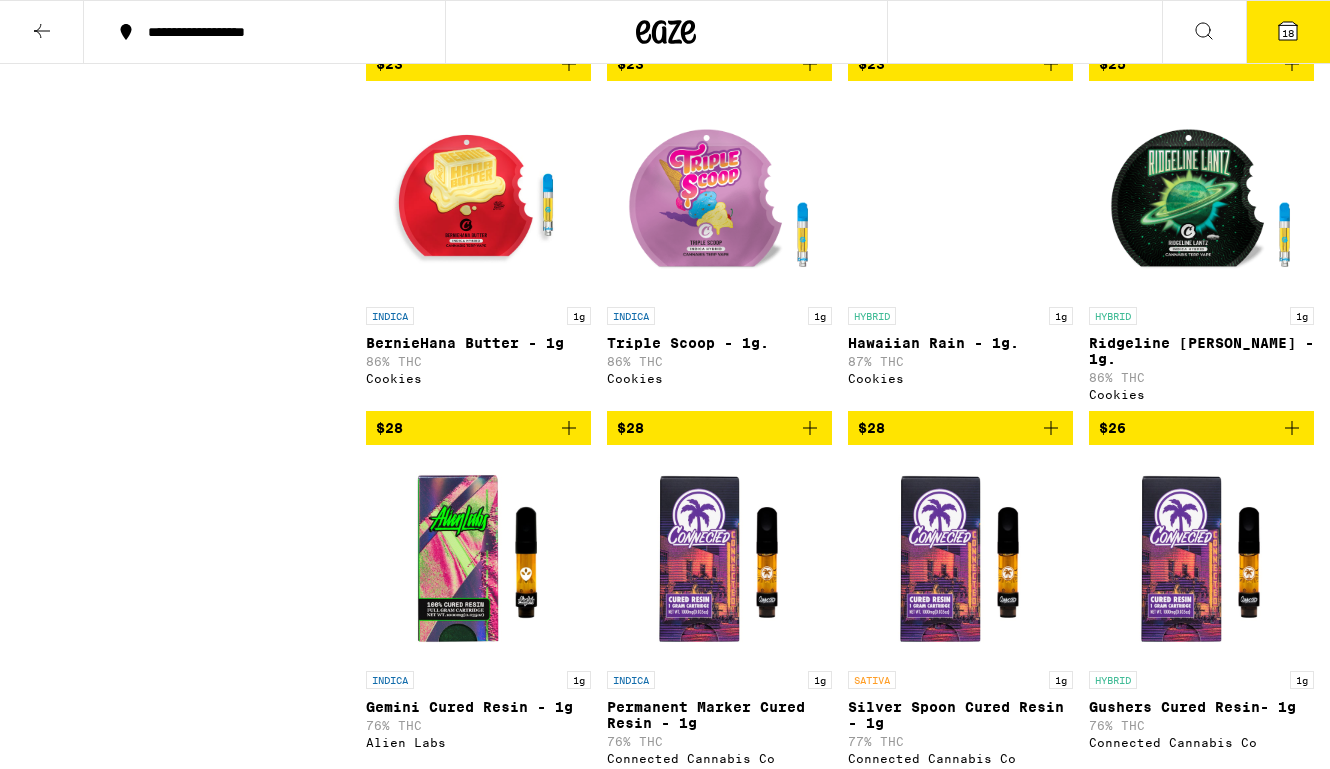 scroll, scrollTop: 2997, scrollLeft: 0, axis: vertical 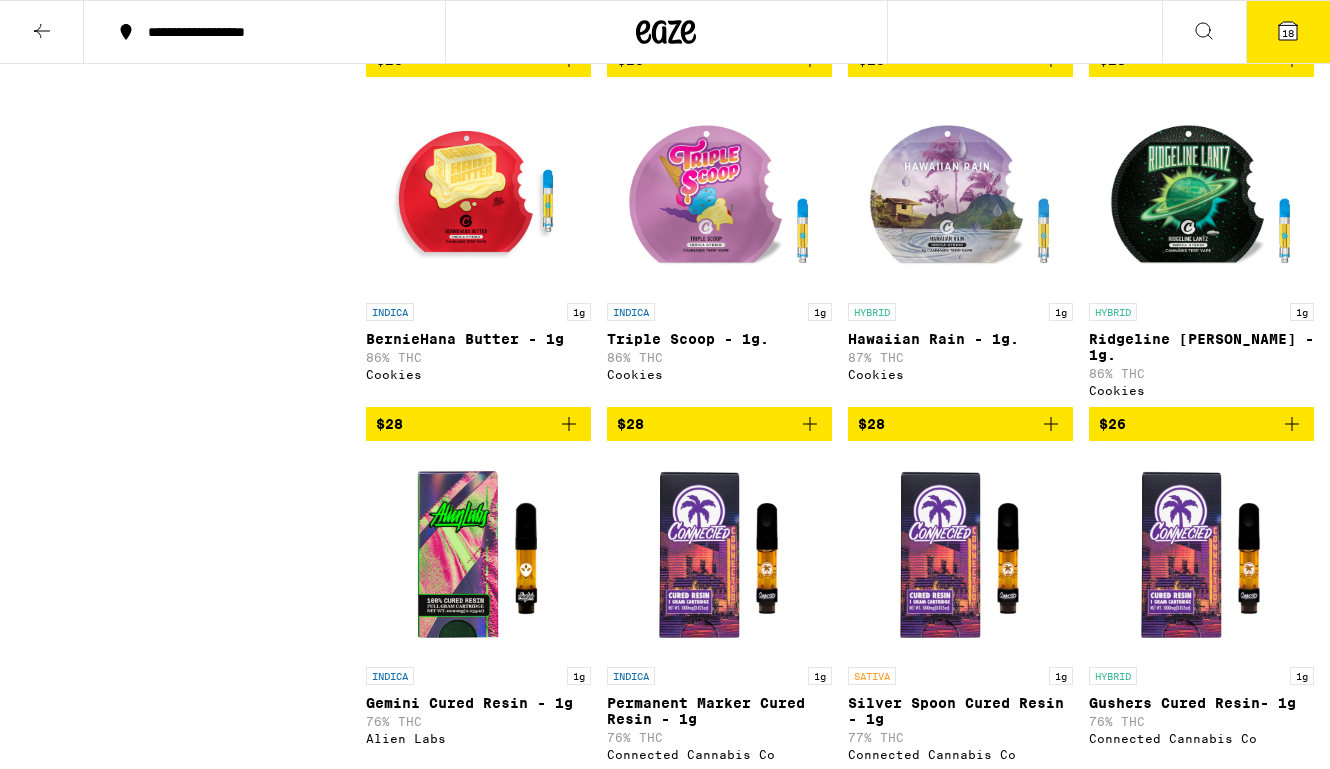 click 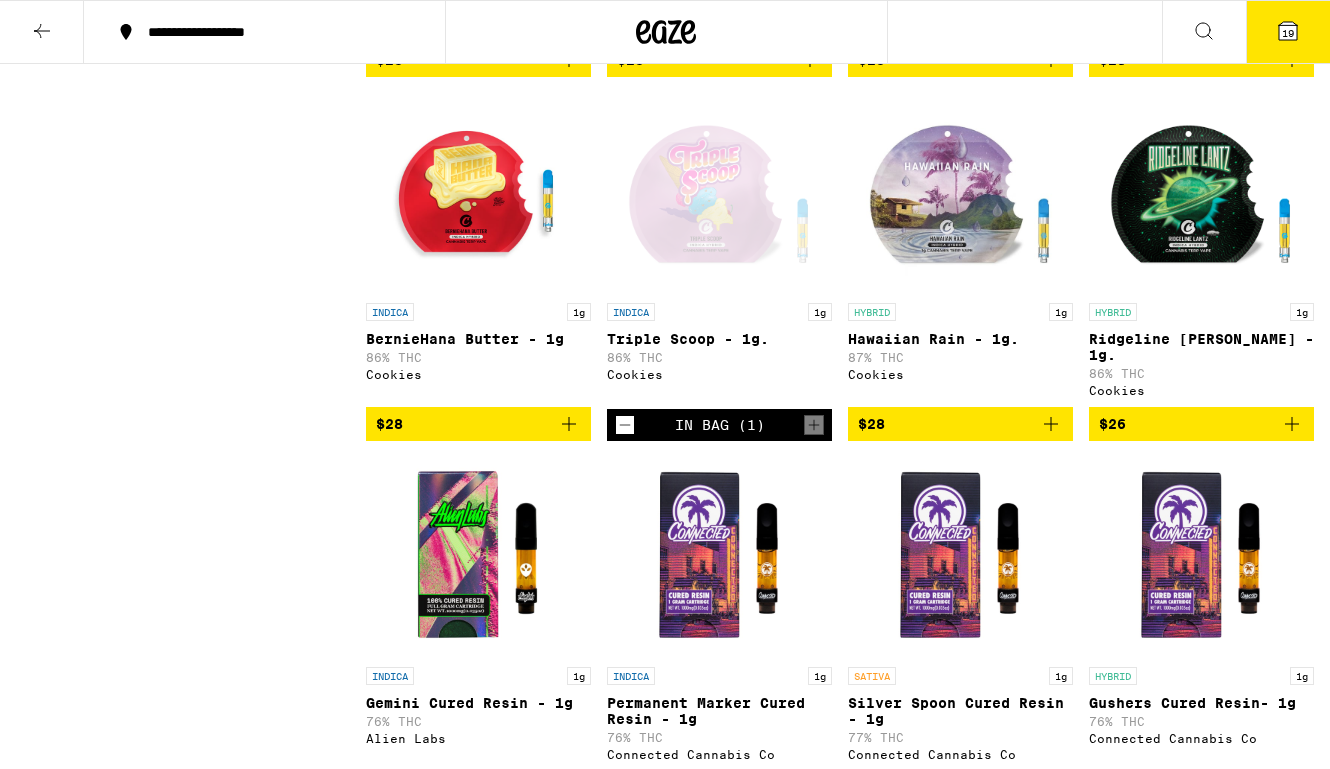 click 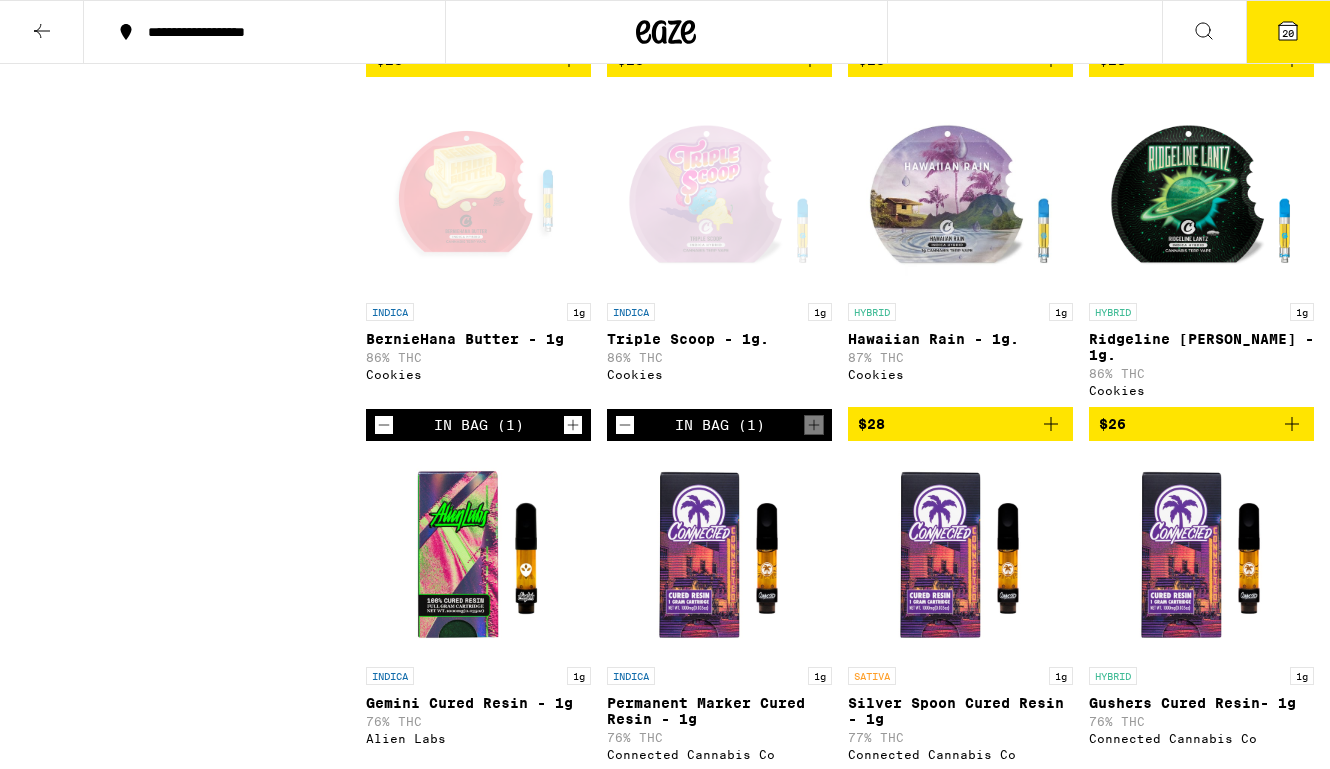 click 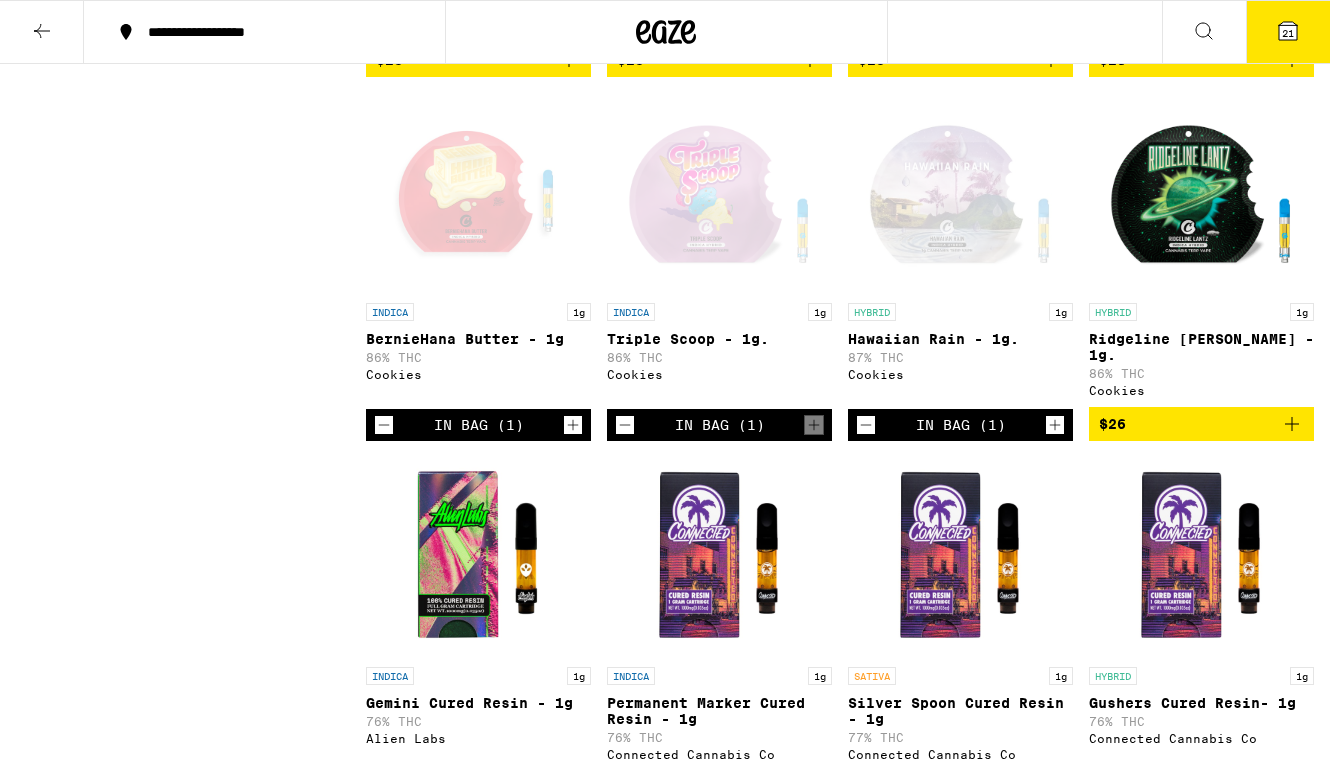 click 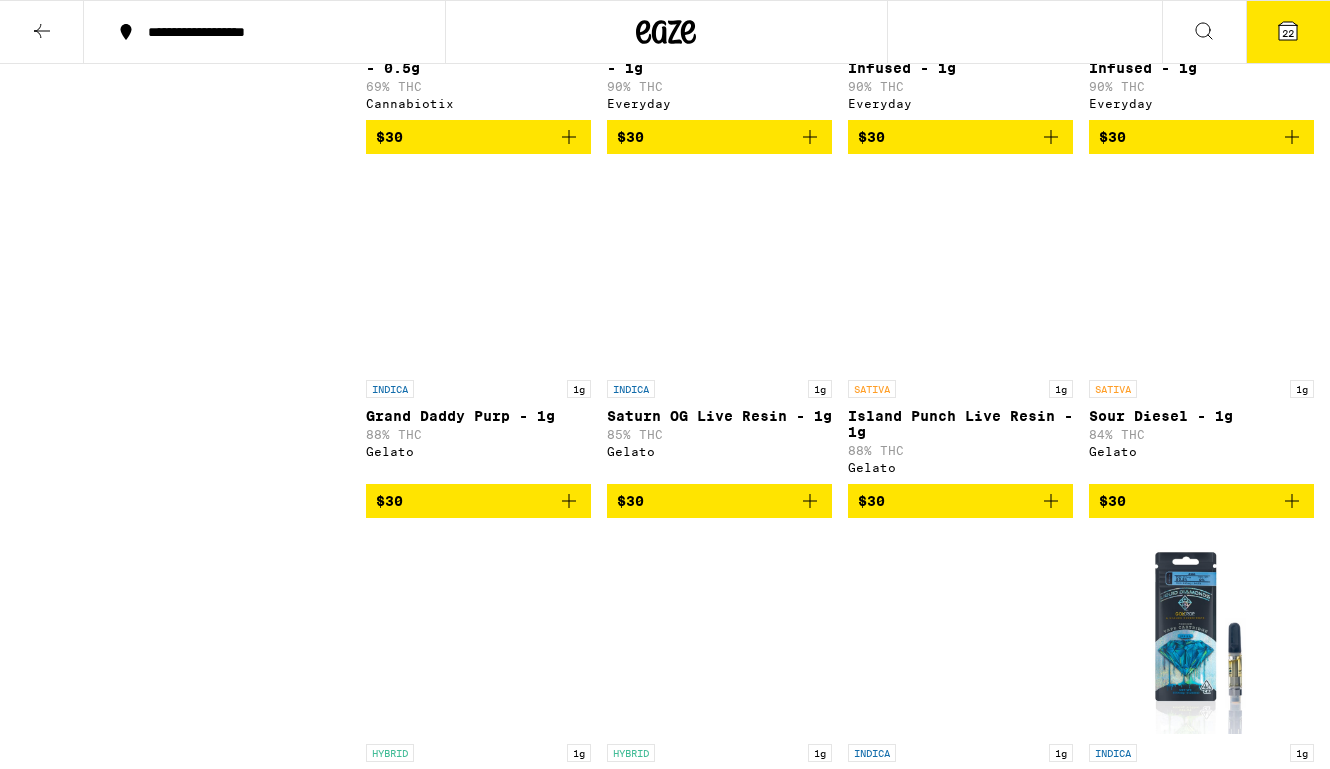 scroll, scrollTop: 4737, scrollLeft: 0, axis: vertical 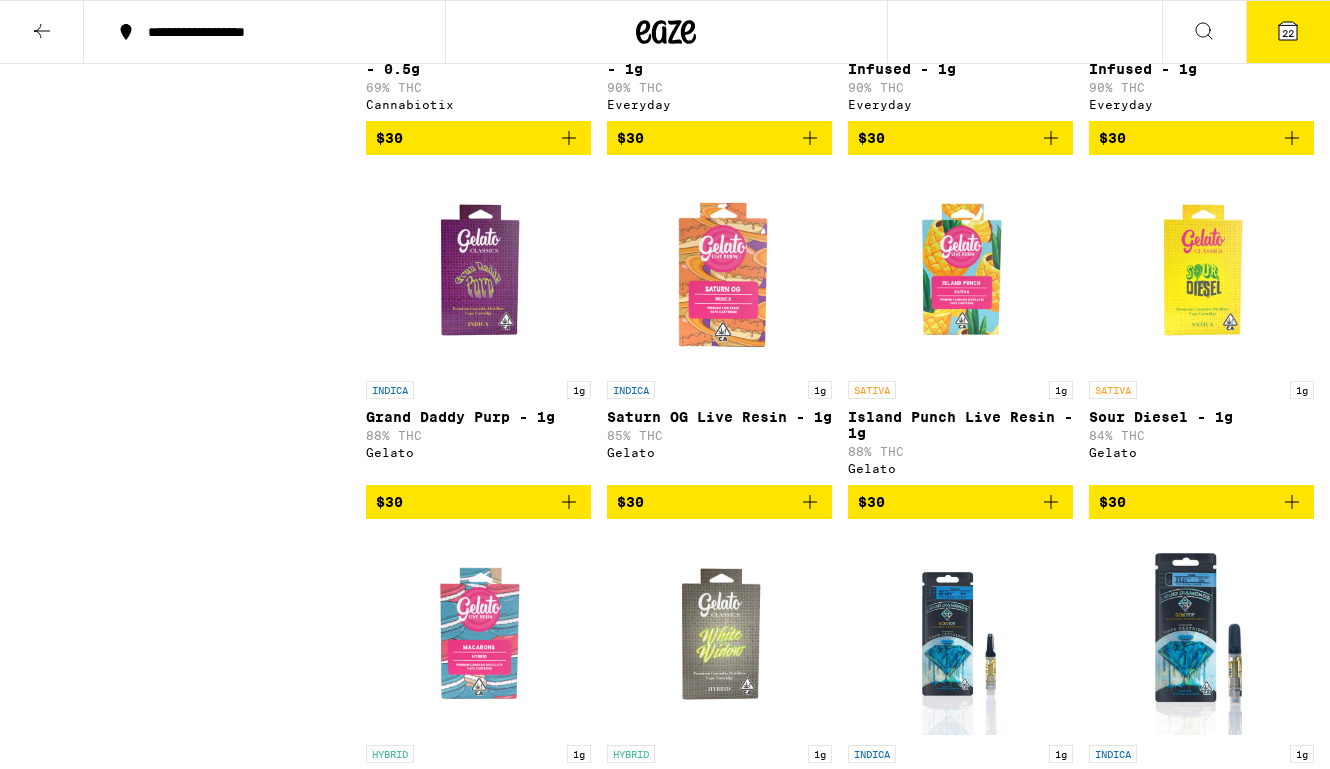 click 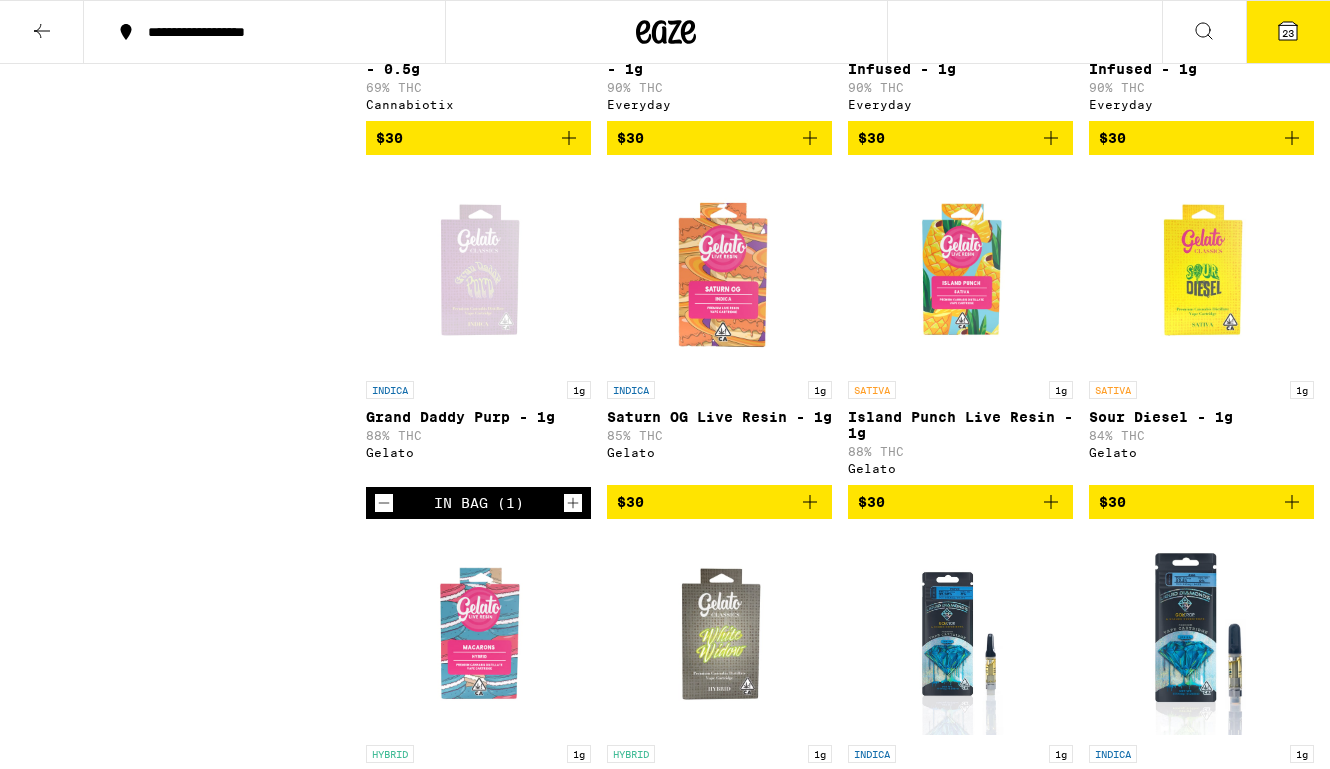 click 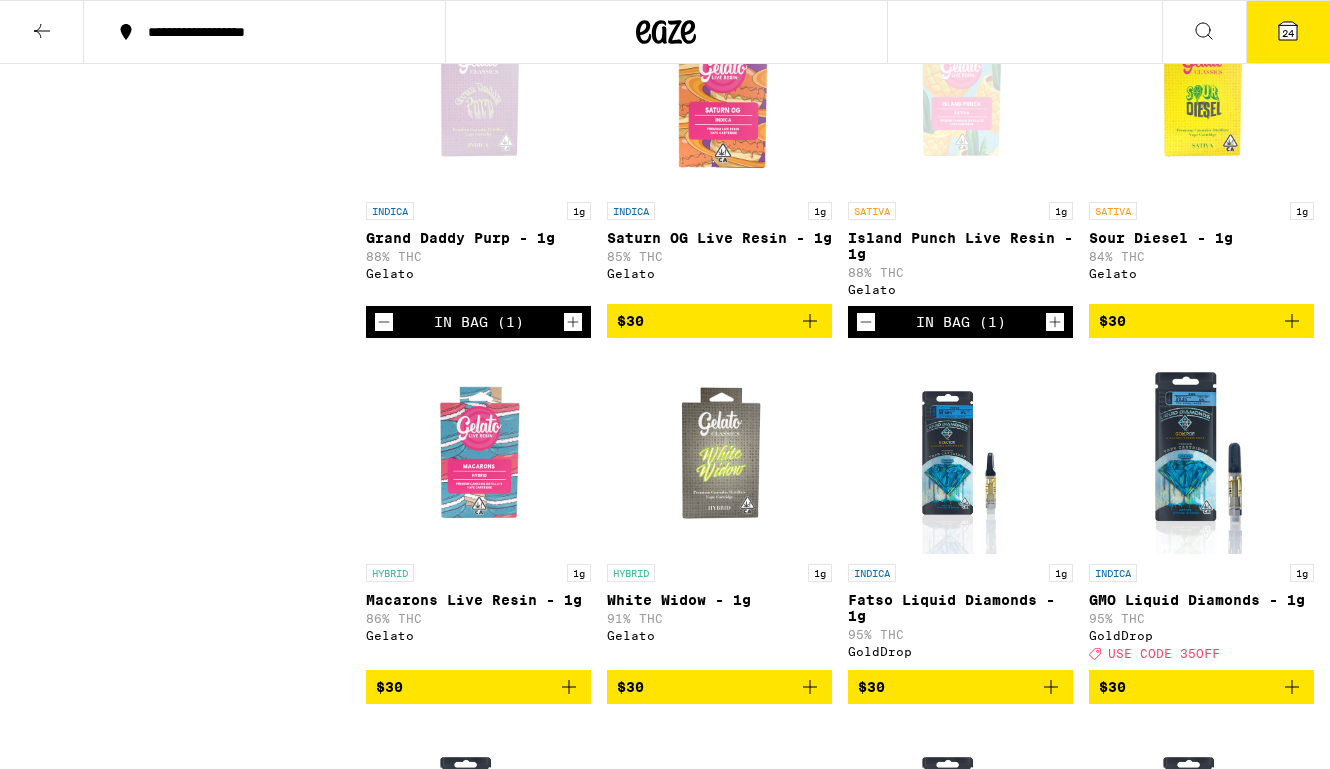 scroll, scrollTop: 4919, scrollLeft: 0, axis: vertical 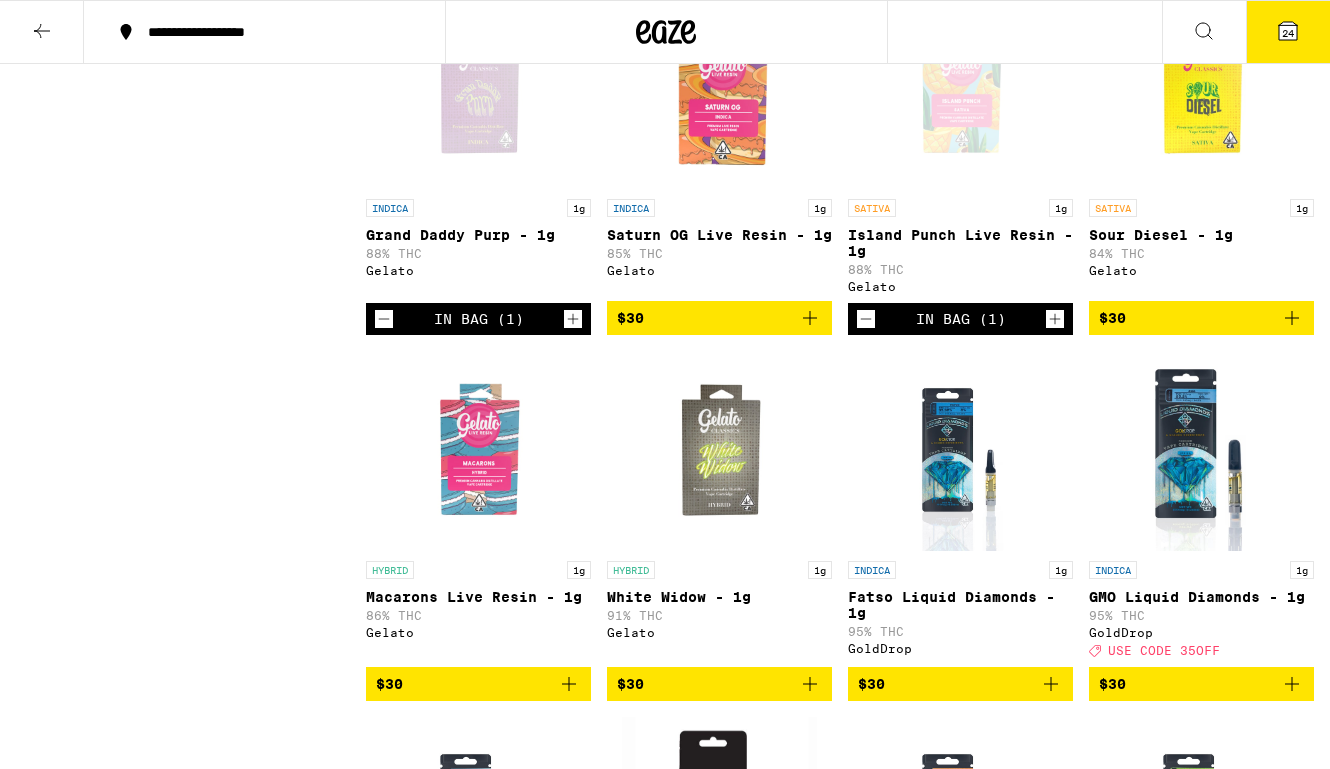 click 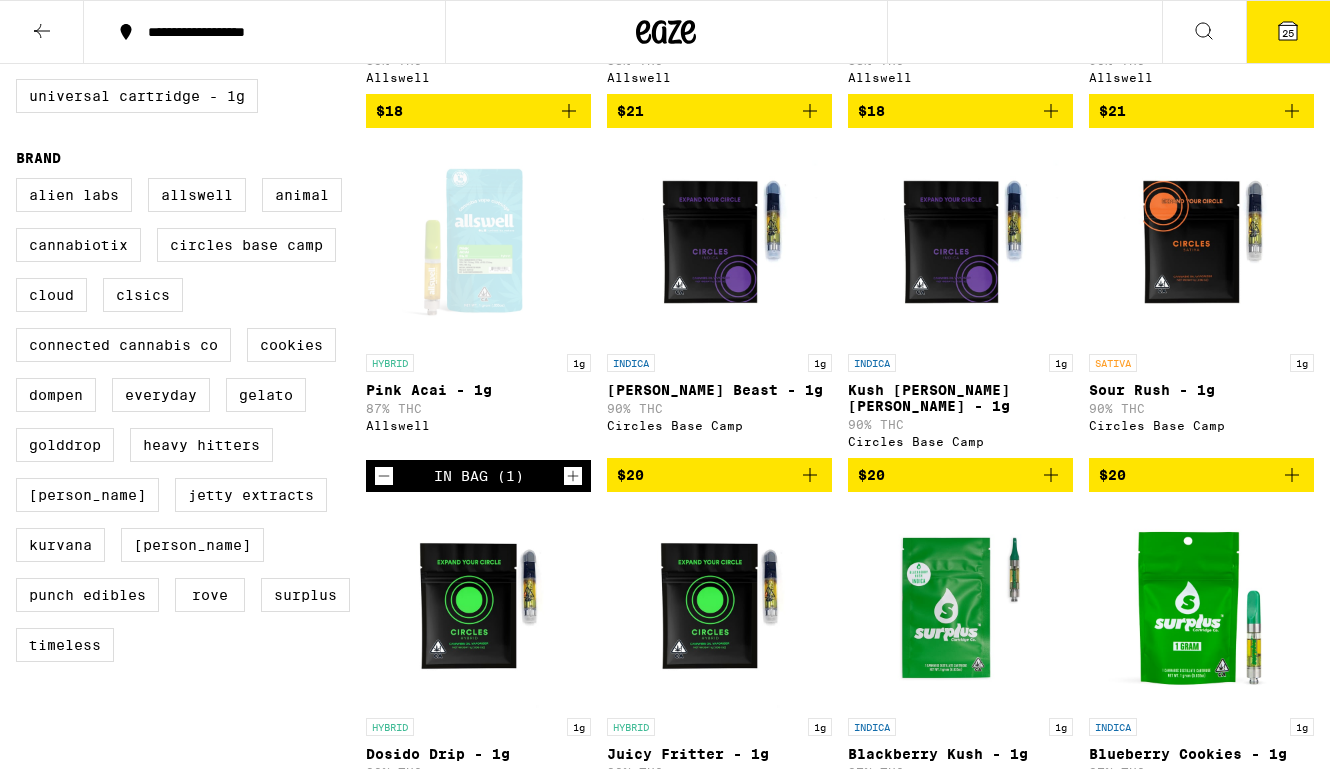 scroll, scrollTop: 0, scrollLeft: 0, axis: both 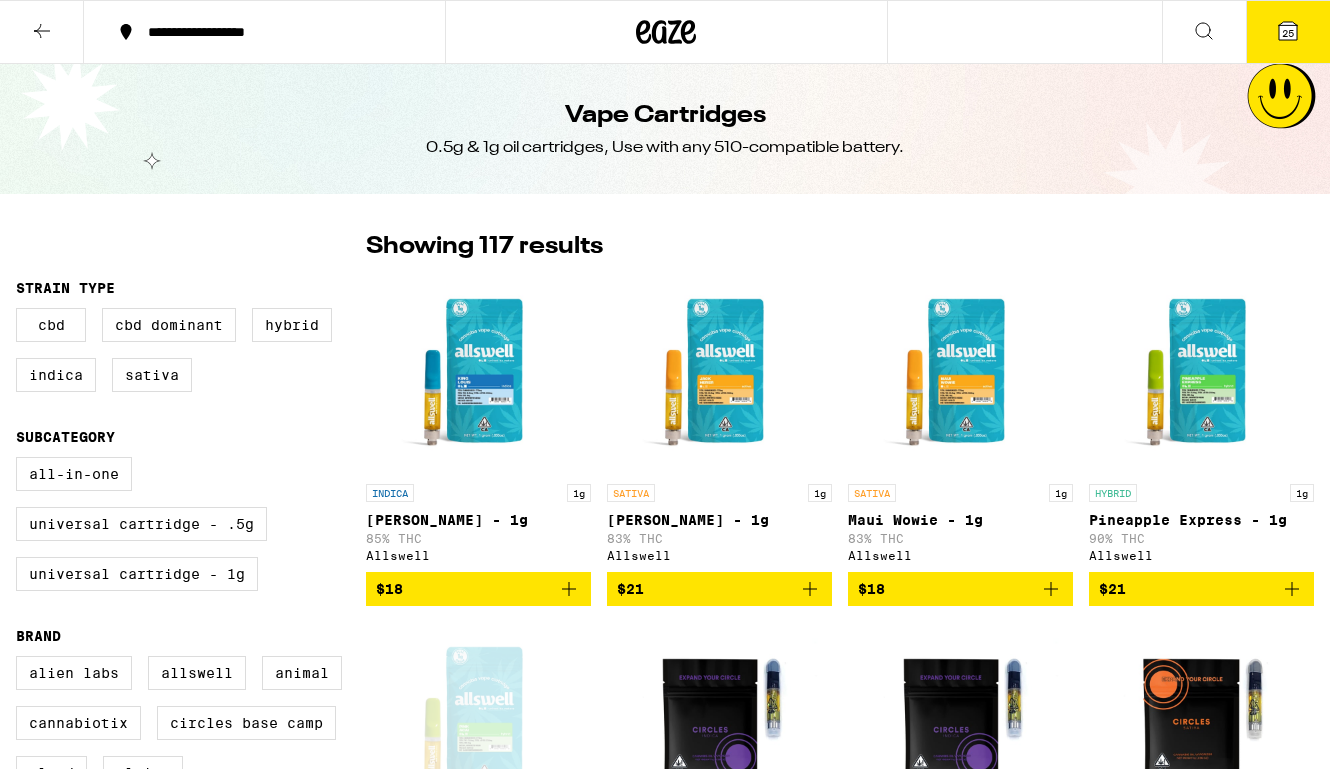 click 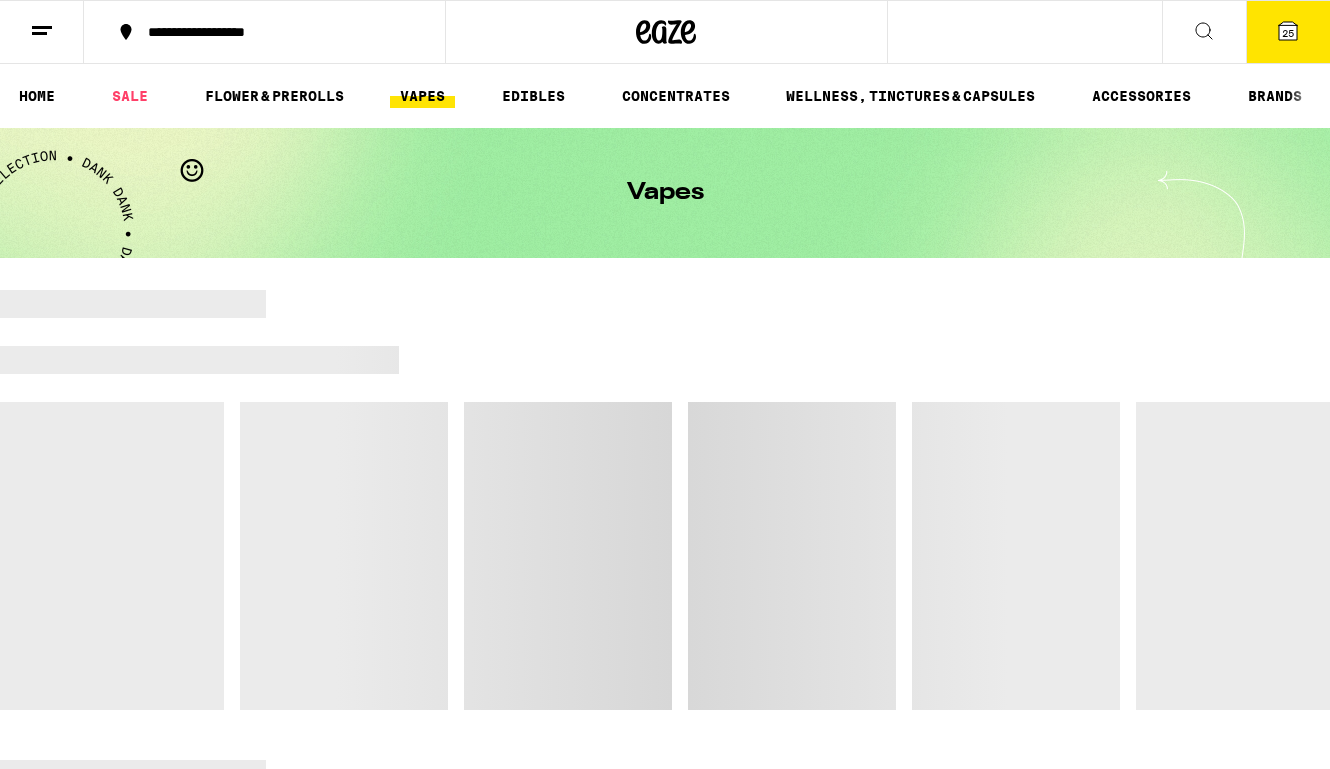 scroll, scrollTop: 0, scrollLeft: 0, axis: both 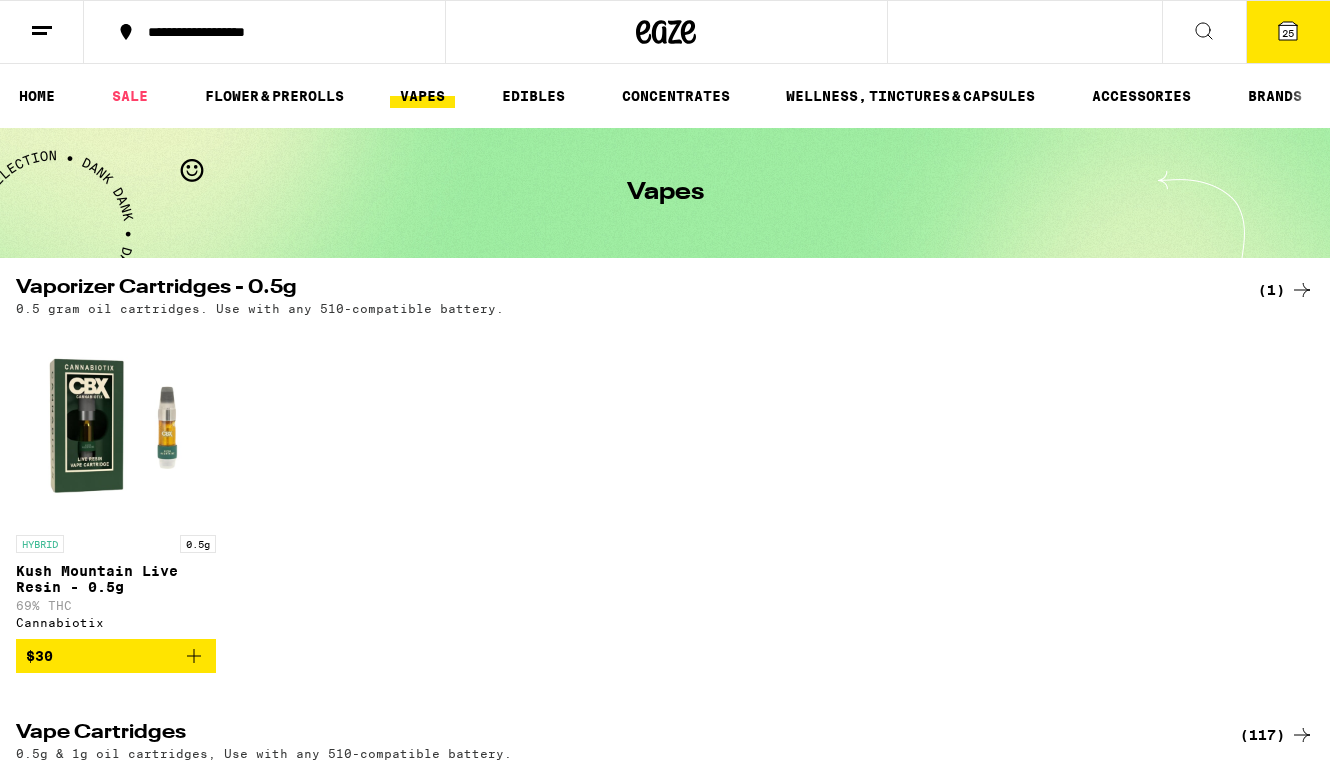 click on "25" at bounding box center [1288, 32] 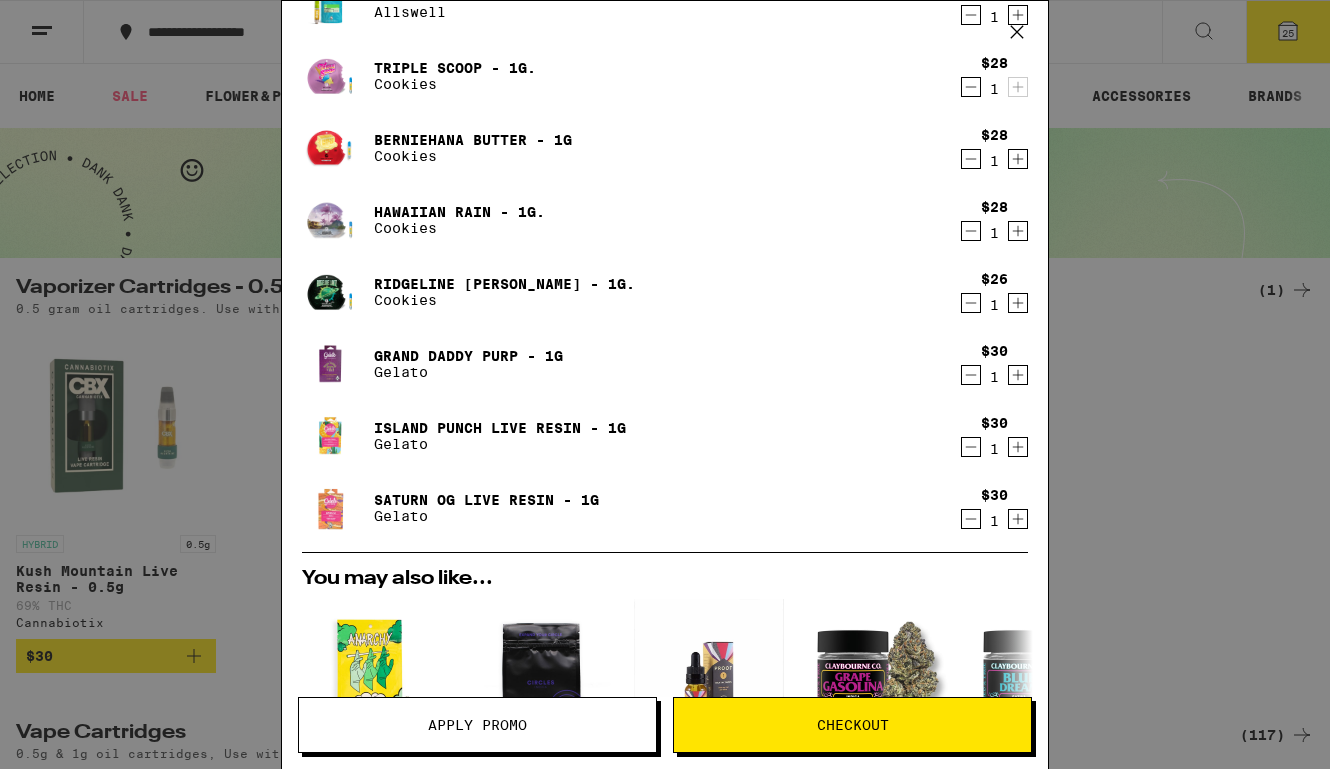 scroll, scrollTop: 1686, scrollLeft: 0, axis: vertical 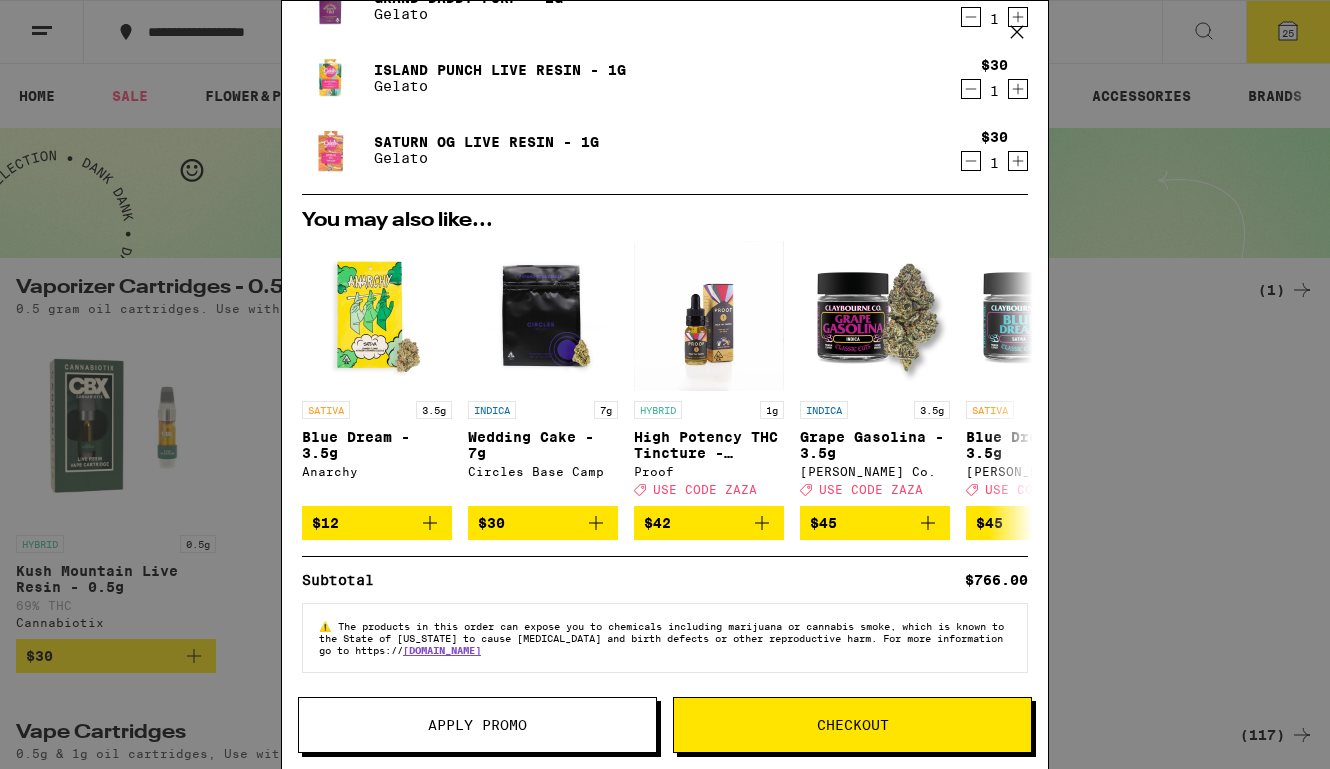 click on "Apply Promo" at bounding box center (477, 725) 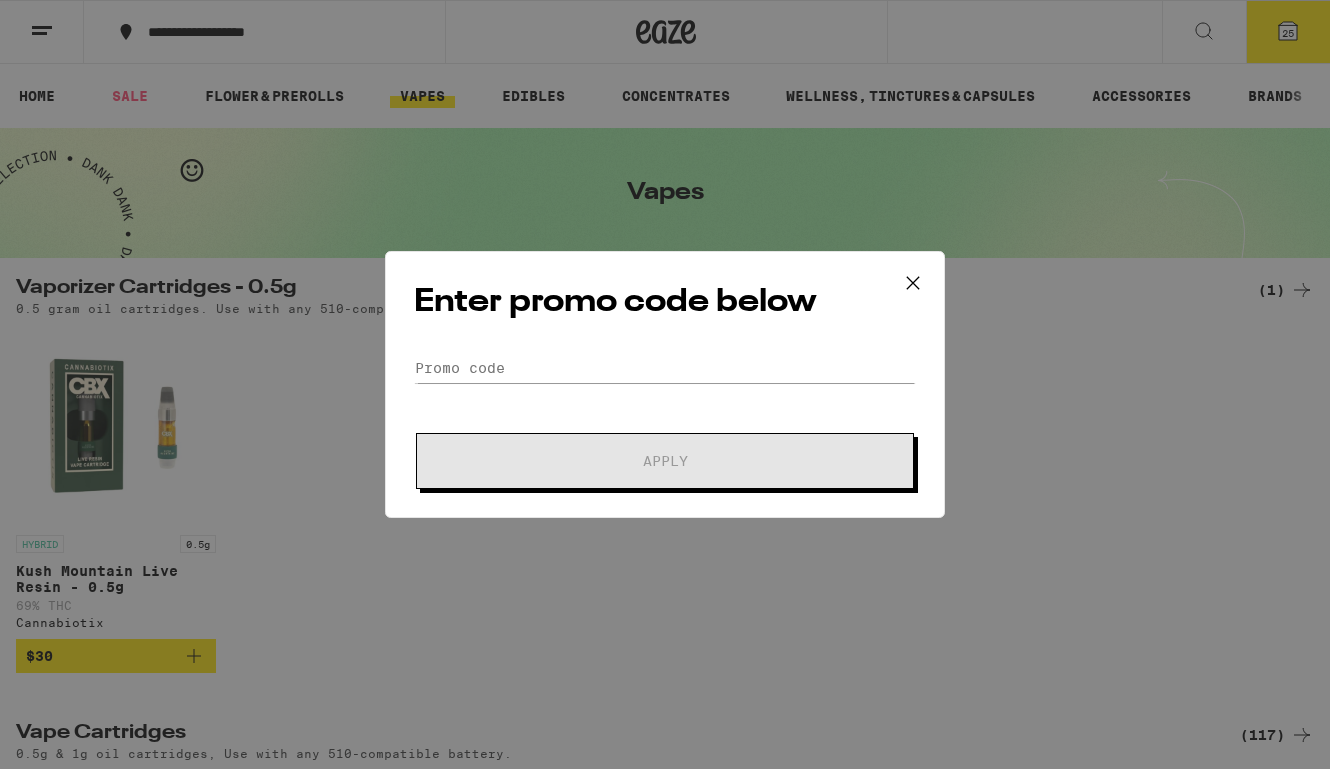 scroll, scrollTop: 0, scrollLeft: 0, axis: both 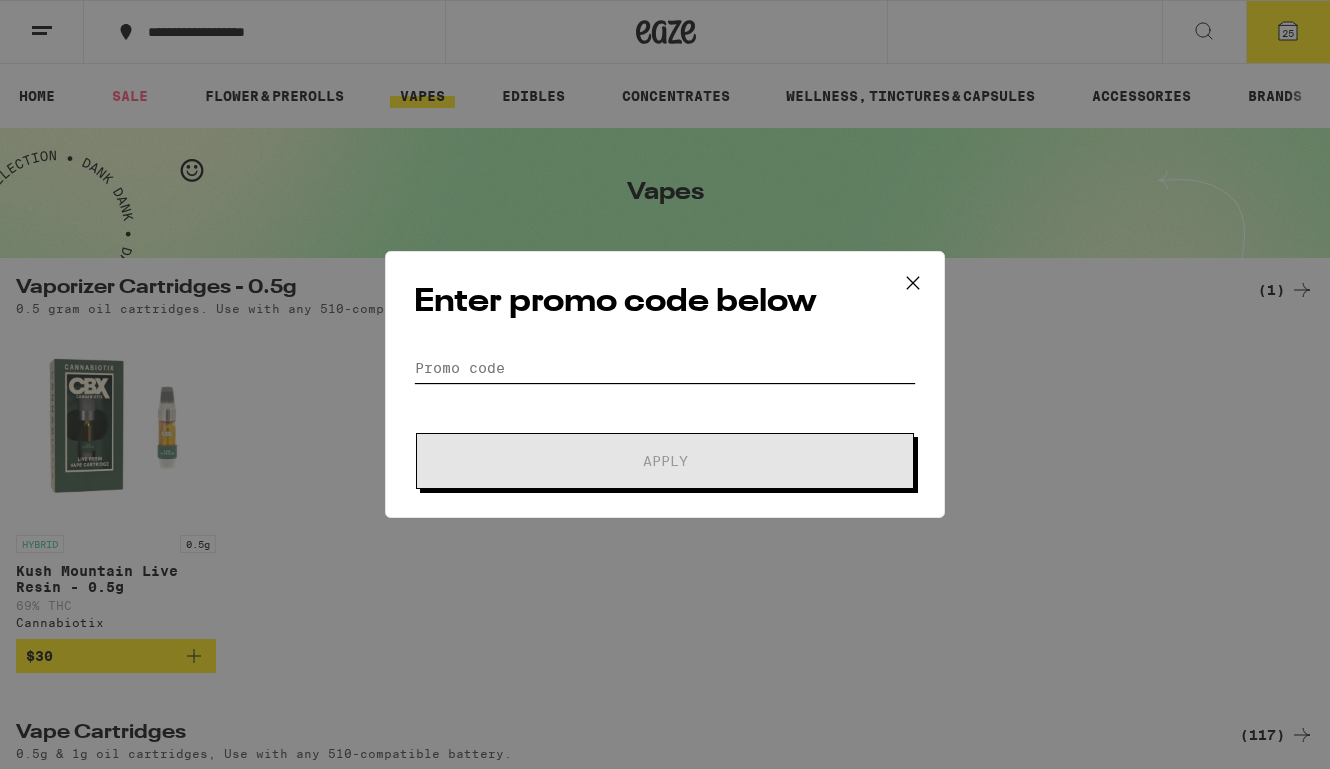click on "Promo Code" at bounding box center (665, 368) 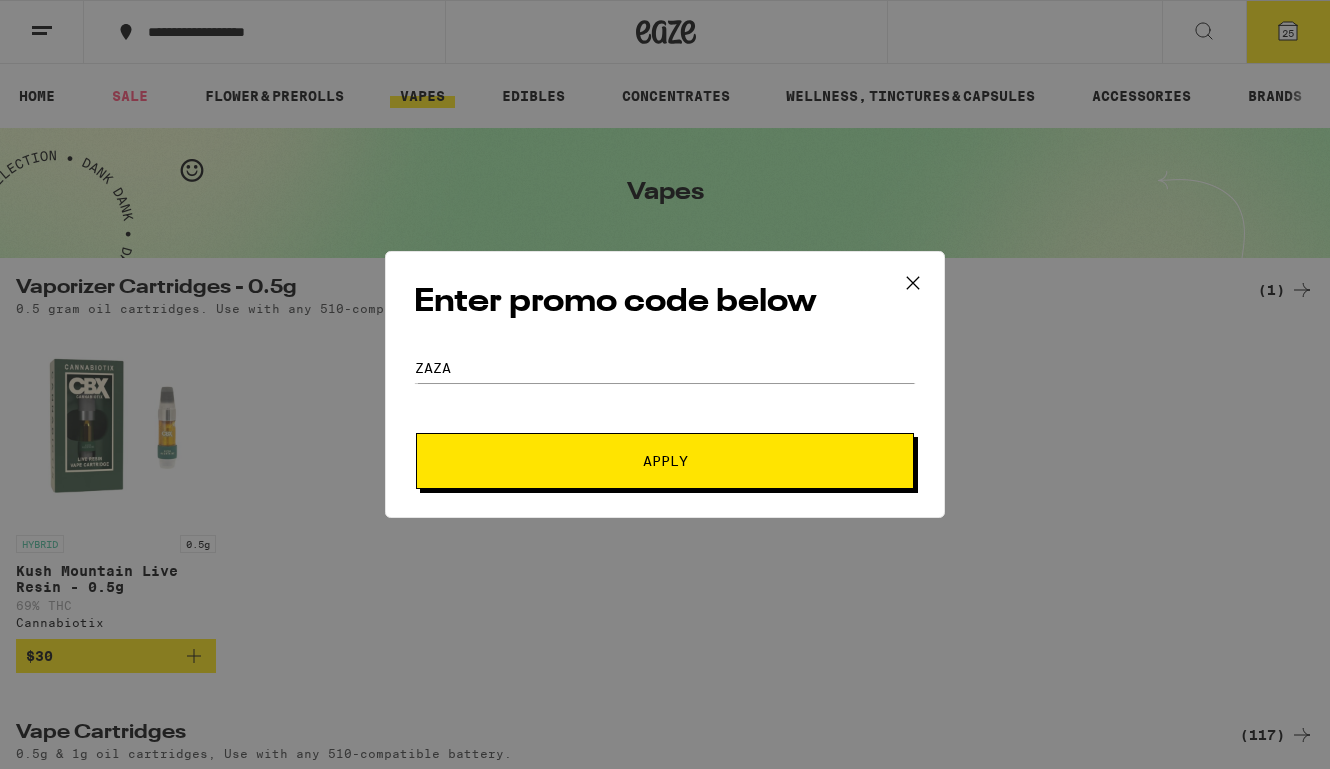 click on "Apply" at bounding box center [665, 461] 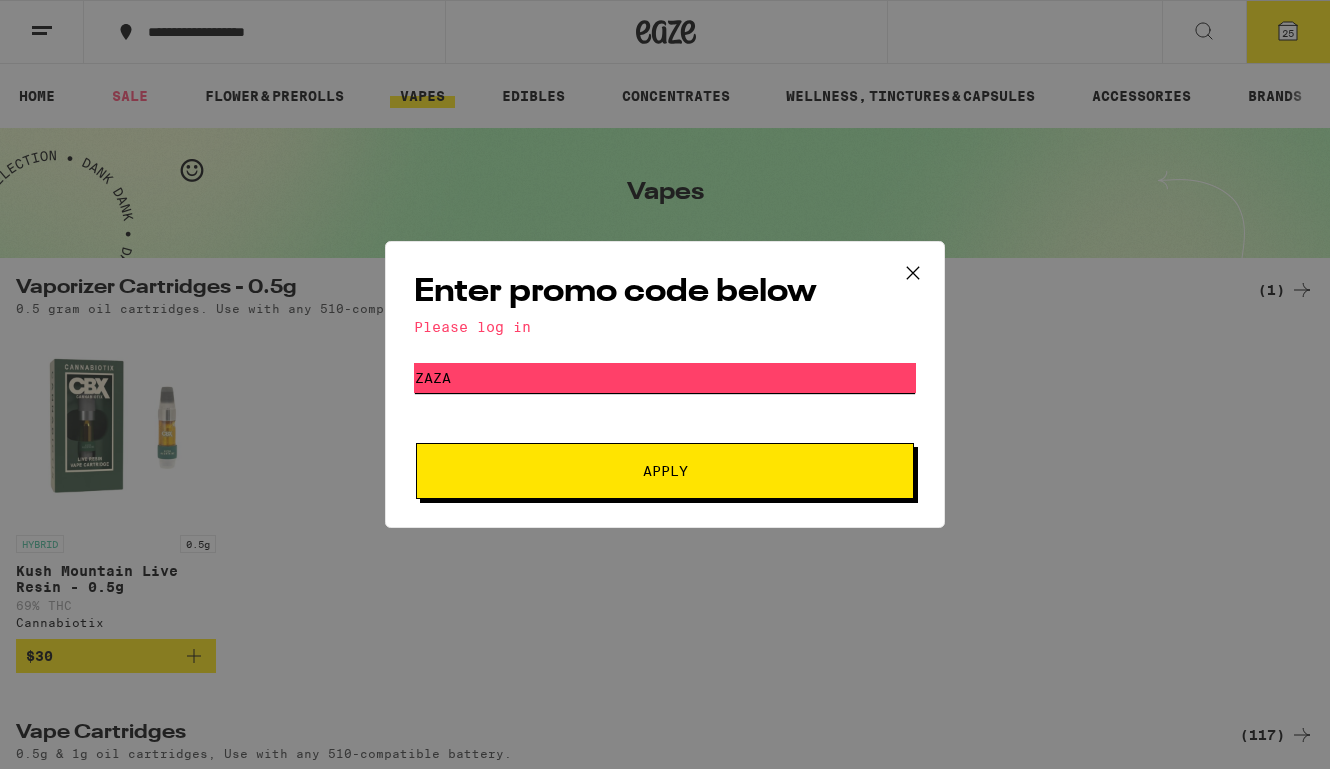 click on "zaza" at bounding box center [665, 378] 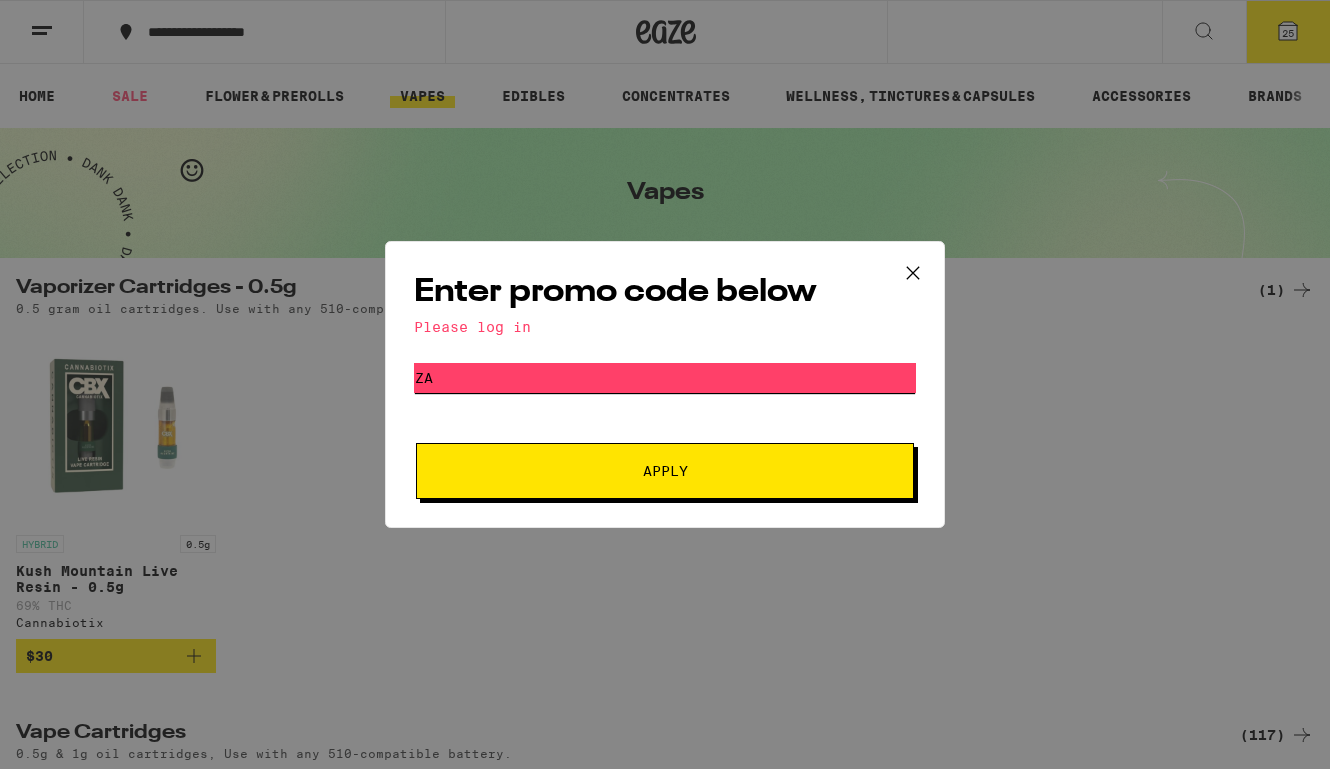 type on "z" 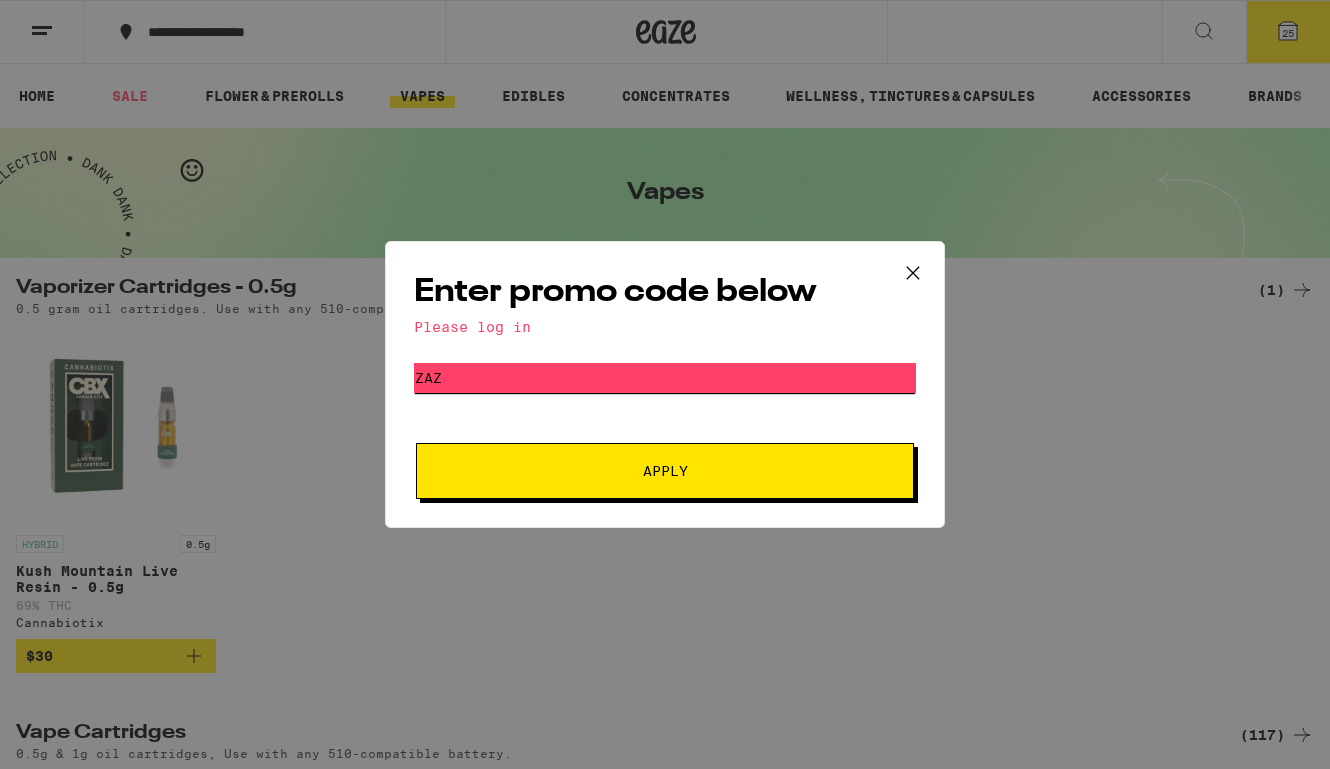 type on "zaza" 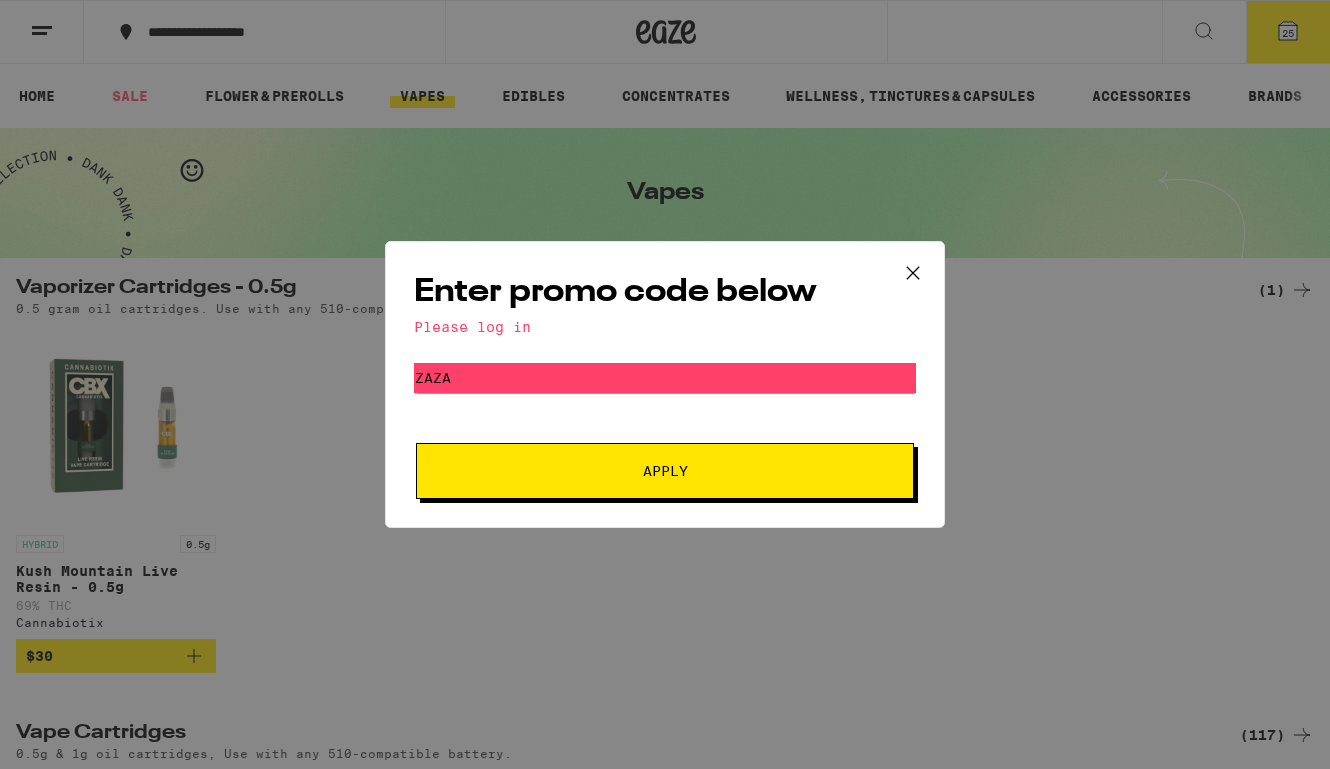 click on "Apply" at bounding box center (665, 471) 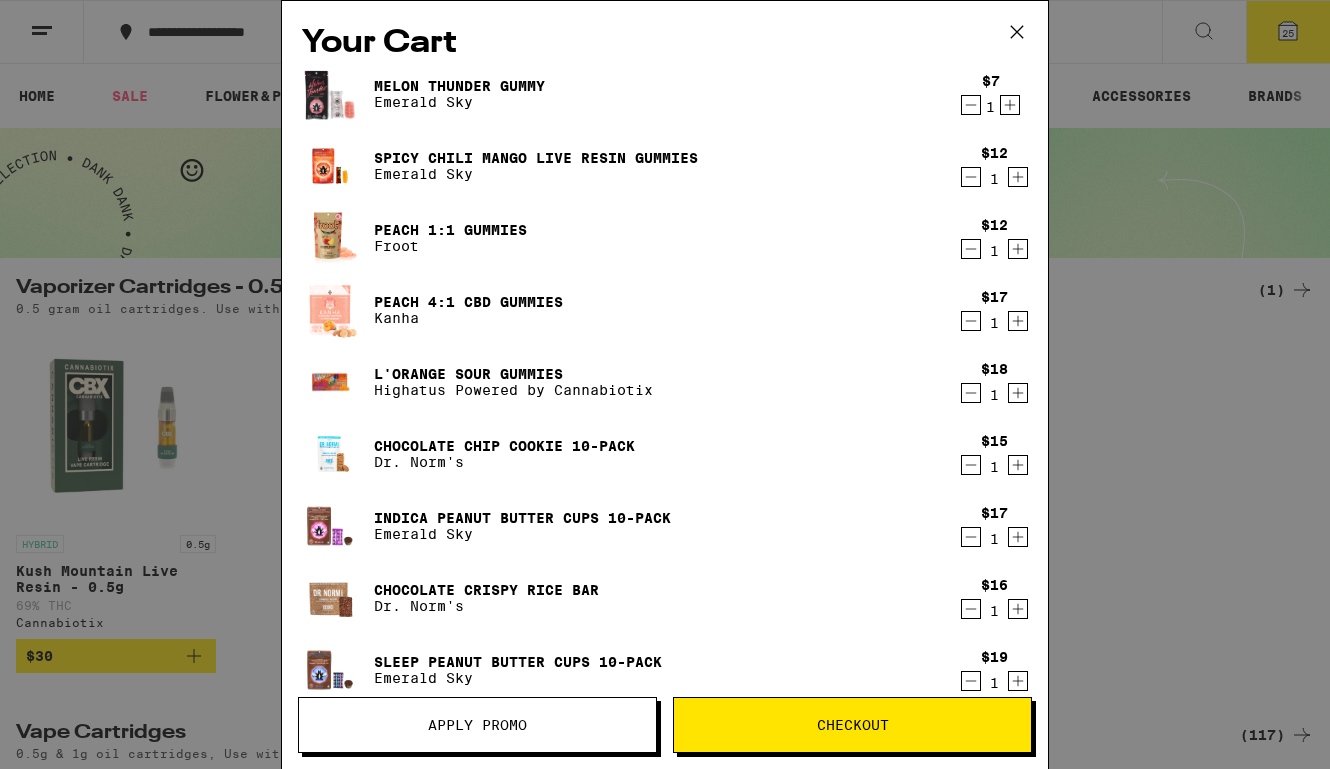 click 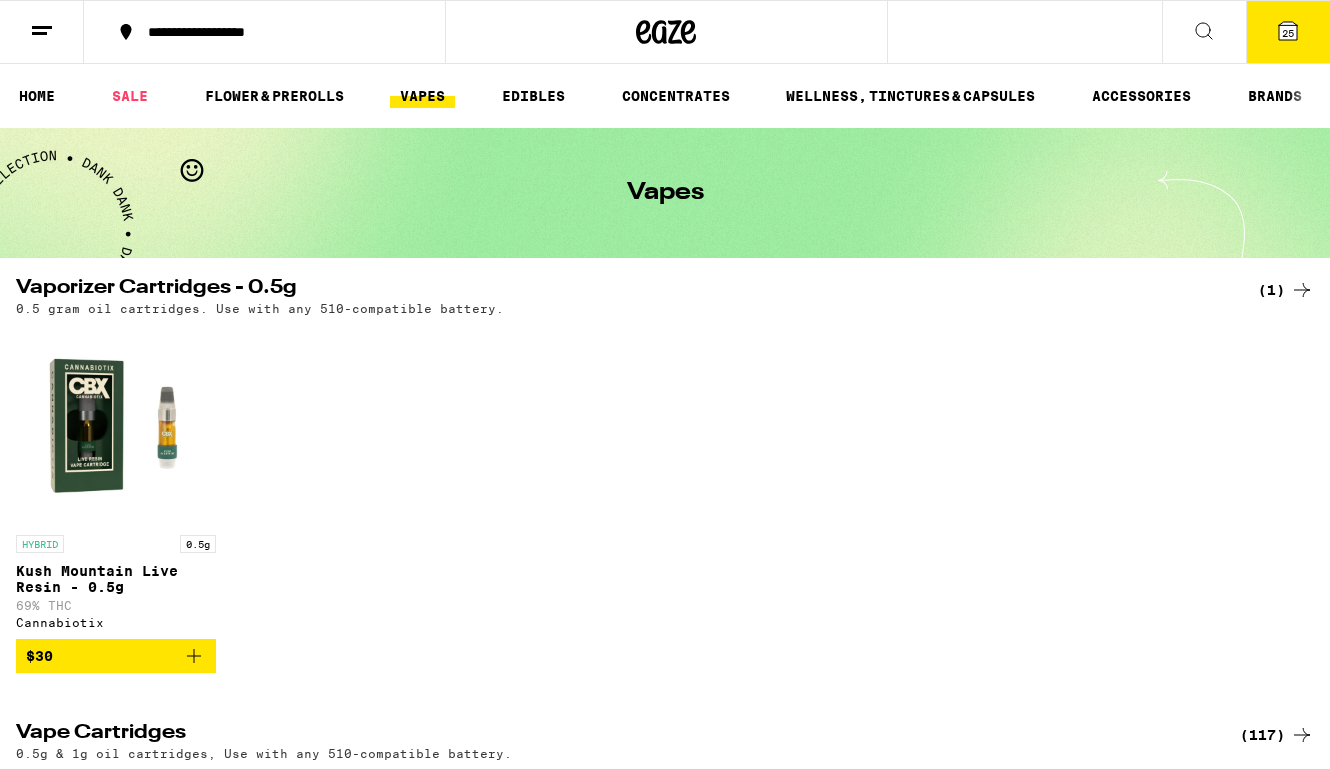 scroll, scrollTop: 0, scrollLeft: 0, axis: both 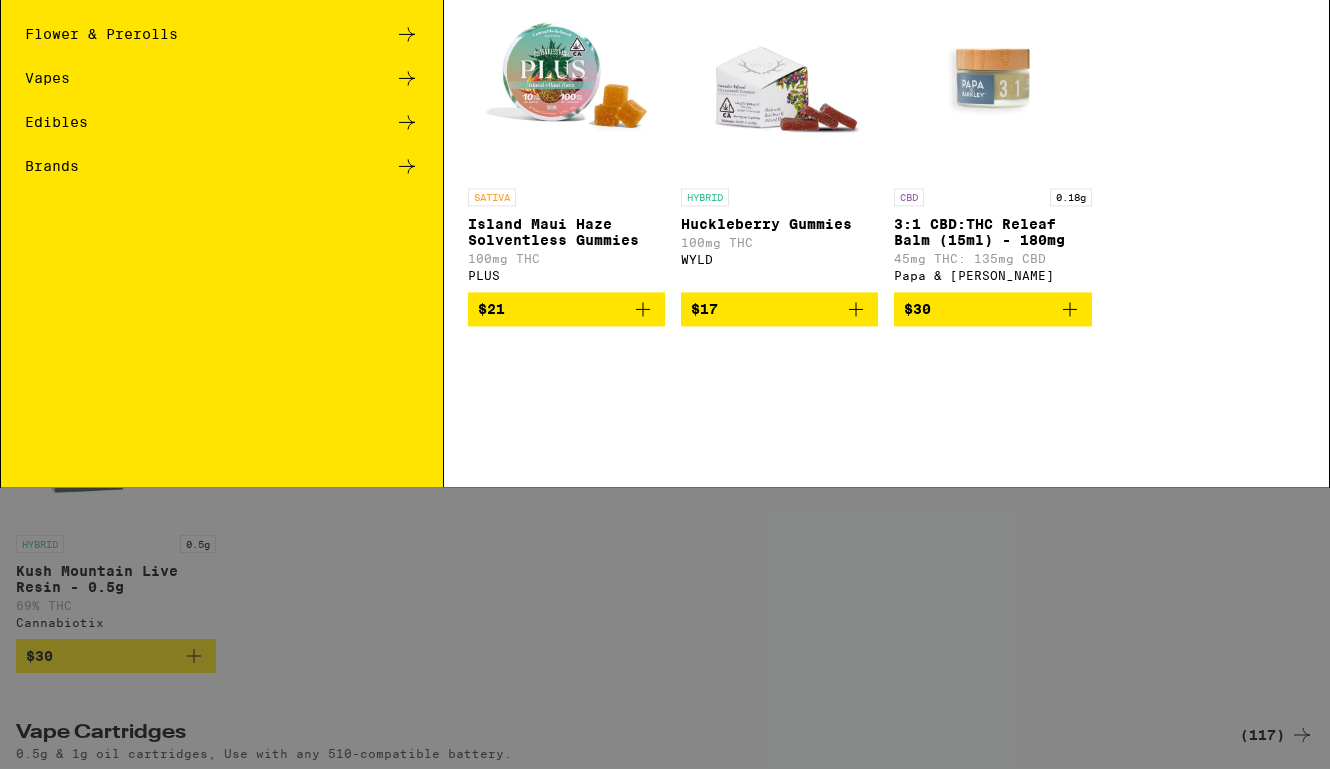 click 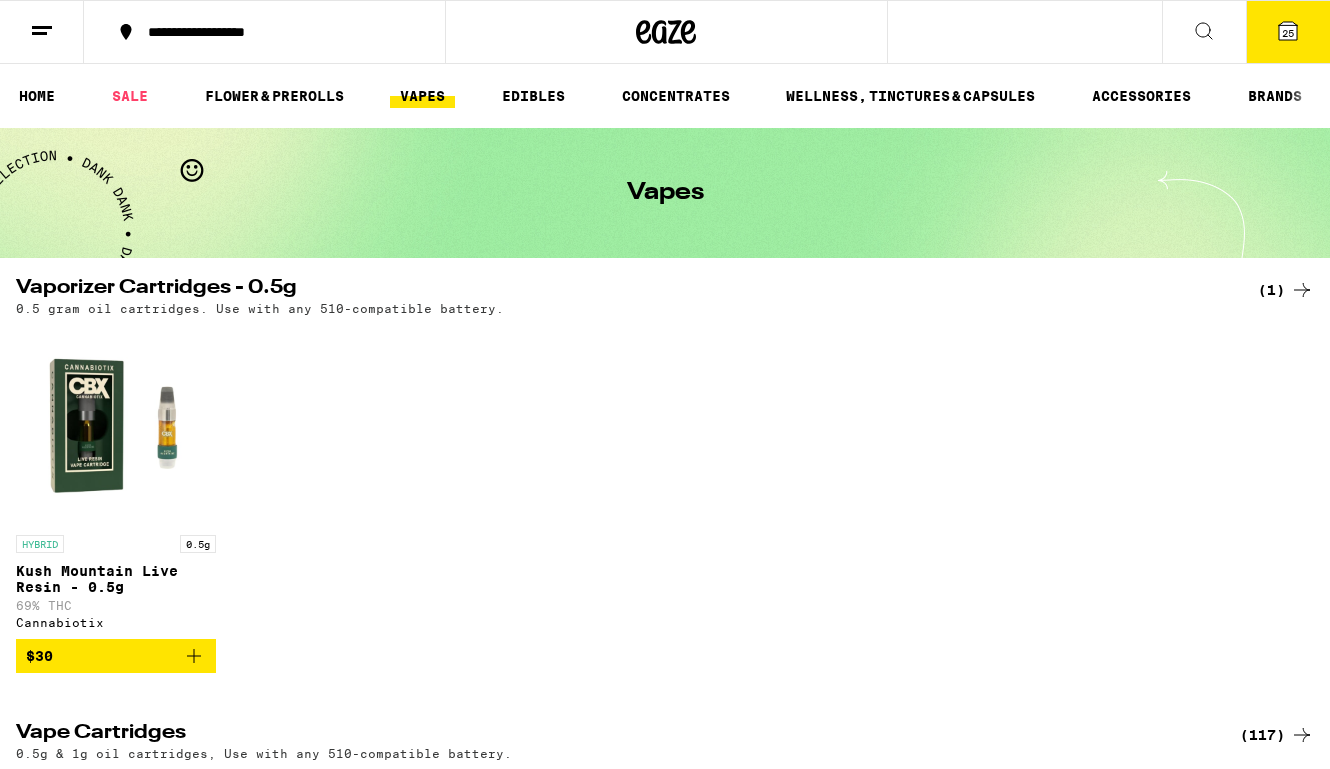click 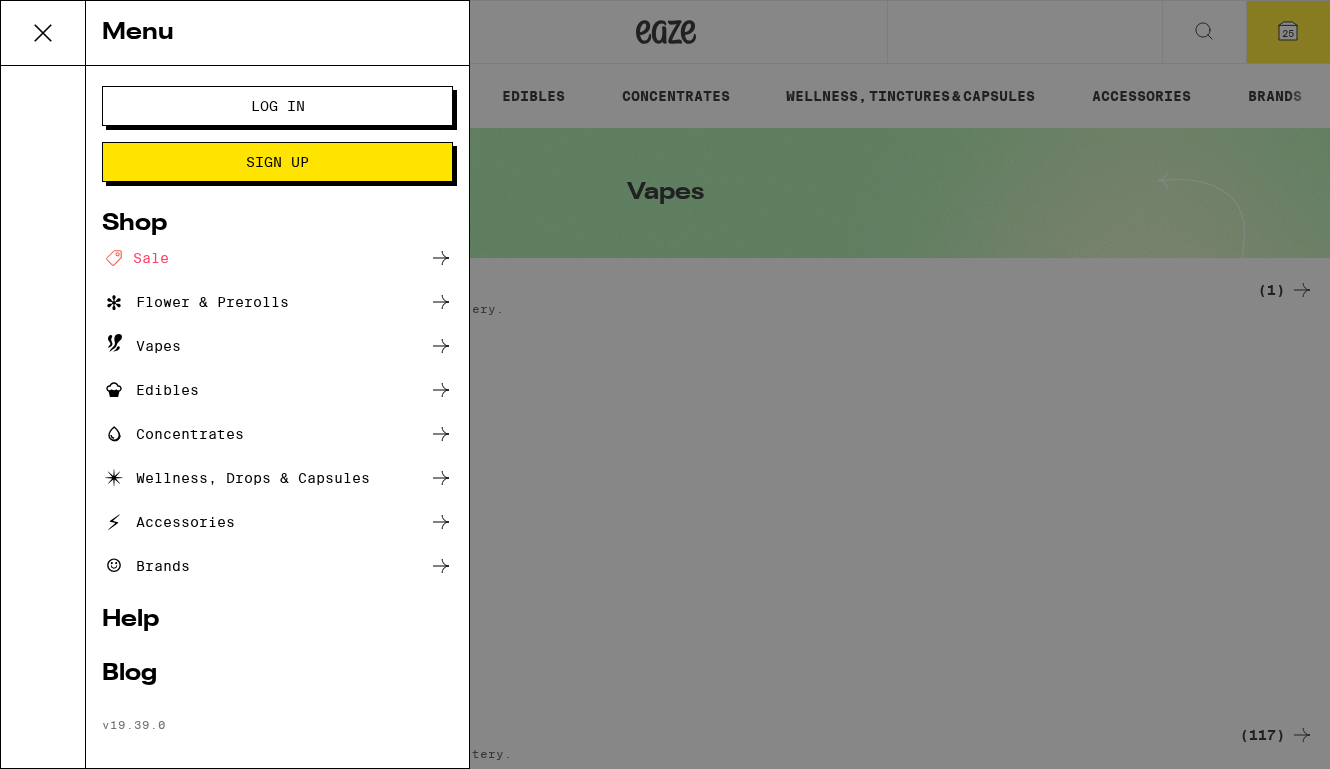 click on "Log In" at bounding box center (277, 106) 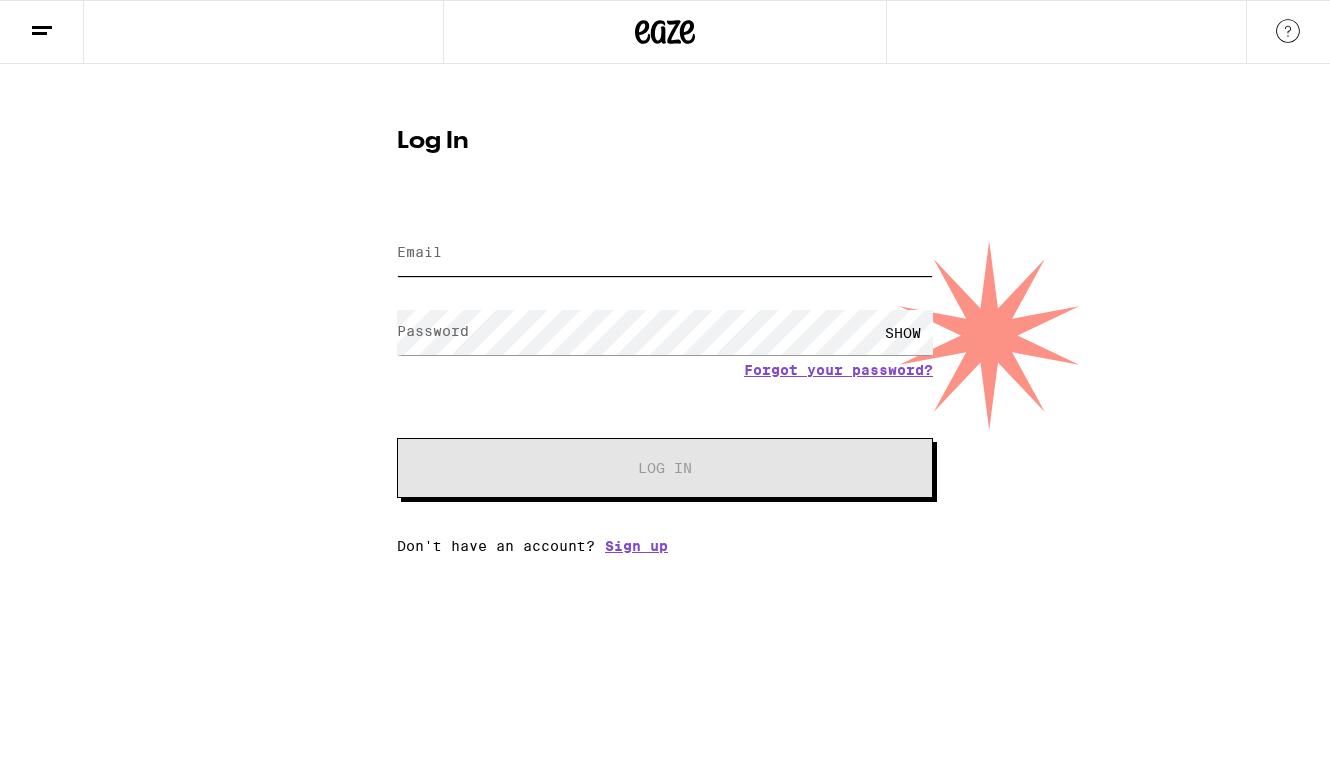 click on "Email" at bounding box center (665, 253) 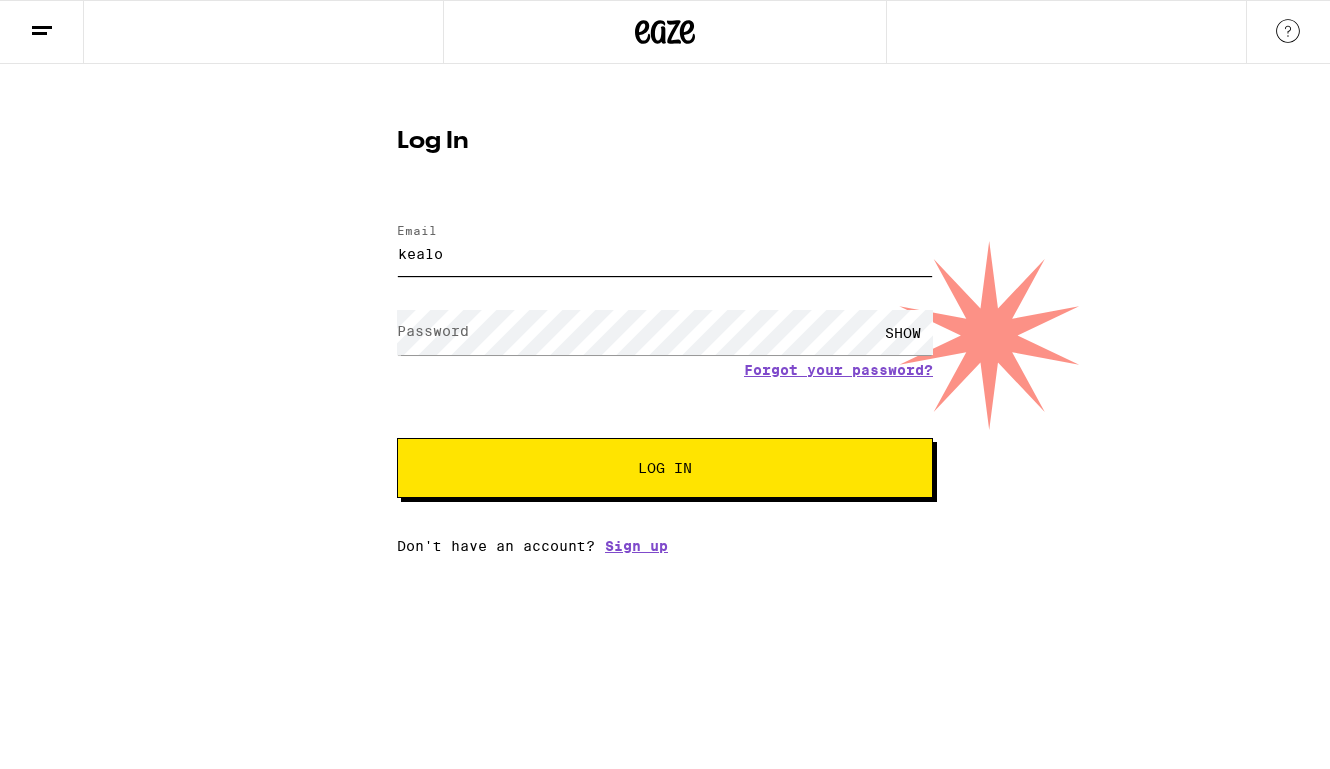 type on "[EMAIL_ADDRESS][DOMAIN_NAME]" 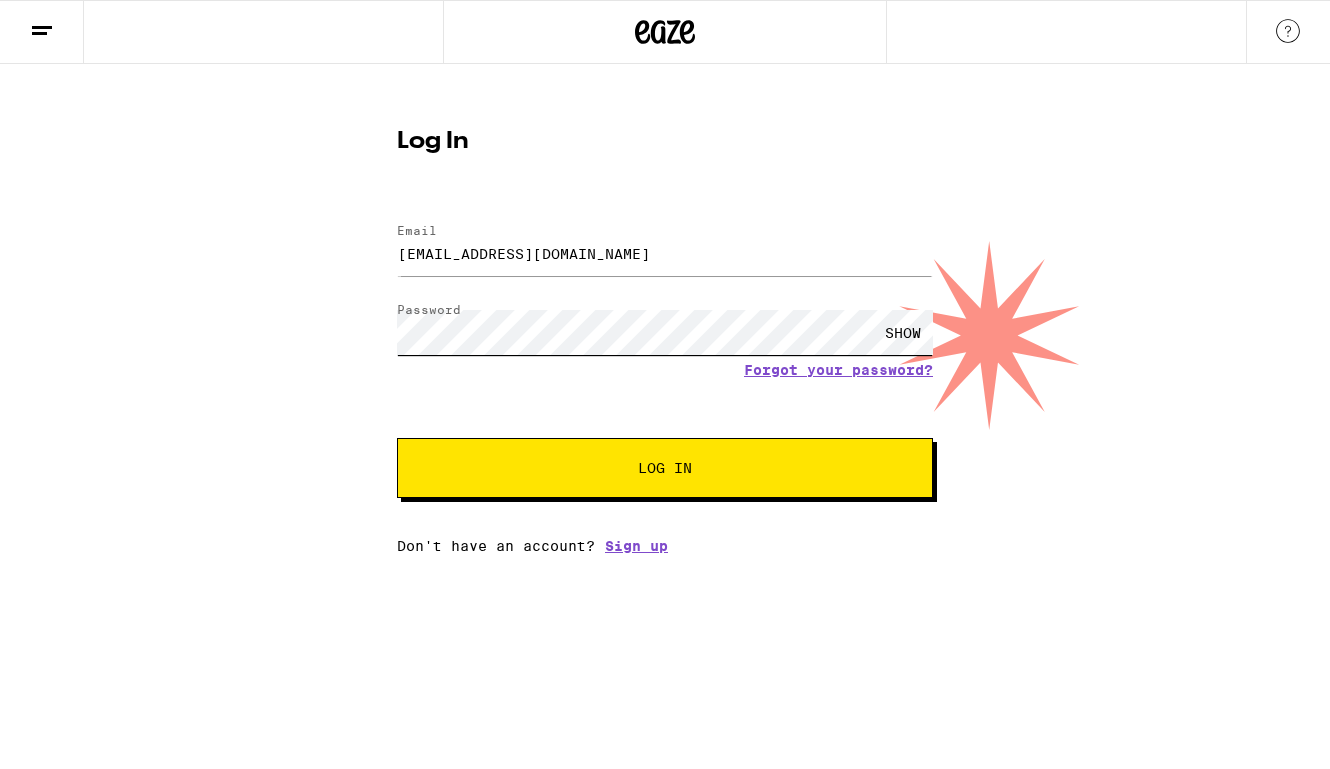 click on "Log In" at bounding box center (665, 468) 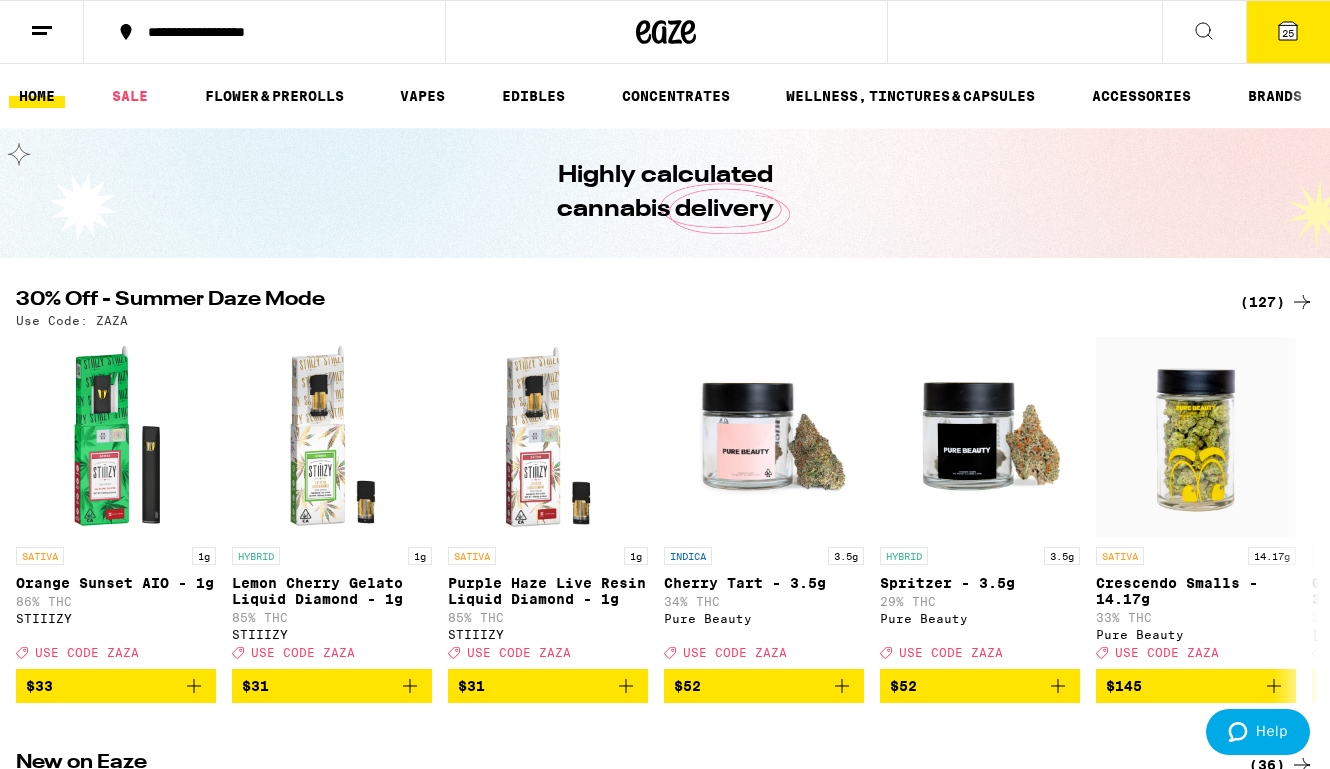 scroll, scrollTop: 0, scrollLeft: 0, axis: both 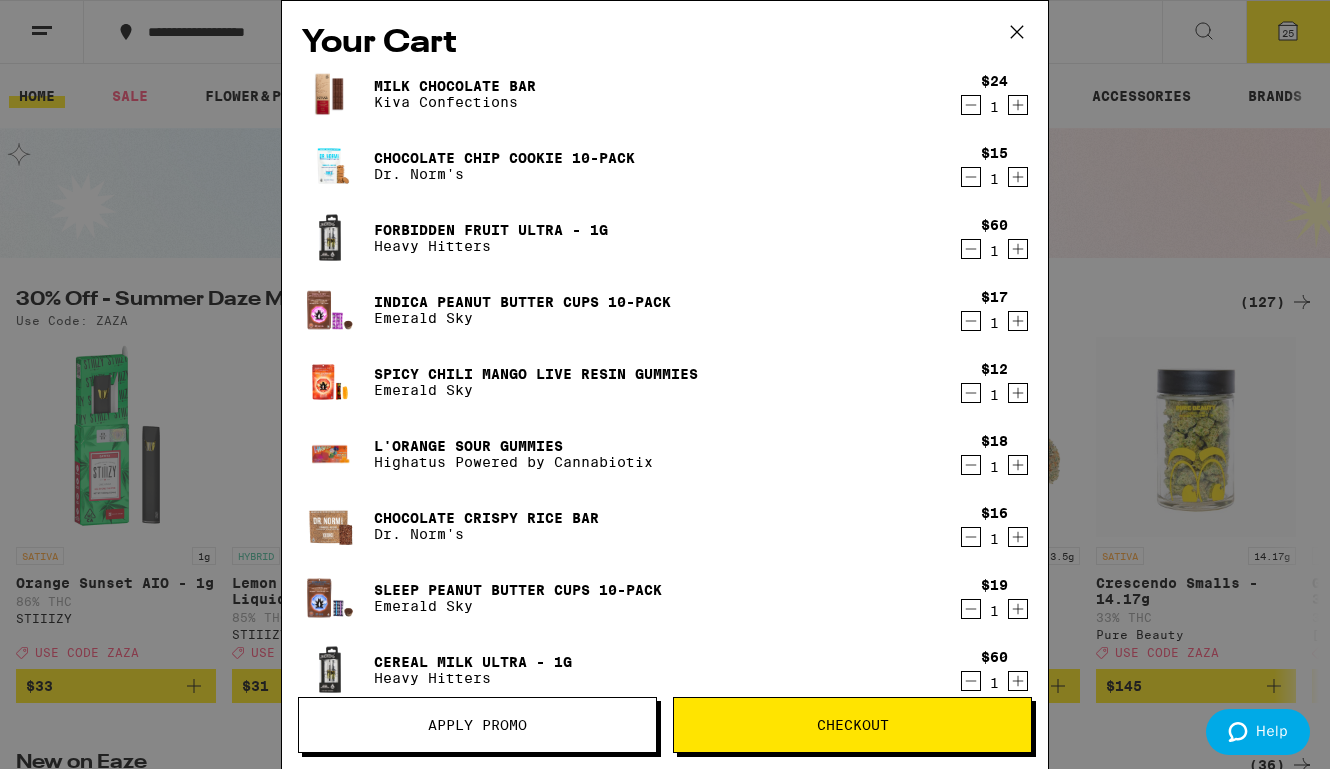 click on "Your Cart Milk Chocolate Bar Kiva Confections $24 1 Chocolate Chip Cookie 10-Pack Dr. Norm's $15 1 Forbidden Fruit Ultra - 1g Heavy Hitters $60 1 Indica Peanut Butter Cups 10-Pack Emerald Sky $17 1 Spicy Chili Mango Live Resin Gummies Emerald Sky $12 1 L'Orange Sour Gummies Highatus Powered by Cannabiotix $18 1 Chocolate Crispy Rice Bar Dr. Norm's $16 1 SLEEP Peanut Butter Cups 10-Pack Emerald Sky $19 1 Cereal Milk Ultra - 1g Heavy Hitters $60 1 Peach 1:1 Gummies Froot $12 1 Melon Thunder Gummy Emerald Sky $7 1 BernieHana Butter - 1g Cookies $28 1 Gelato Ultra - 1g Heavy Hitters $60 1 Hawaiian Rain - 1g. Cookies $28 1 Triple Scoop - 1g. Cookies $28 1 Peach 4:1 CBD Gummies Kanha $17 1 Peach Crescendo Ultra - 1g Heavy Hitters $60 1 Cannalope Haze Ultra - 1g Heavy Hitters $60 1 Ridgeline [PERSON_NAME] - 1g. Cookies $26 1 Island Punch Live Resin - 1g Gelato $30 1 Saturn OG Live Resin - 1g Gelato $30 1 Last Bites: Birthday Cake Mini Cones Gelato $22 1 Pink Acai - 1g Allswell $18 1 Grand Daddy Purp - 1g Gelato $30 1 $69 1" at bounding box center [665, 384] 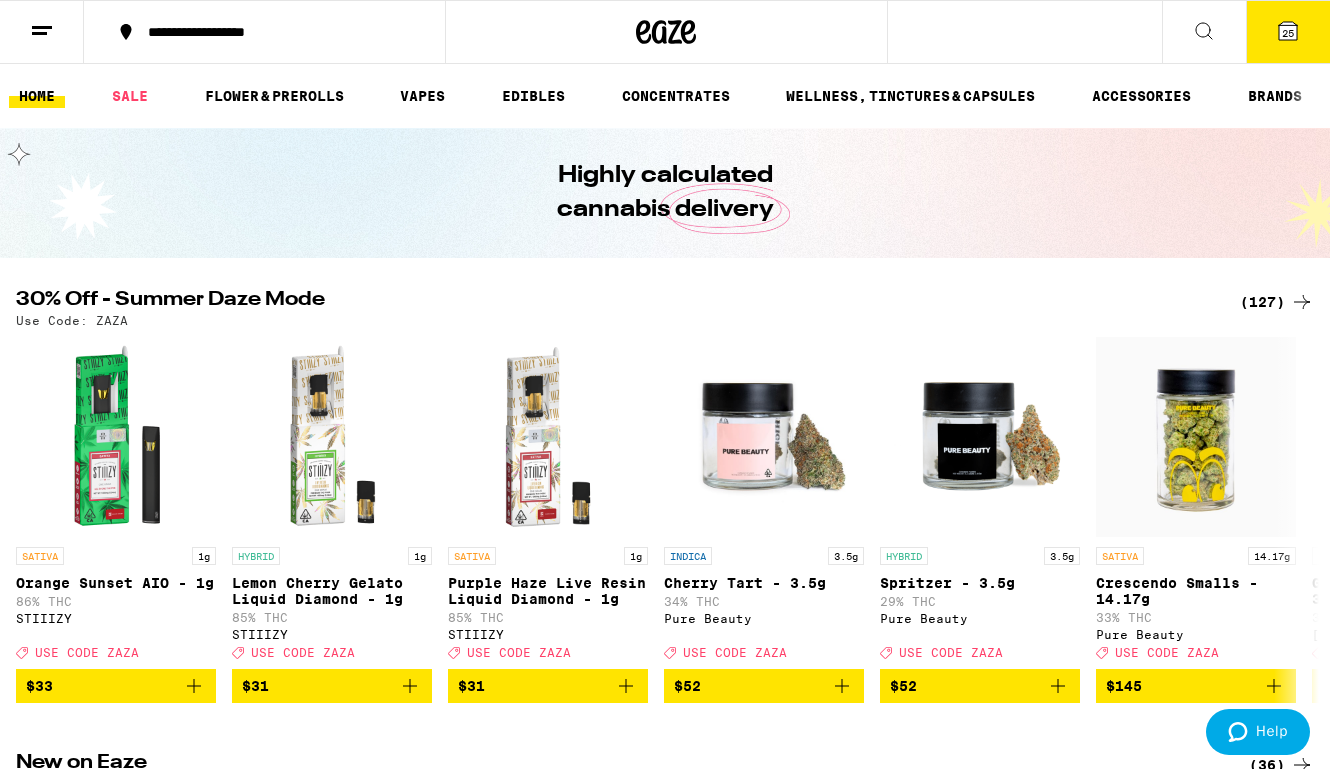 scroll, scrollTop: 0, scrollLeft: 0, axis: both 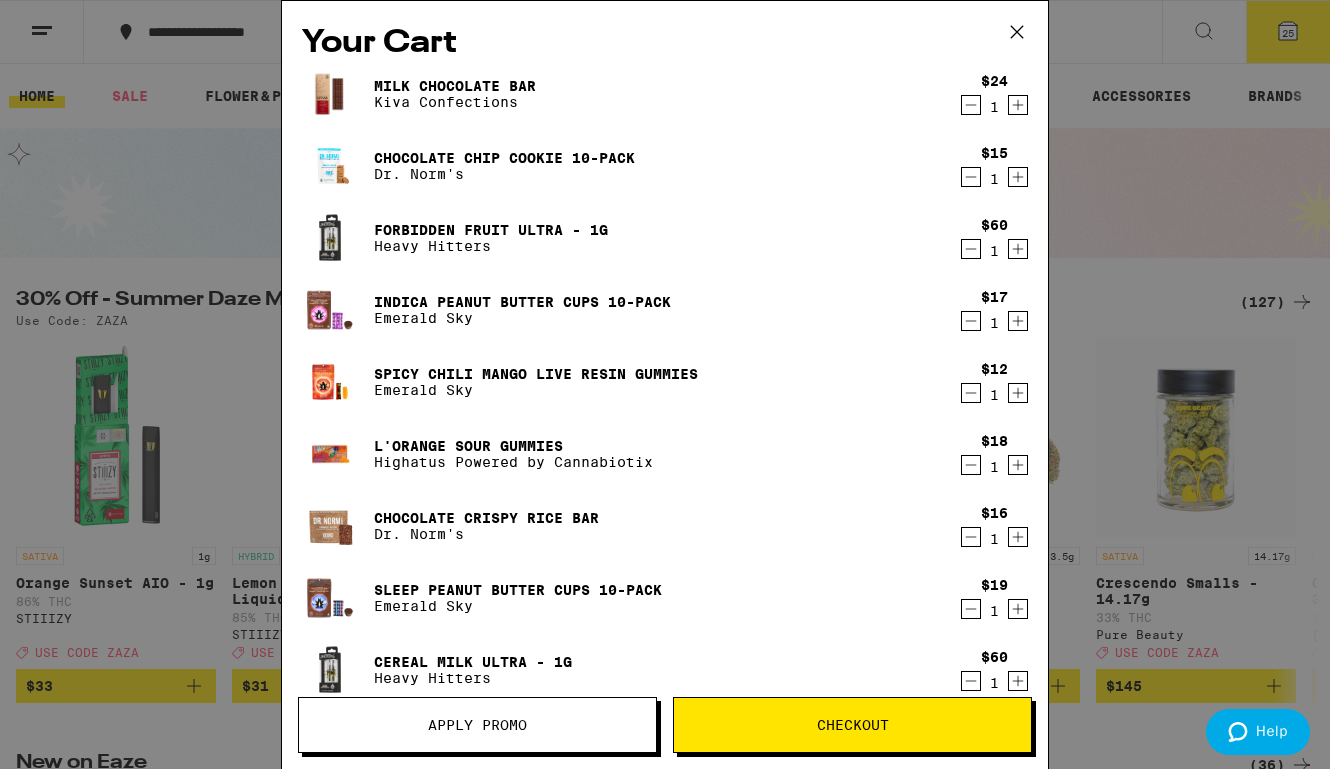 click on "Apply Promo" at bounding box center (477, 725) 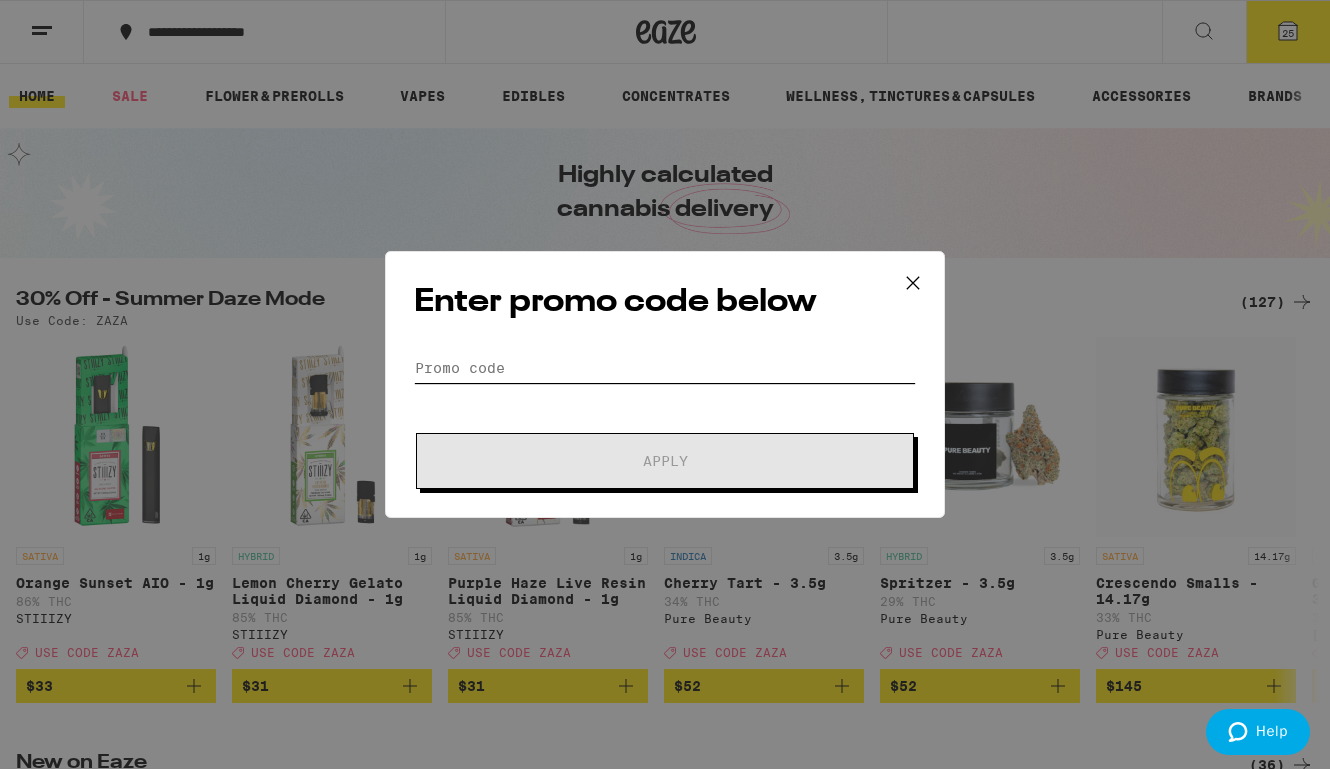 click on "Promo Code" at bounding box center (665, 368) 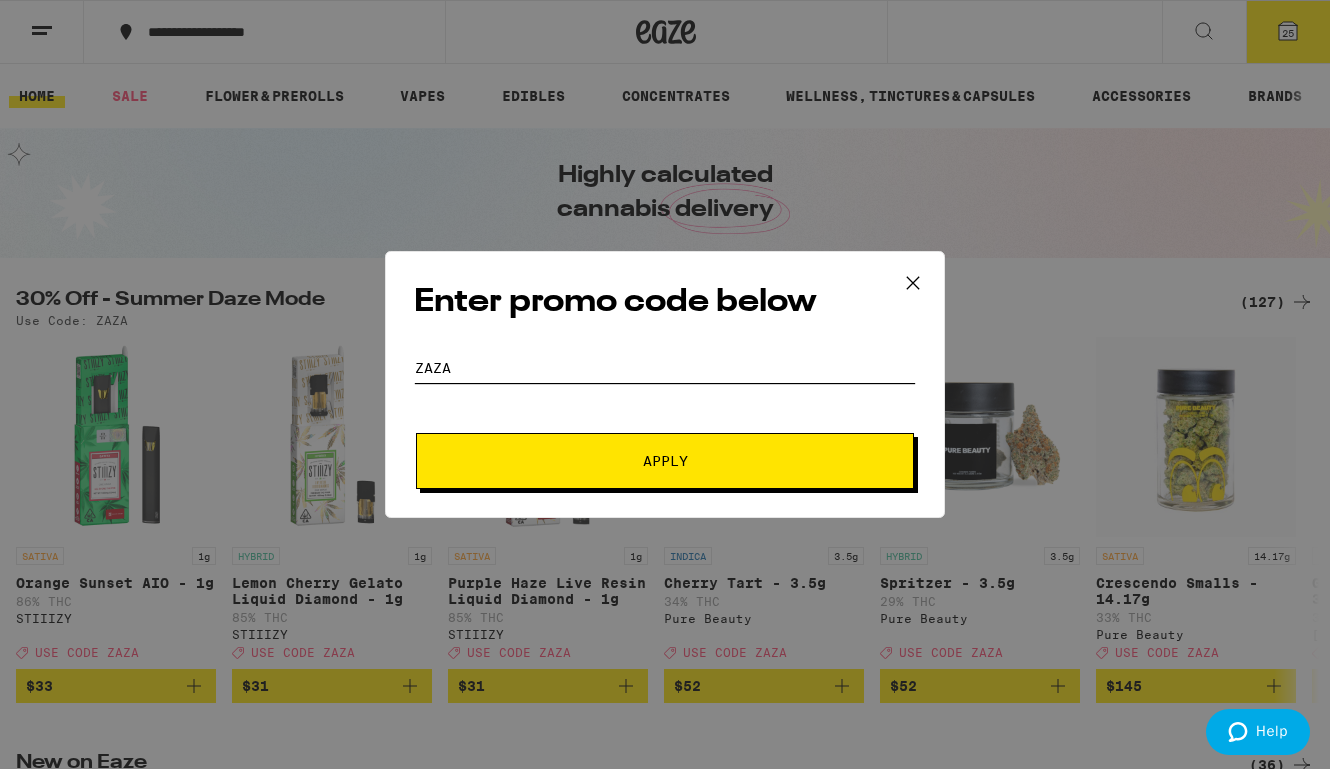 type on "zaza" 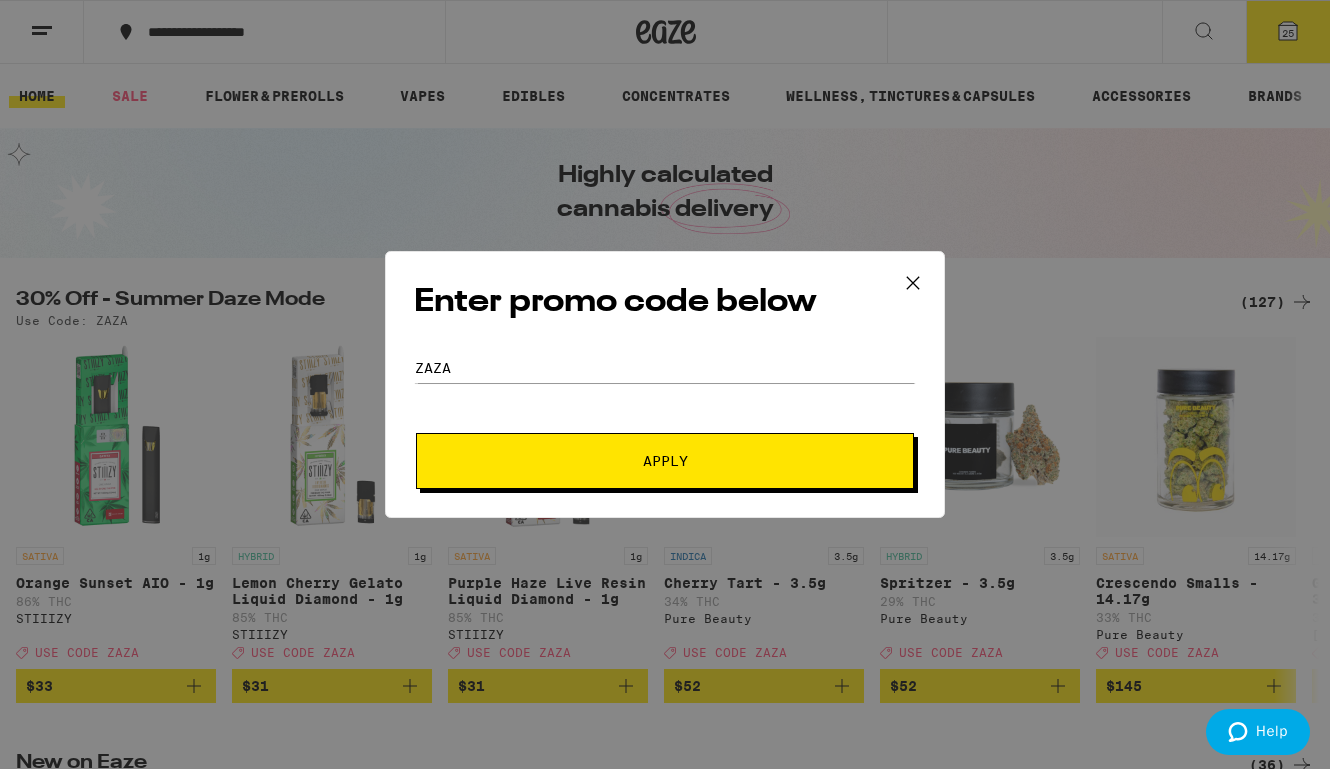 click on "Apply" at bounding box center (665, 461) 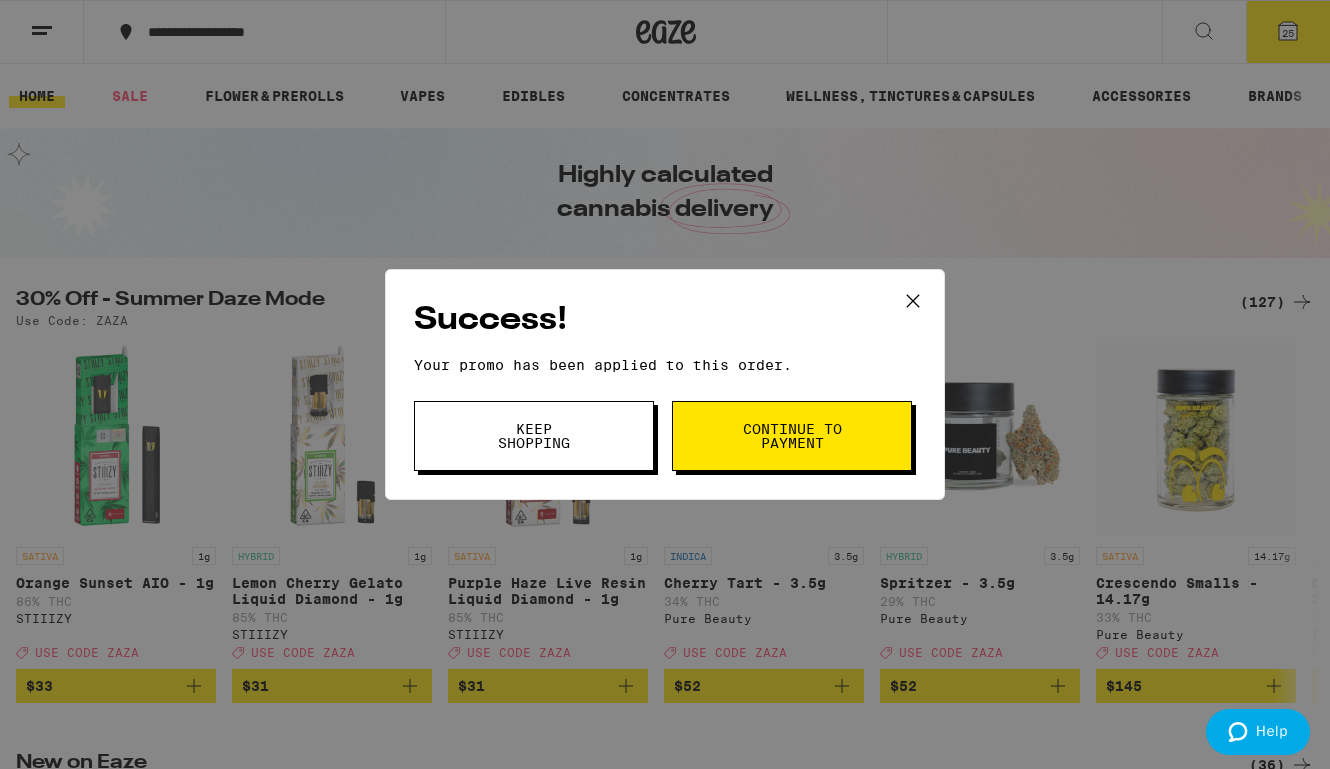 click on "Keep Shopping" at bounding box center (534, 436) 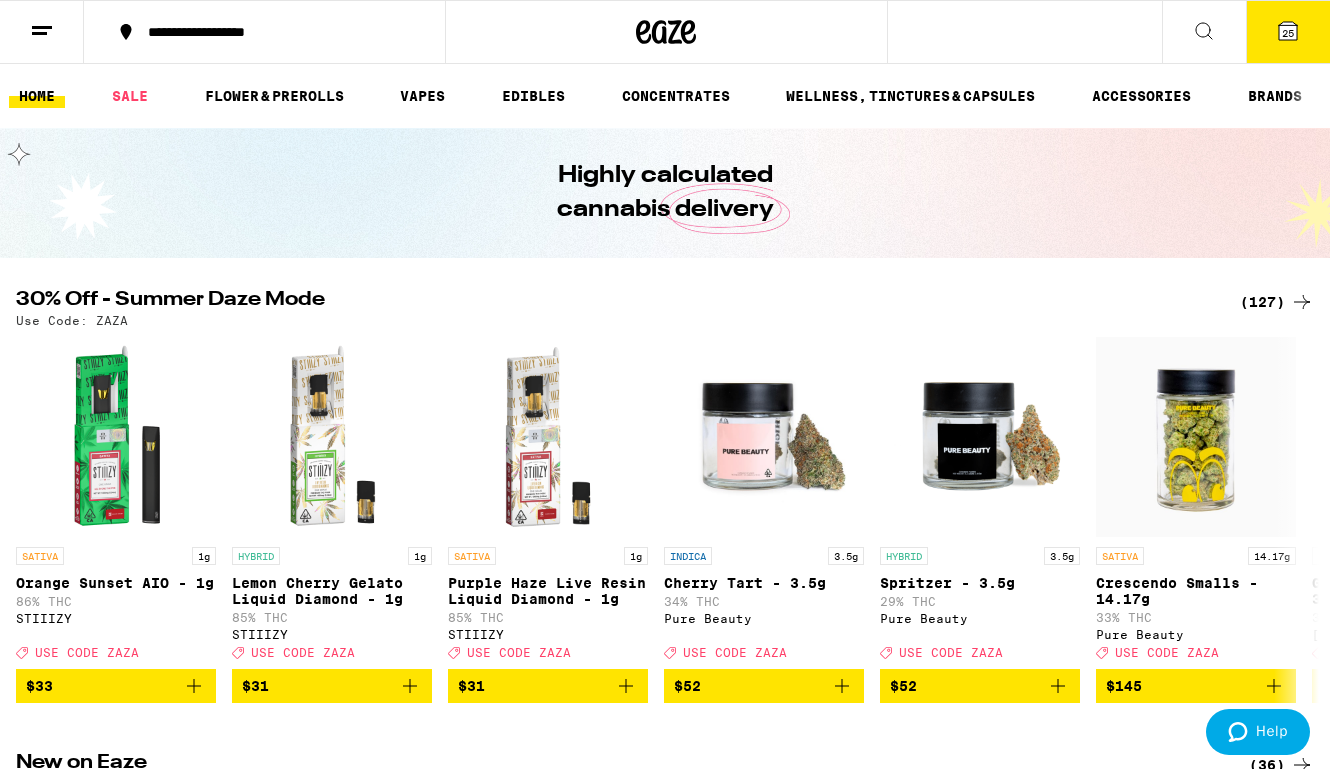 click on "25" at bounding box center (1288, 32) 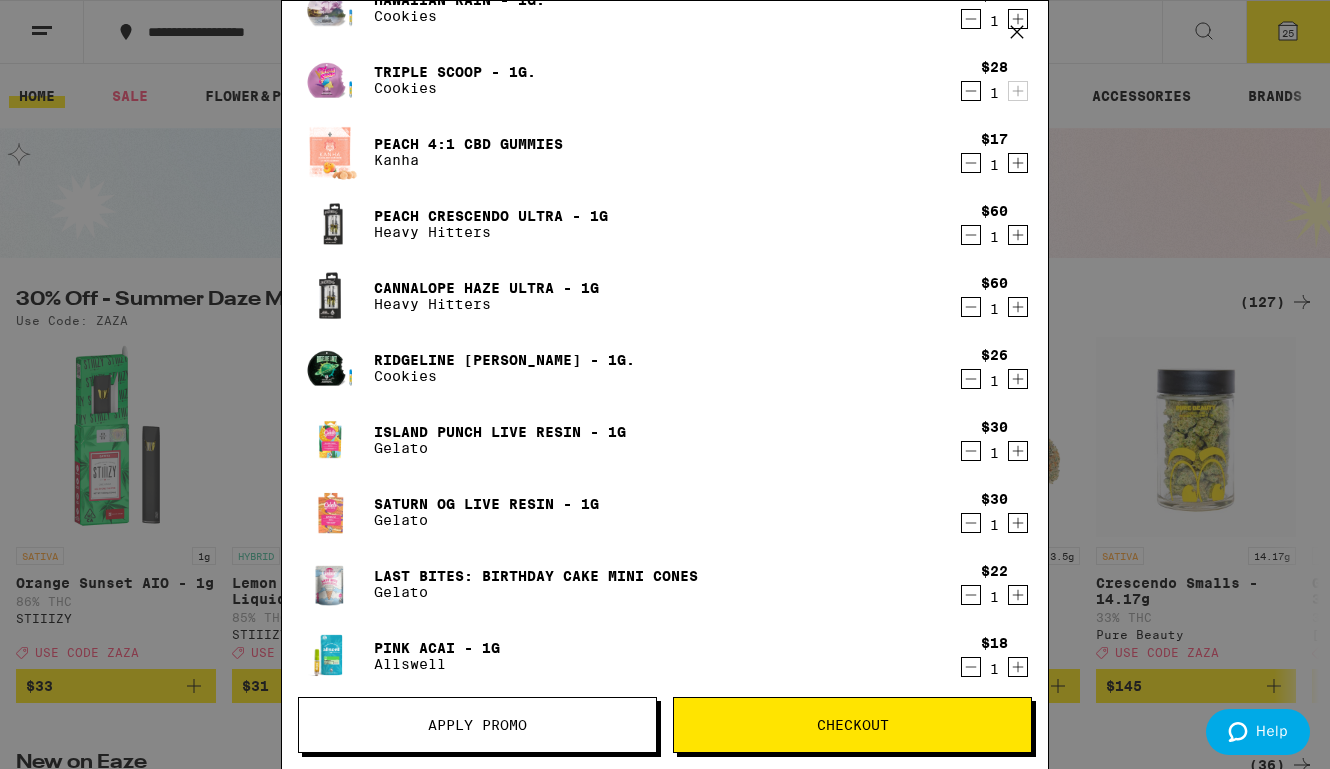 scroll, scrollTop: 1839, scrollLeft: 0, axis: vertical 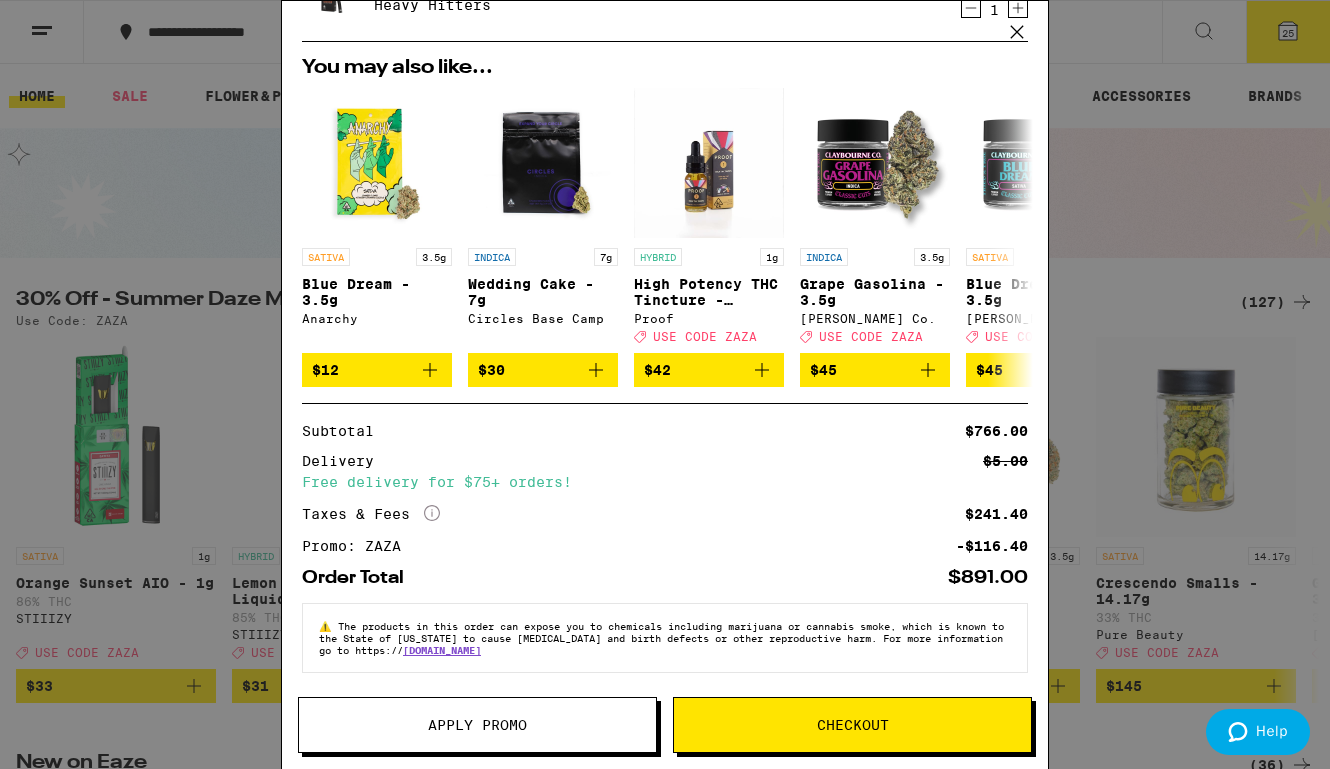 click on "Checkout" at bounding box center [852, 725] 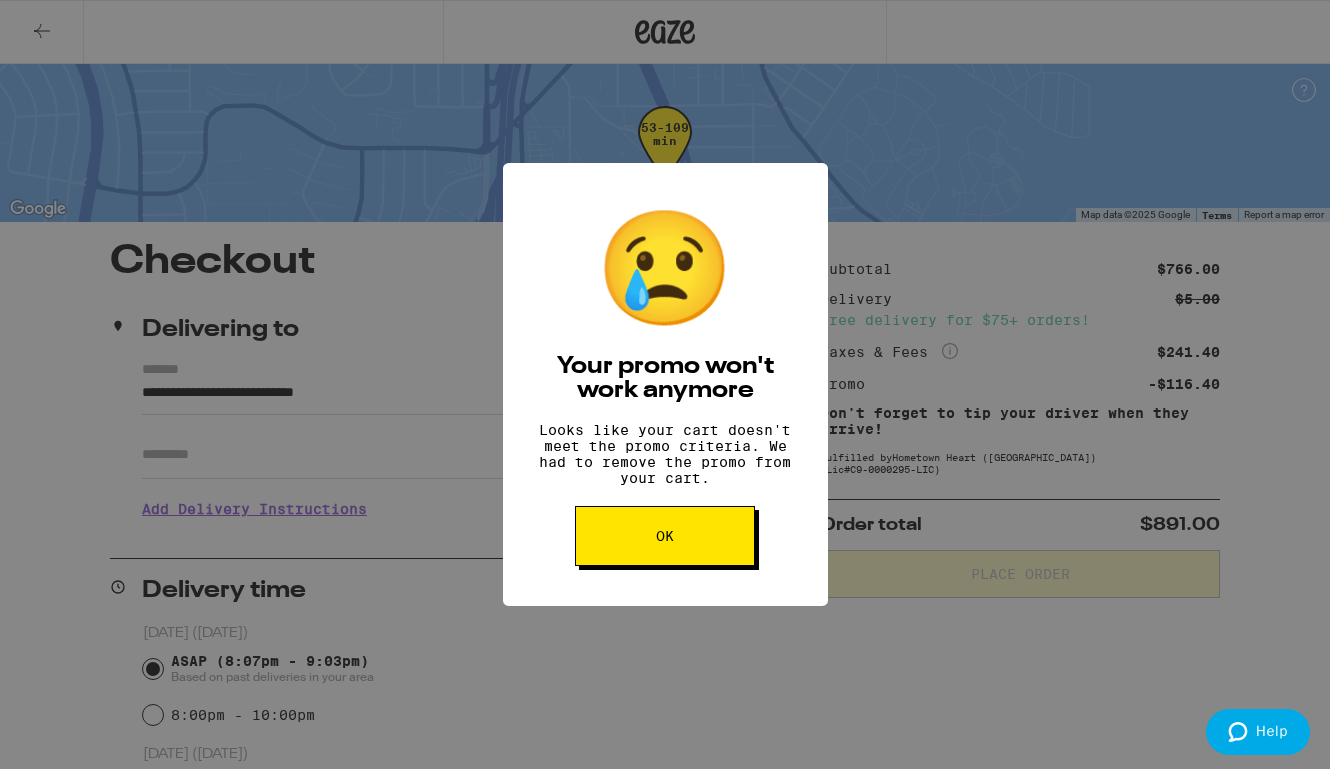 scroll, scrollTop: 0, scrollLeft: 0, axis: both 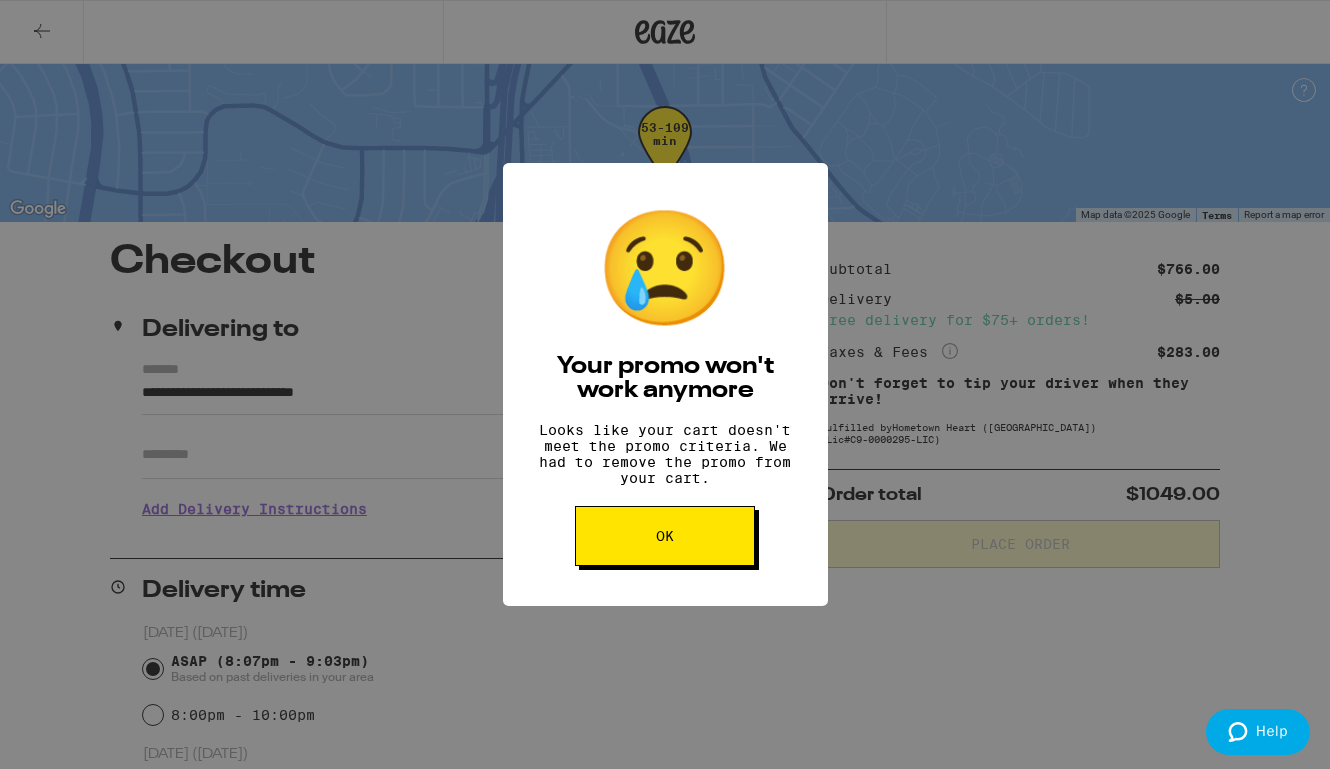 click on "OK" at bounding box center (665, 536) 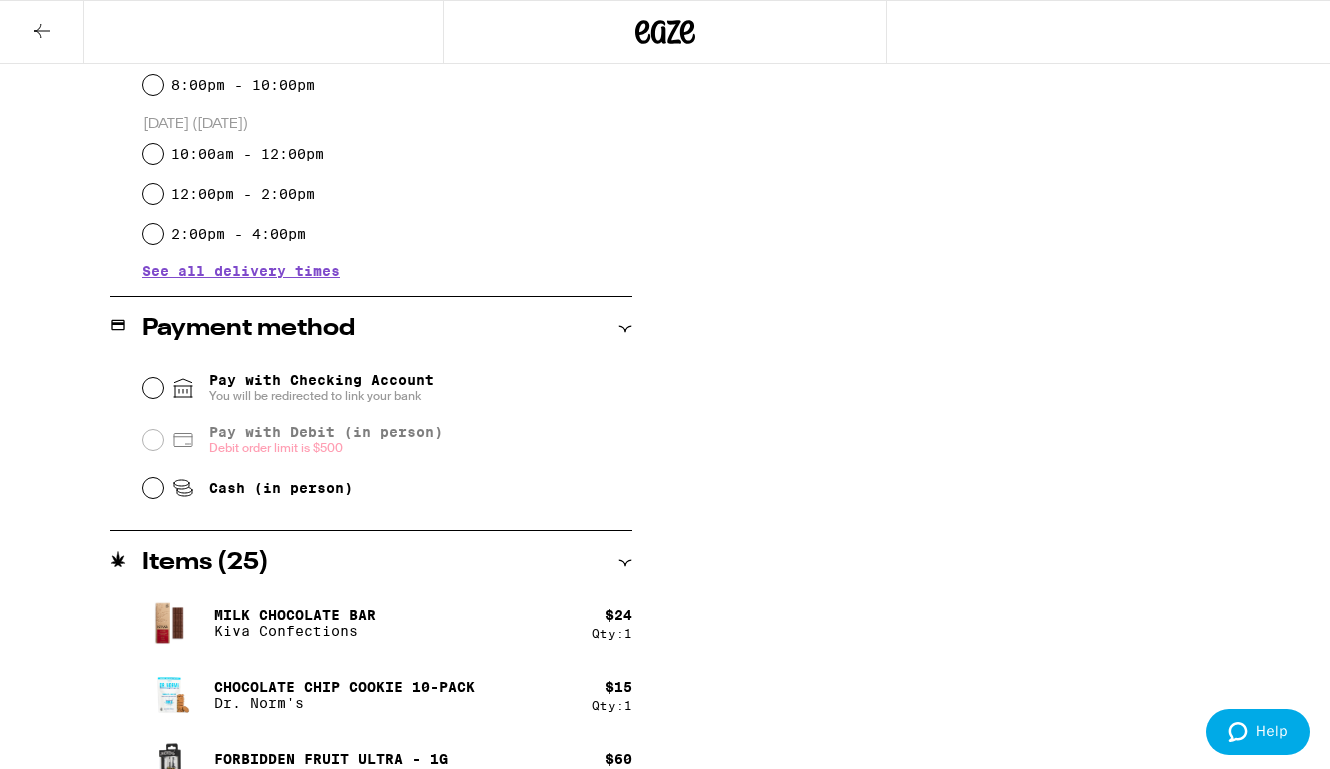 scroll, scrollTop: 626, scrollLeft: 0, axis: vertical 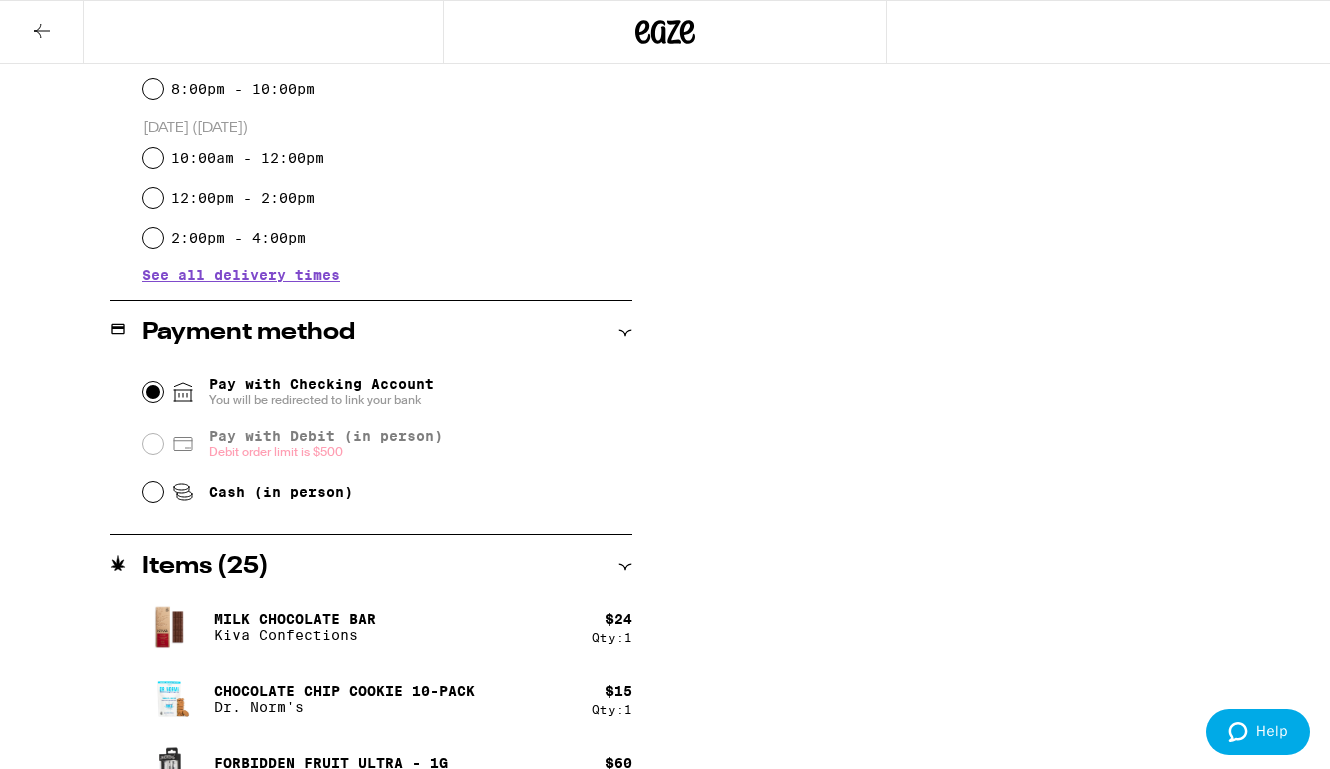 click on "Pay with Checking Account You will be redirected to link your bank" at bounding box center (153, 392) 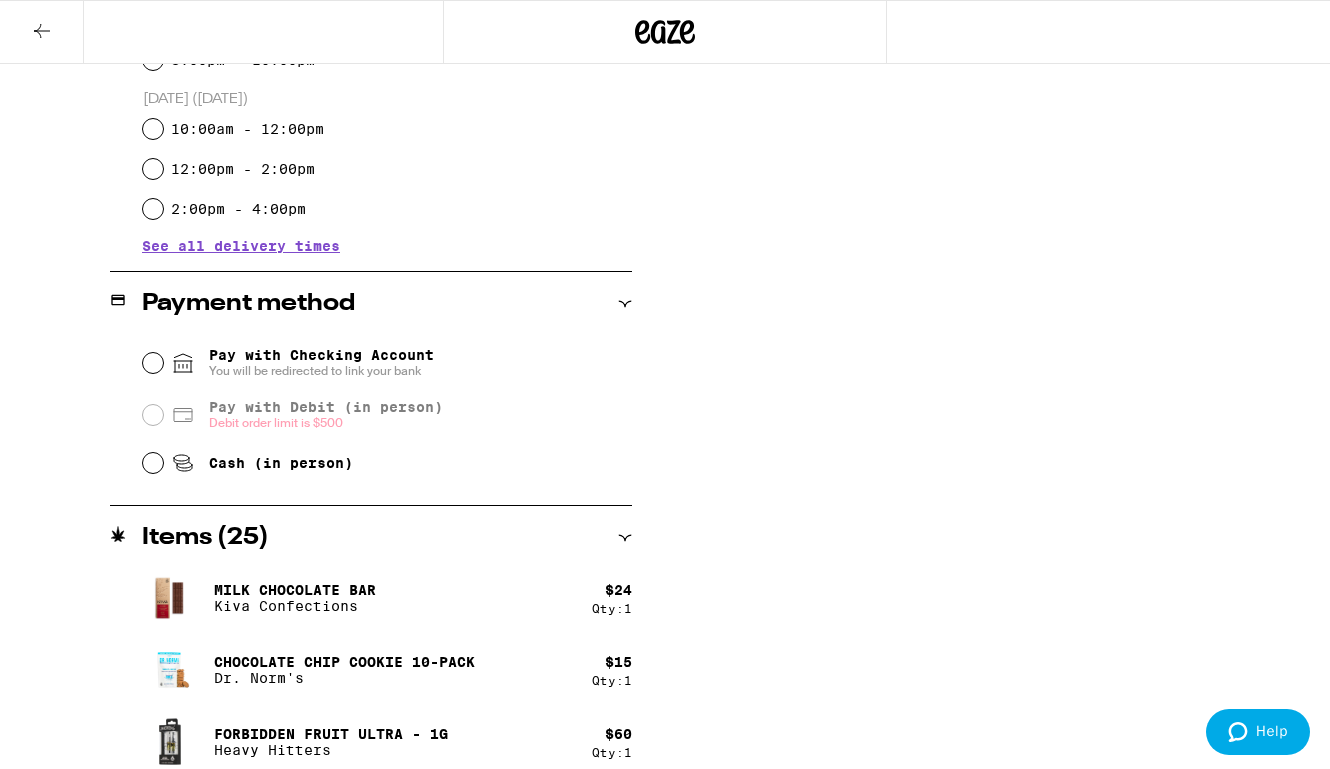 scroll, scrollTop: 0, scrollLeft: 0, axis: both 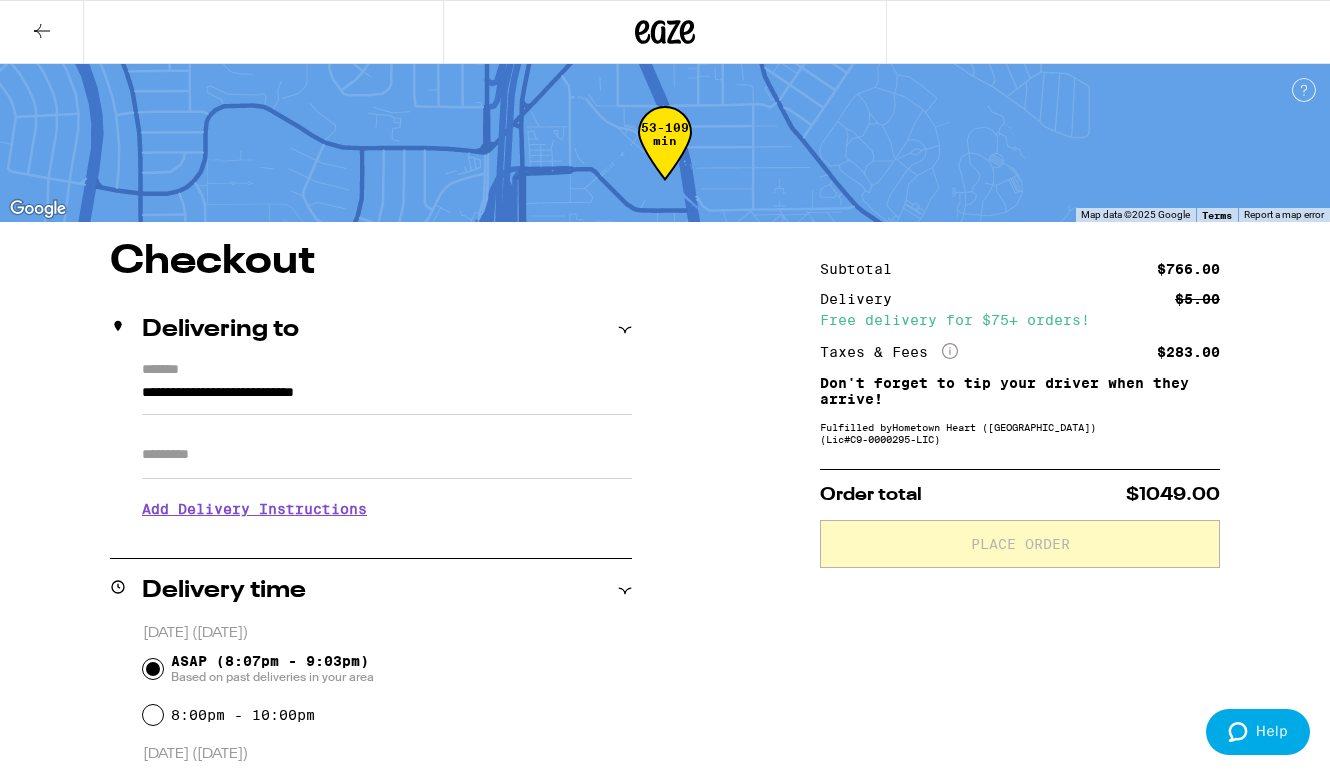 click at bounding box center [42, 32] 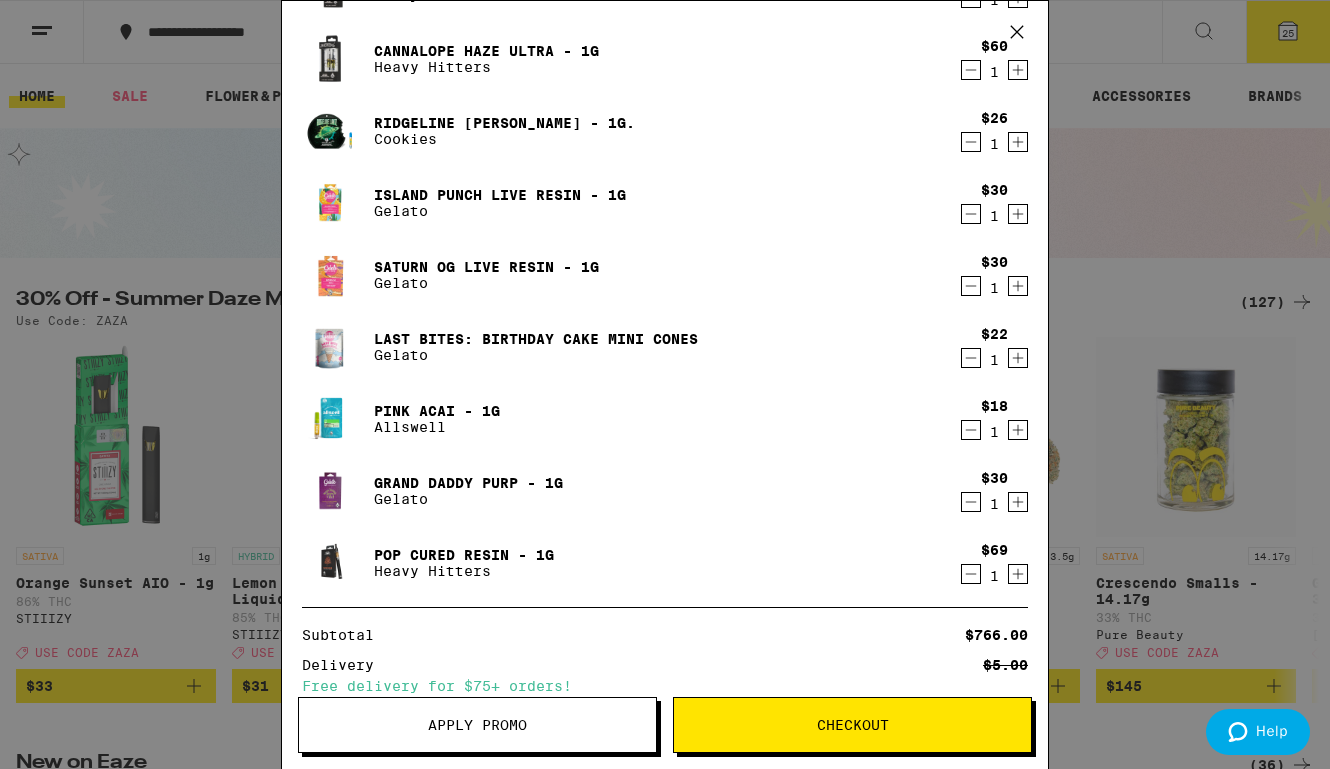 scroll, scrollTop: 1437, scrollLeft: 0, axis: vertical 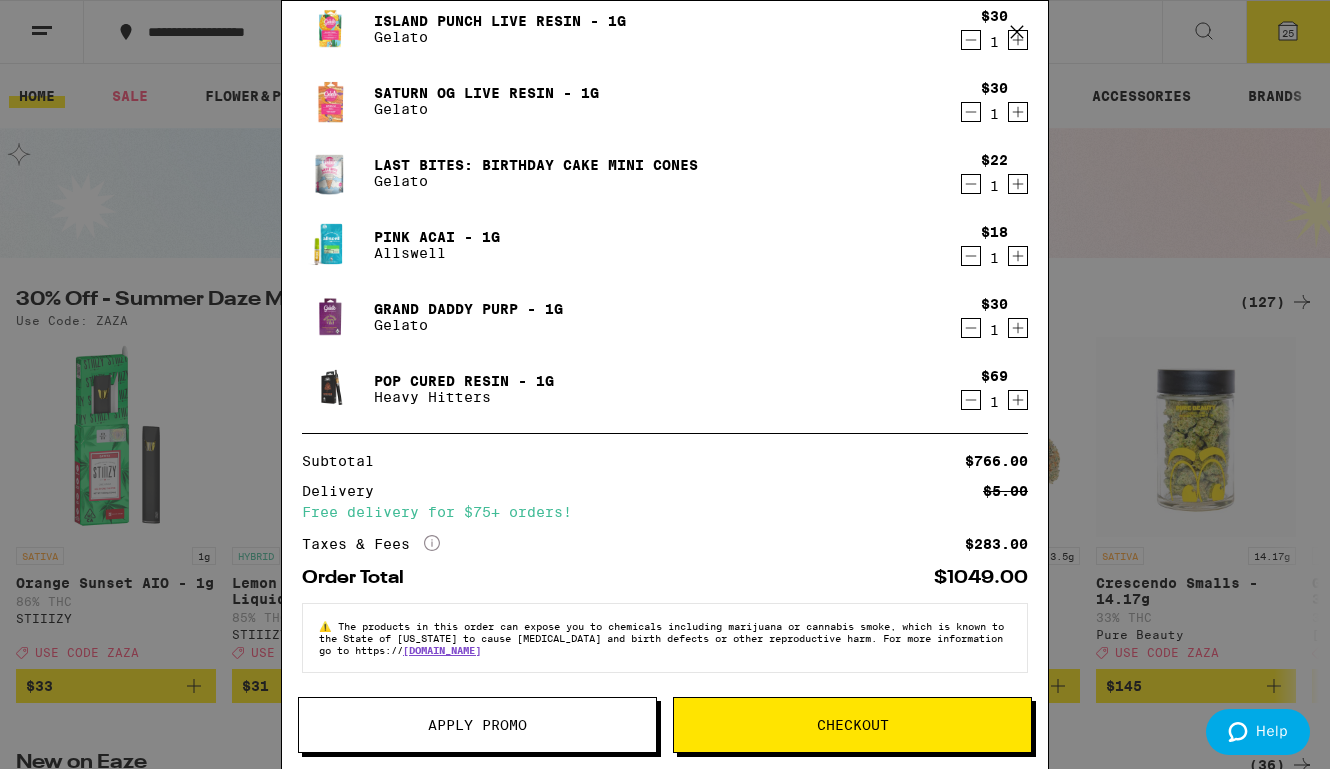 click 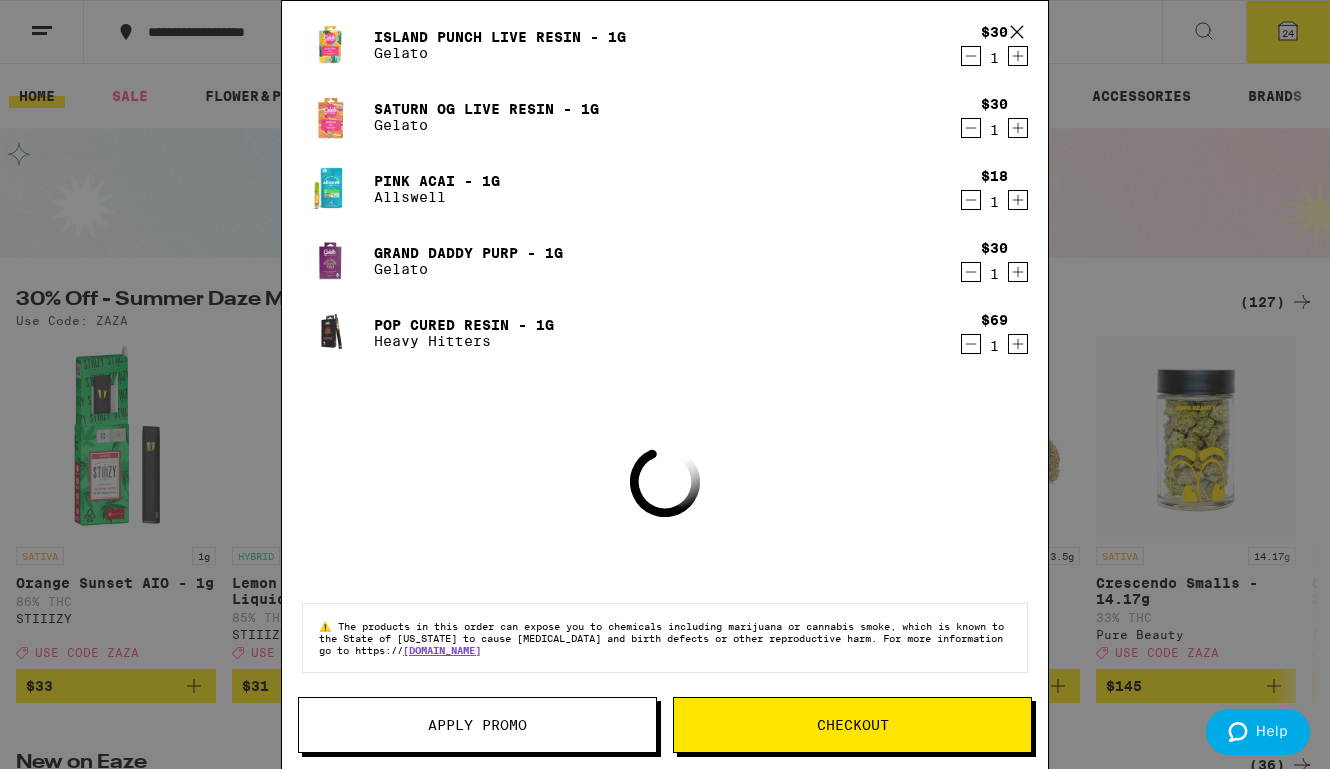 scroll, scrollTop: 1395, scrollLeft: 0, axis: vertical 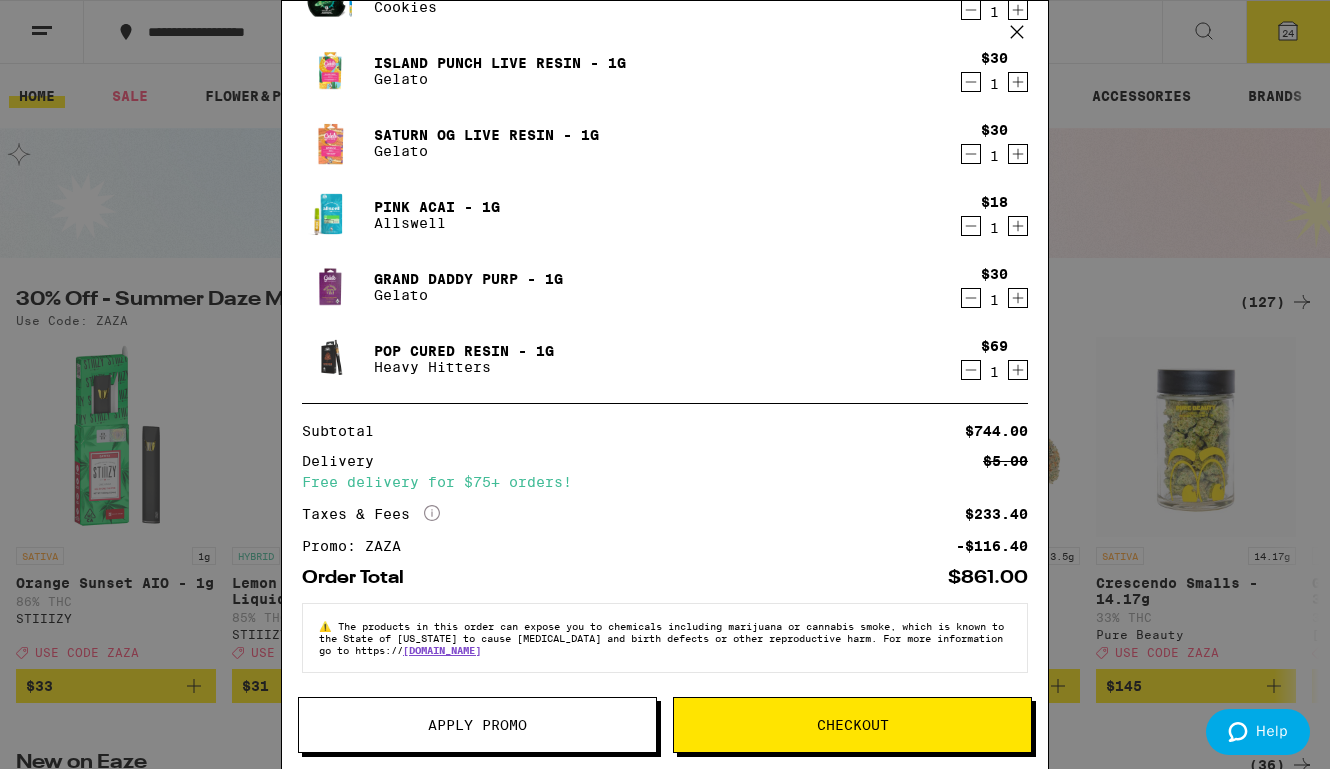click on "$69 1" at bounding box center [990, 359] 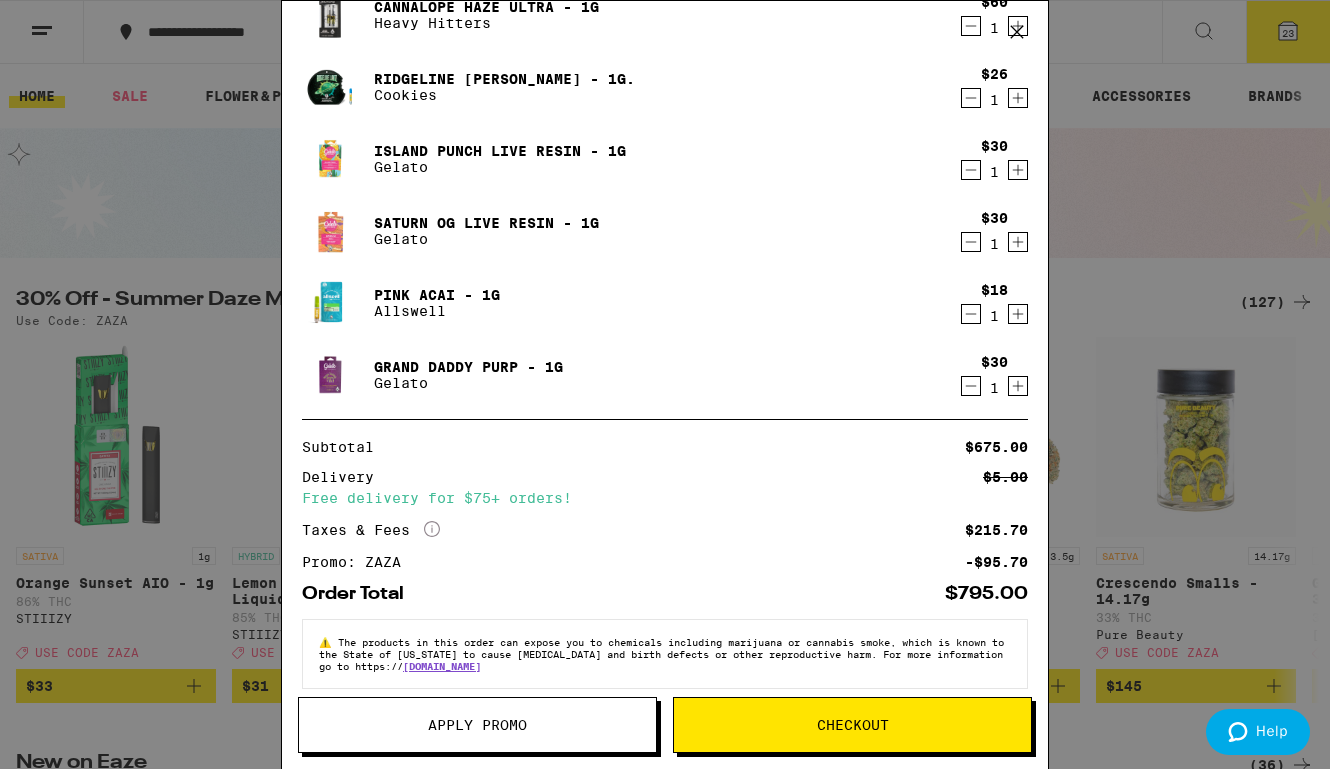 scroll, scrollTop: 1240, scrollLeft: 0, axis: vertical 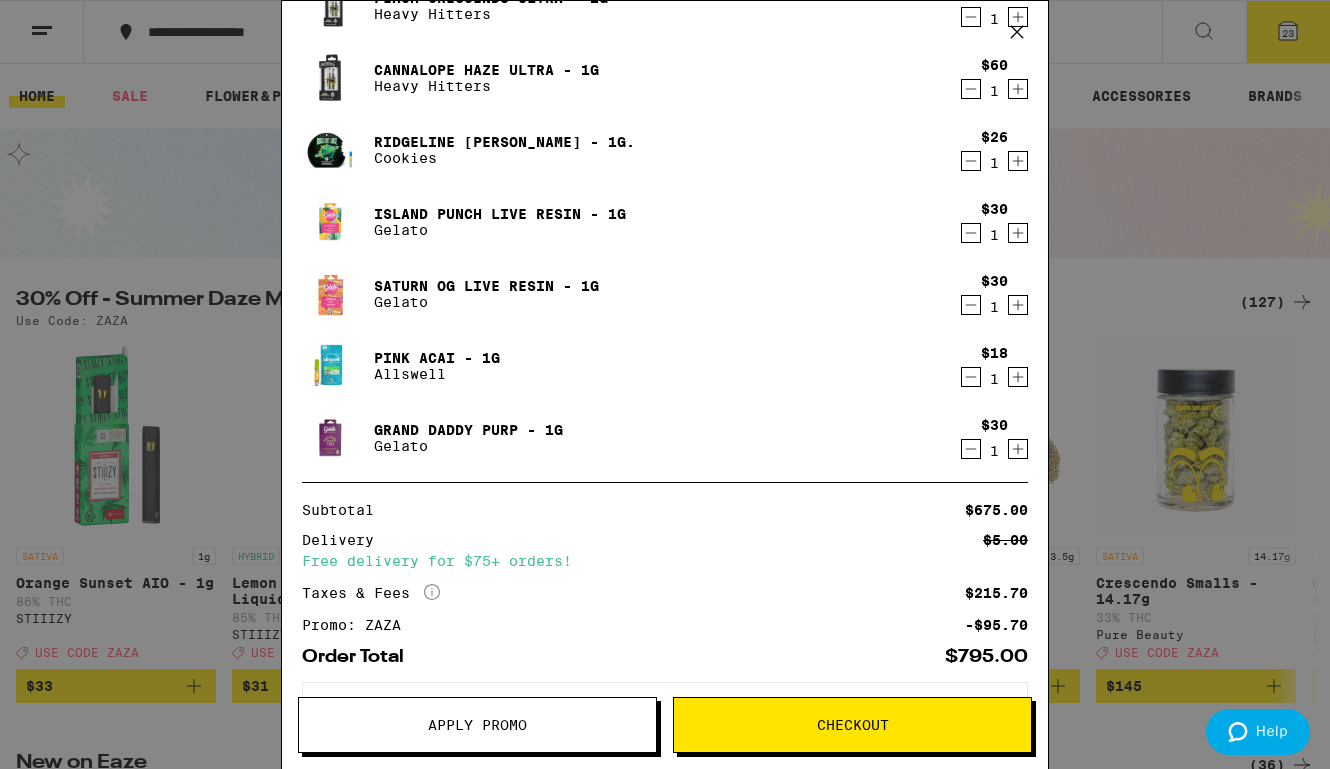 click 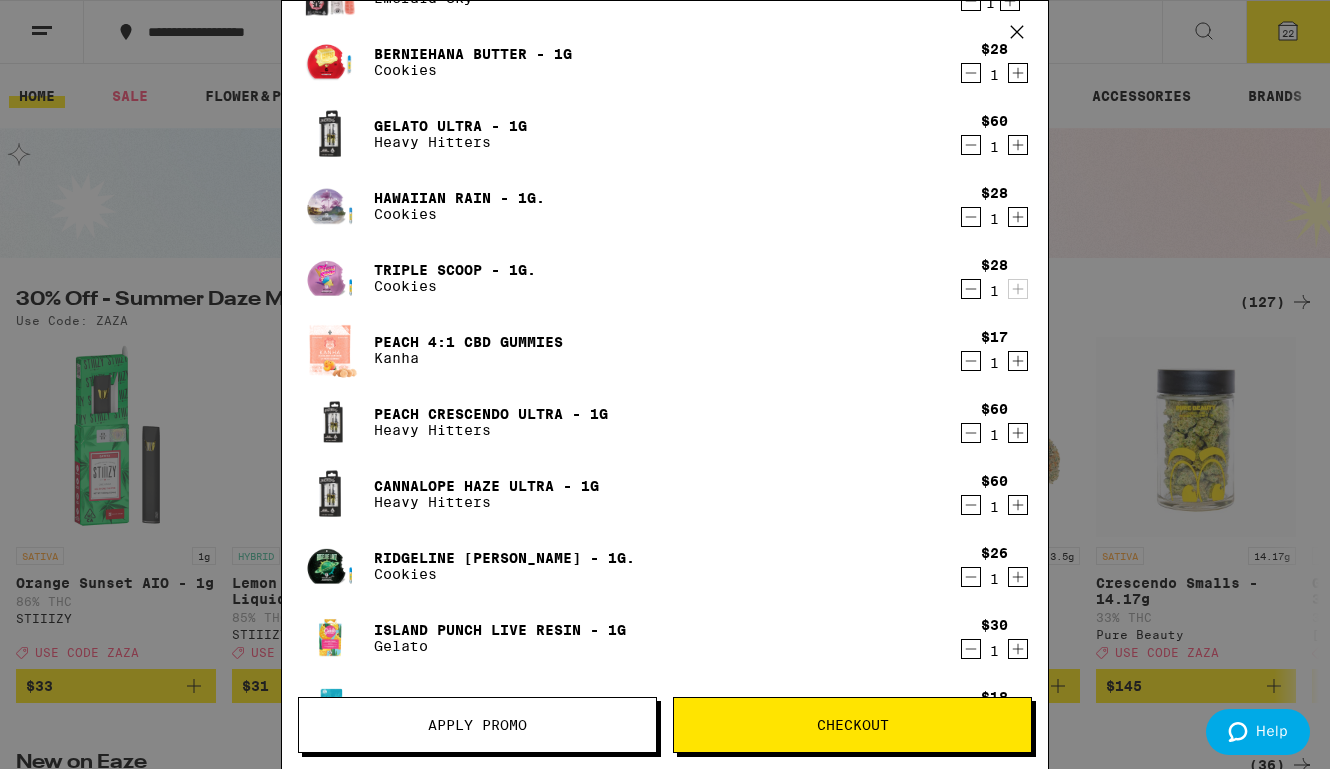 scroll, scrollTop: 819, scrollLeft: 0, axis: vertical 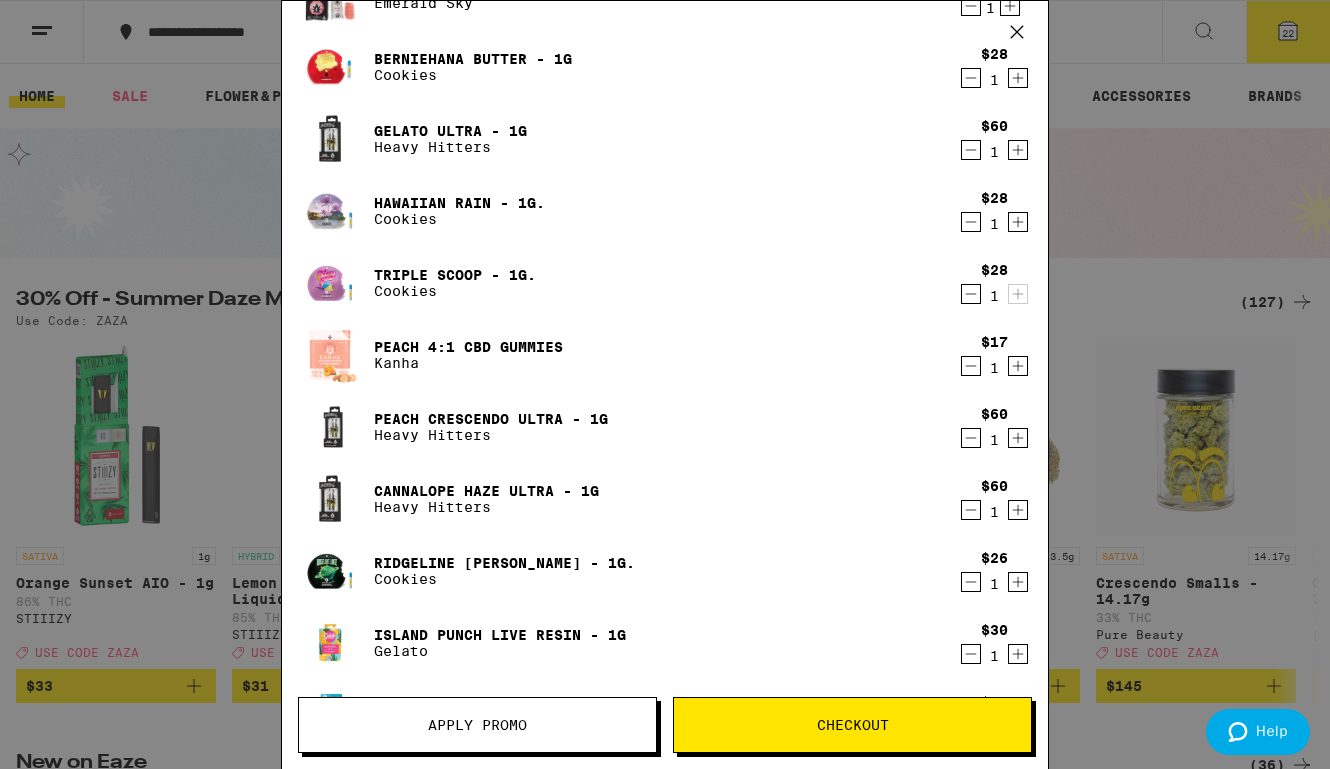 click 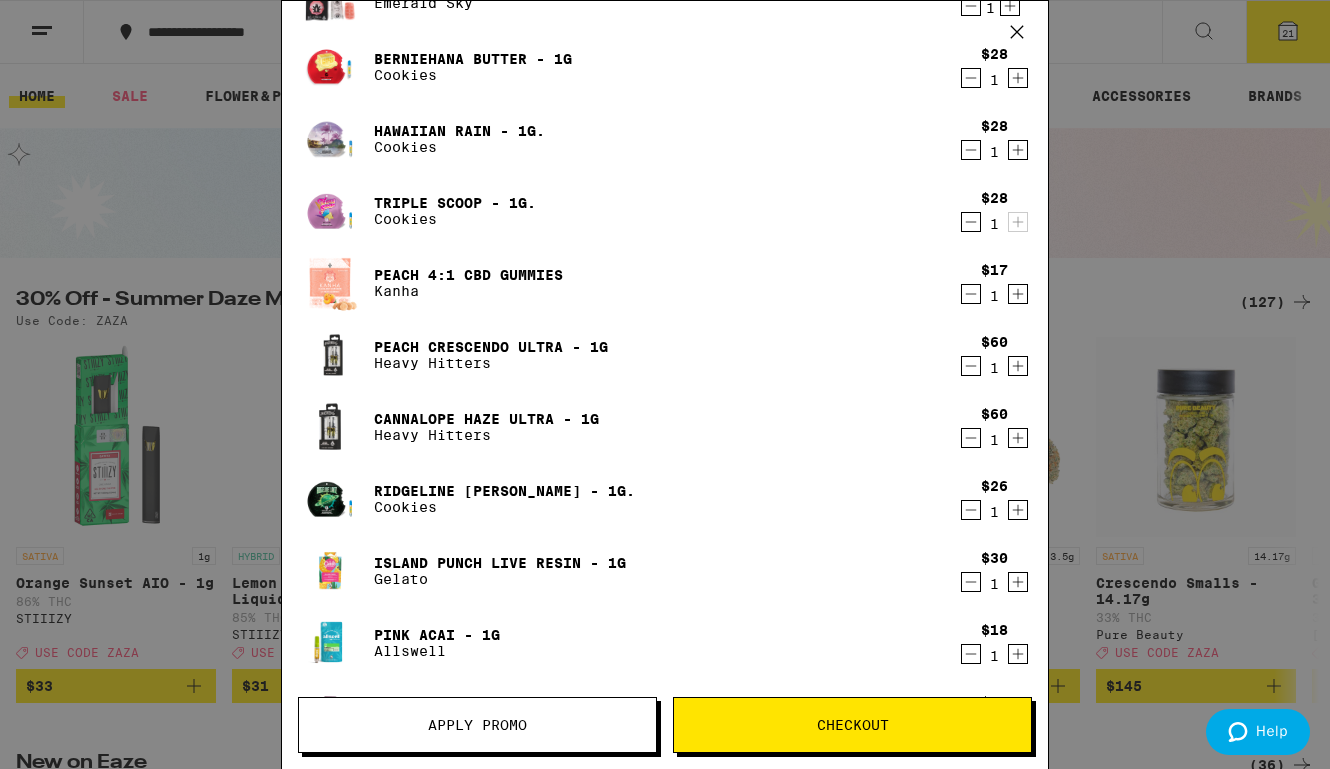 click 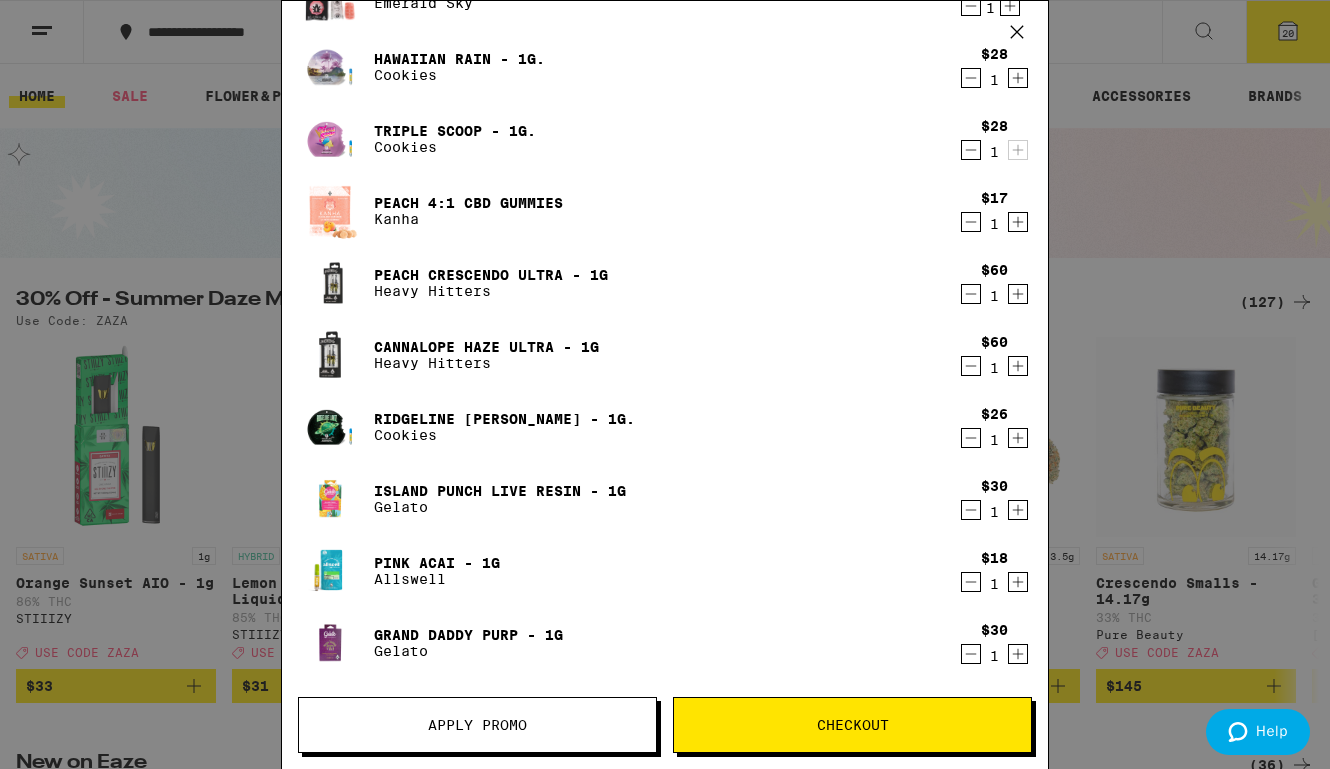 click 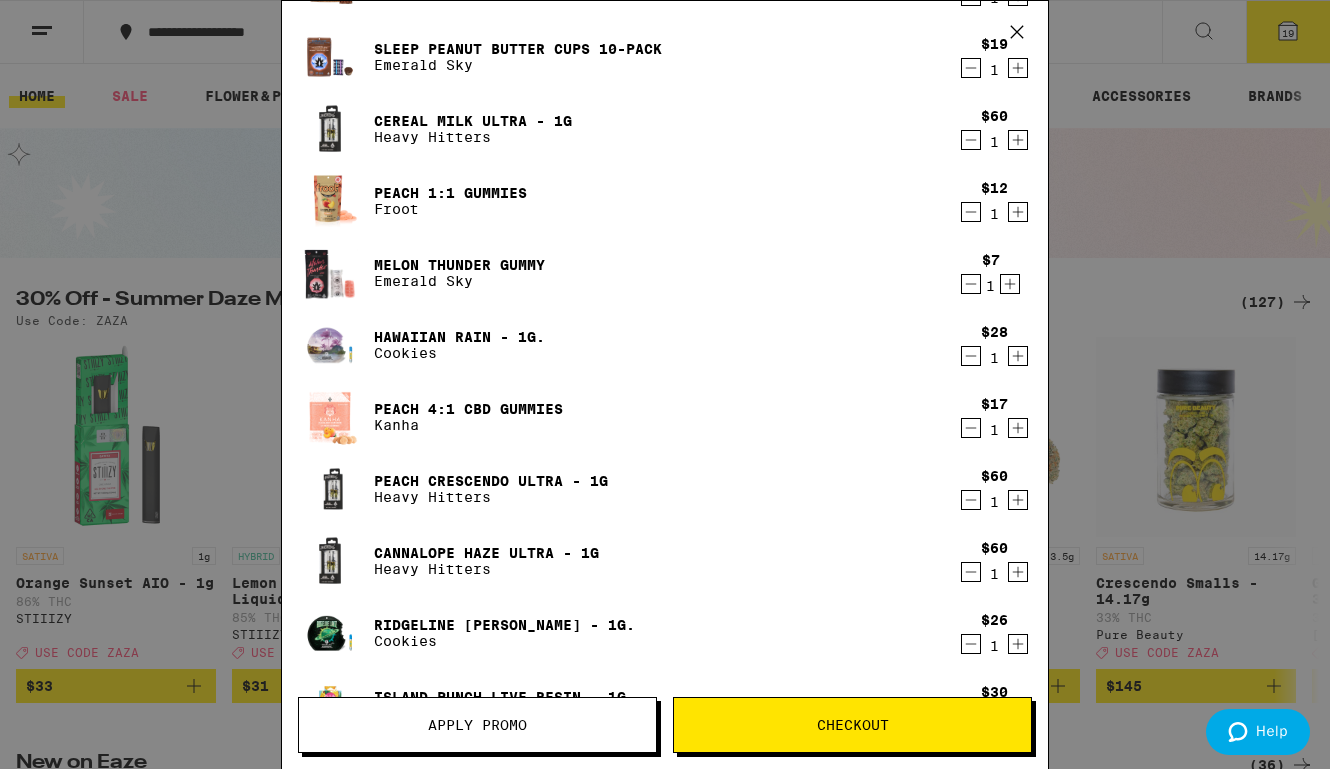 scroll, scrollTop: 528, scrollLeft: 0, axis: vertical 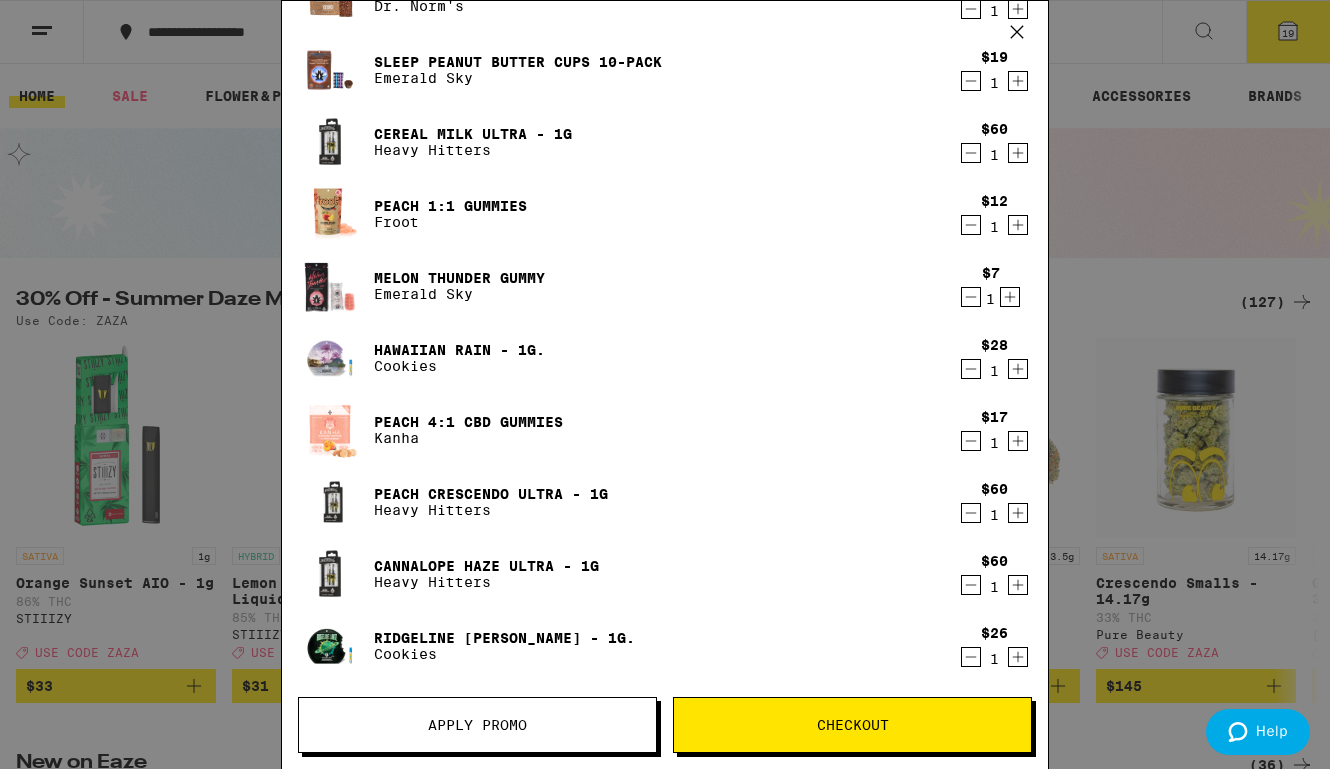 click 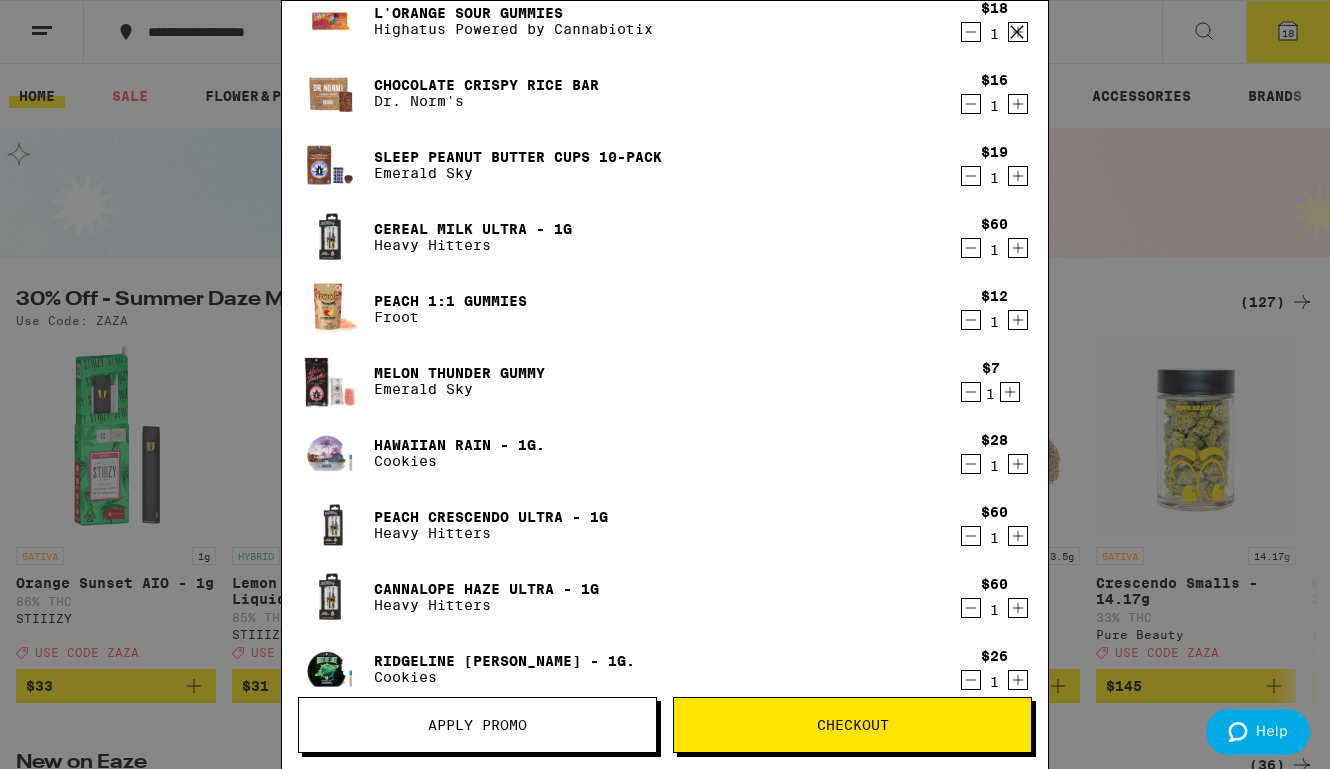 scroll, scrollTop: 405, scrollLeft: 0, axis: vertical 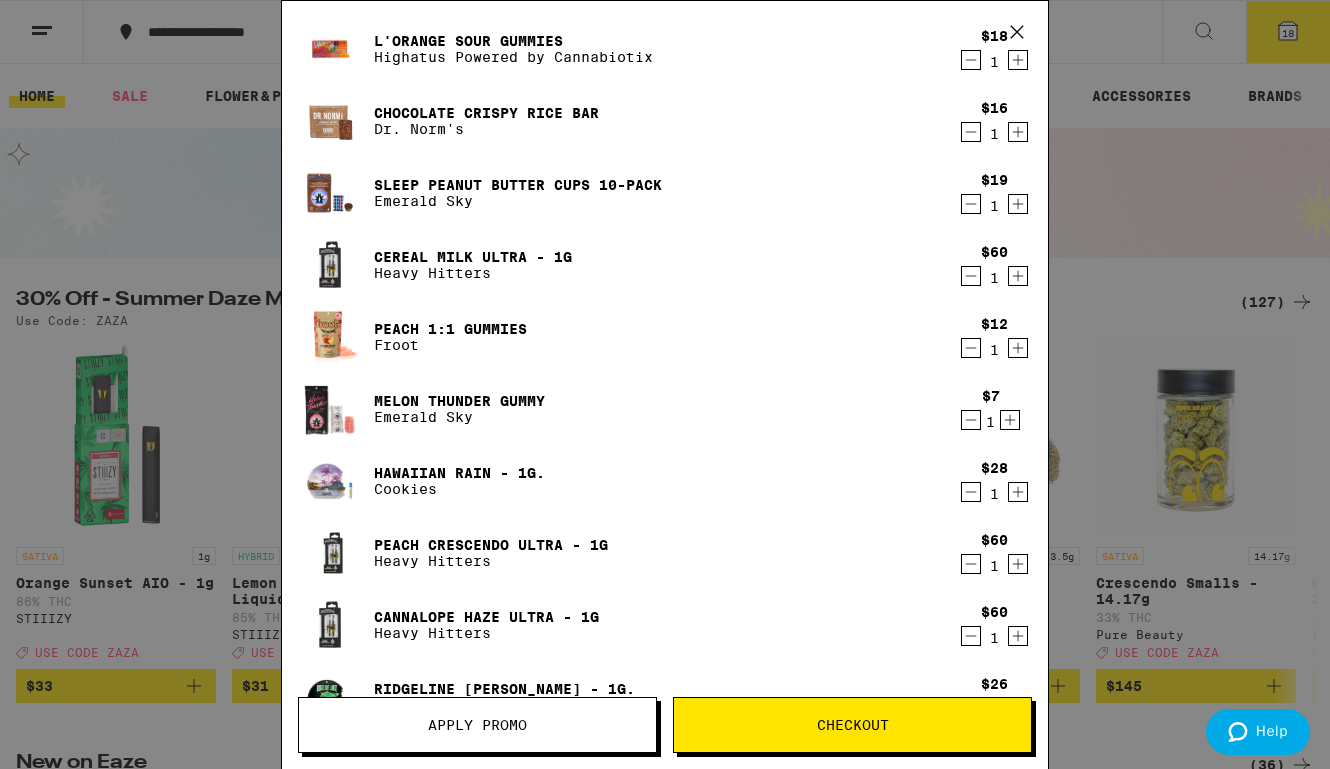 click 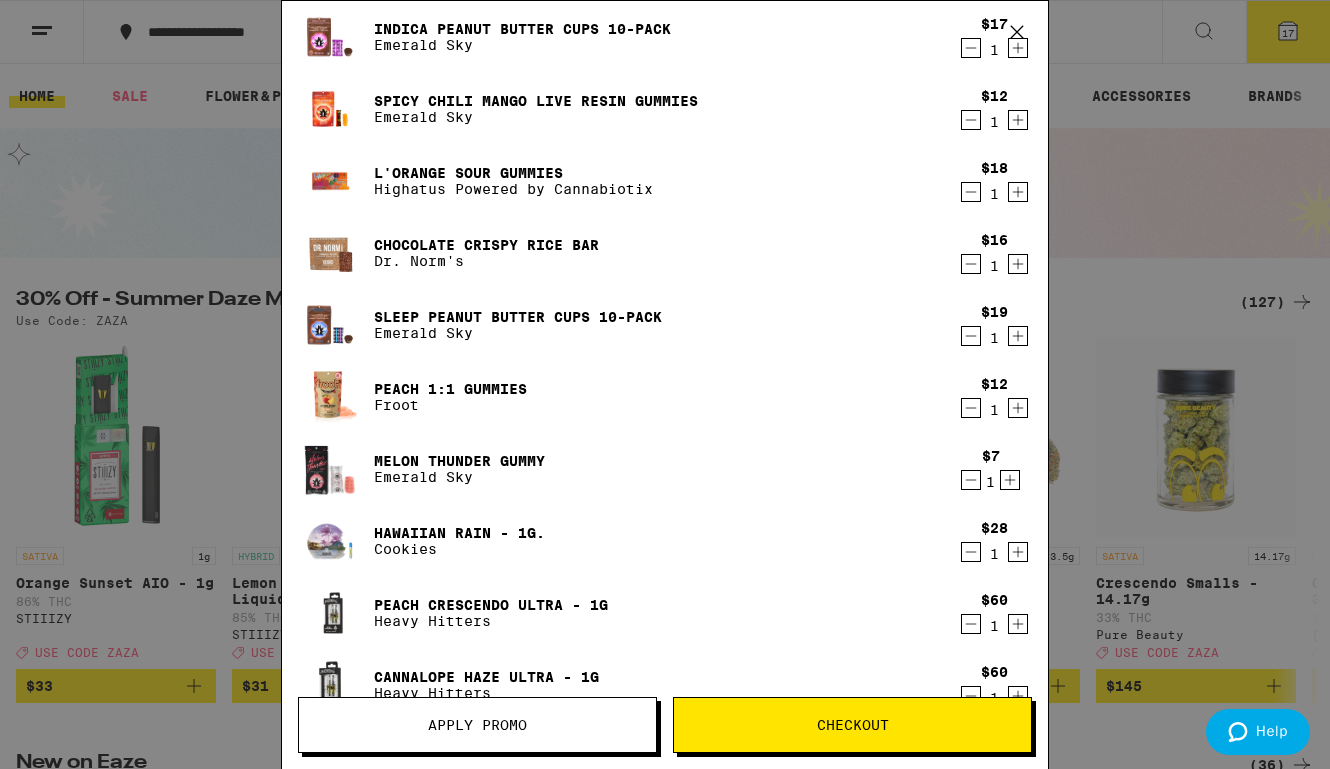 scroll, scrollTop: 267, scrollLeft: 0, axis: vertical 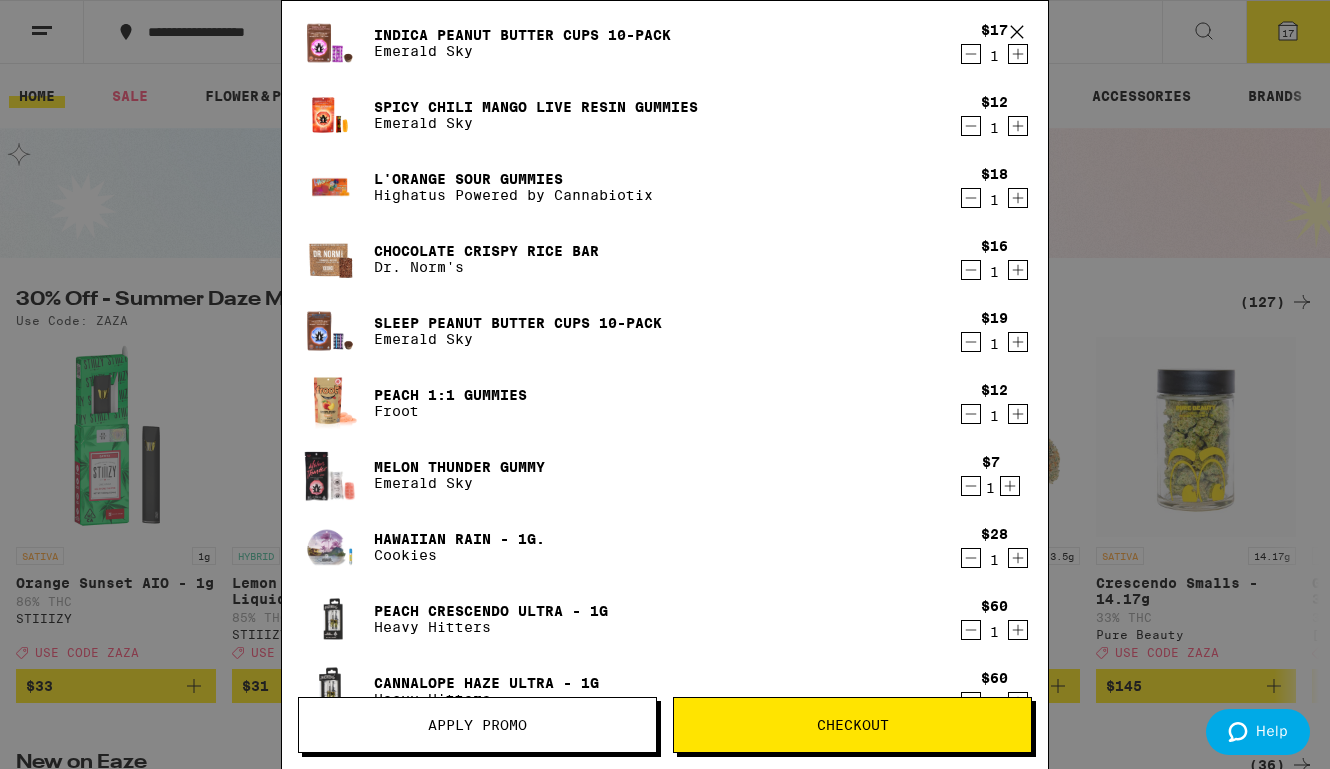 click 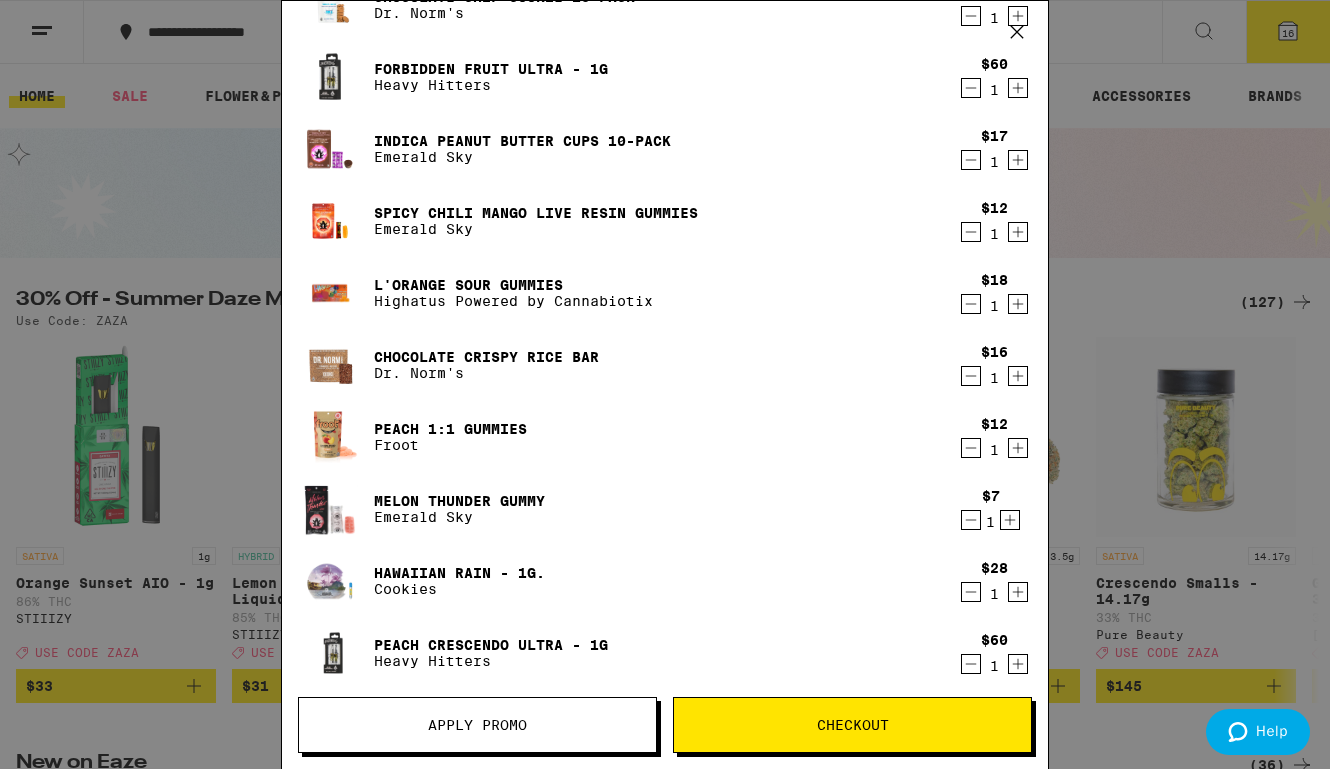 scroll, scrollTop: 157, scrollLeft: 0, axis: vertical 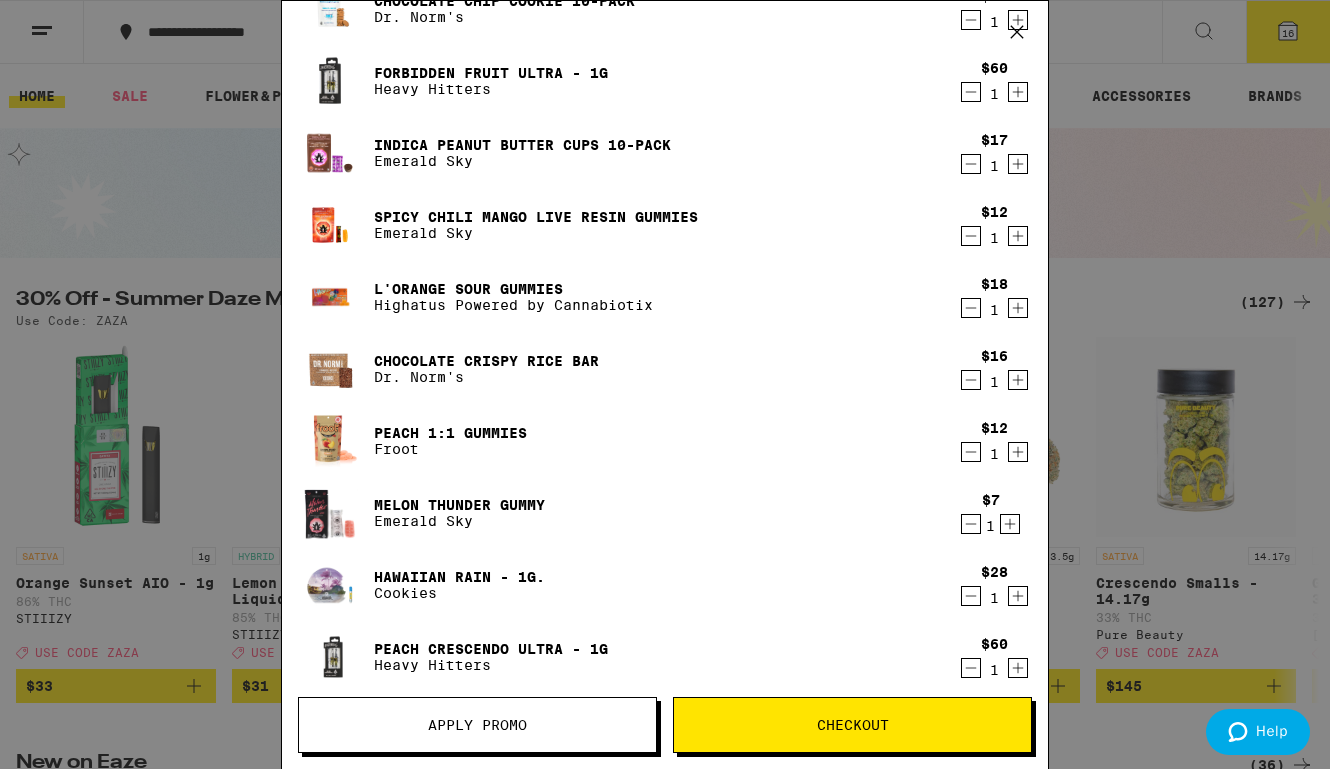 click 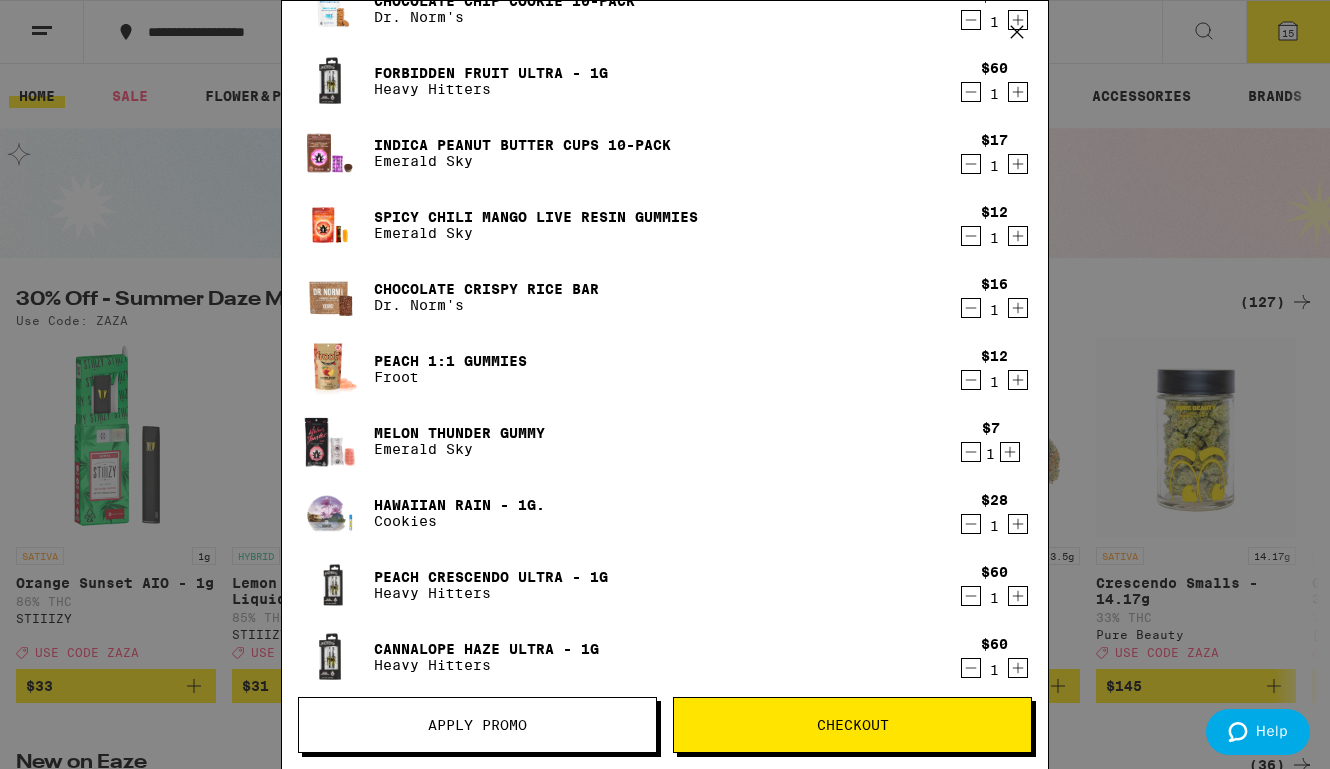 click 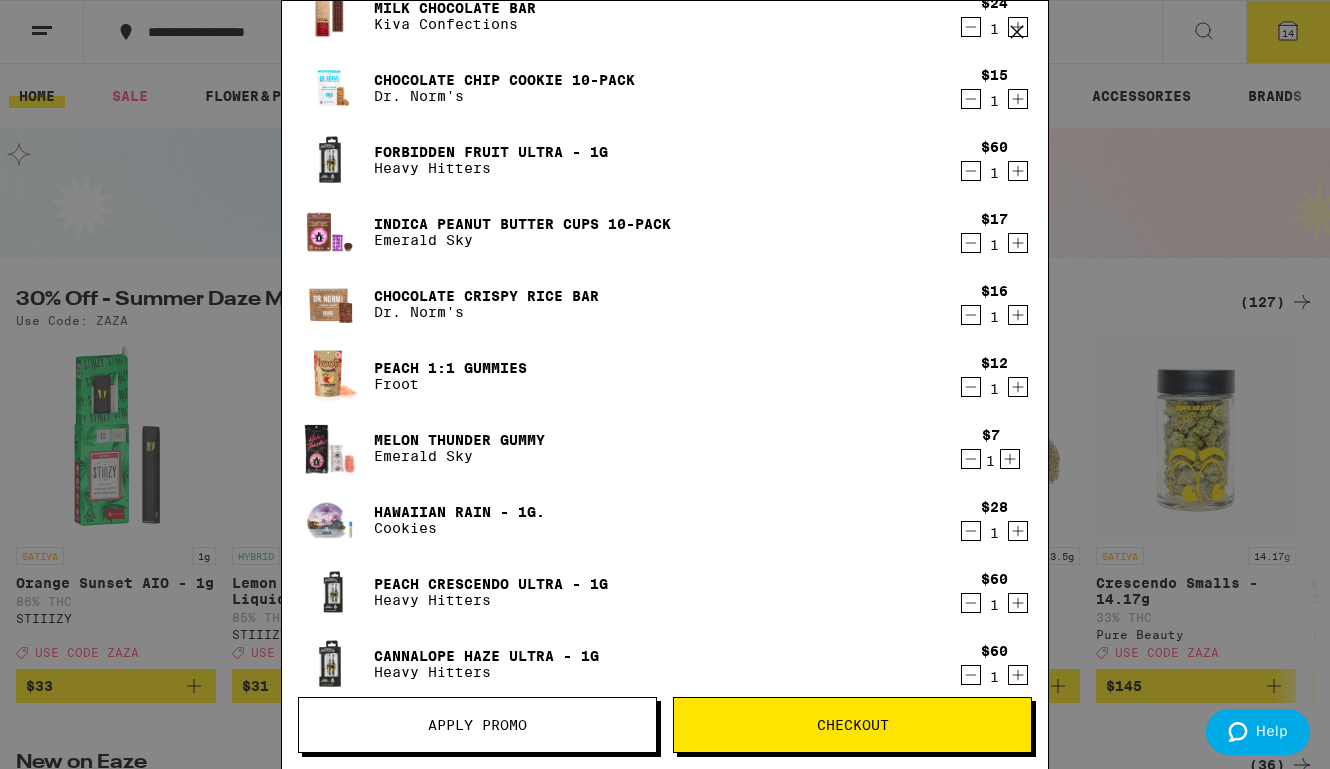 scroll, scrollTop: 0, scrollLeft: 0, axis: both 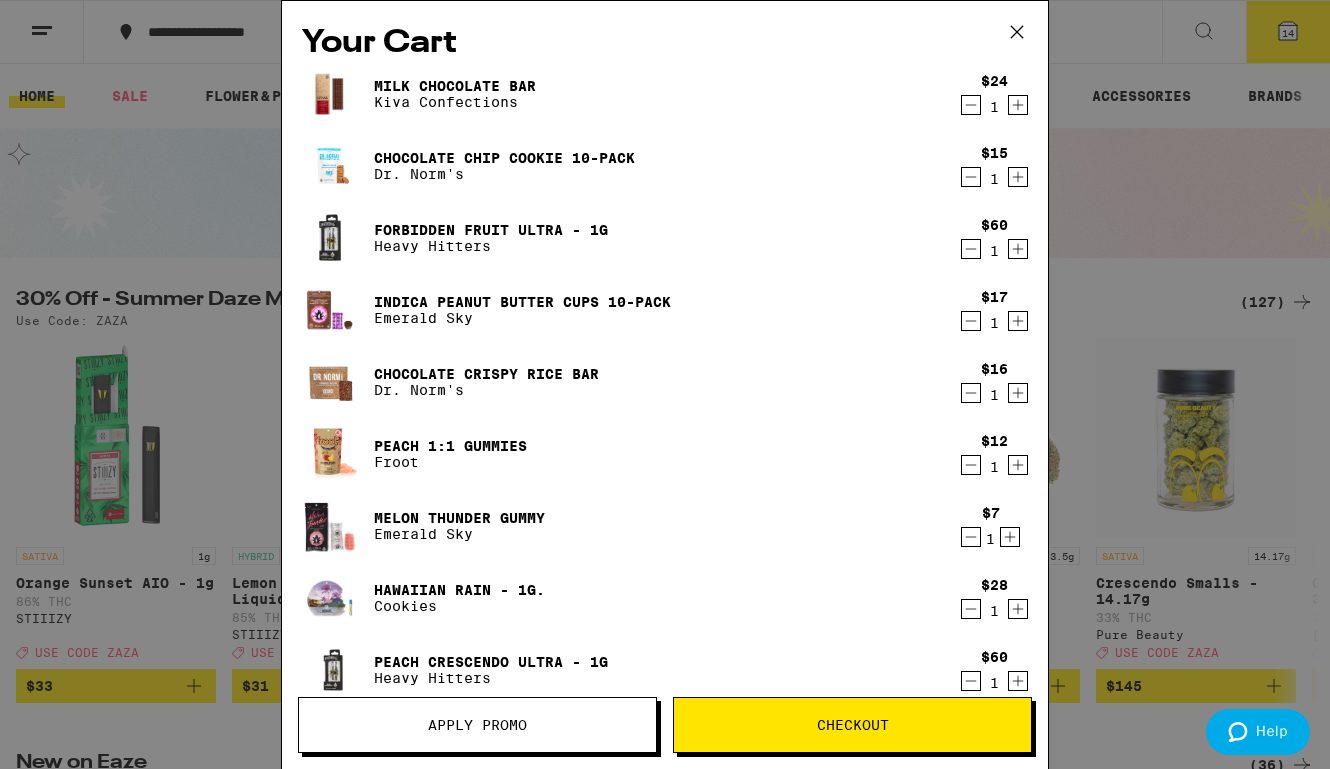 click 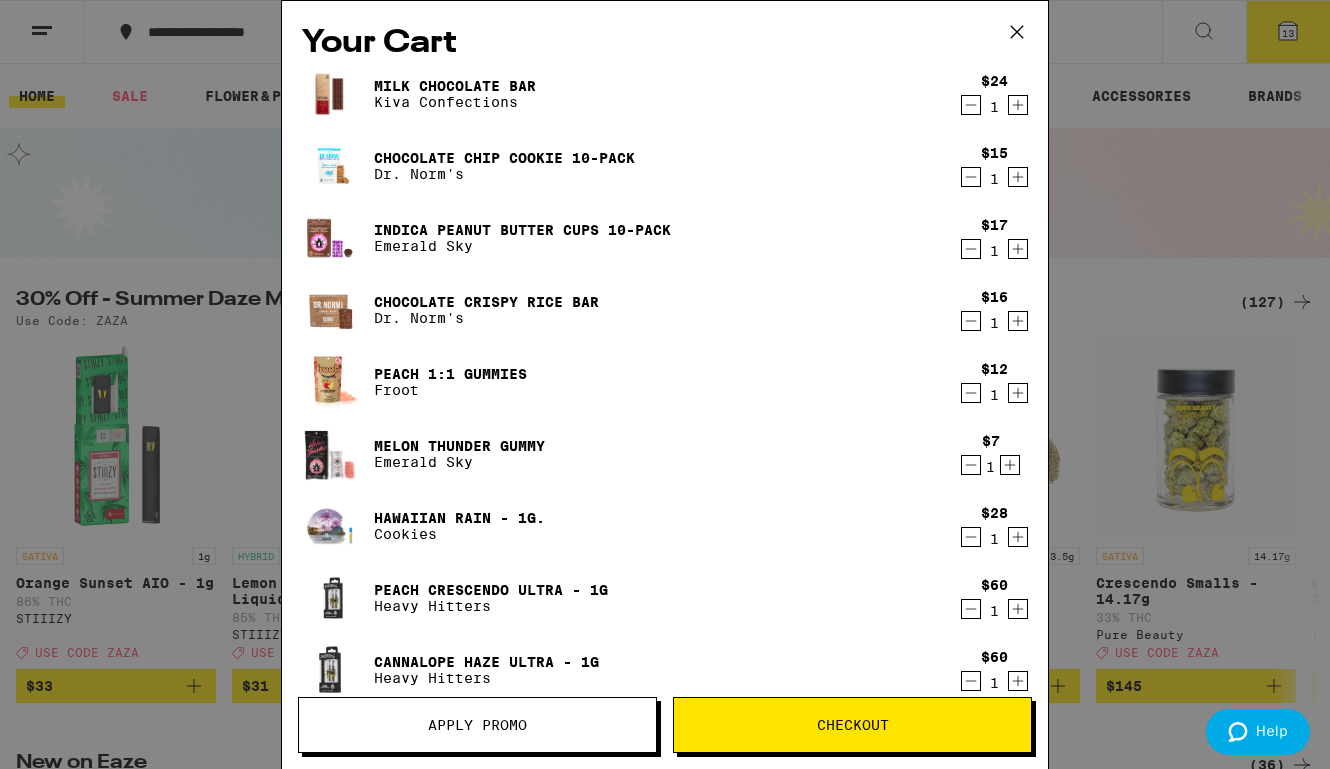 click 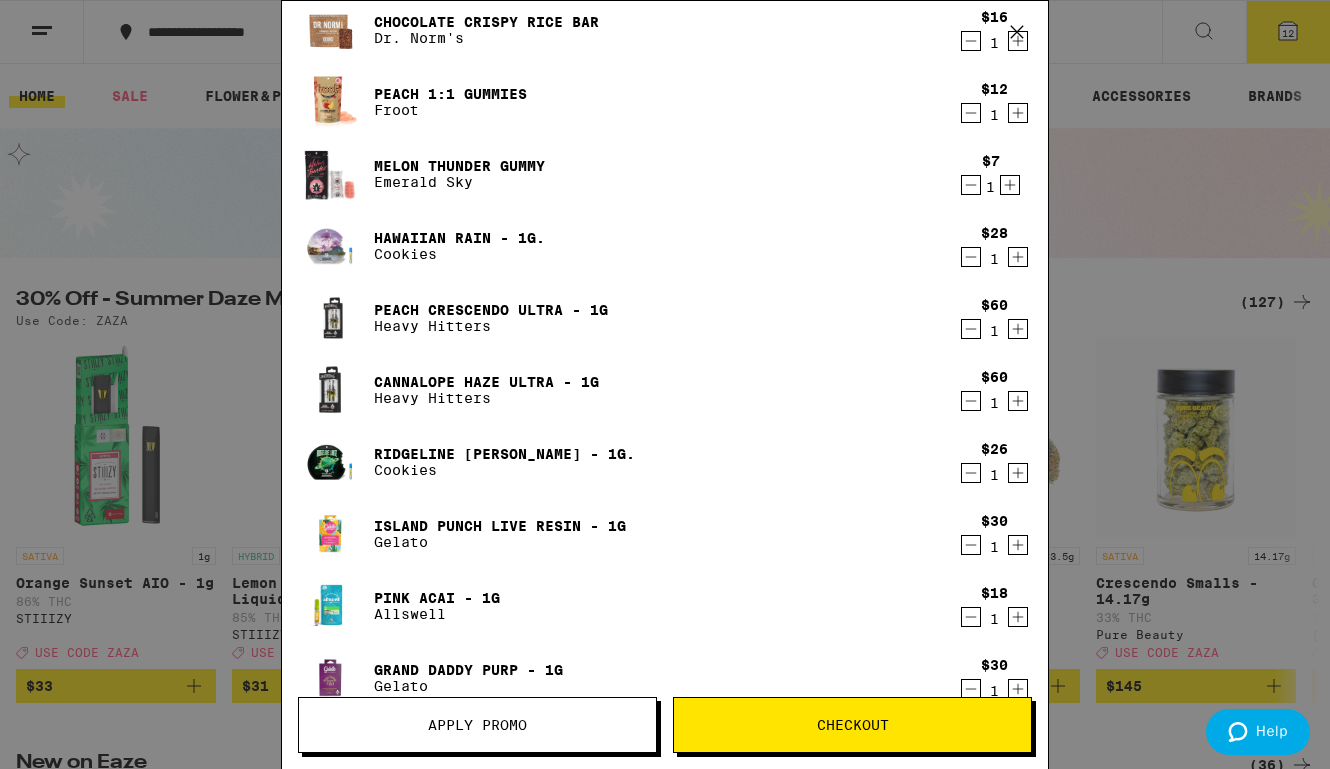 scroll, scrollTop: 213, scrollLeft: 0, axis: vertical 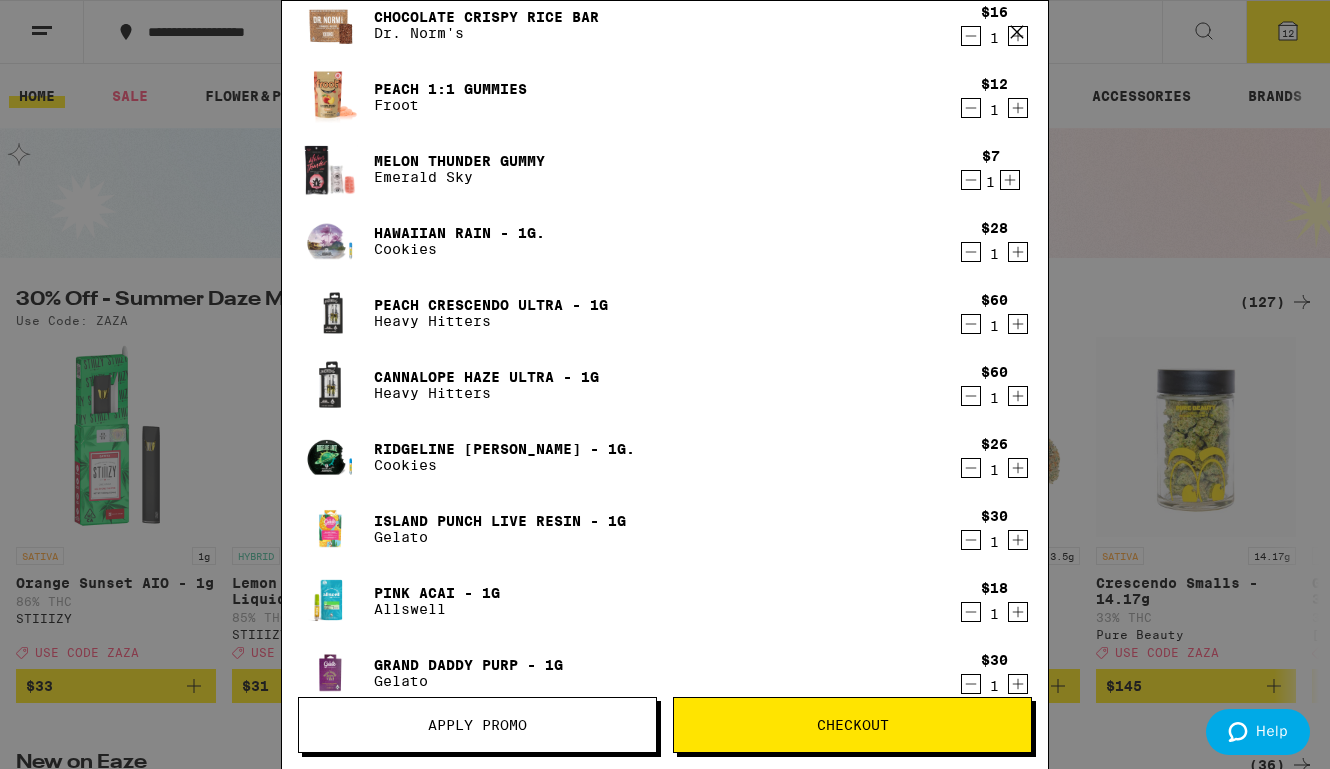 click 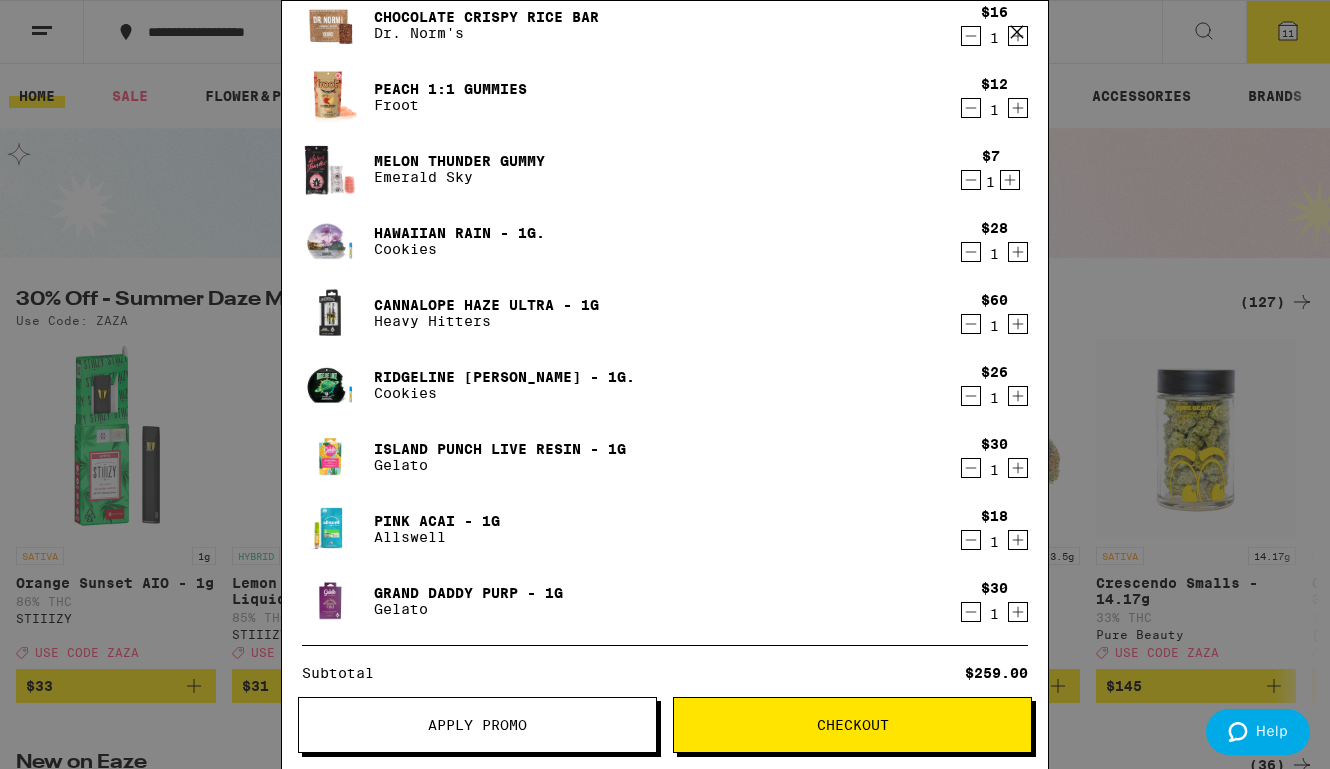 click 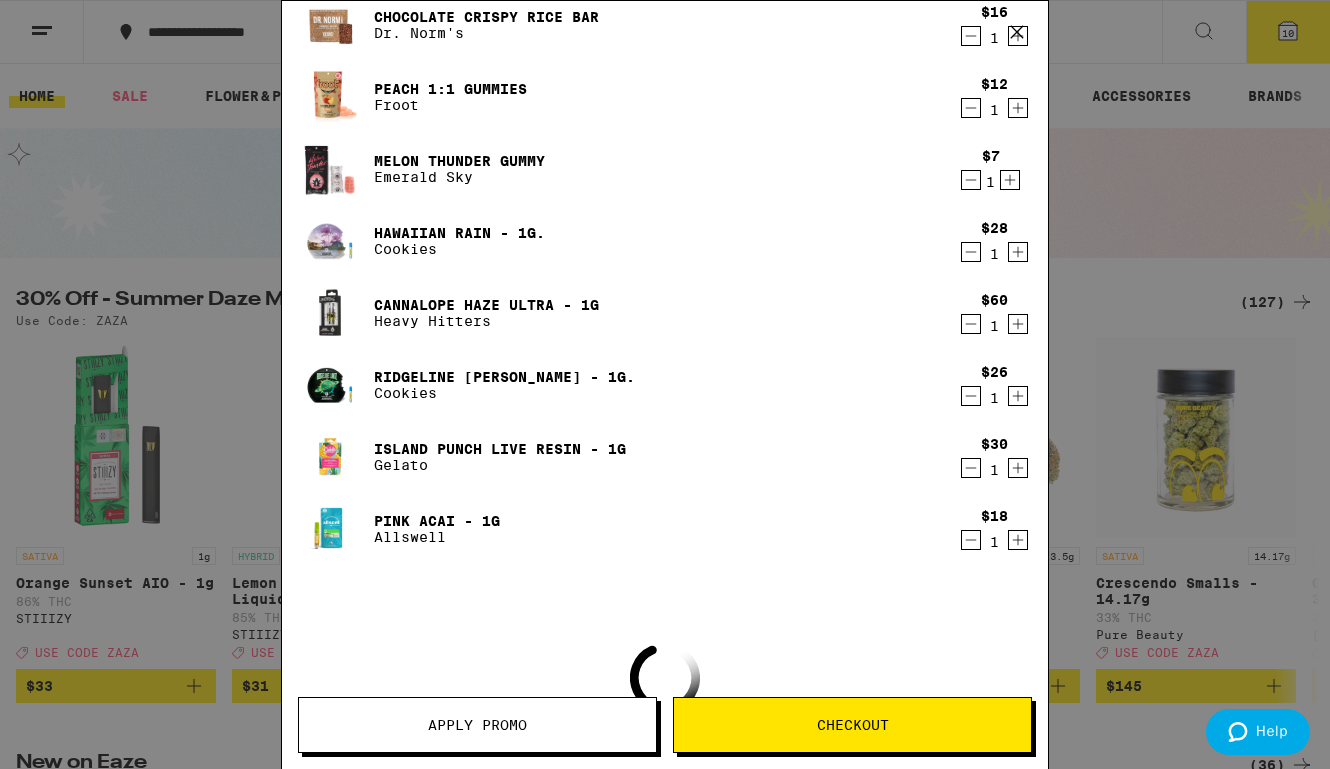 click 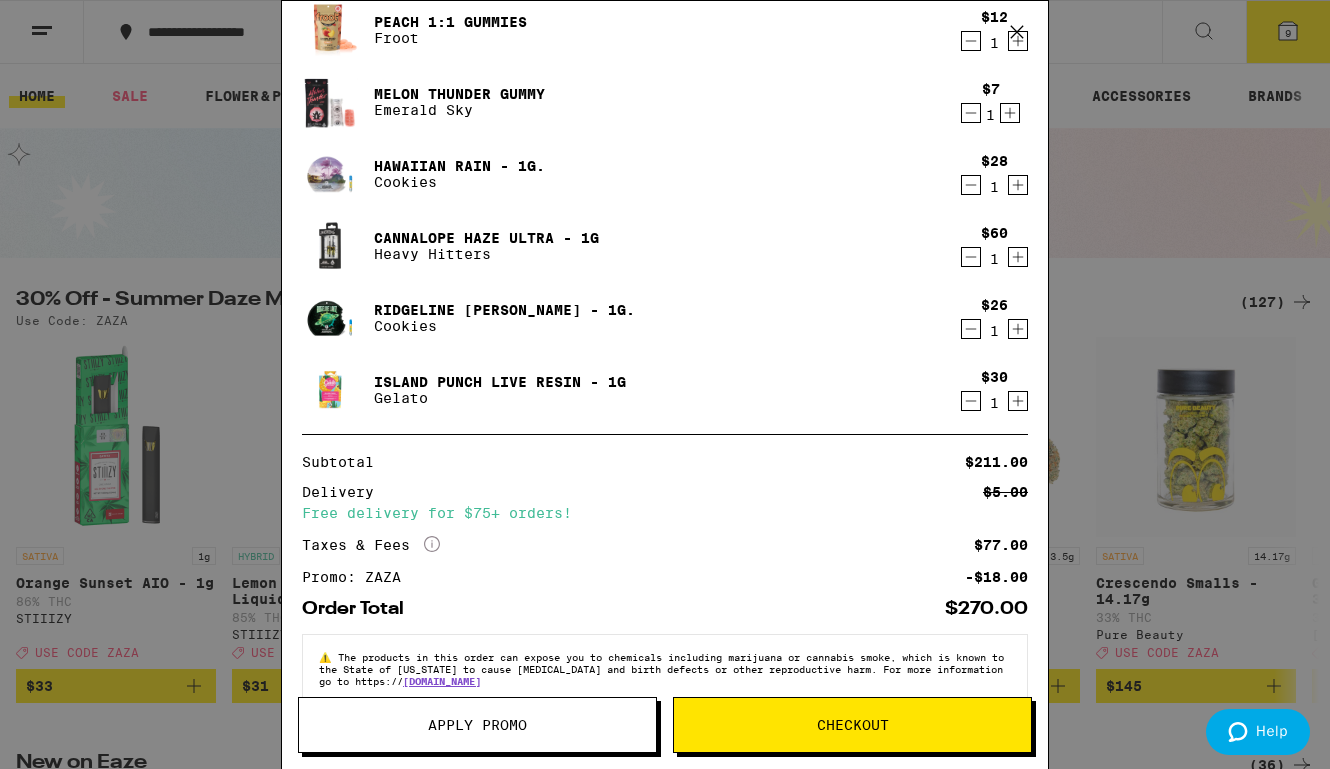 scroll, scrollTop: 315, scrollLeft: 0, axis: vertical 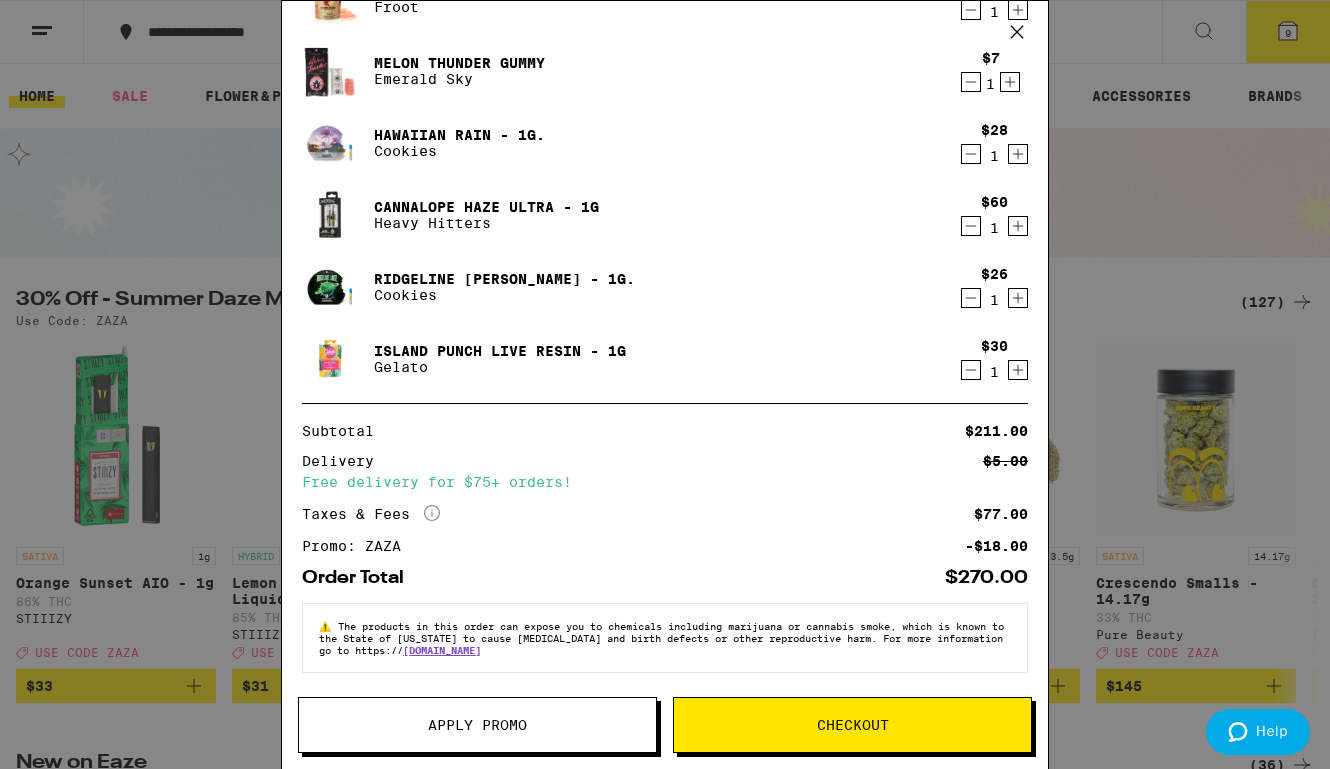 click on "Checkout" at bounding box center (852, 725) 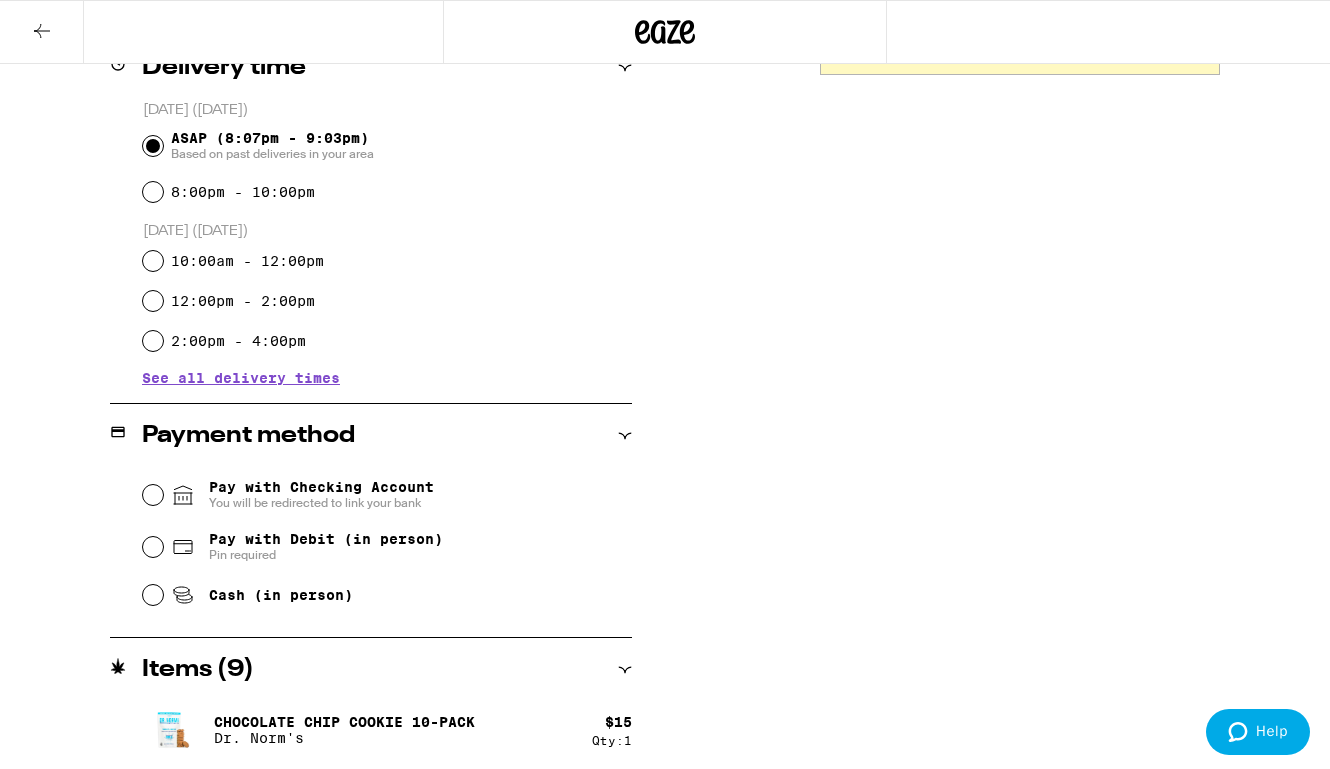 scroll, scrollTop: 524, scrollLeft: 0, axis: vertical 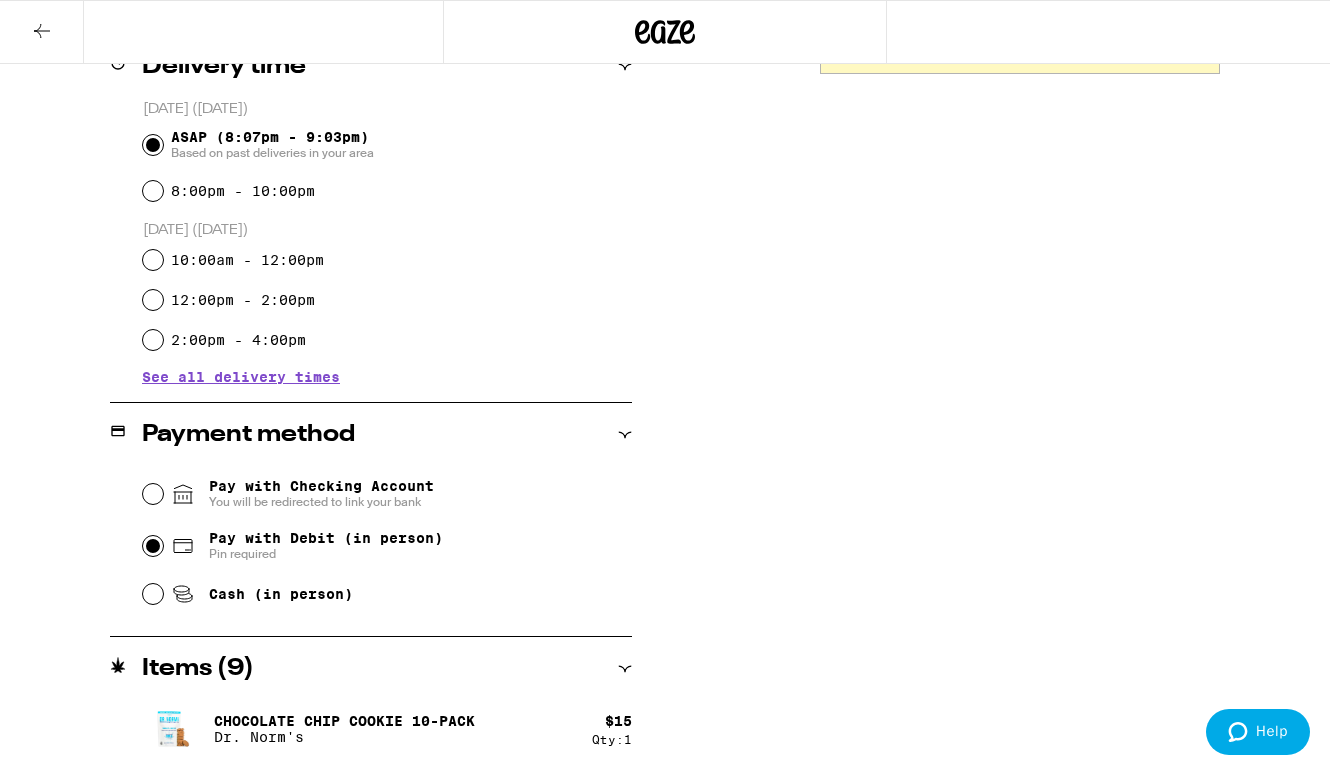 click on "Pay with Debit (in person) Pin required" at bounding box center [153, 546] 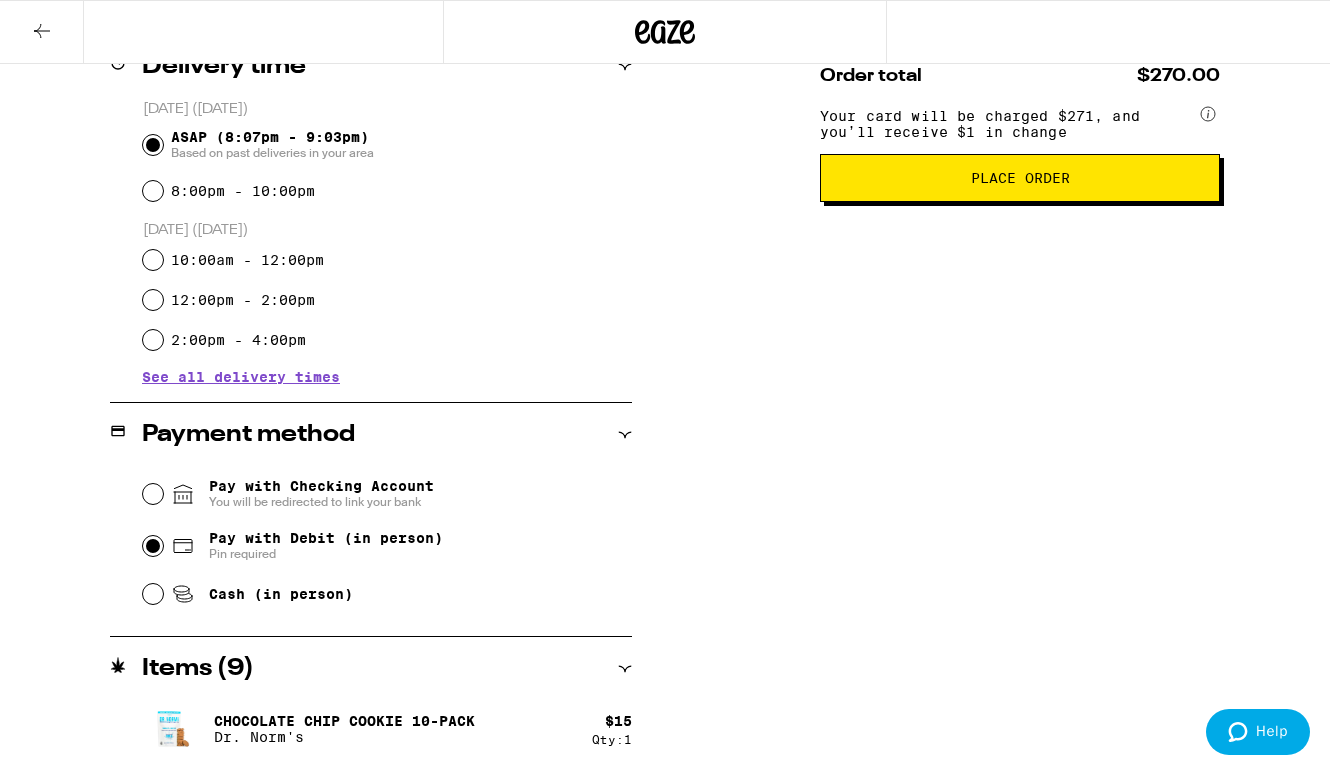 scroll, scrollTop: 0, scrollLeft: 0, axis: both 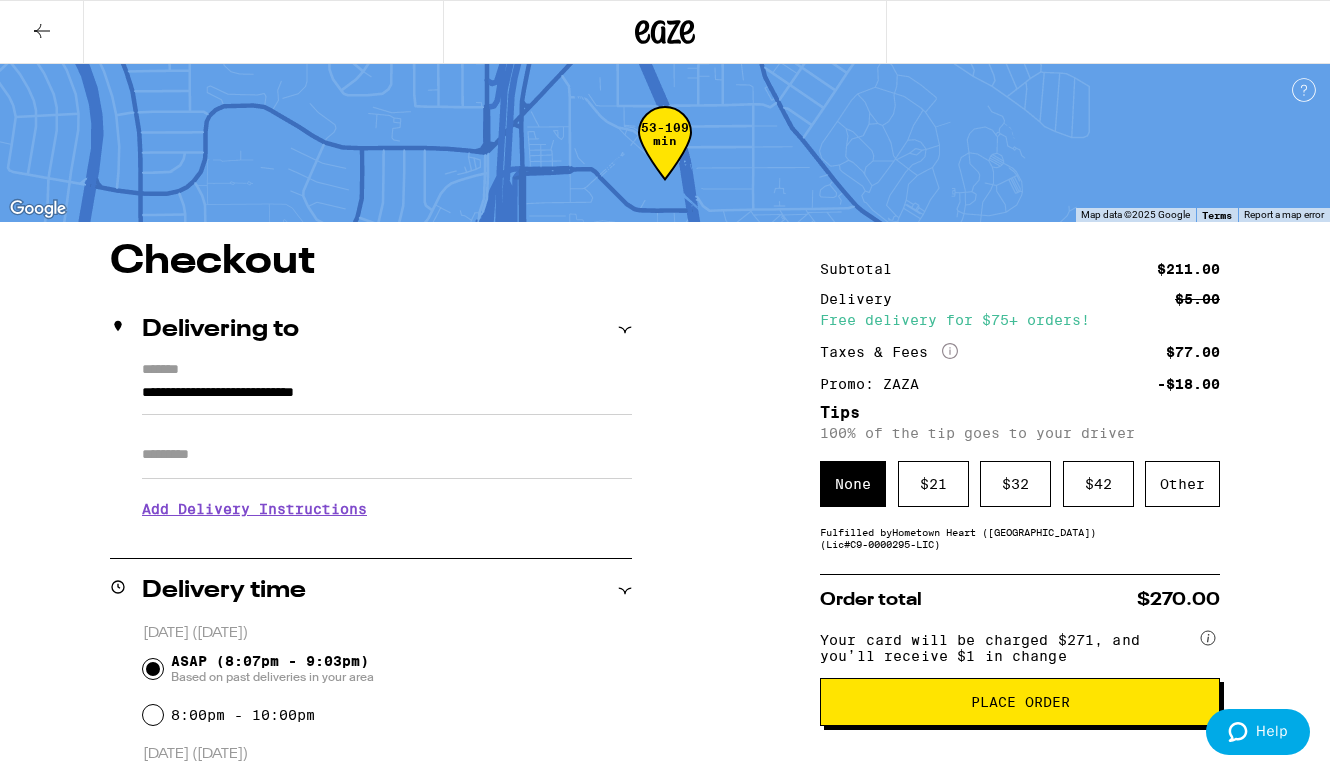 click 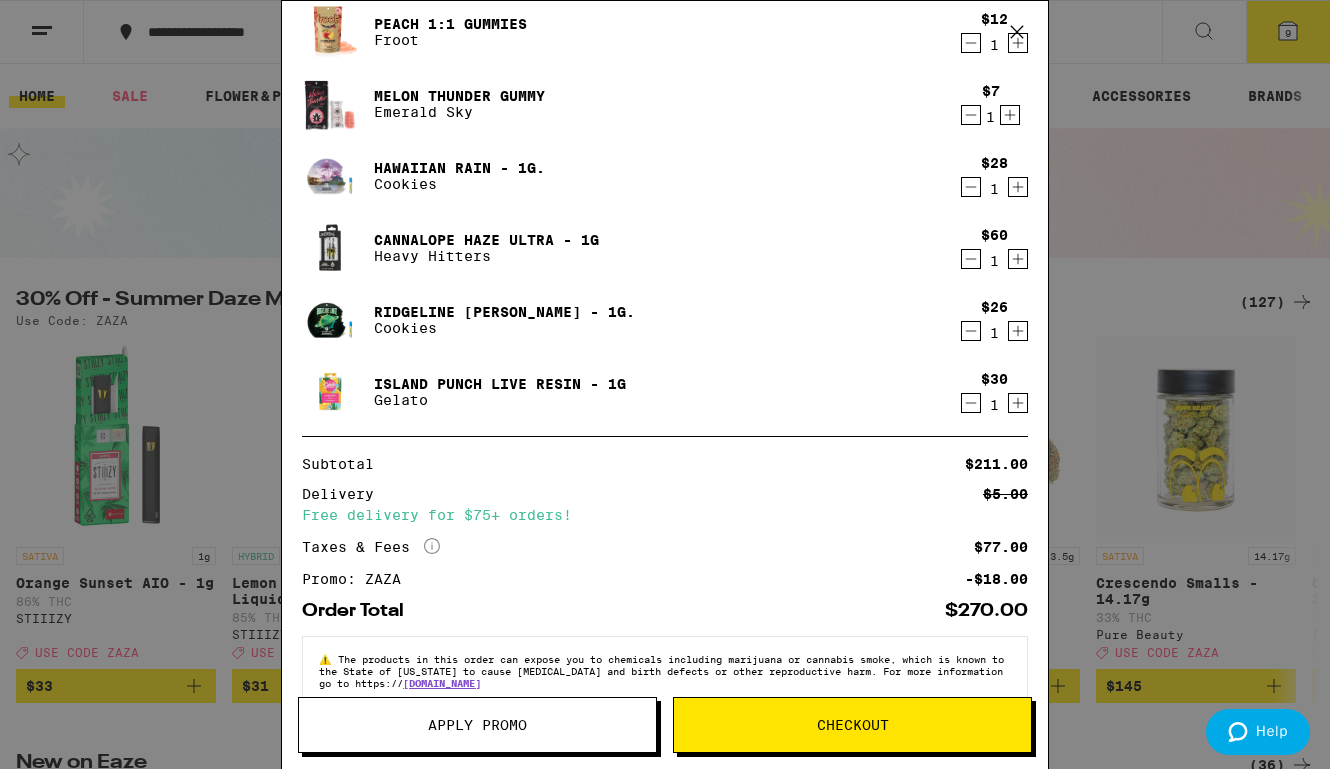scroll, scrollTop: 287, scrollLeft: 0, axis: vertical 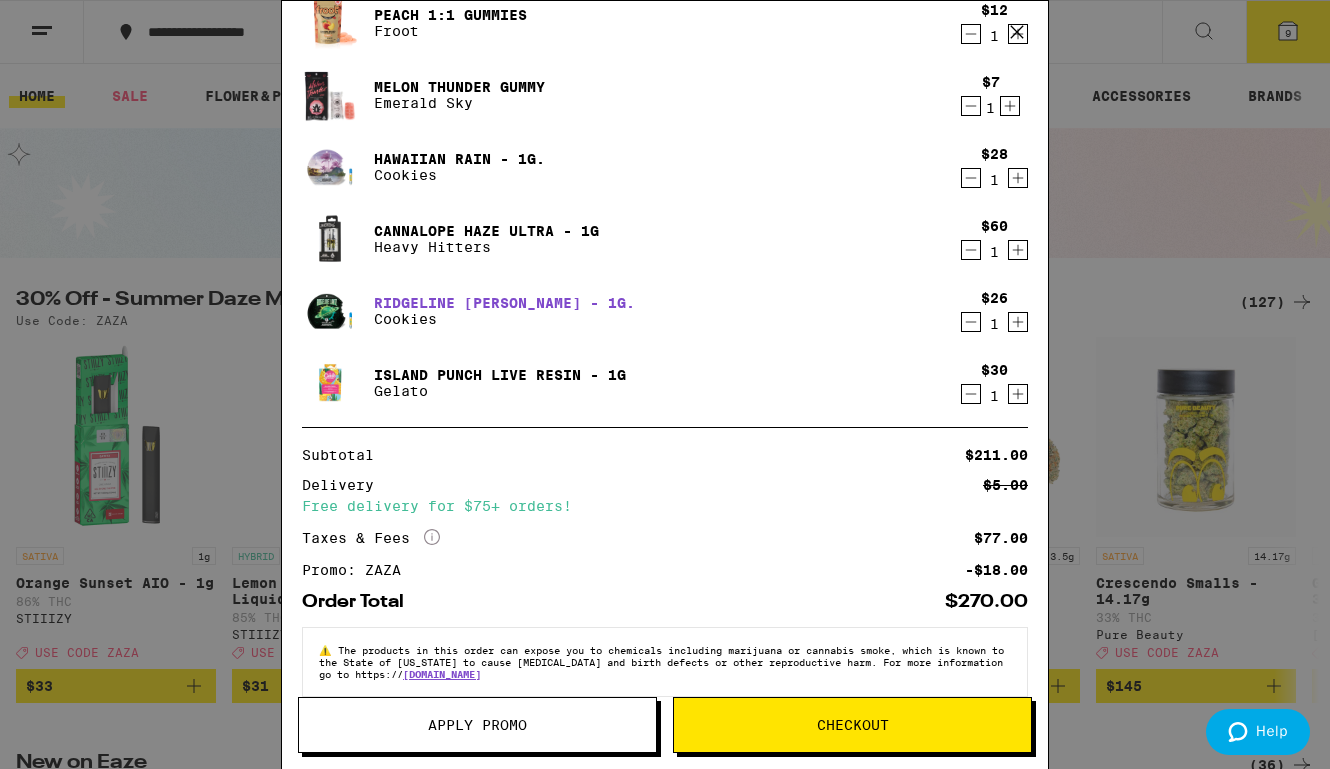 click on "Ridgeline [PERSON_NAME] - 1g." at bounding box center (504, 303) 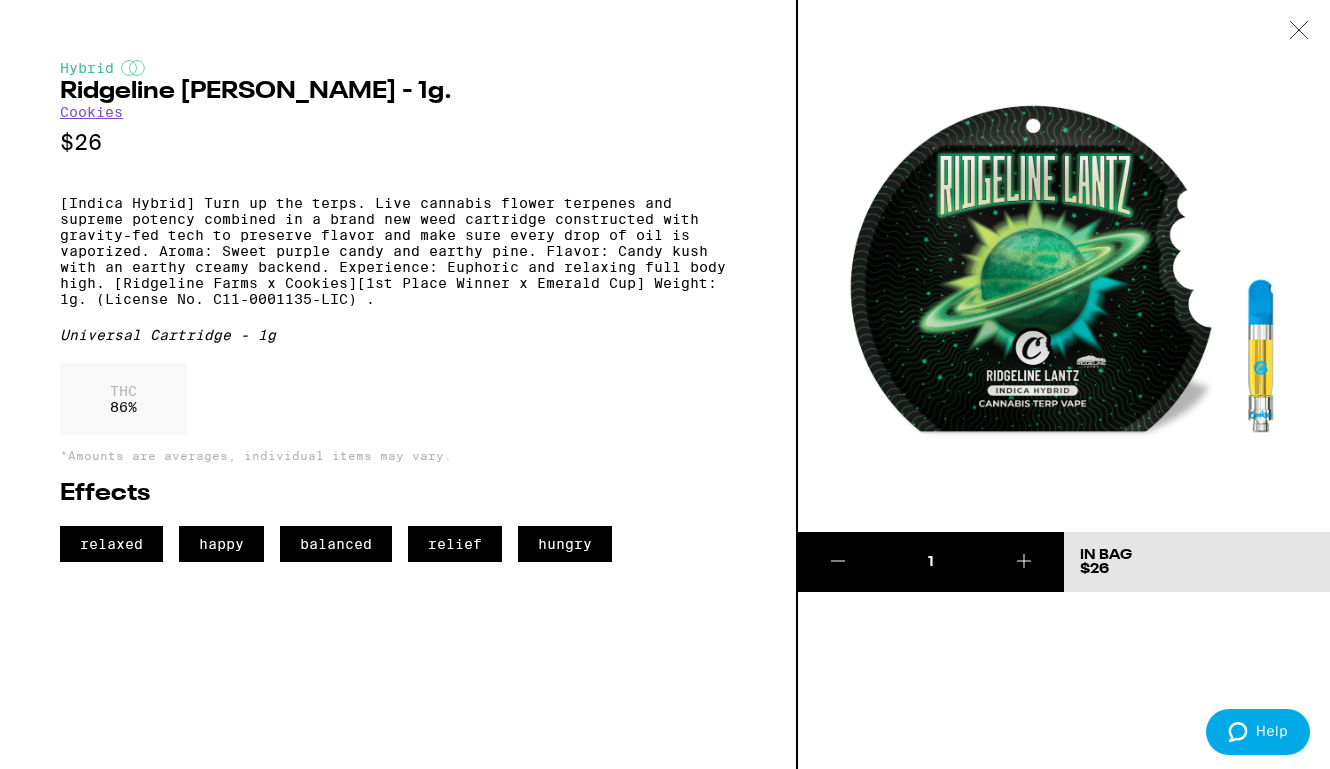 click on "Cookies" at bounding box center [91, 112] 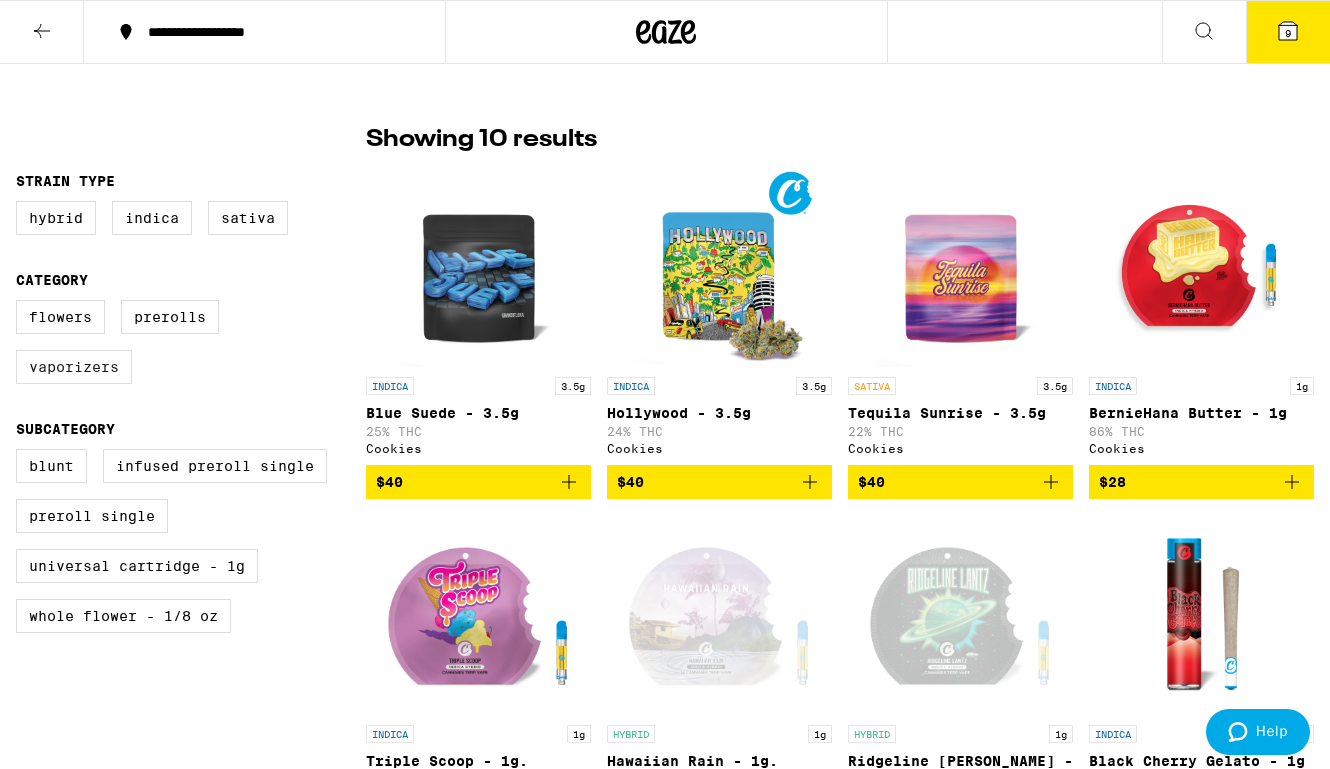 scroll, scrollTop: 478, scrollLeft: 0, axis: vertical 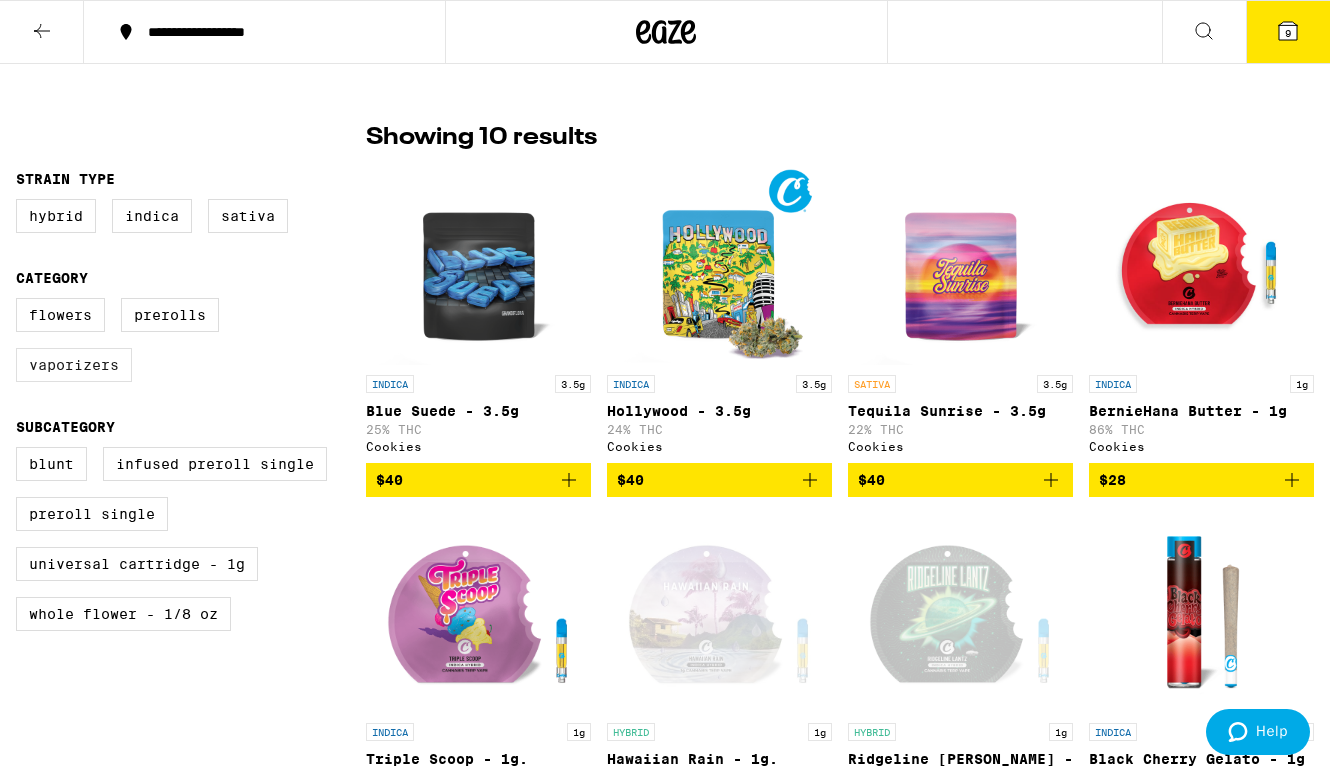 click on "Vaporizers" at bounding box center (74, 365) 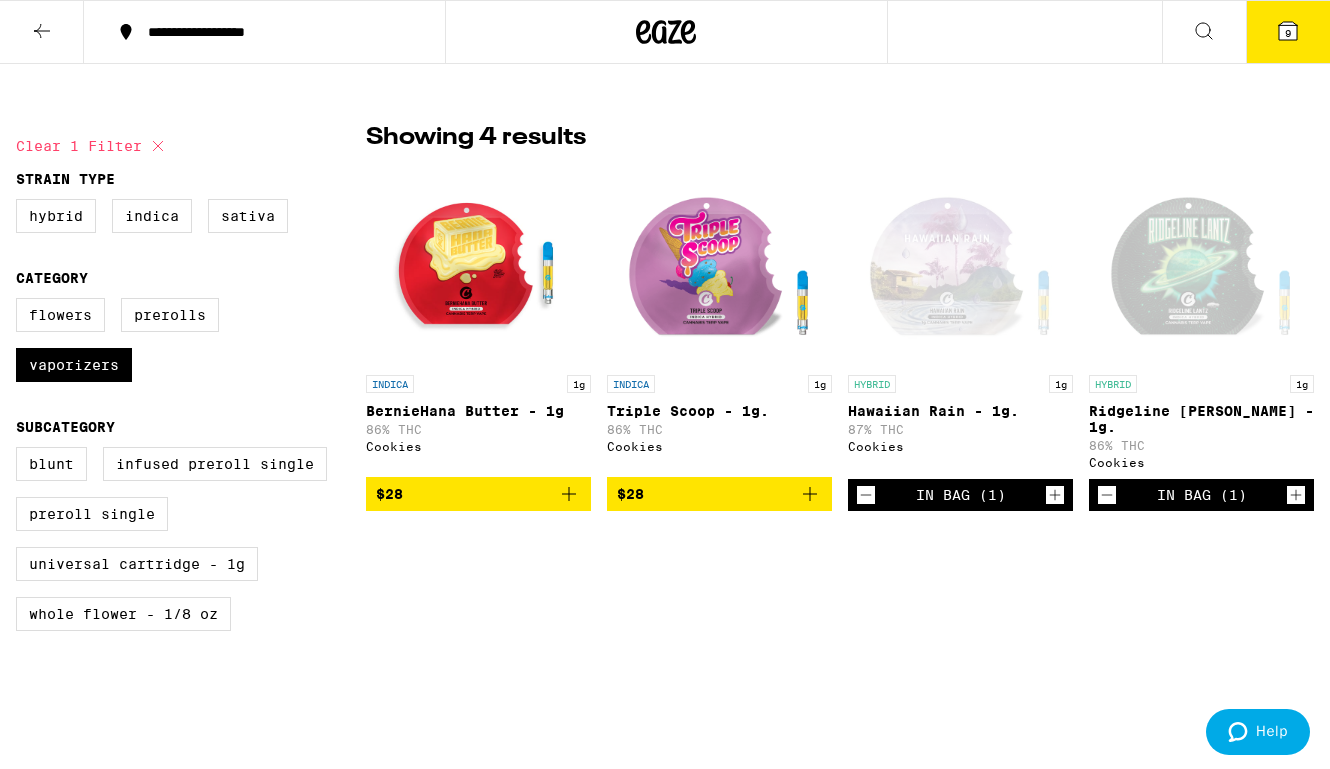 click on "Triple Scoop - 1g." at bounding box center (719, 411) 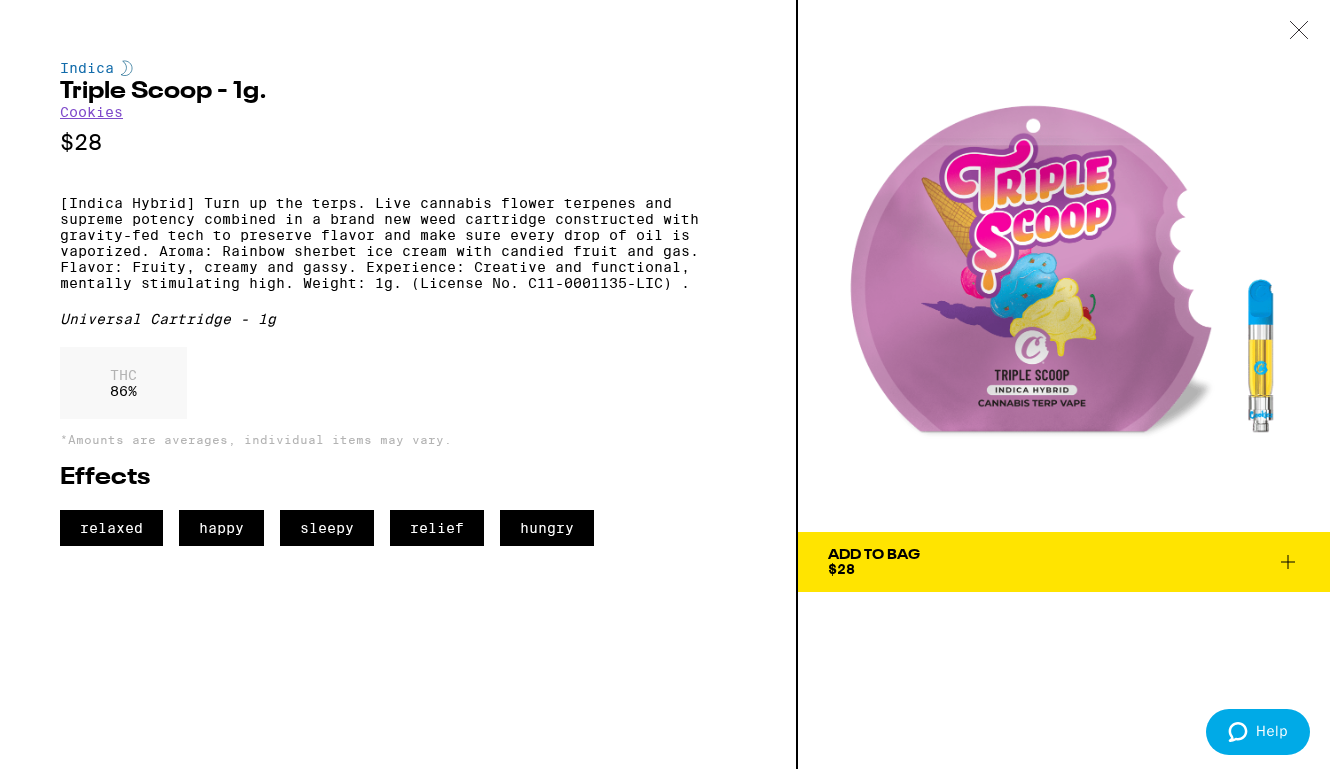 click on "Add To Bag $28" at bounding box center [1064, 562] 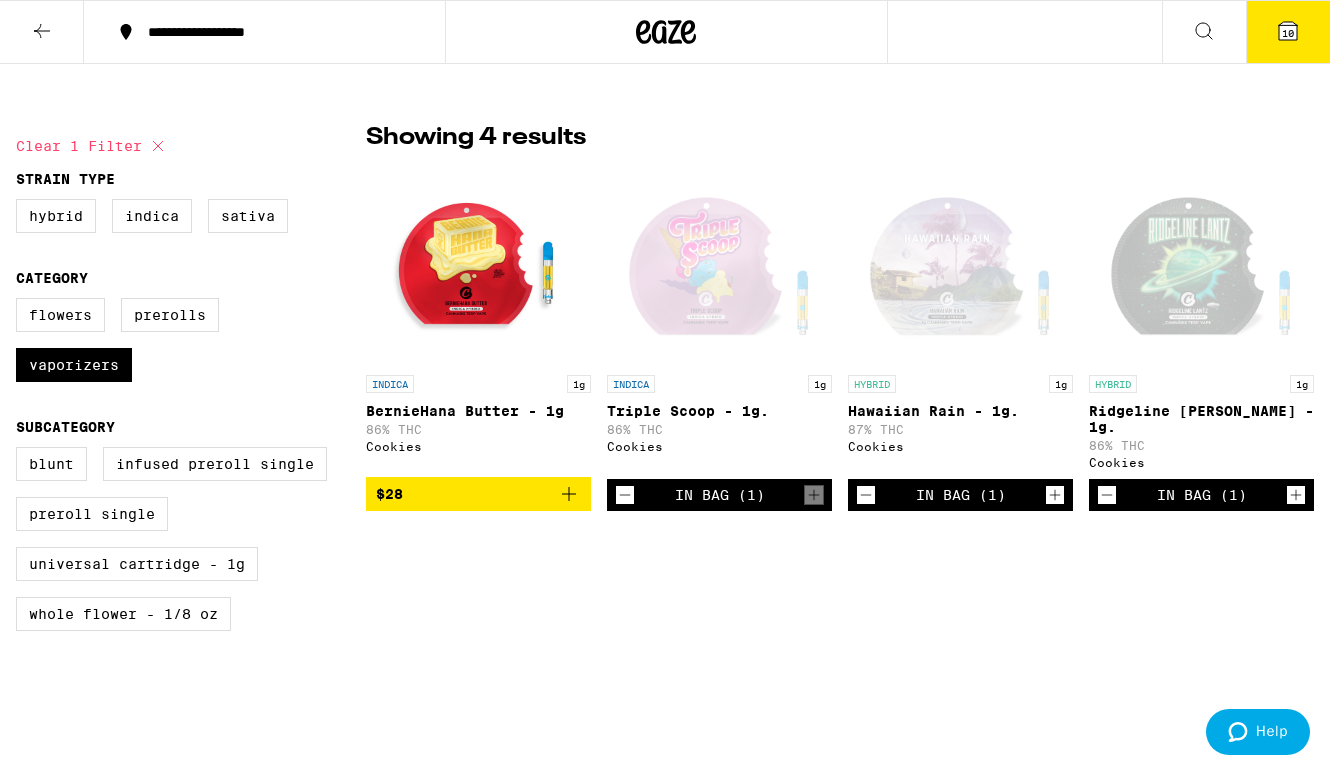 click on "Hawaiian Rain - 1g." at bounding box center (960, 411) 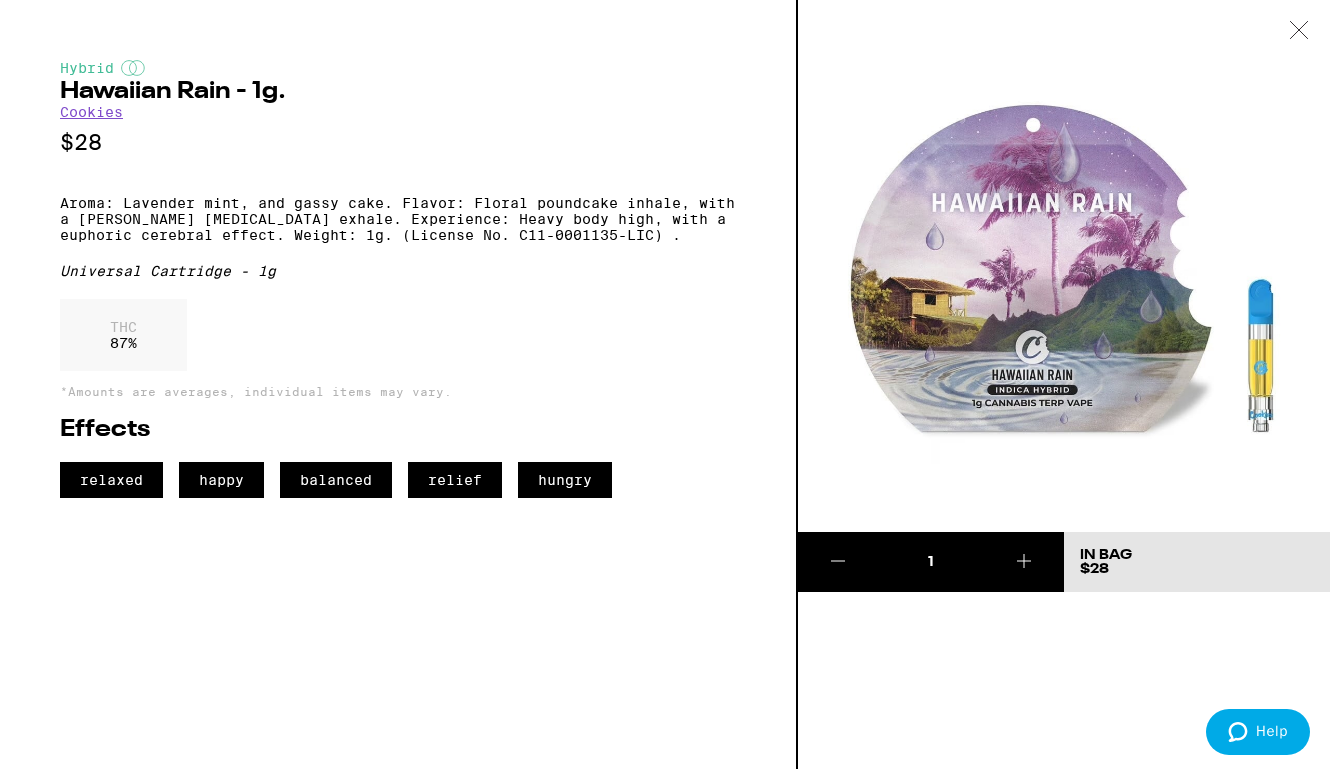 click 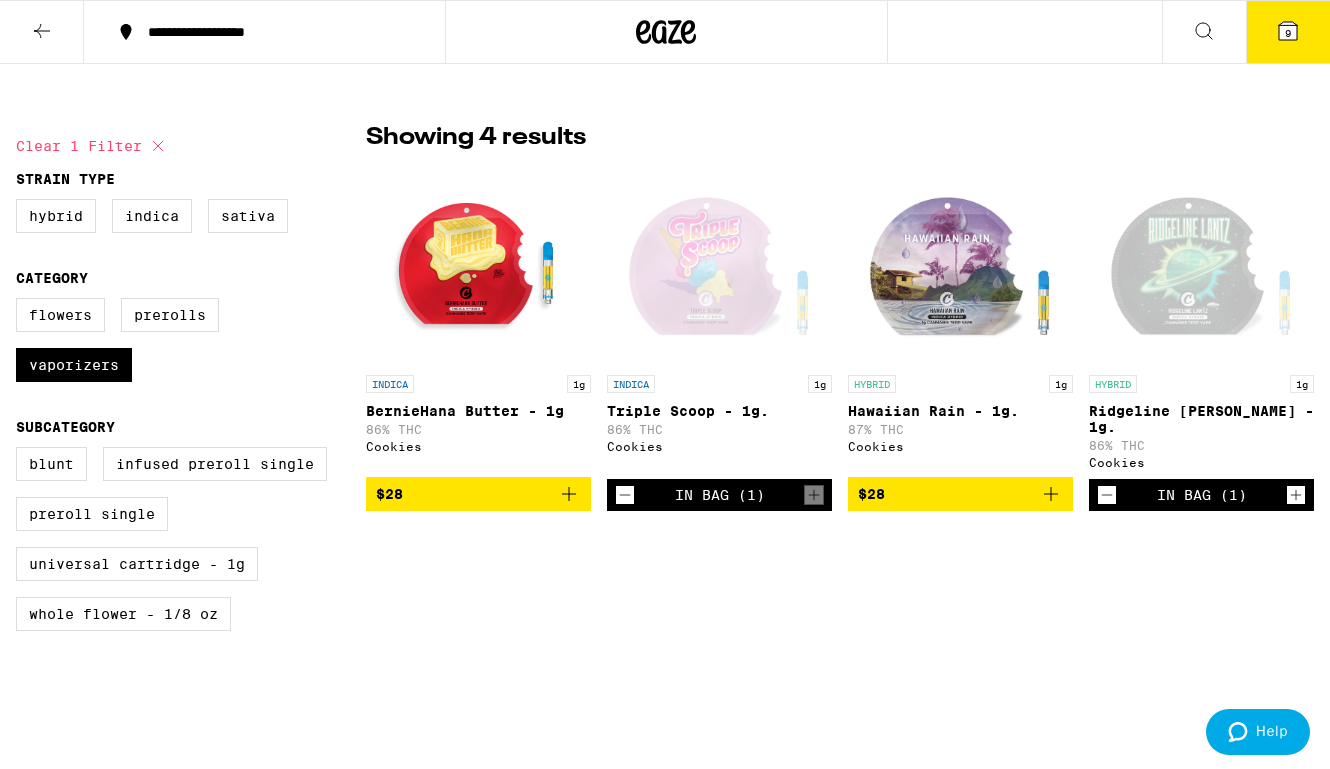 click at bounding box center (479, 265) 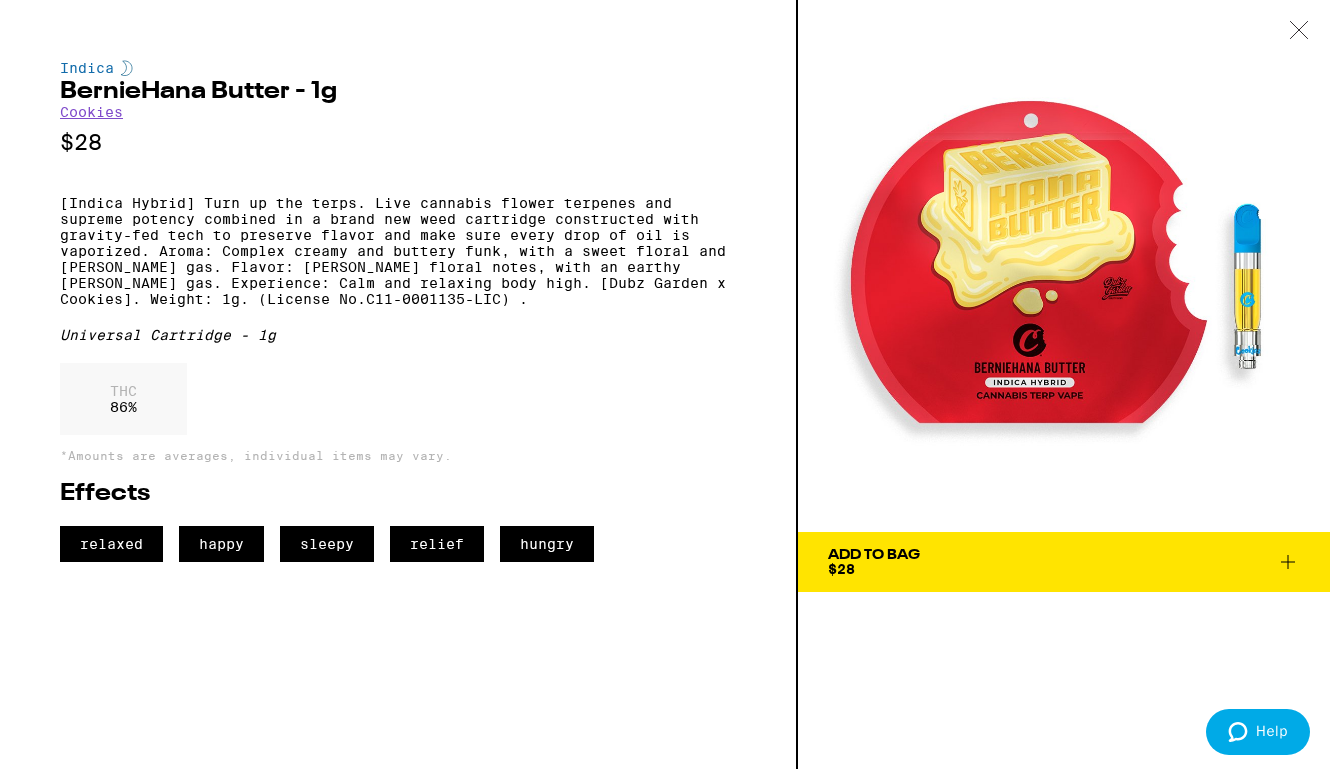 click on "Cookies" at bounding box center [91, 112] 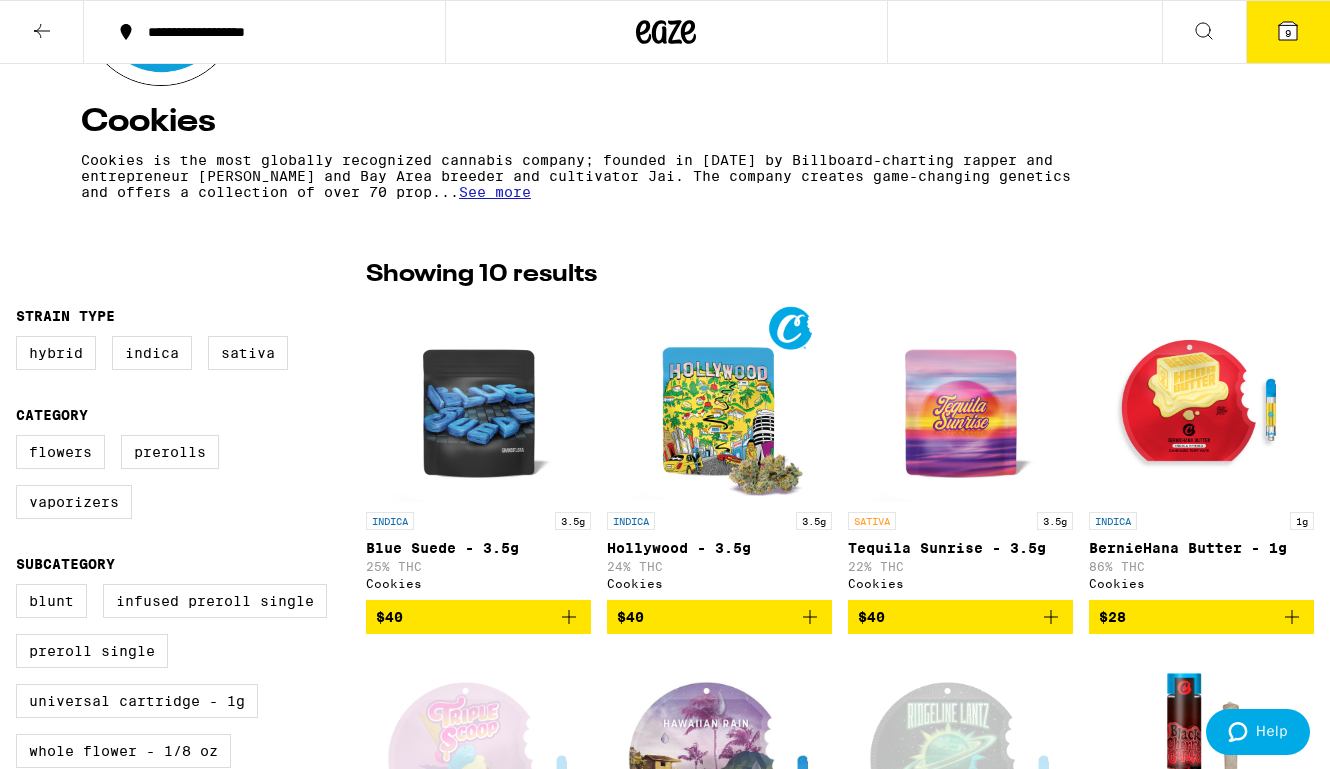 scroll, scrollTop: 344, scrollLeft: 0, axis: vertical 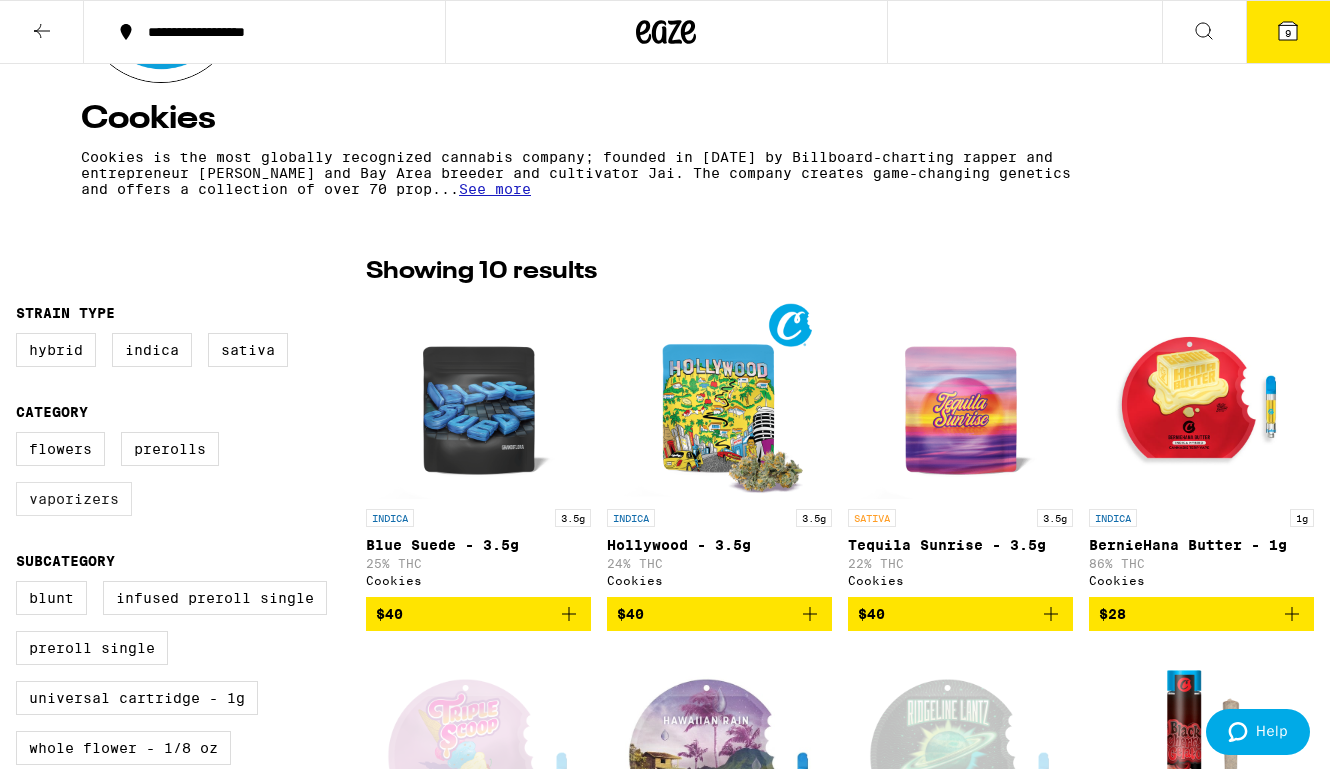 click on "Vaporizers" at bounding box center [74, 499] 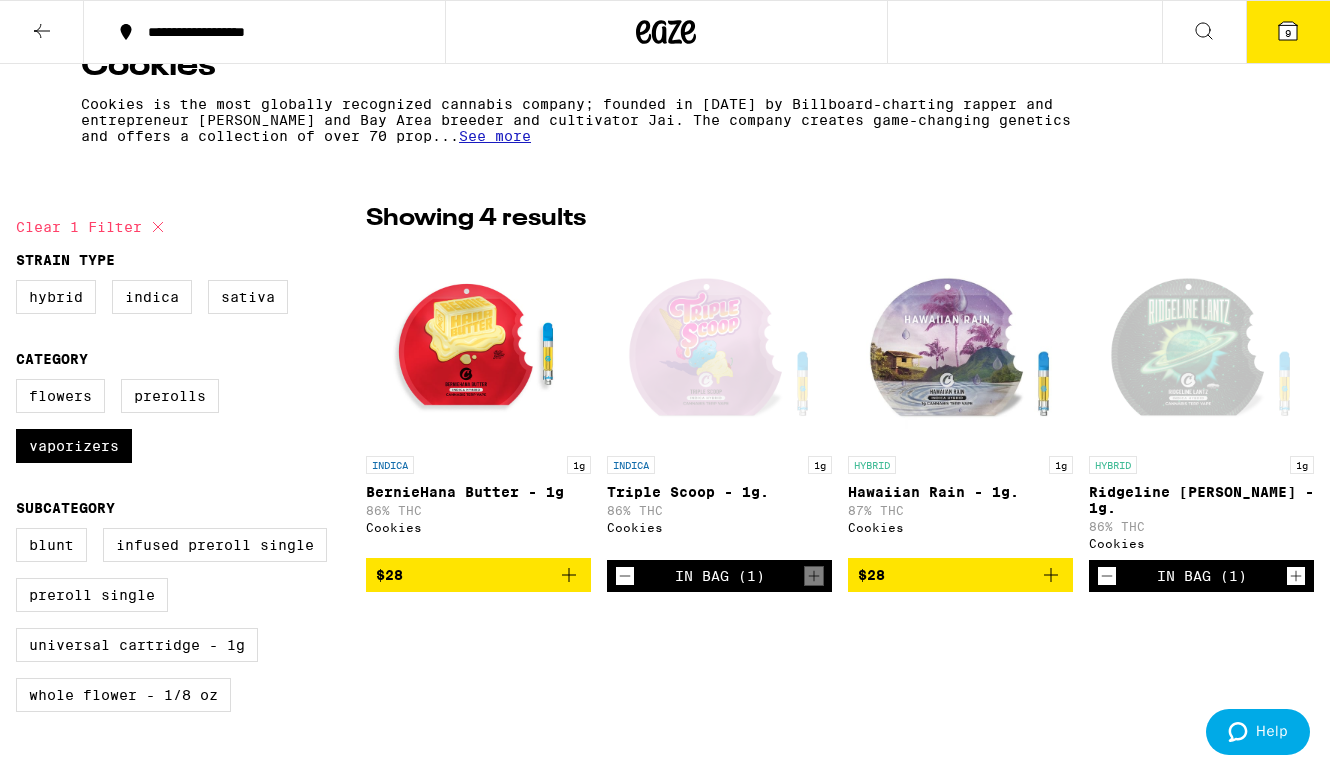 scroll, scrollTop: 402, scrollLeft: 0, axis: vertical 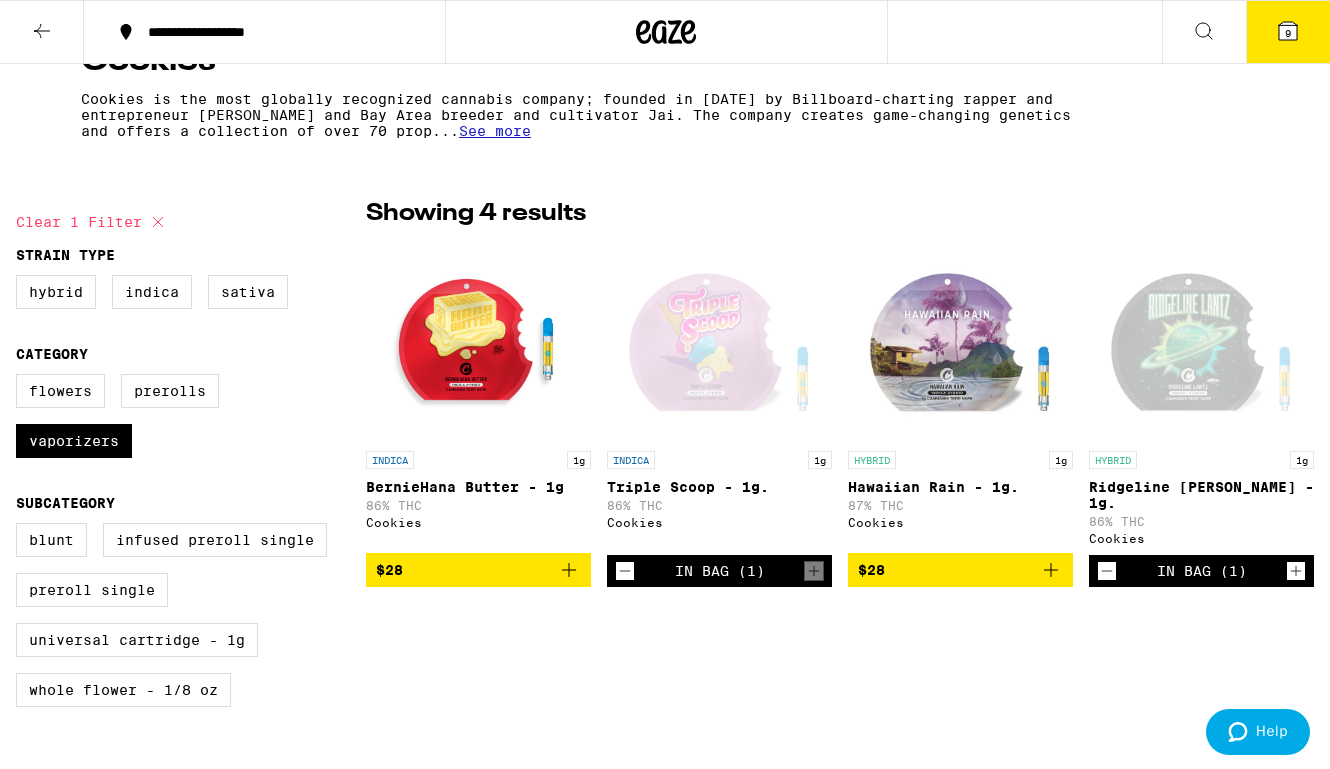 click 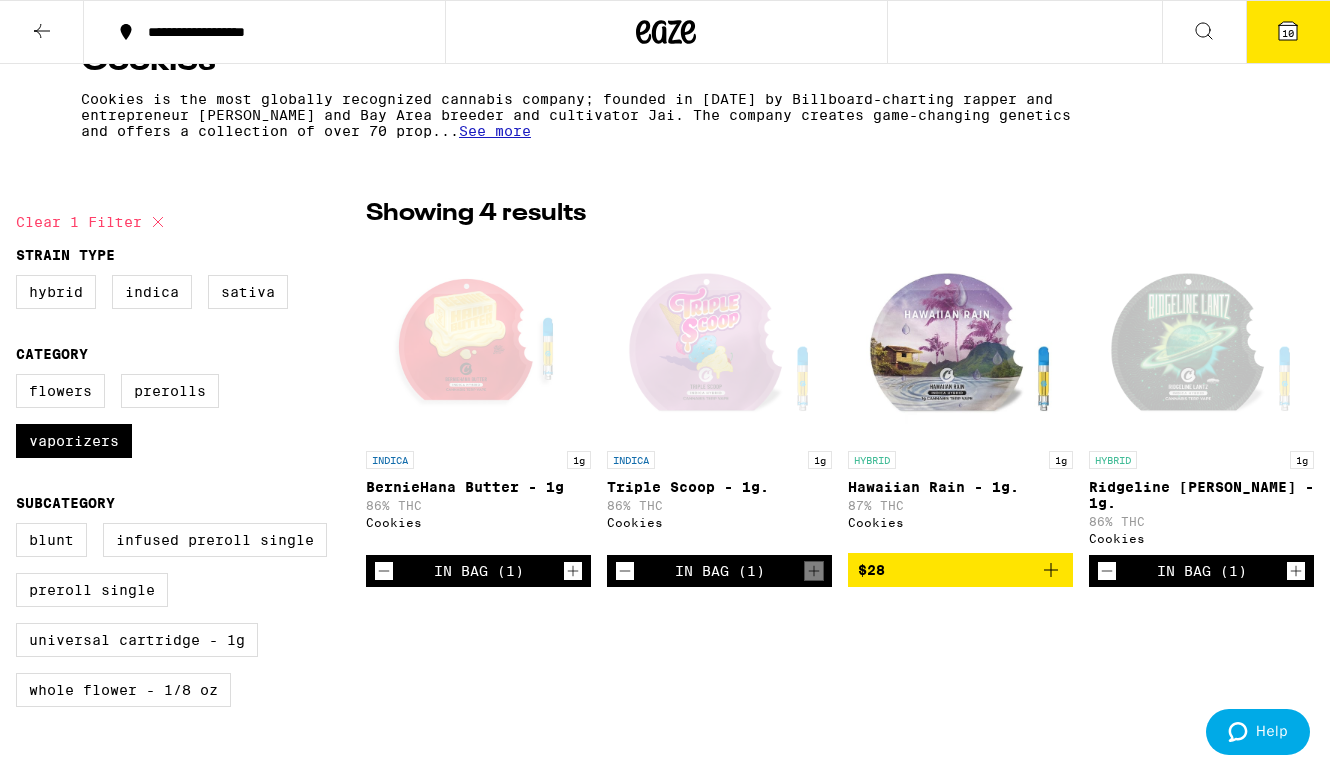 click 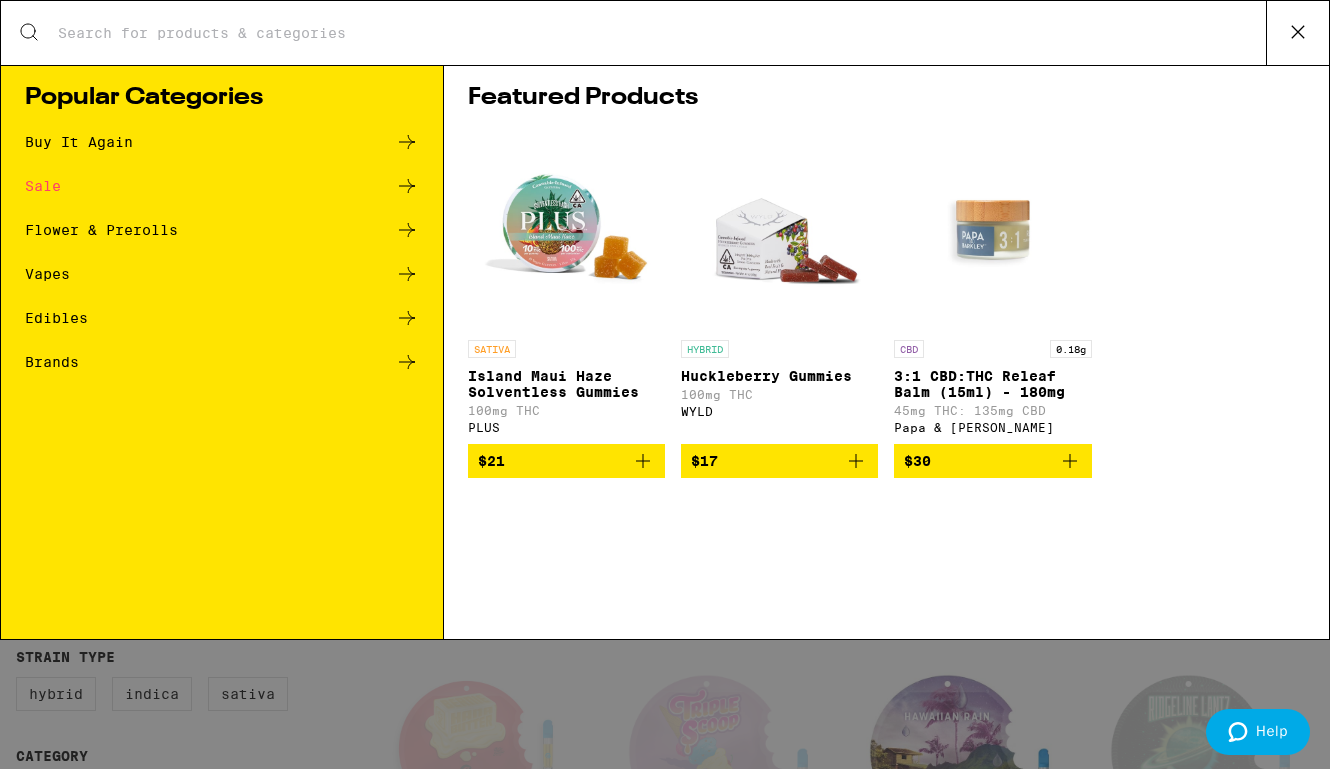 scroll, scrollTop: 0, scrollLeft: 0, axis: both 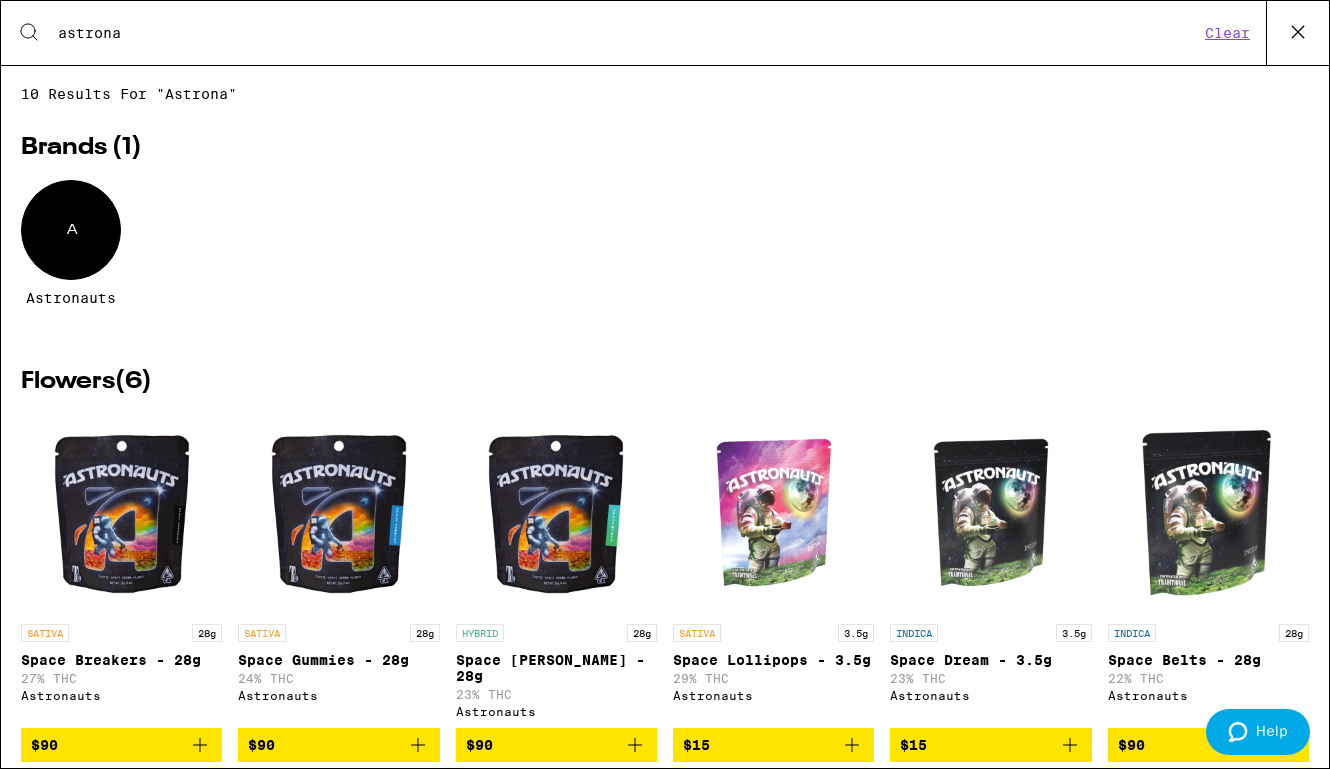 type on "astrona" 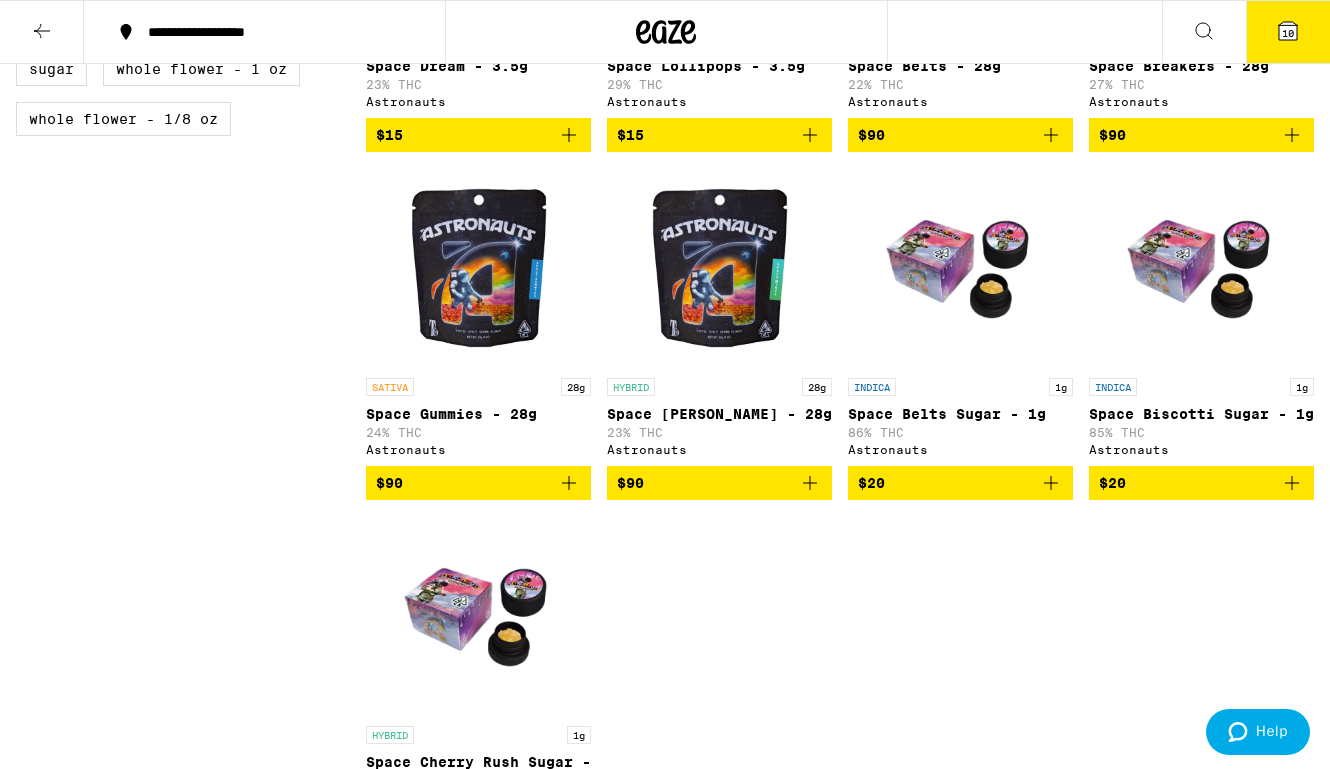 scroll, scrollTop: 0, scrollLeft: 0, axis: both 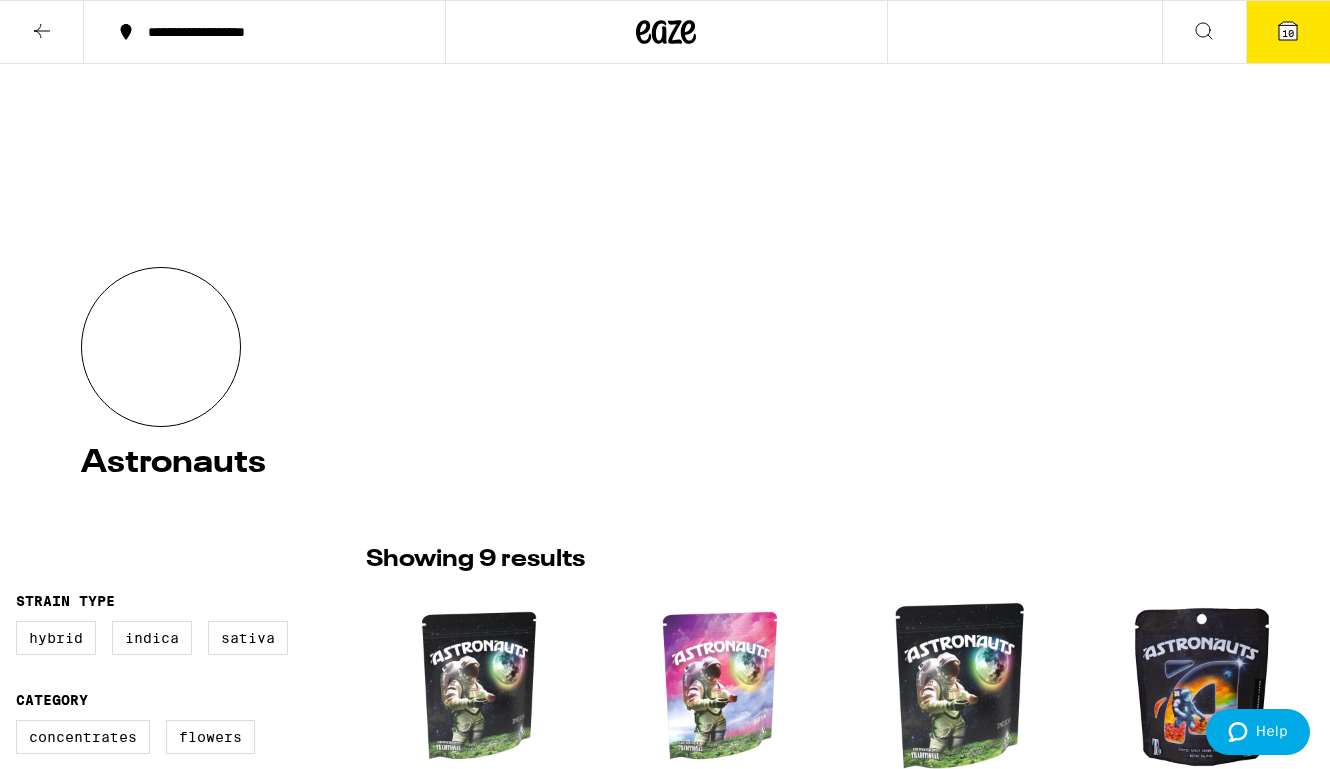click 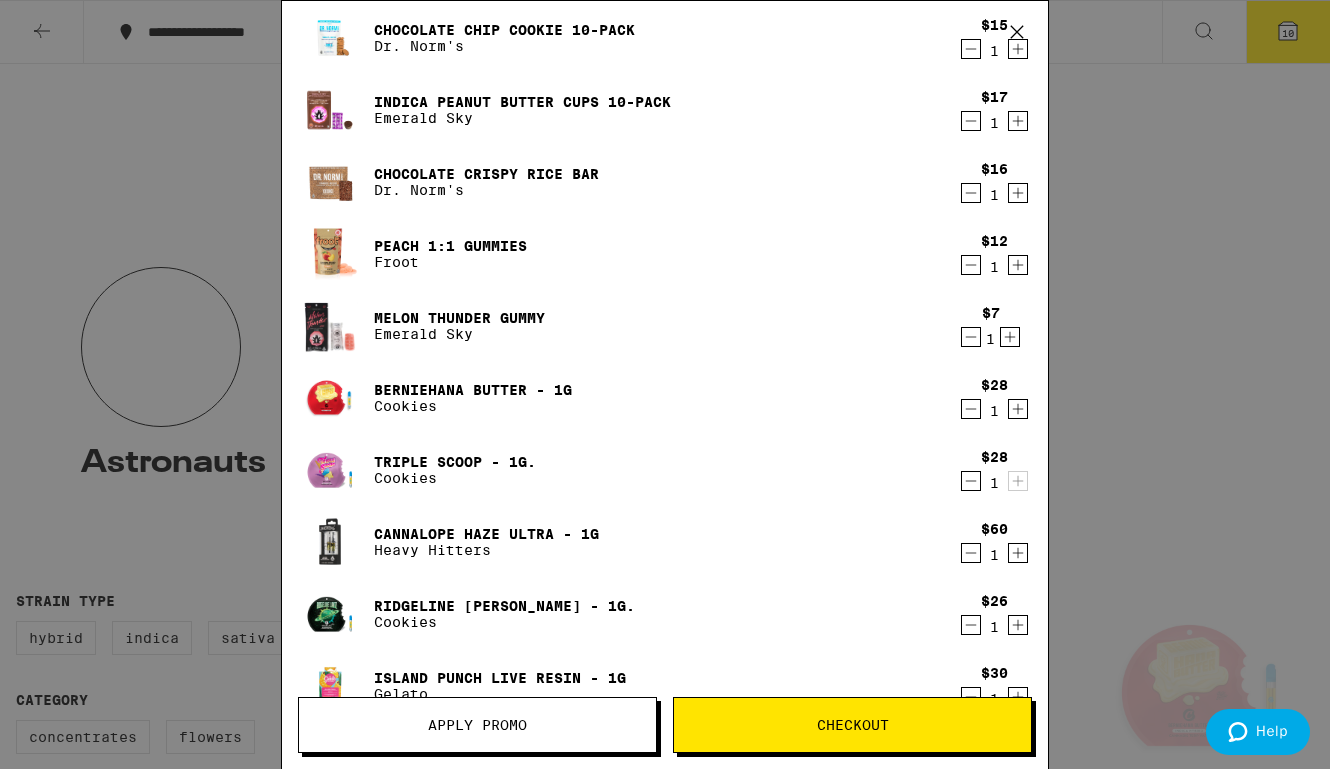 scroll, scrollTop: 0, scrollLeft: 0, axis: both 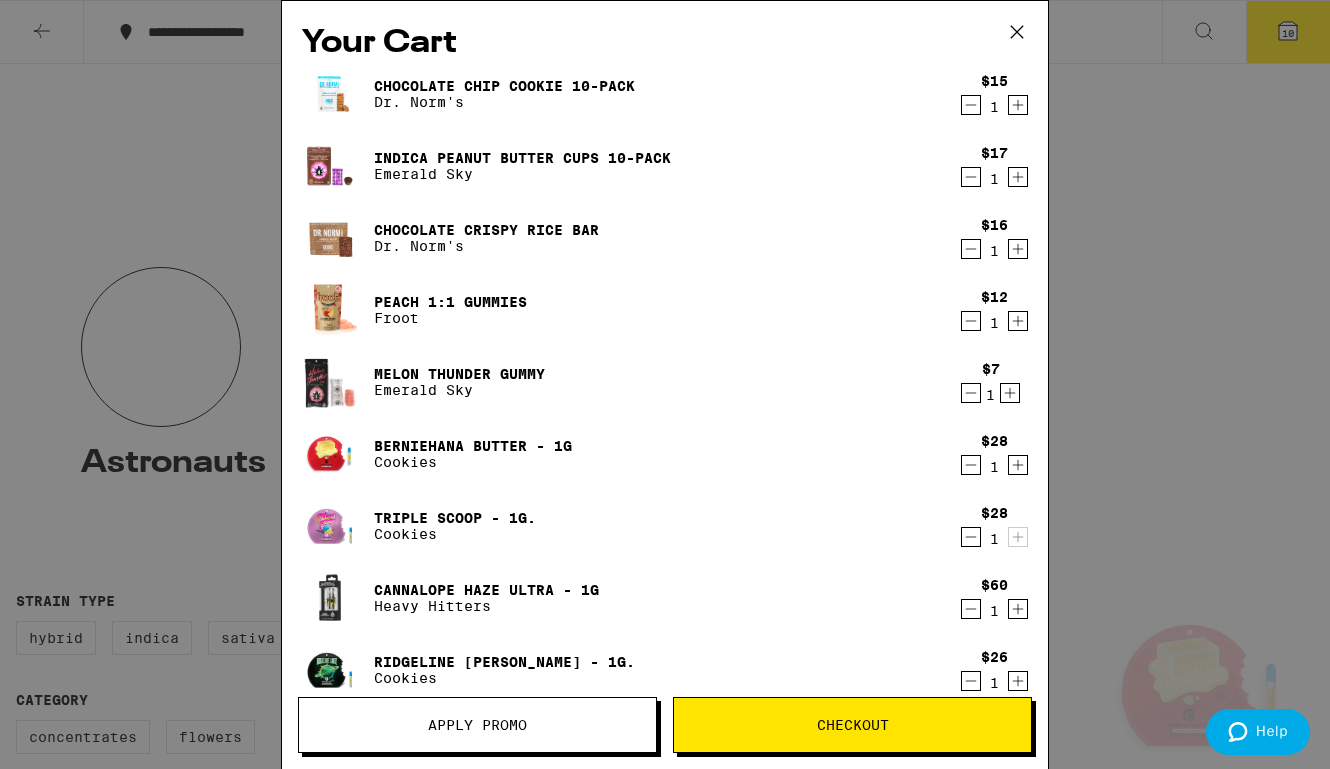 click 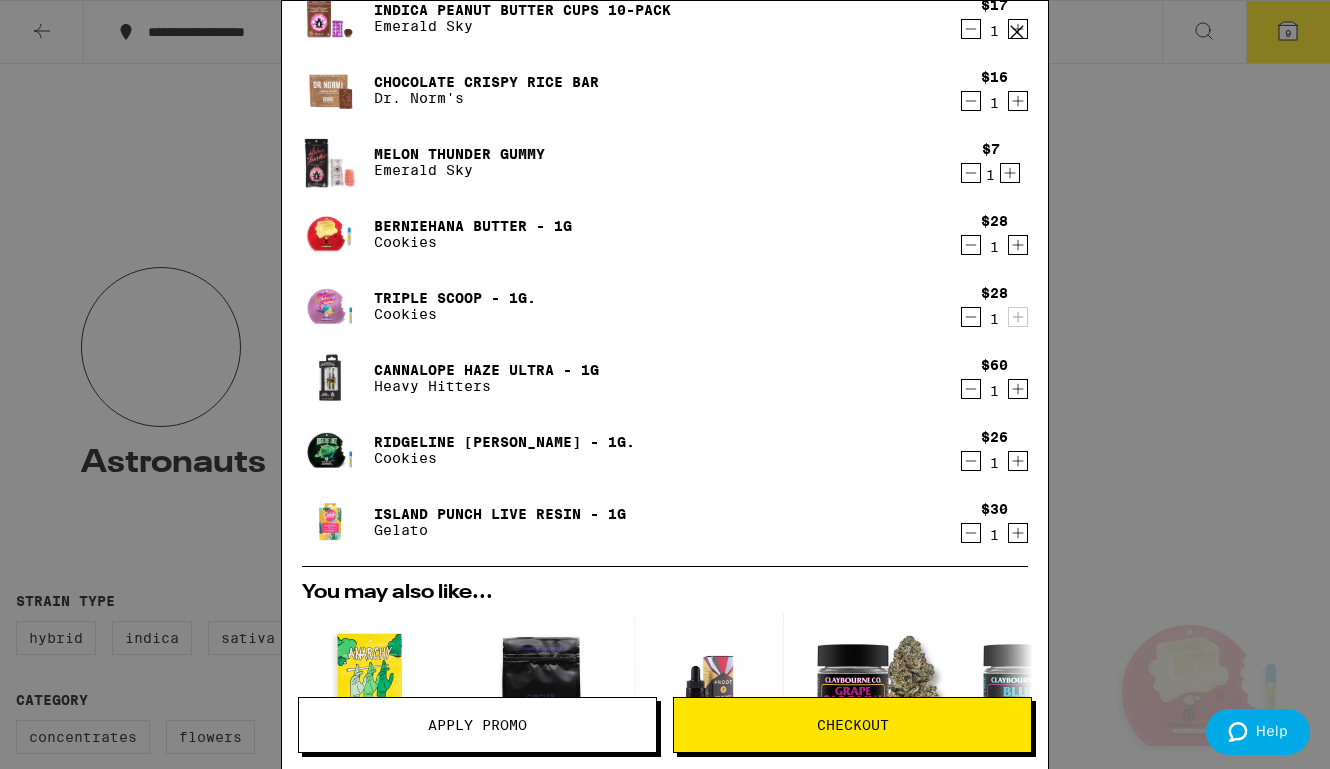 scroll, scrollTop: 150, scrollLeft: 0, axis: vertical 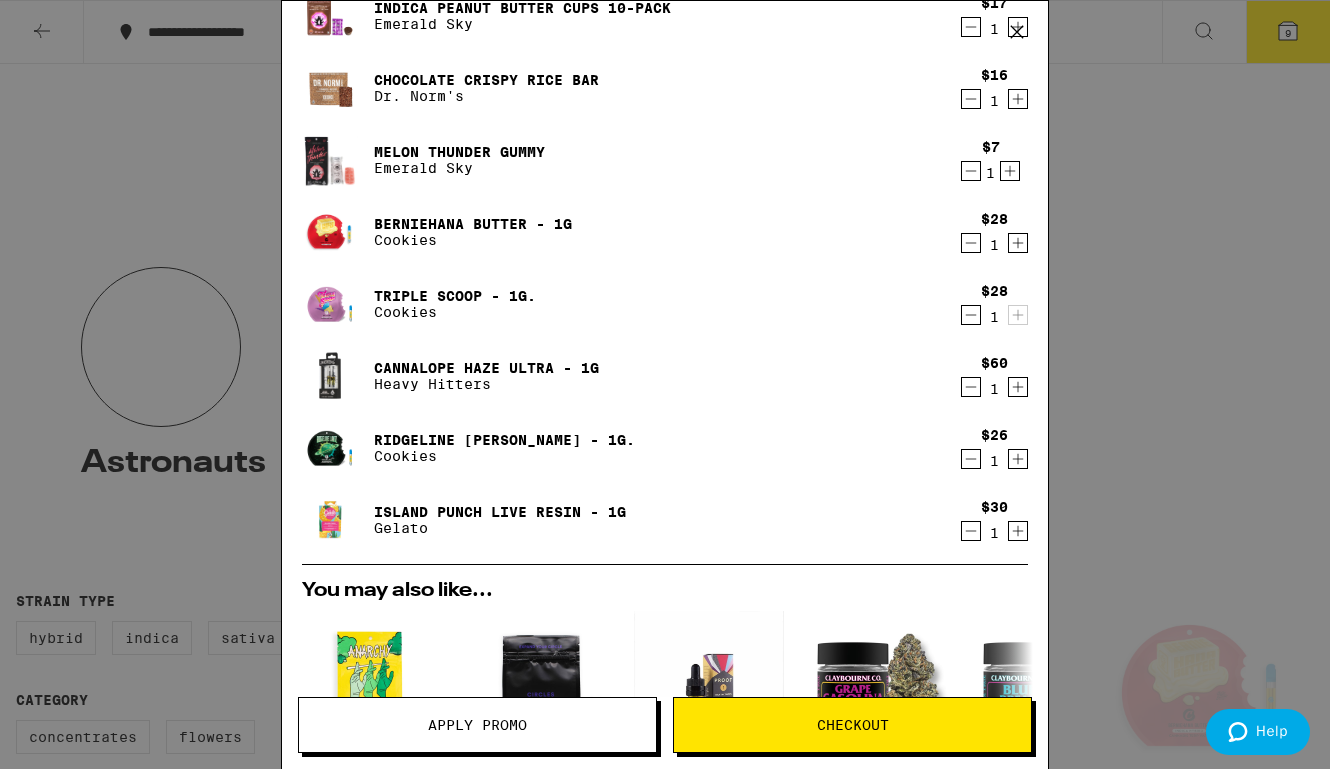 click on "Your Cart Chocolate Chip Cookie 10-Pack Dr. Norm's $15 1 Indica Peanut Butter Cups 10-Pack Emerald Sky $17 1 Chocolate Crispy Rice Bar Dr. Norm's $16 1 Melon Thunder Gummy Emerald Sky $7 1 BernieHana Butter - 1g Cookies $28 1 Triple Scoop - 1g. Cookies $28 1 Cannalope Haze Ultra - 1g Heavy Hitters $60 1 Ridgeline [PERSON_NAME] - 1g. Cookies $26 1 Island Punch Live Resin - 1g Gelato $30 1 You may also like... SATIVA 3.5g Blue Dream - 3.5g Anarchy $12 INDICA 7g Wedding Cake - 7g Circles Base Camp $30 HYBRID 1g High Potency THC Tincture - 1000mg Proof Deal Created with Sketch. USE CODE ZAZA $42 INDICA 3.5g Grape Gasolina - 3.5g [PERSON_NAME] Co. Deal Created with Sketch. USE CODE ZAZA $45 SATIVA 3.5g Blue Dream - 3.5g [PERSON_NAME] Co. Deal Created with Sketch. USE CODE ZAZA $45 SATIVA 3.5g Durban Poison - 3.5g [PERSON_NAME] Co. Deal Created with Sketch. USE CODE ZAZA $45 HYBRID 3.5g Lemon Cherry Gelato - 3.5g [PERSON_NAME] Co. Deal Created with Sketch. USE CODE ZAZA $45 INDICA 3.5g Cherry Tart - 3.5g Pure Beauty Deal USE CODE ZAZA" at bounding box center [665, 384] 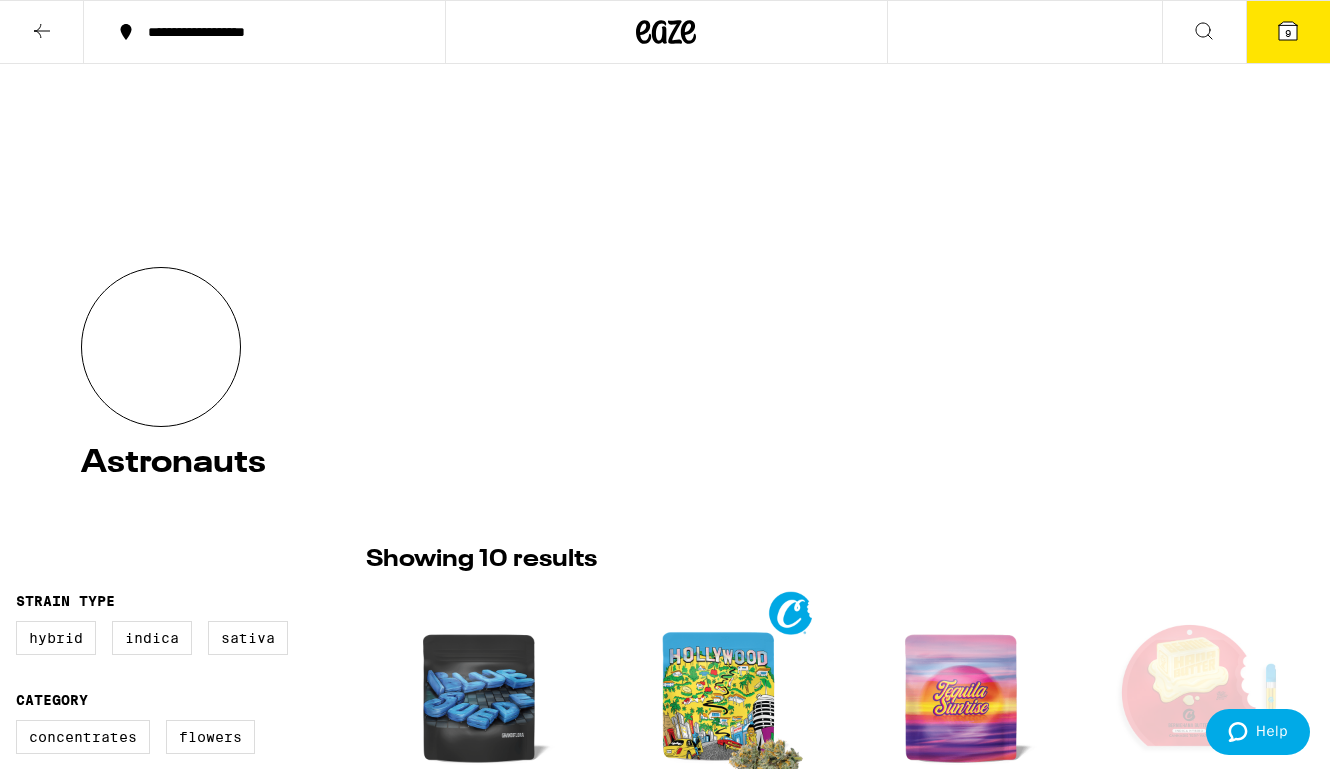 click 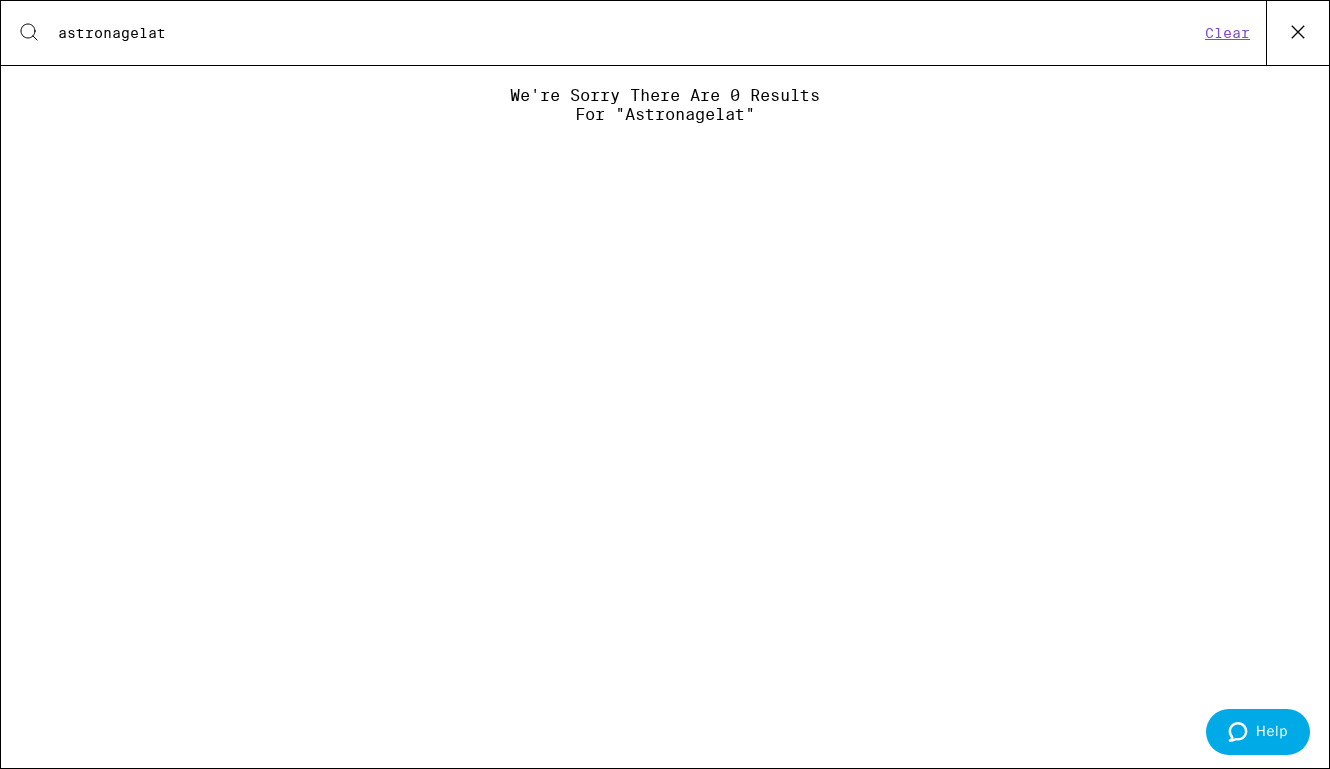 type on "astronagelat" 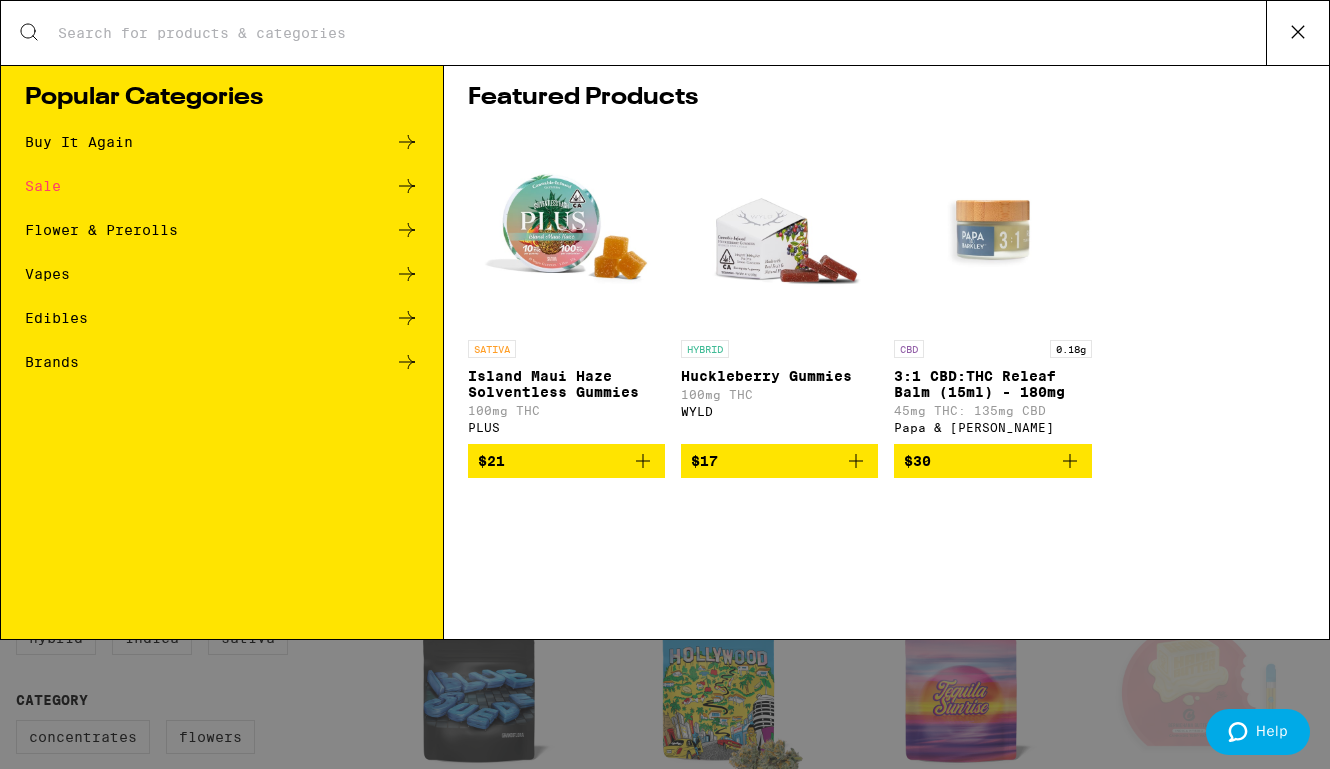 click on "Search for Products" at bounding box center (661, 33) 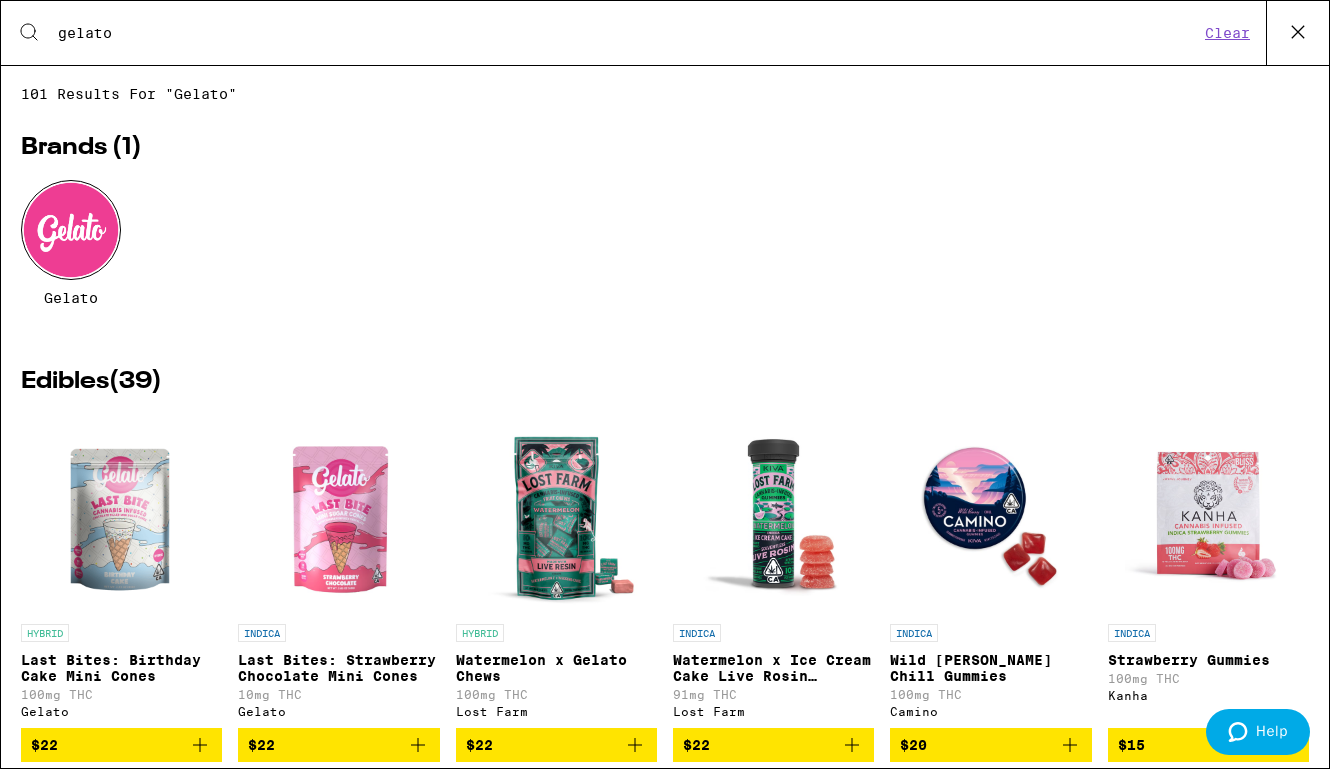 type on "gelato" 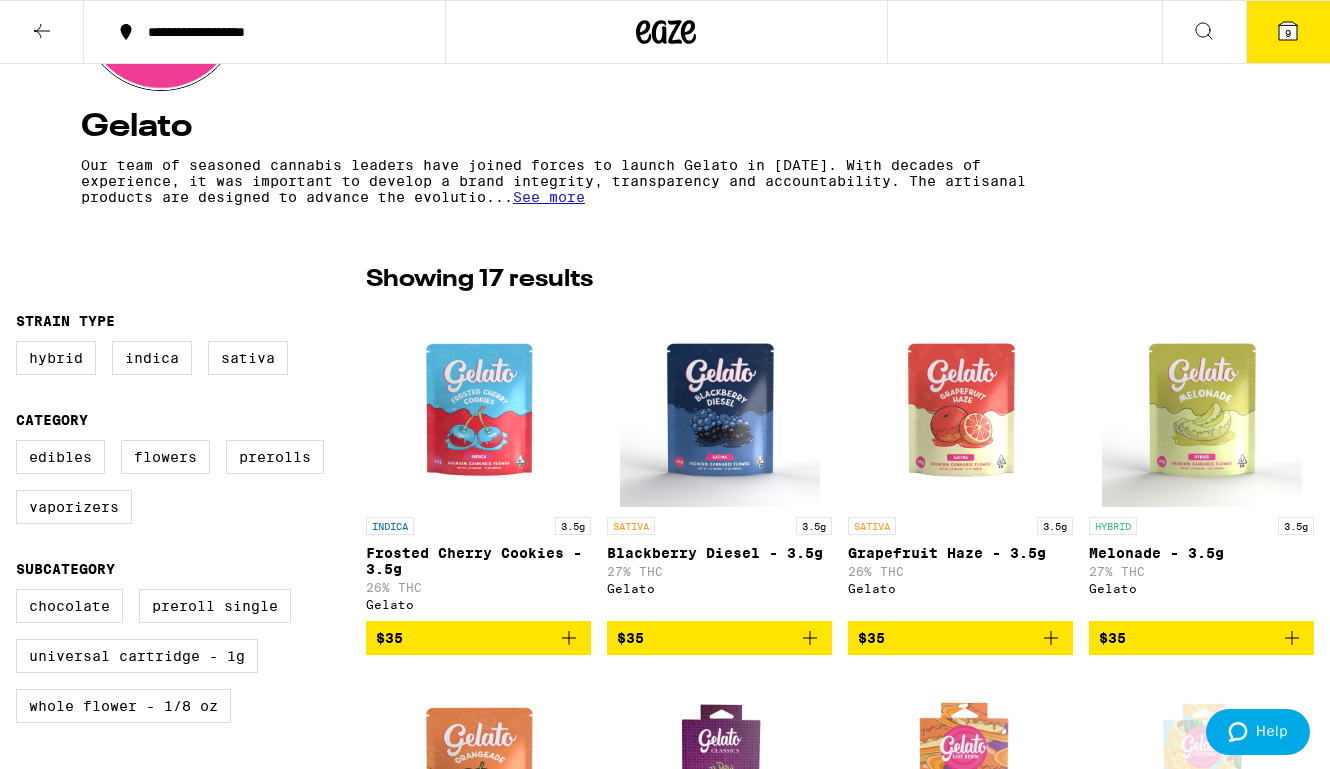 scroll, scrollTop: 356, scrollLeft: 0, axis: vertical 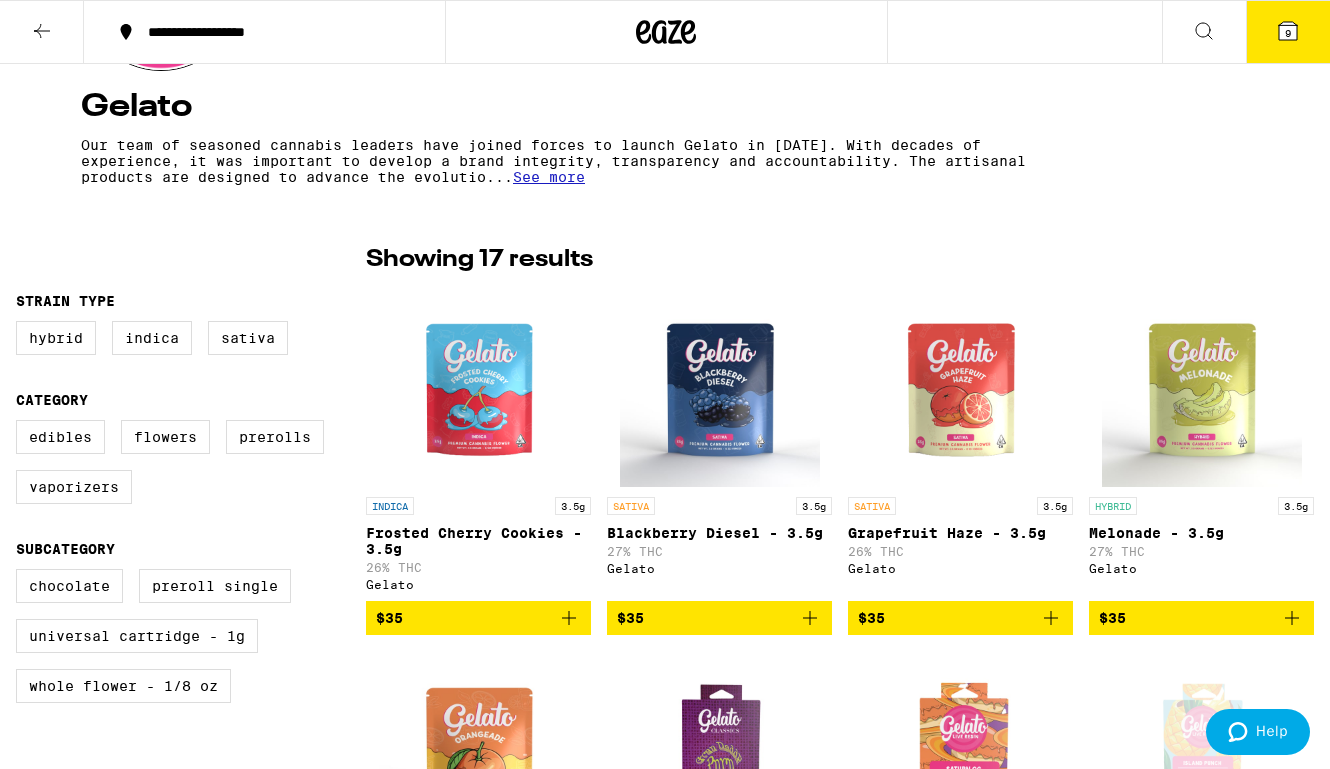 click at bounding box center (1202, 387) 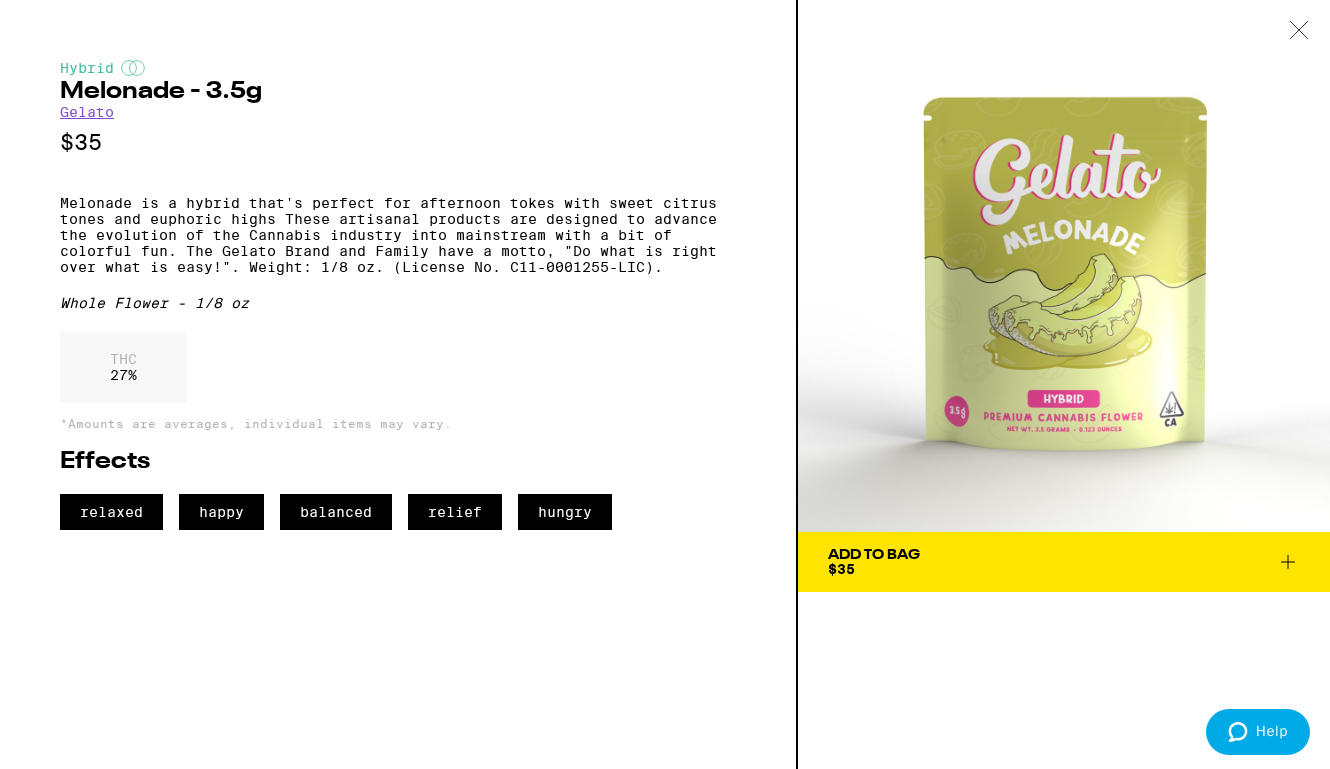 click at bounding box center (1299, 31) 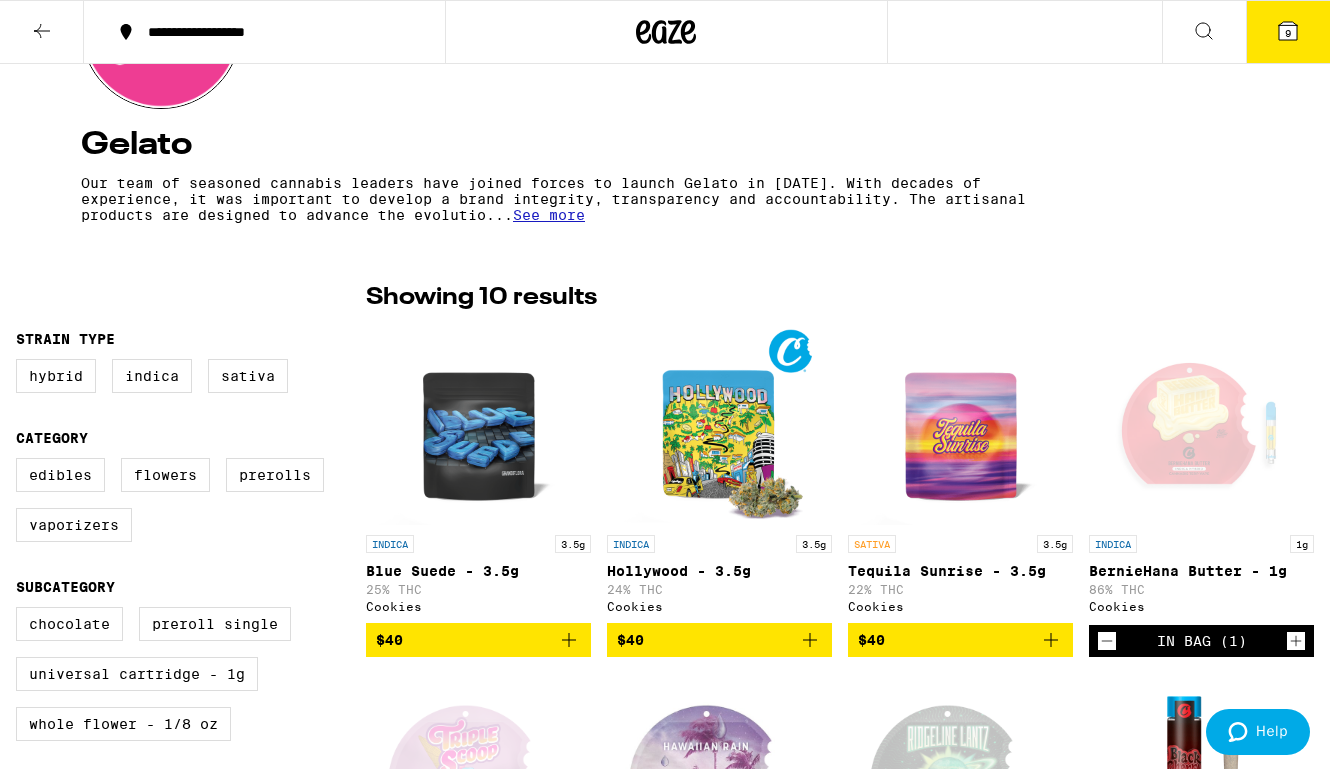 scroll, scrollTop: 263, scrollLeft: 0, axis: vertical 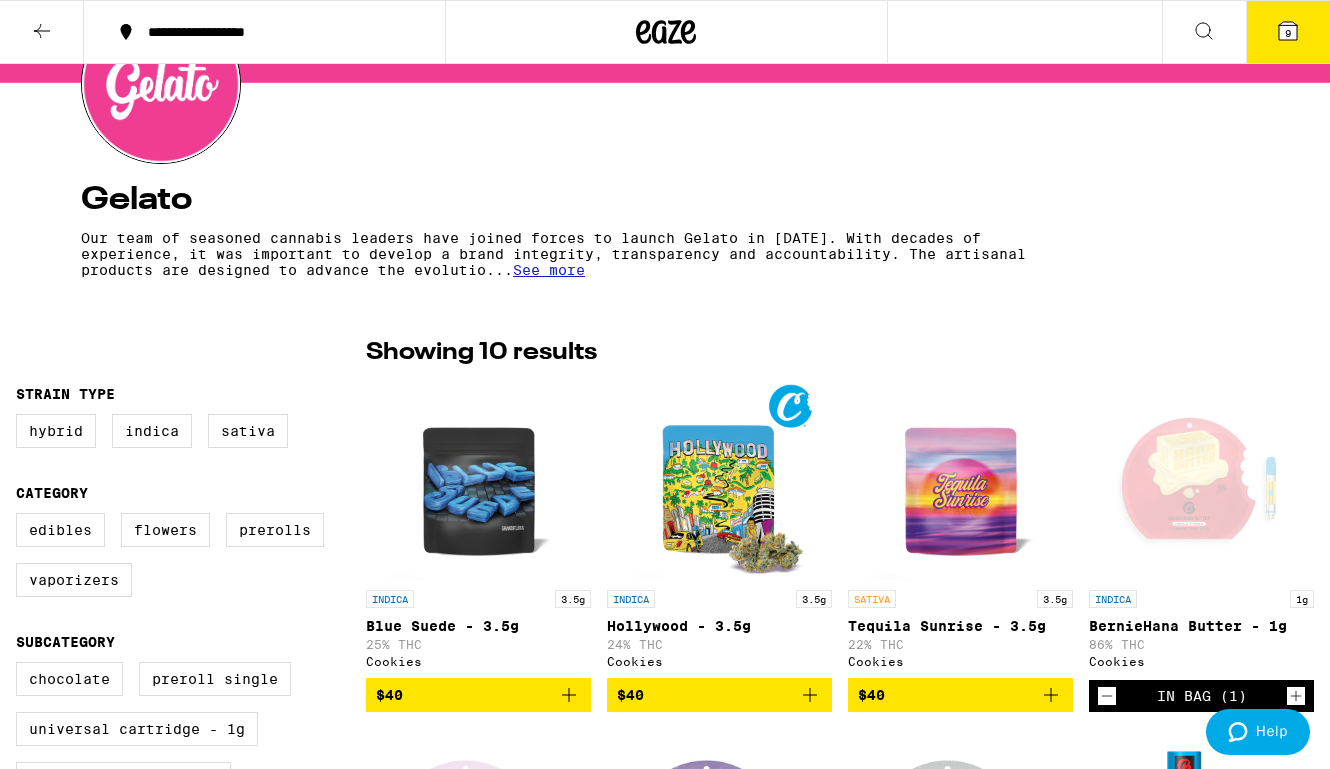 click 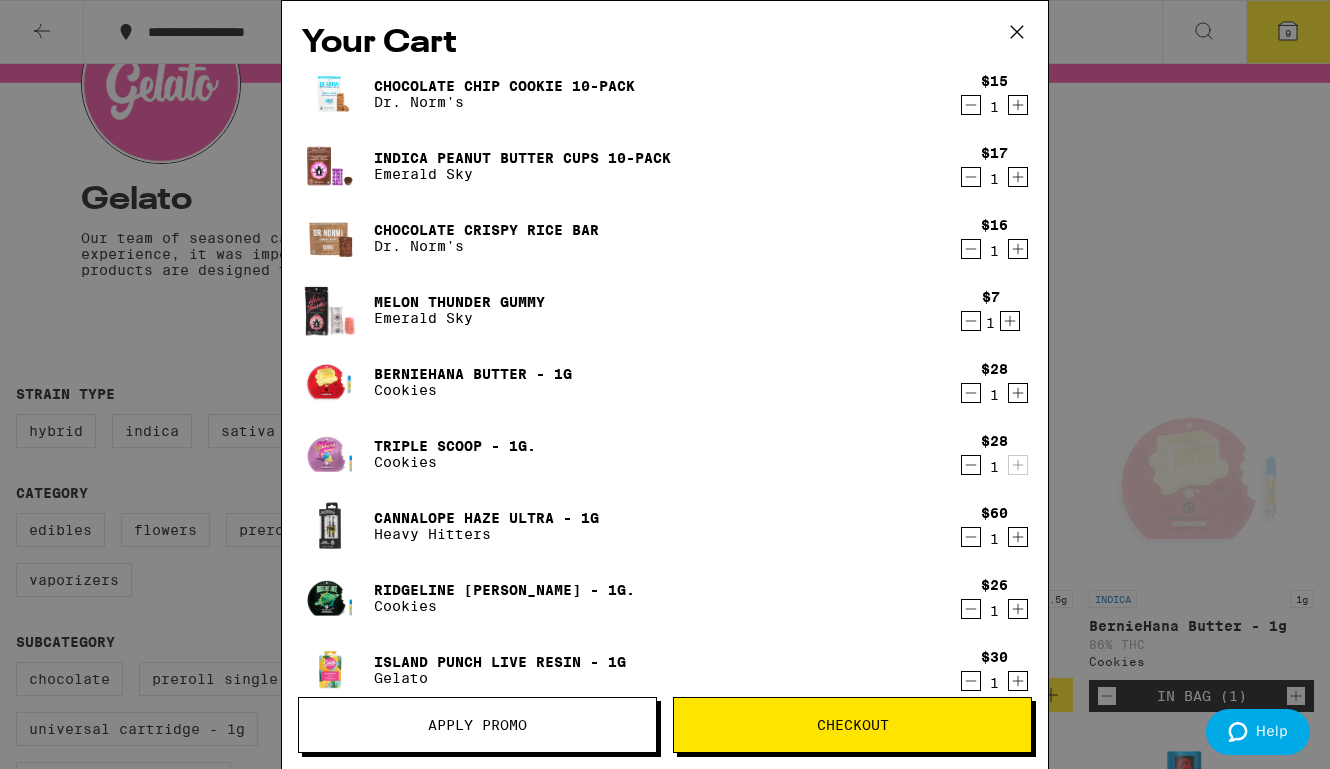 click on "Gelato" at bounding box center (500, 678) 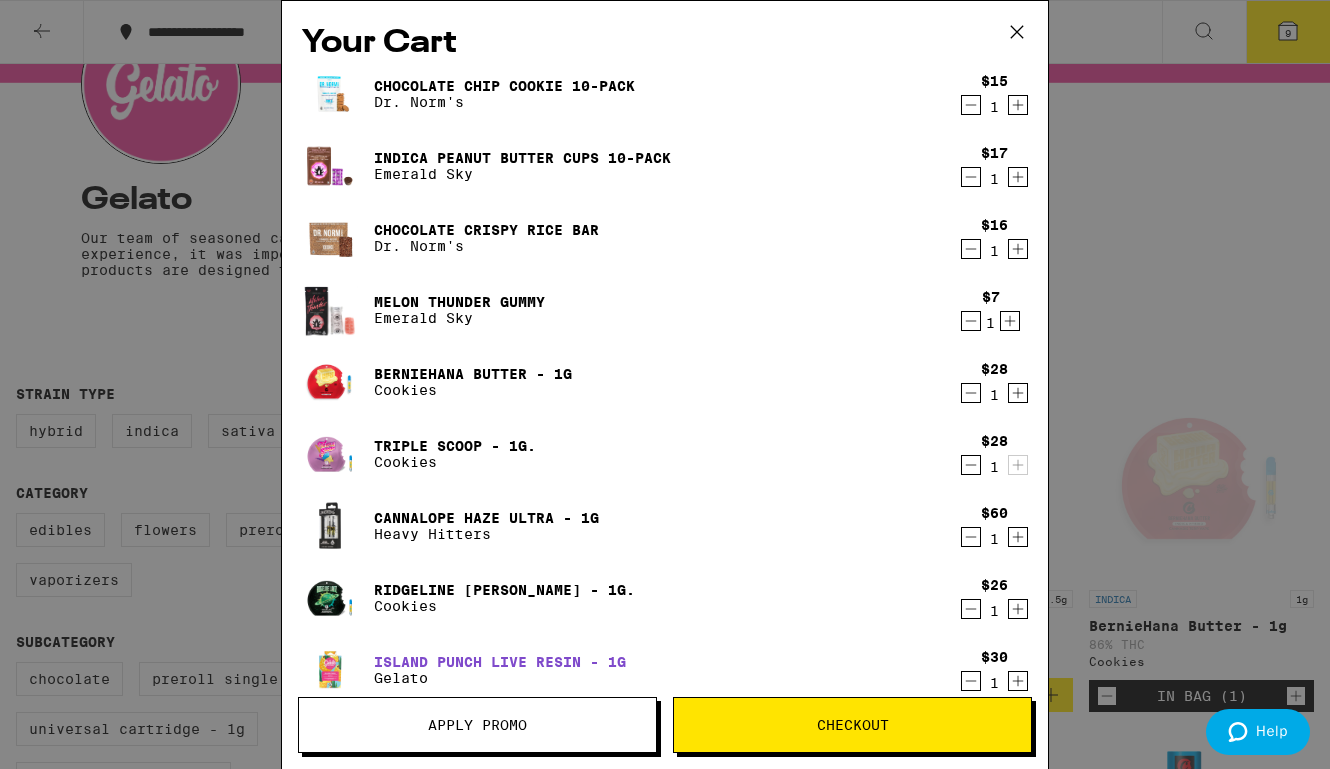 click on "Island Punch Live Resin - 1g" at bounding box center (500, 662) 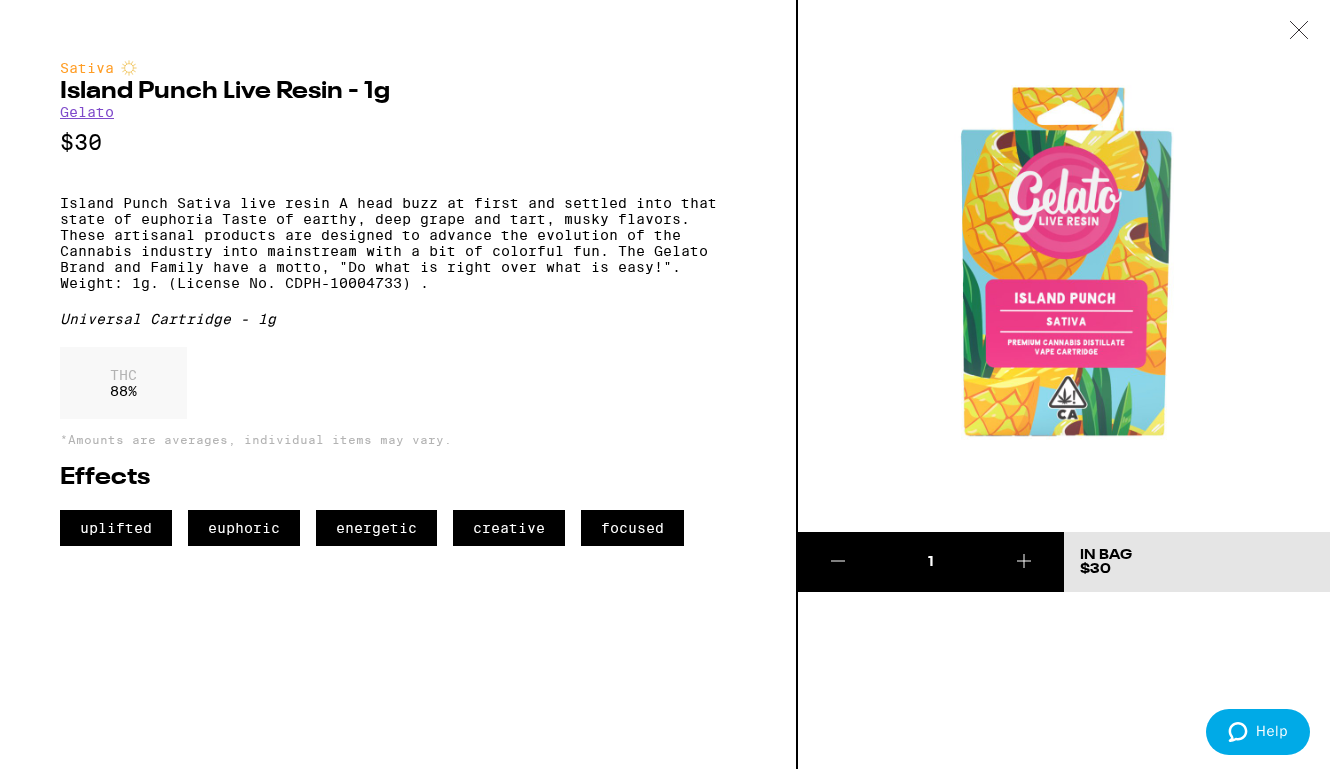 click on "Gelato" at bounding box center (87, 112) 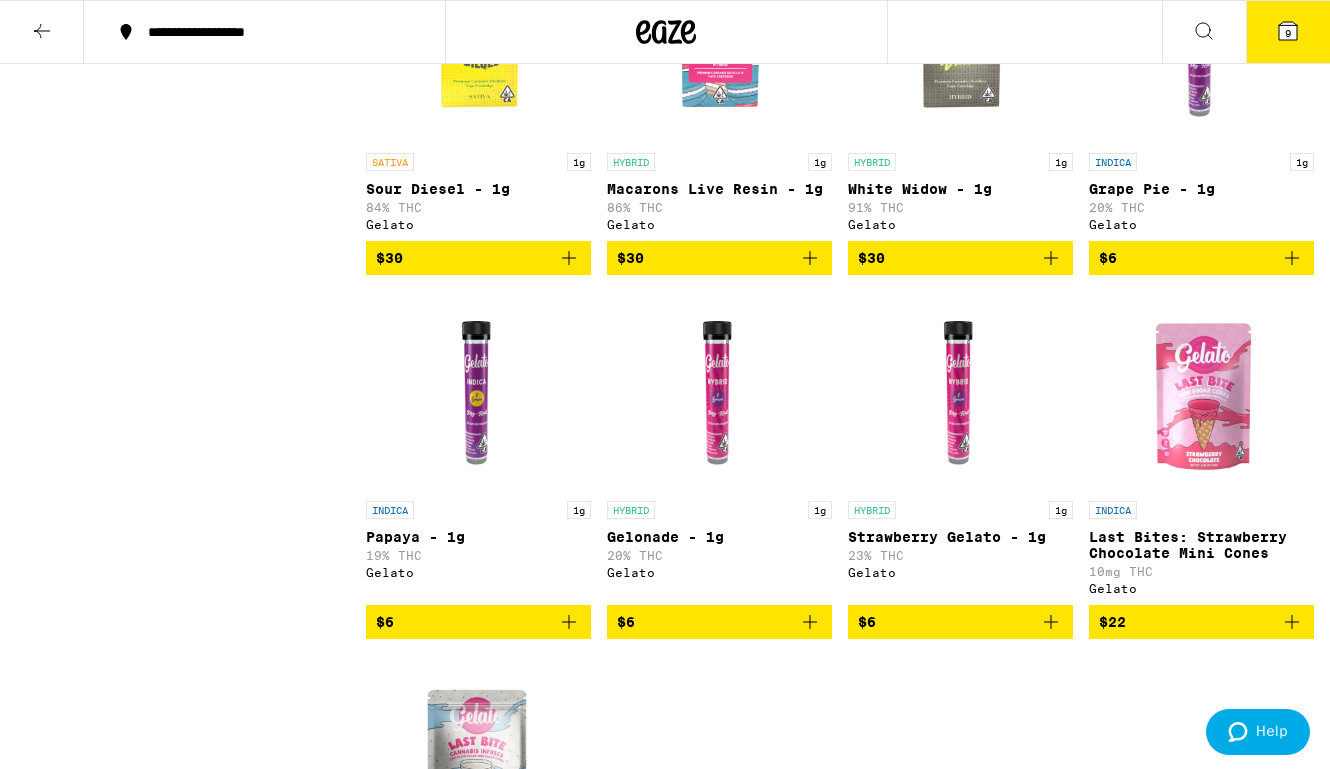 scroll, scrollTop: 1380, scrollLeft: 0, axis: vertical 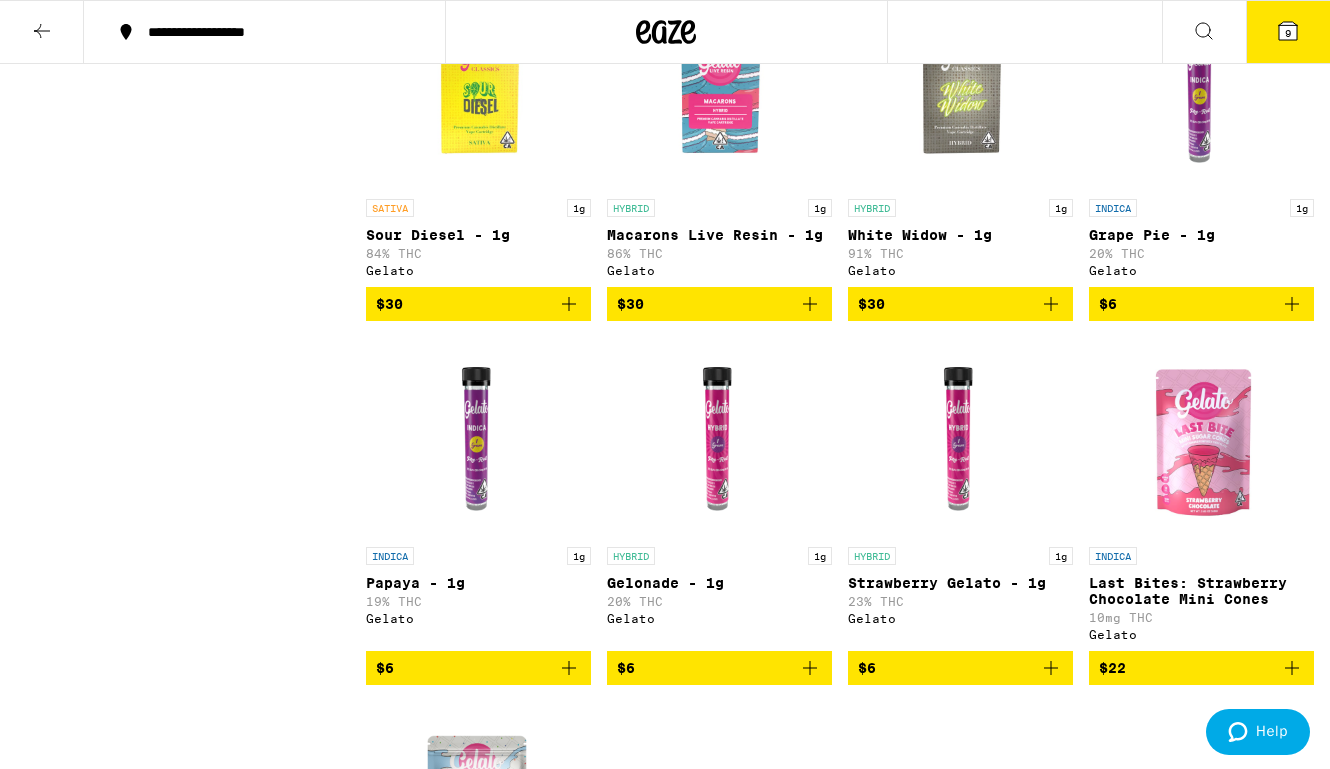 click on "White Widow - 1g" at bounding box center [960, 235] 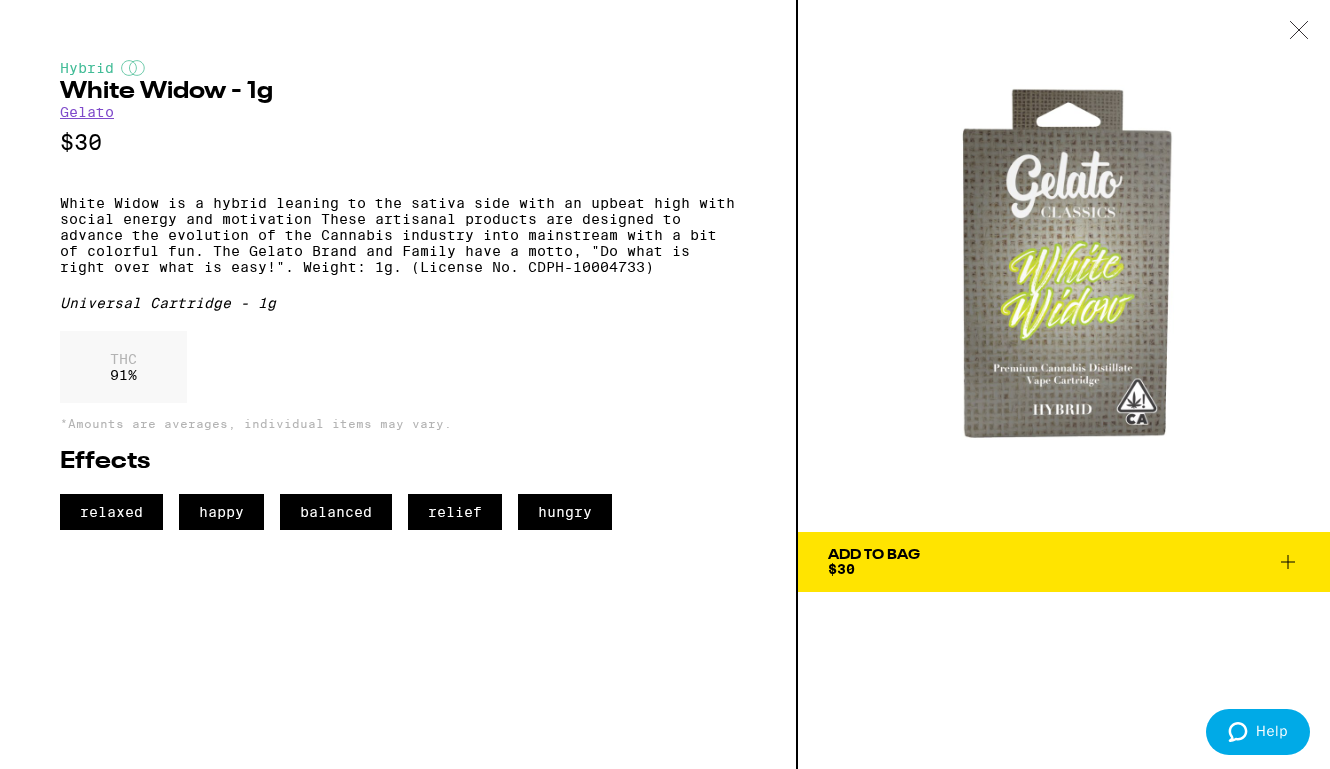 click 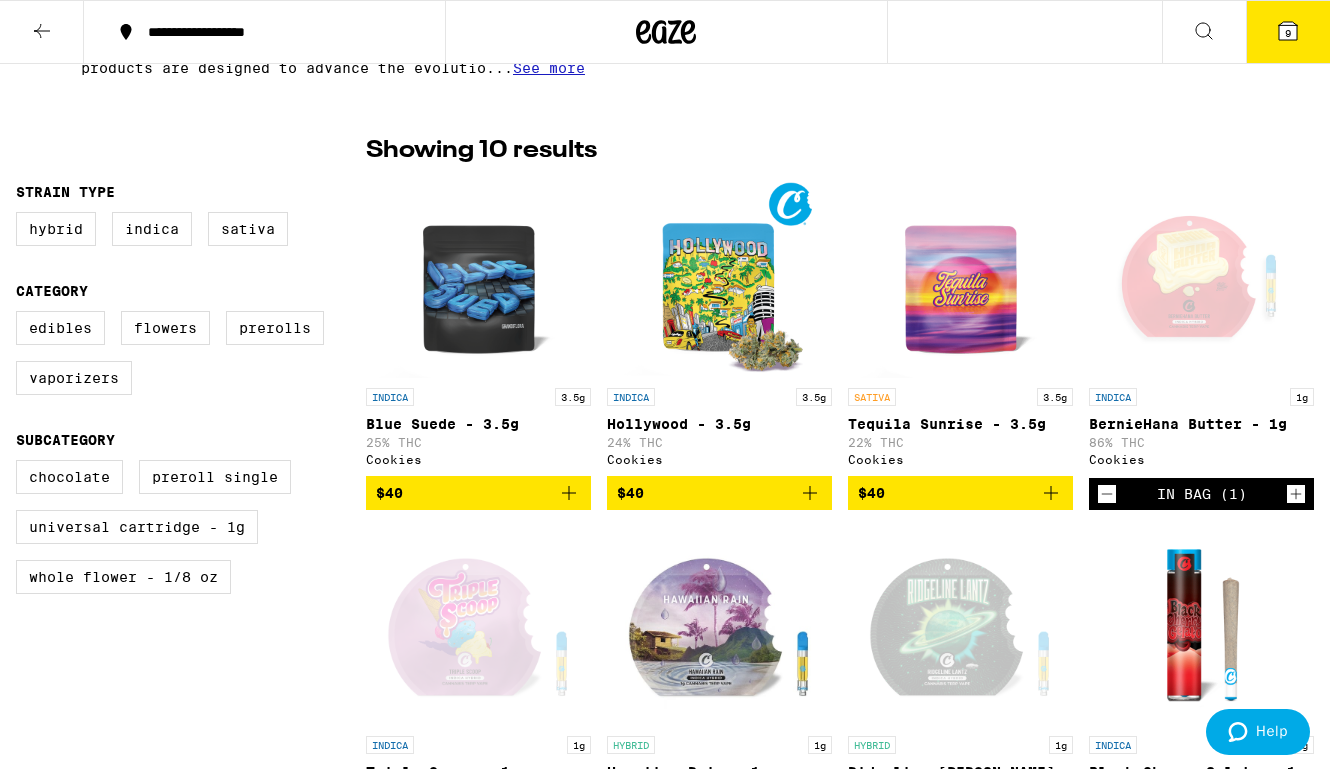 scroll, scrollTop: 467, scrollLeft: 0, axis: vertical 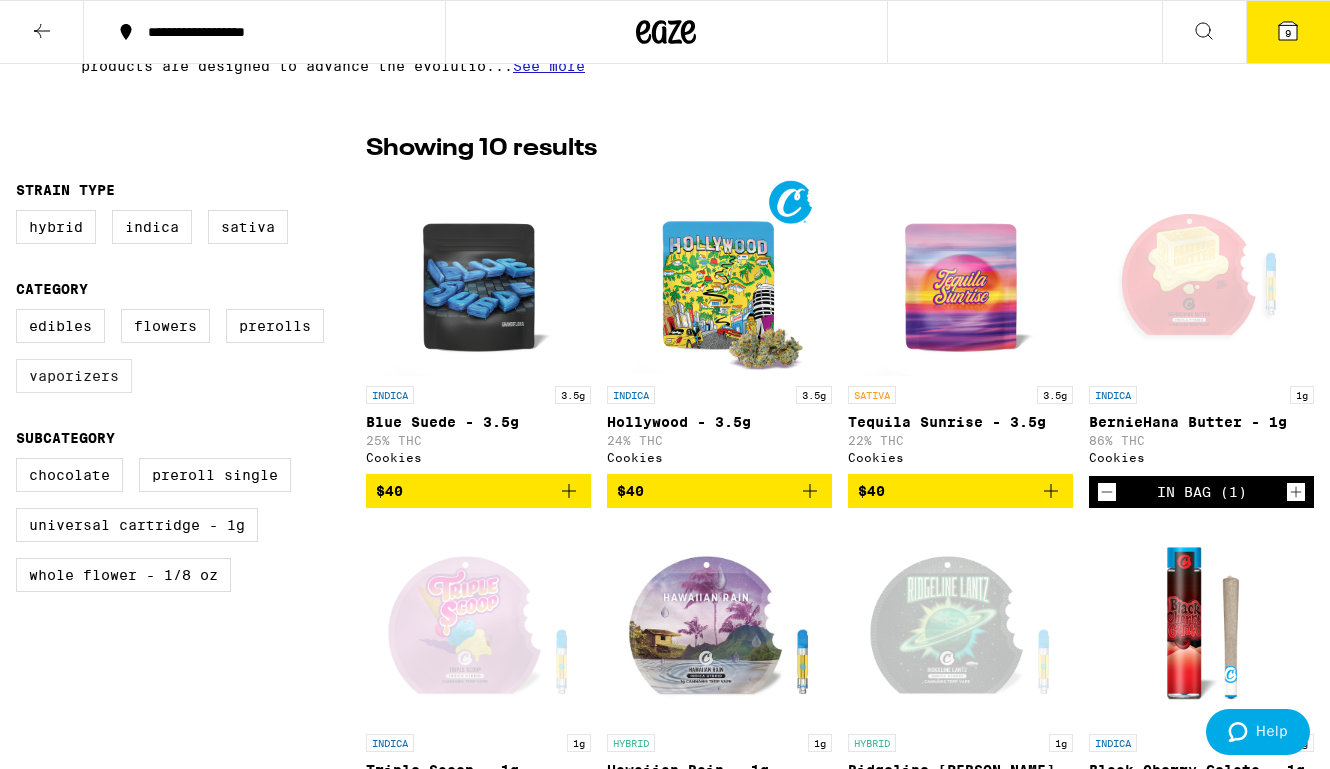 click on "Vaporizers" at bounding box center [74, 376] 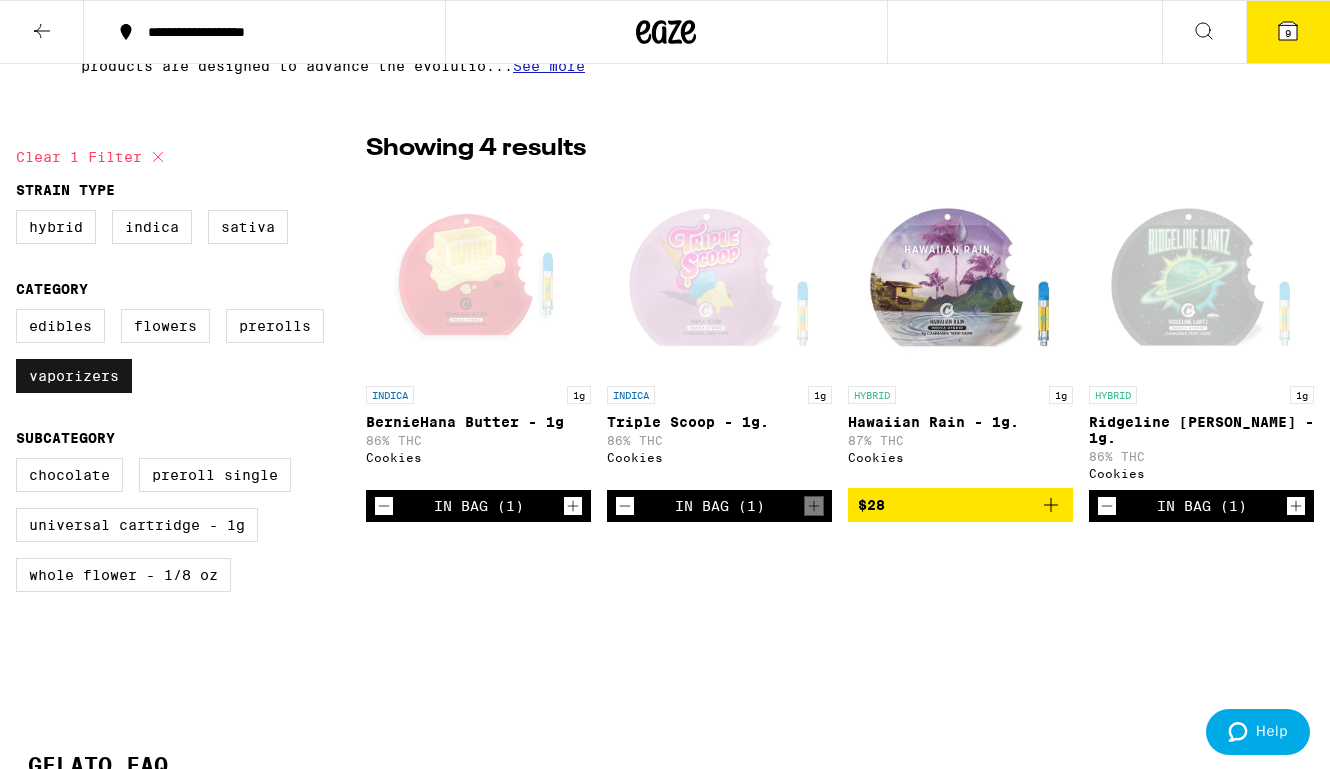 click on "Vaporizers" at bounding box center (74, 376) 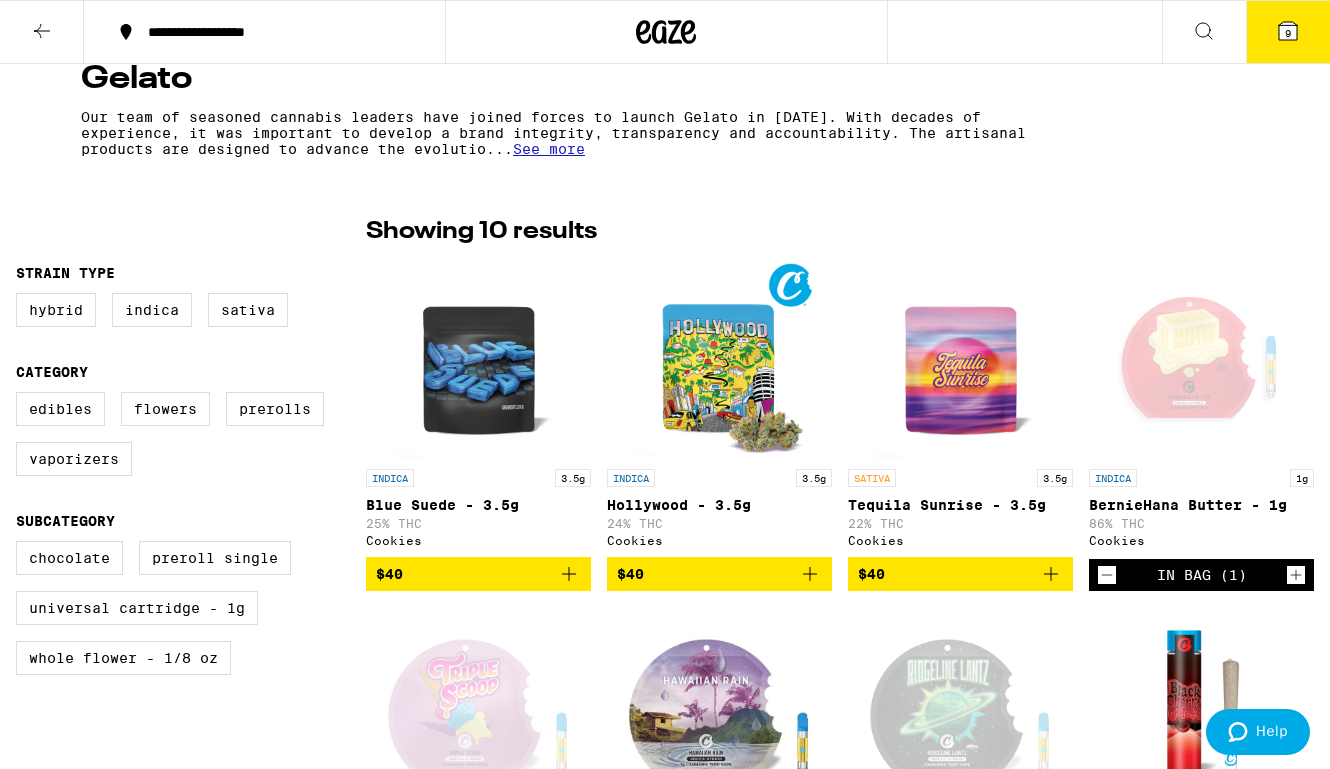 scroll, scrollTop: 369, scrollLeft: 0, axis: vertical 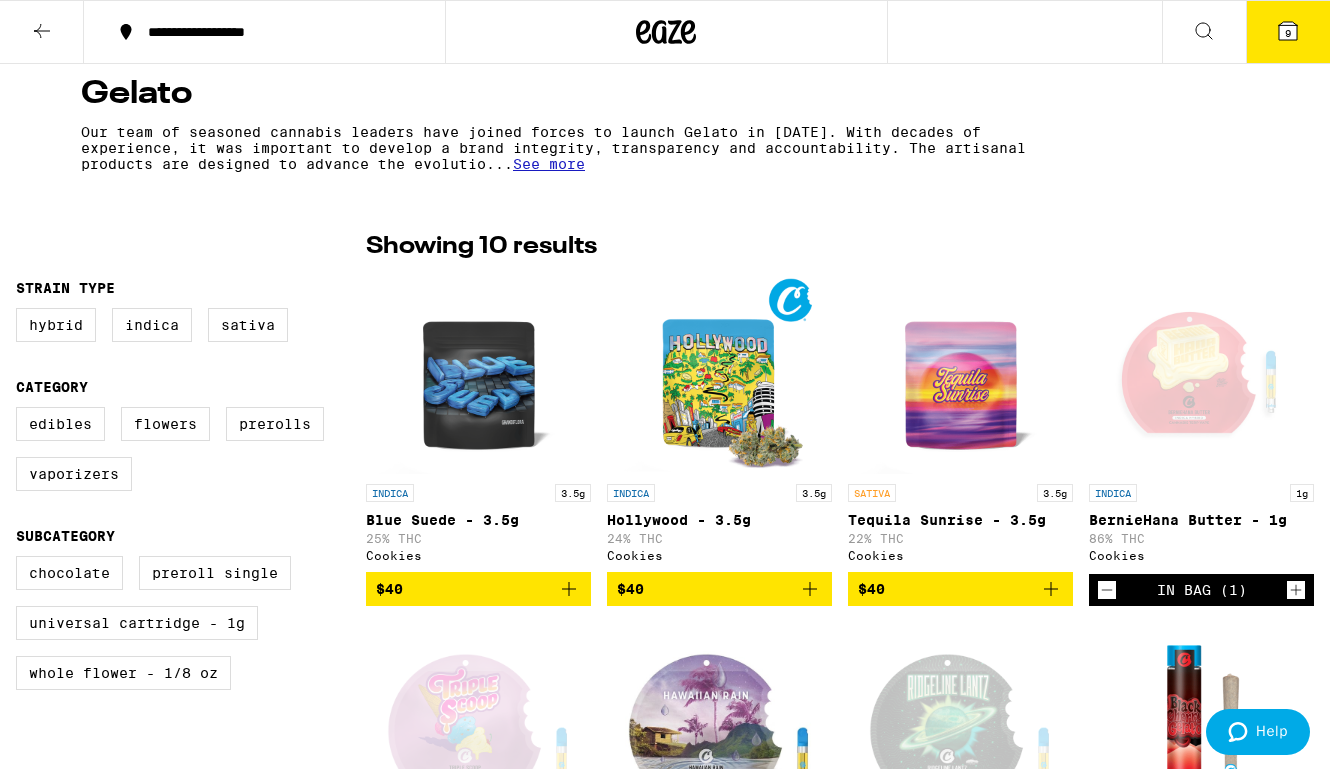 click at bounding box center [42, 32] 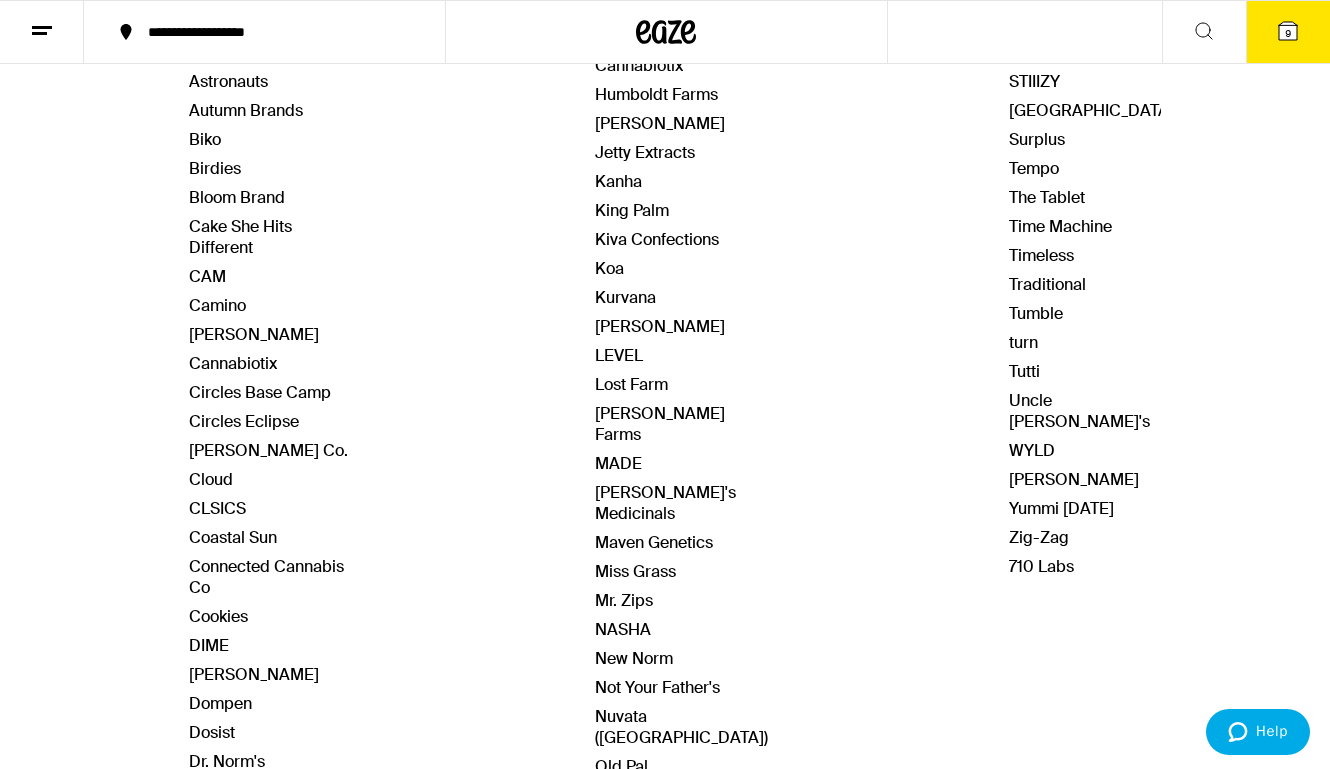 scroll, scrollTop: 425, scrollLeft: 0, axis: vertical 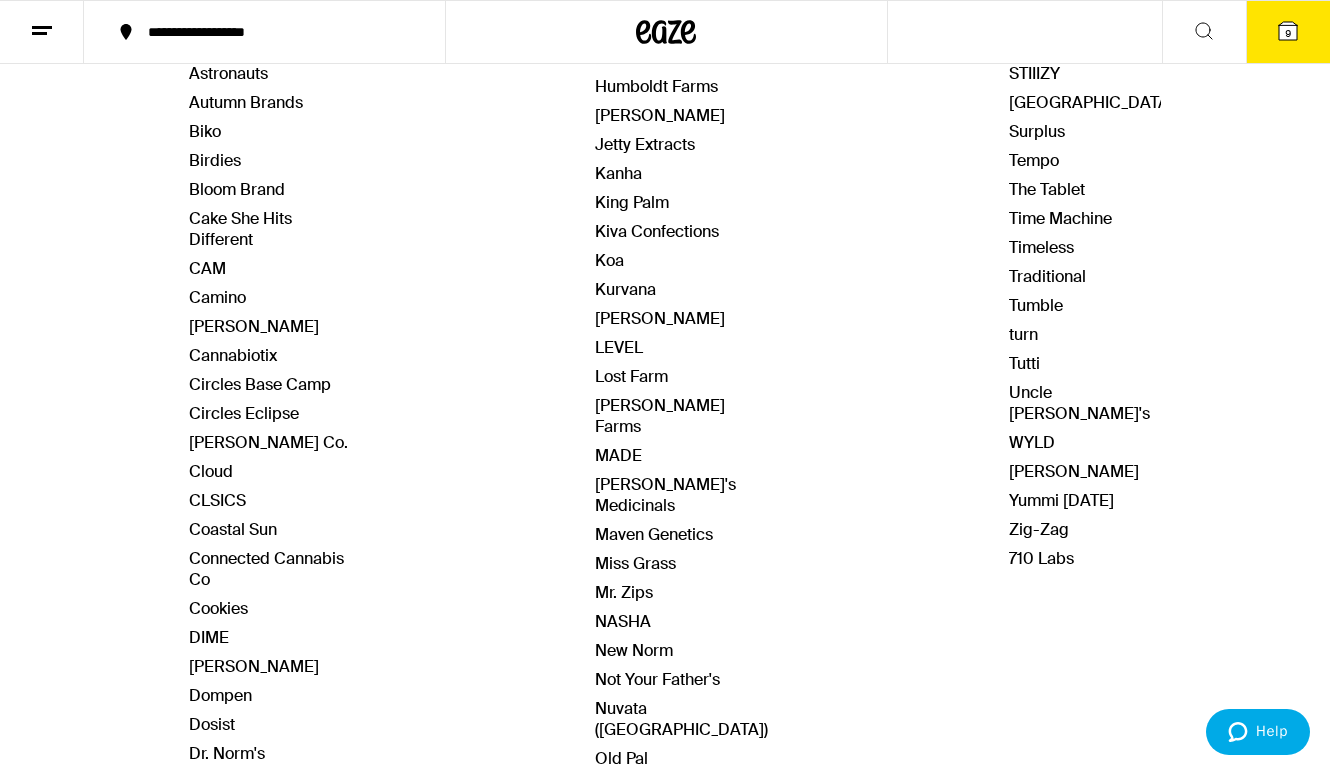 click on "9" at bounding box center (1288, 32) 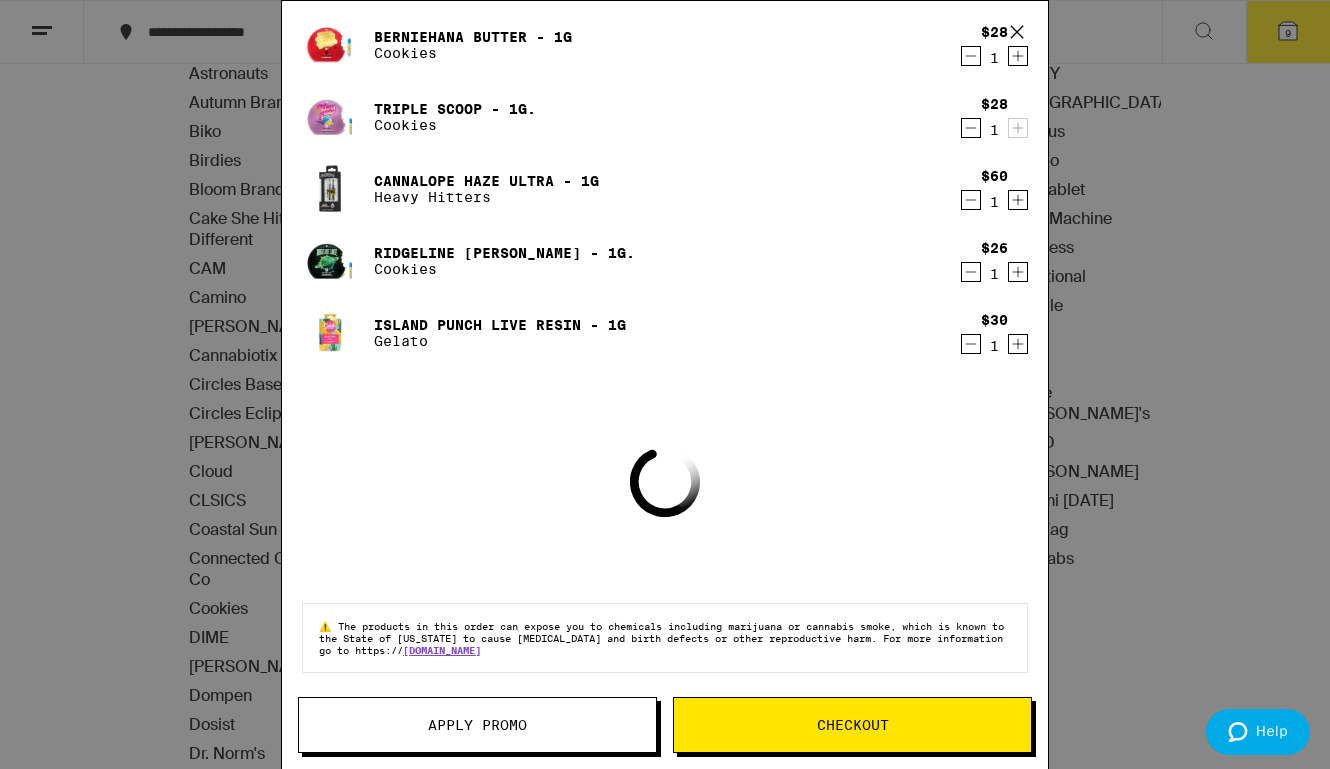 click at bounding box center [330, 333] 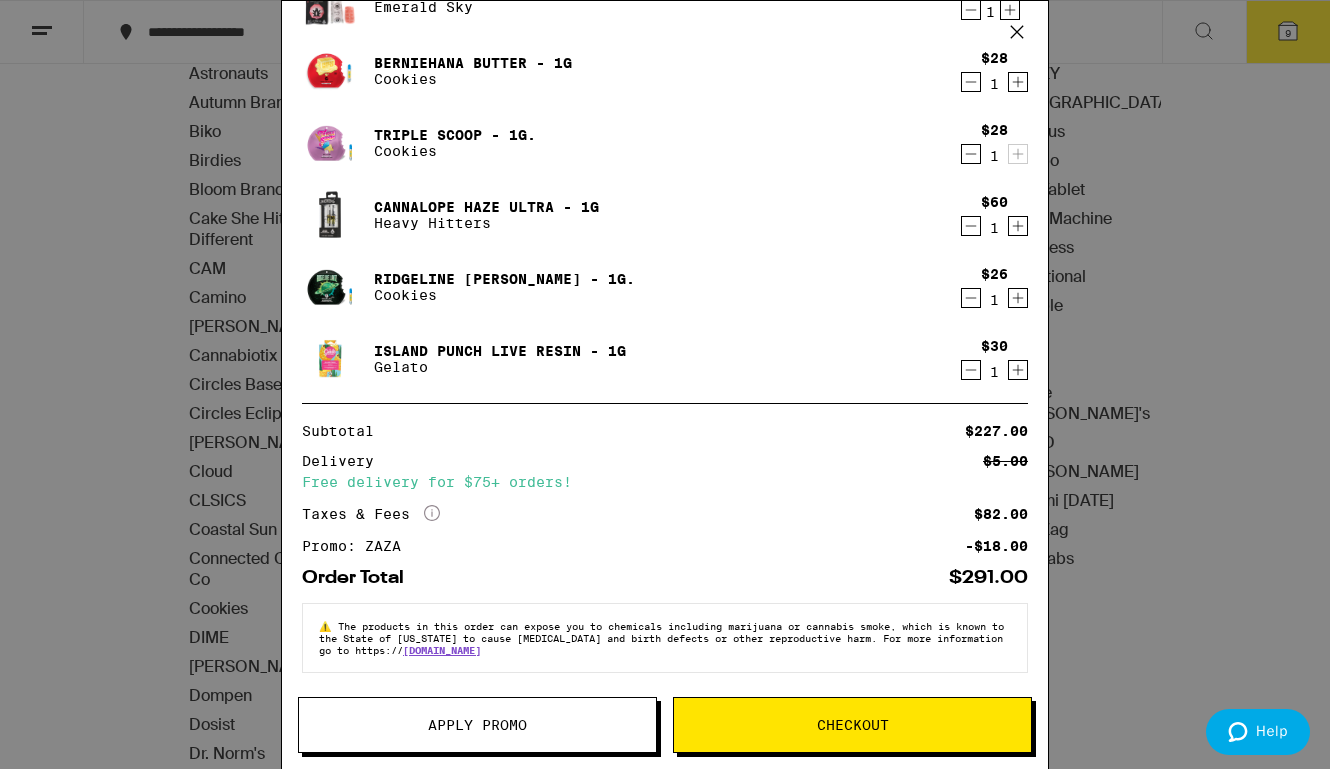 scroll, scrollTop: 341, scrollLeft: 0, axis: vertical 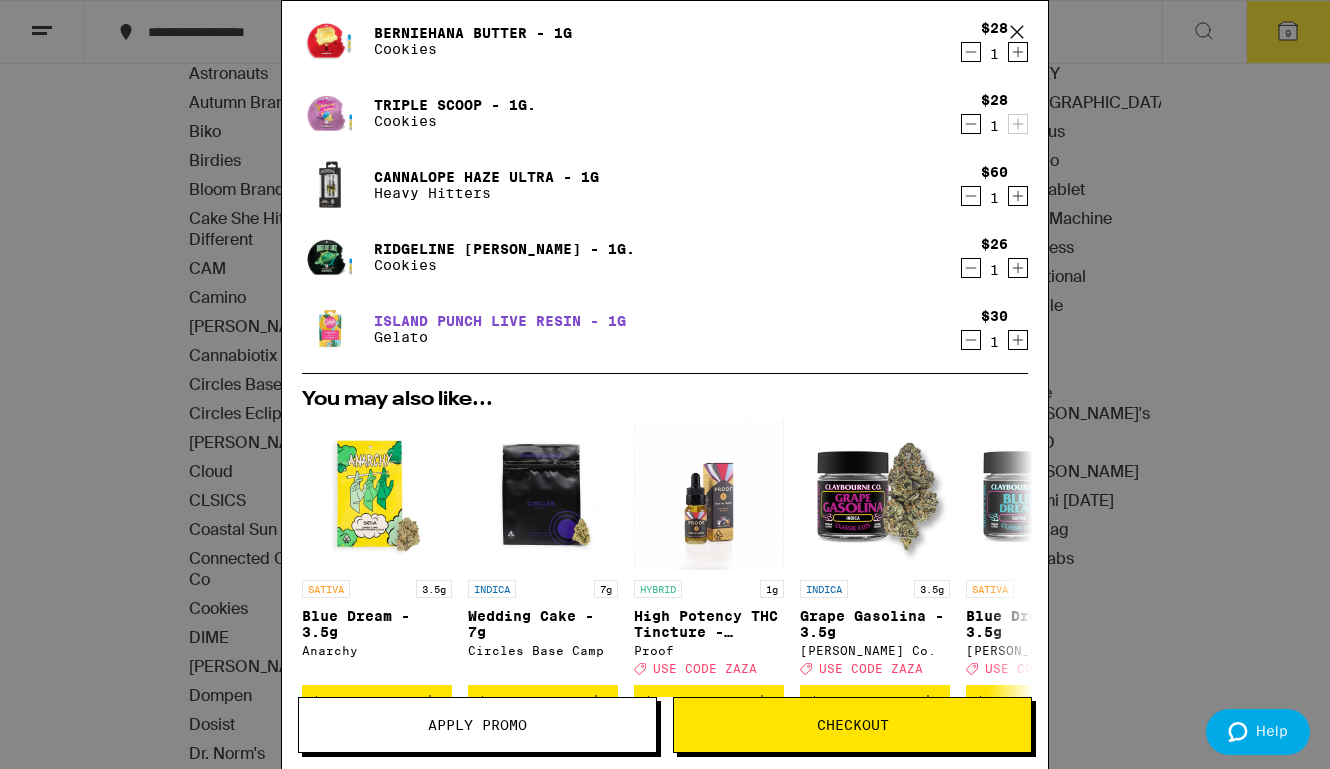 click on "Island Punch Live Resin - 1g" at bounding box center [500, 321] 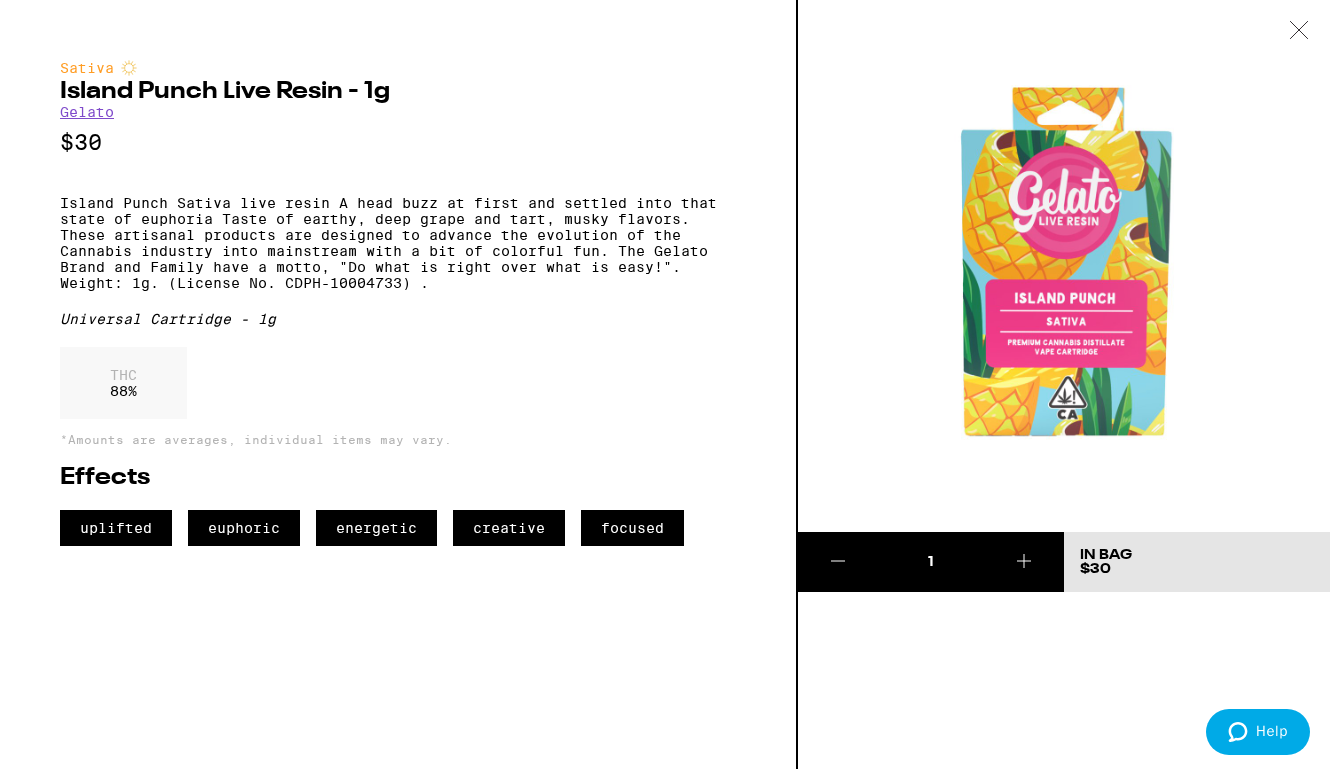 click at bounding box center [1299, 31] 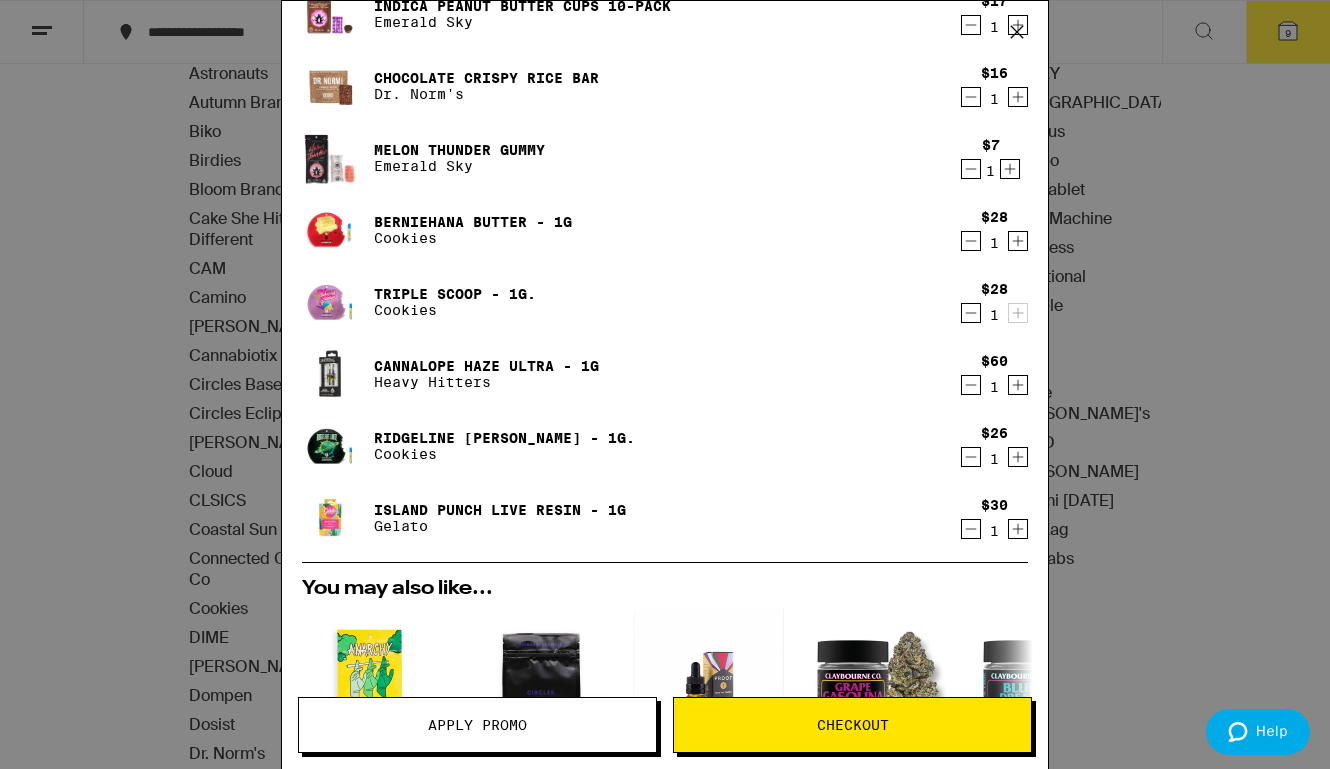 scroll, scrollTop: 121, scrollLeft: 0, axis: vertical 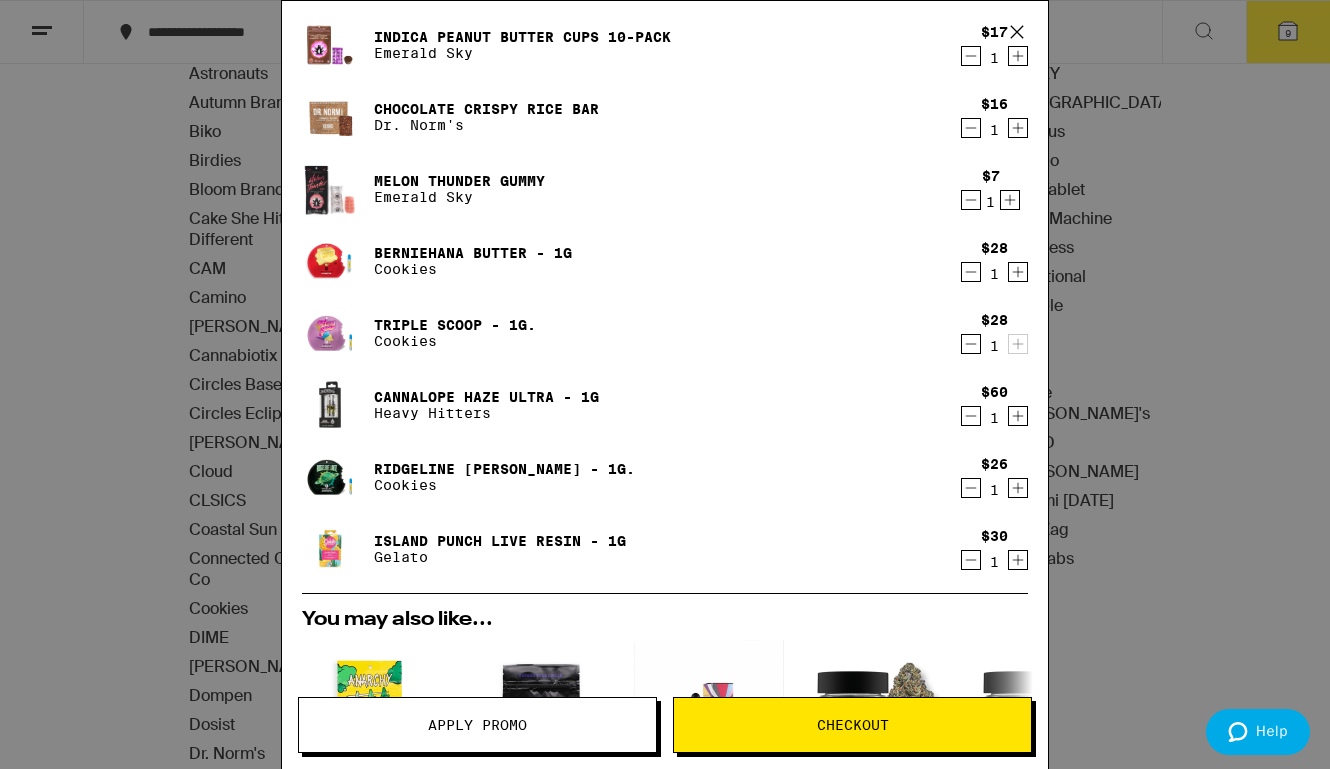 click 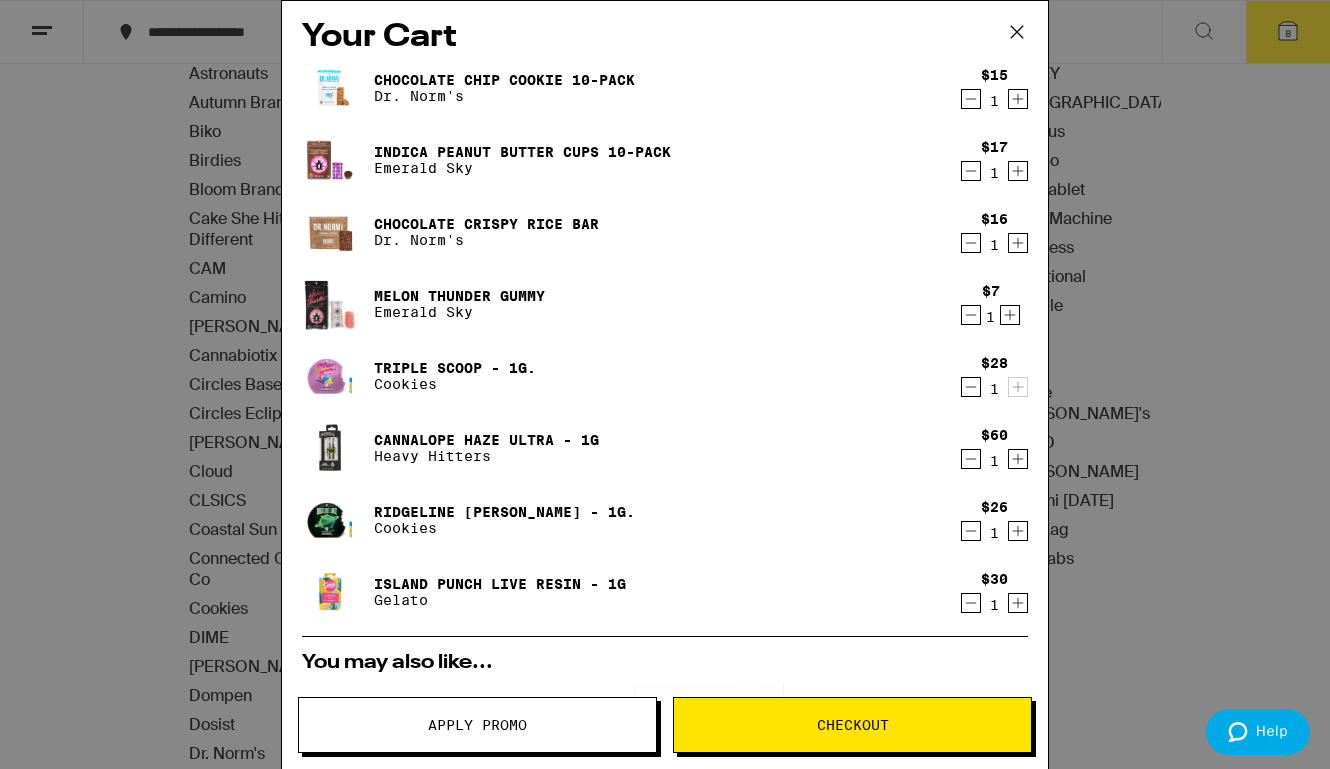 scroll, scrollTop: 4, scrollLeft: 0, axis: vertical 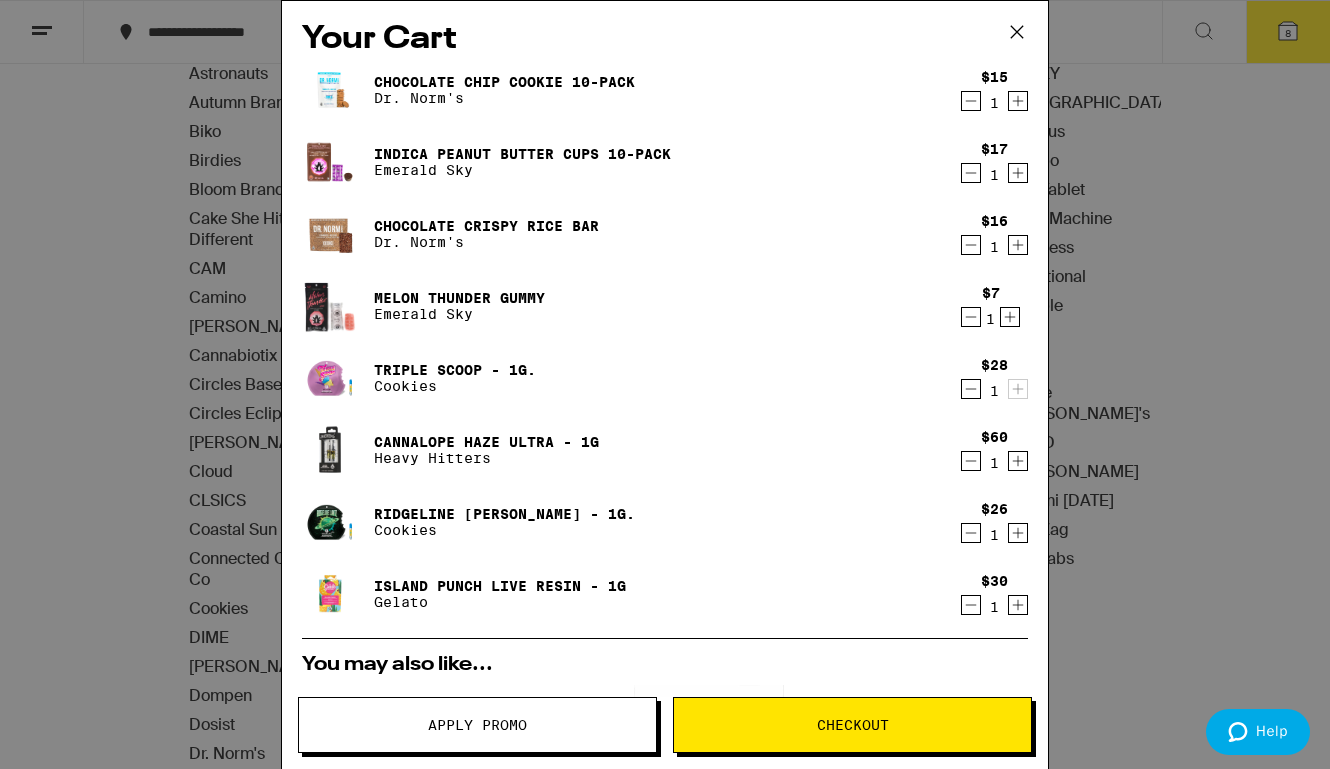 click 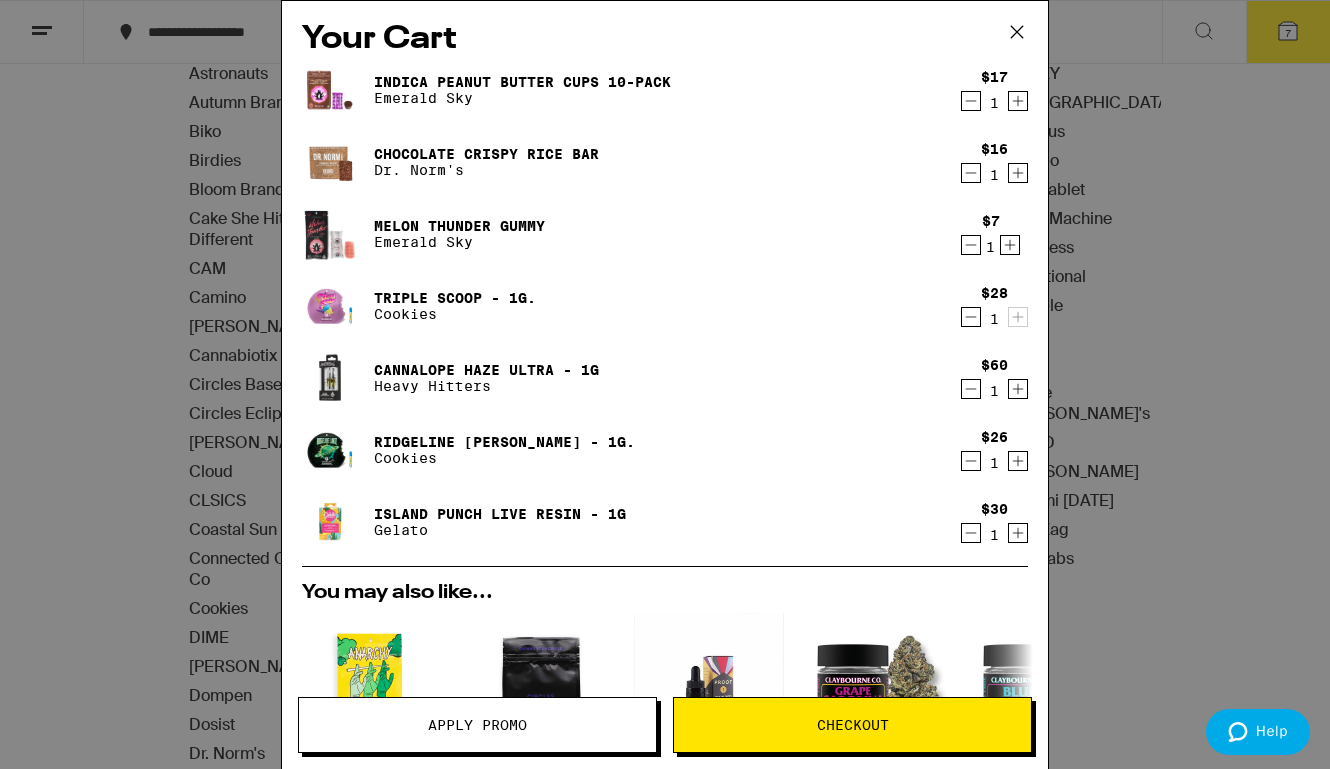 click 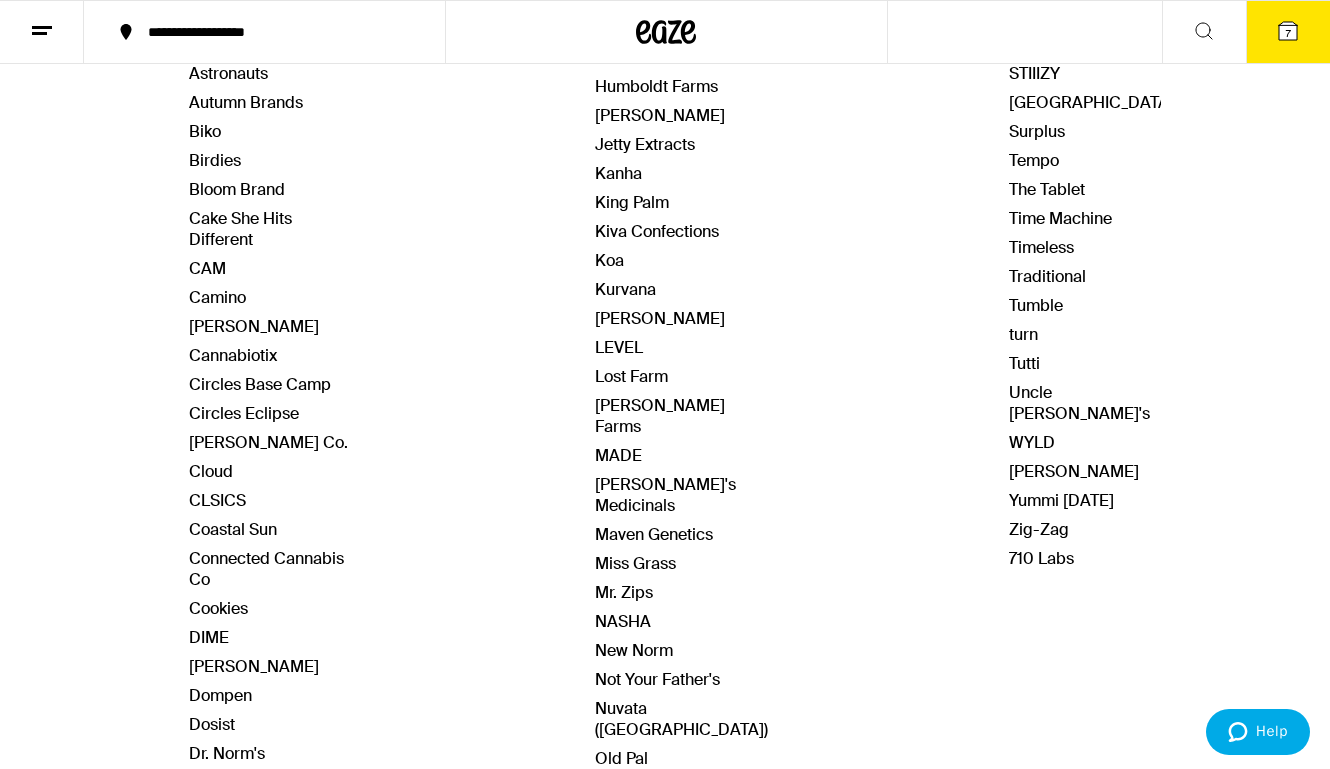 scroll, scrollTop: 0, scrollLeft: 0, axis: both 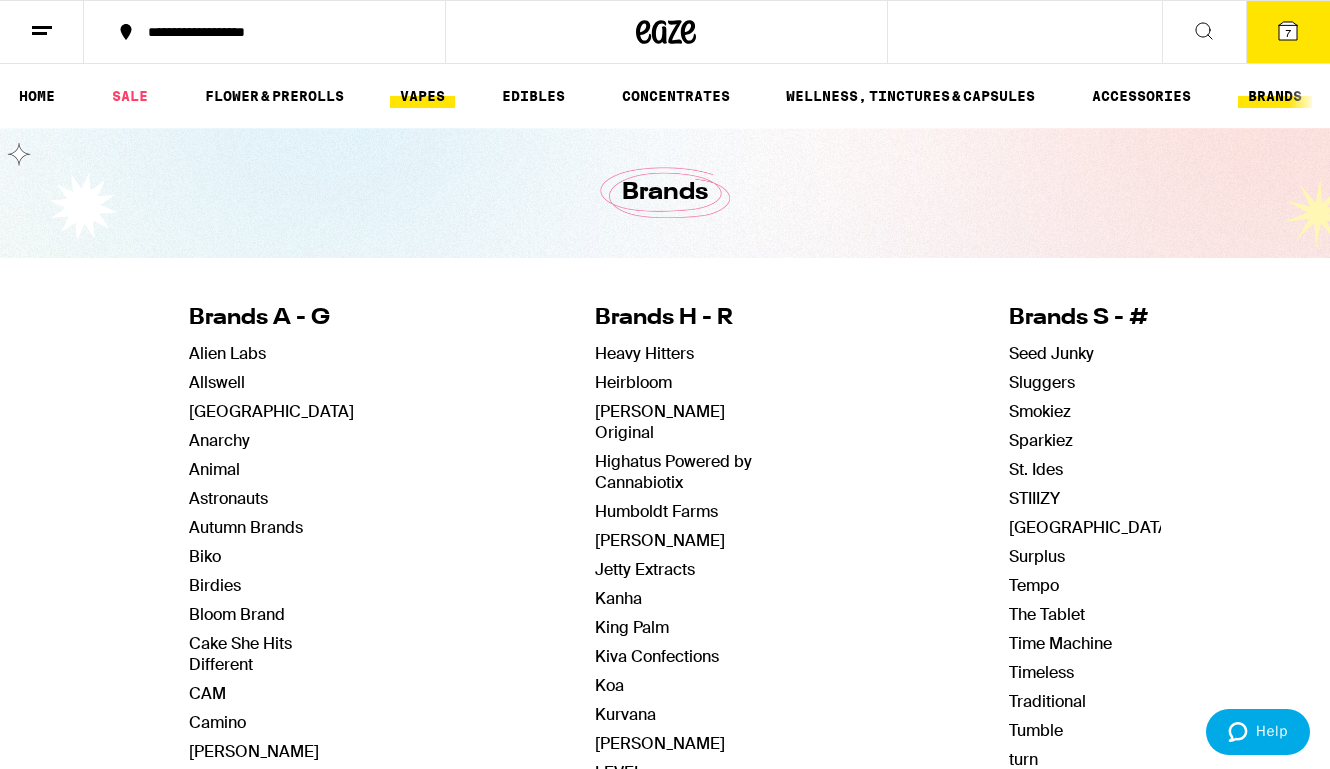 click on "VAPES" at bounding box center [422, 96] 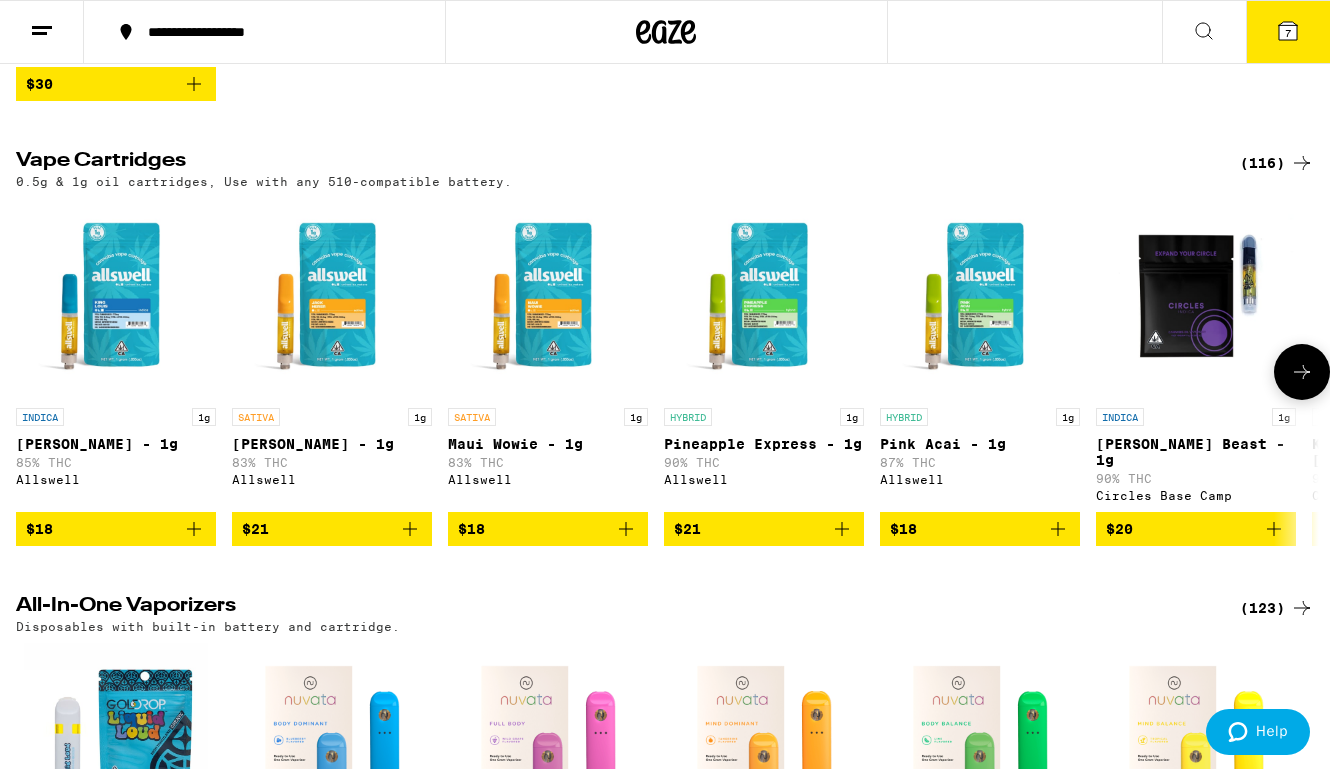 scroll, scrollTop: 562, scrollLeft: 0, axis: vertical 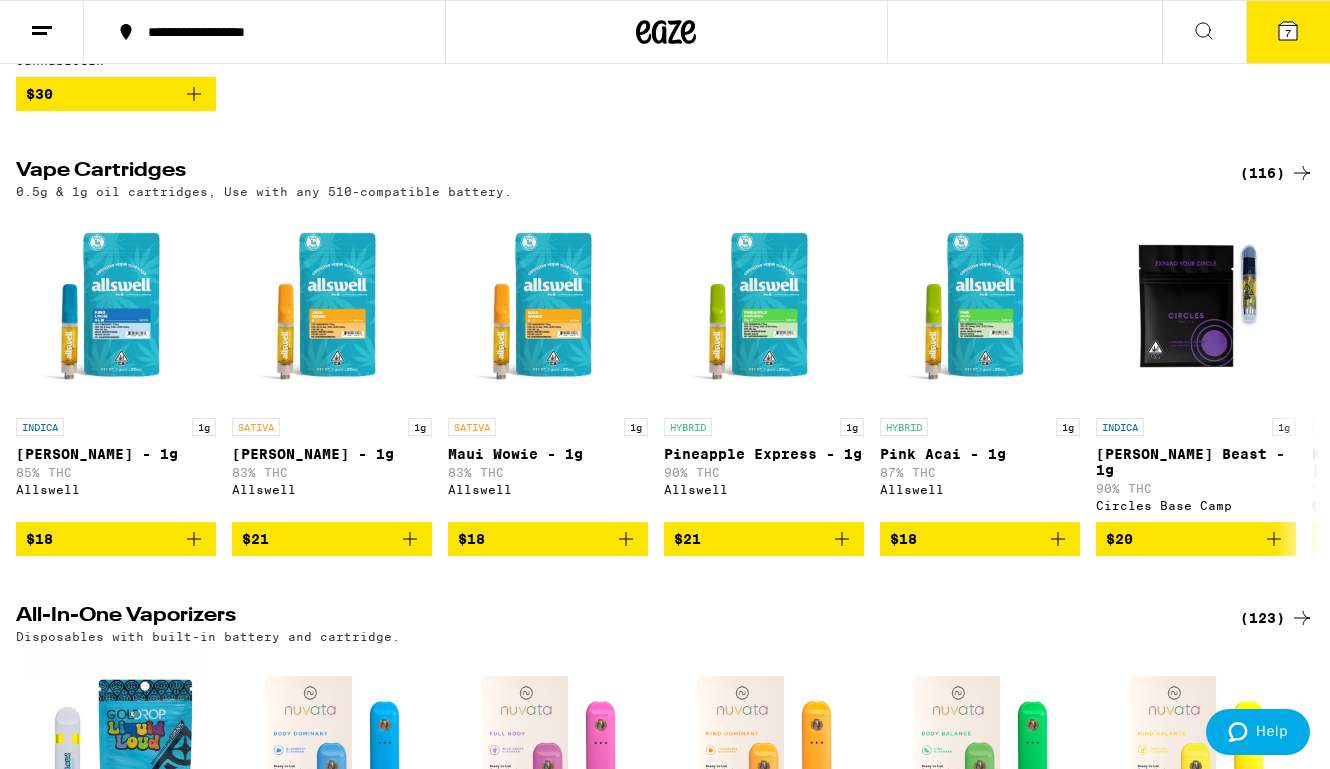click on "(116)" at bounding box center (1277, 173) 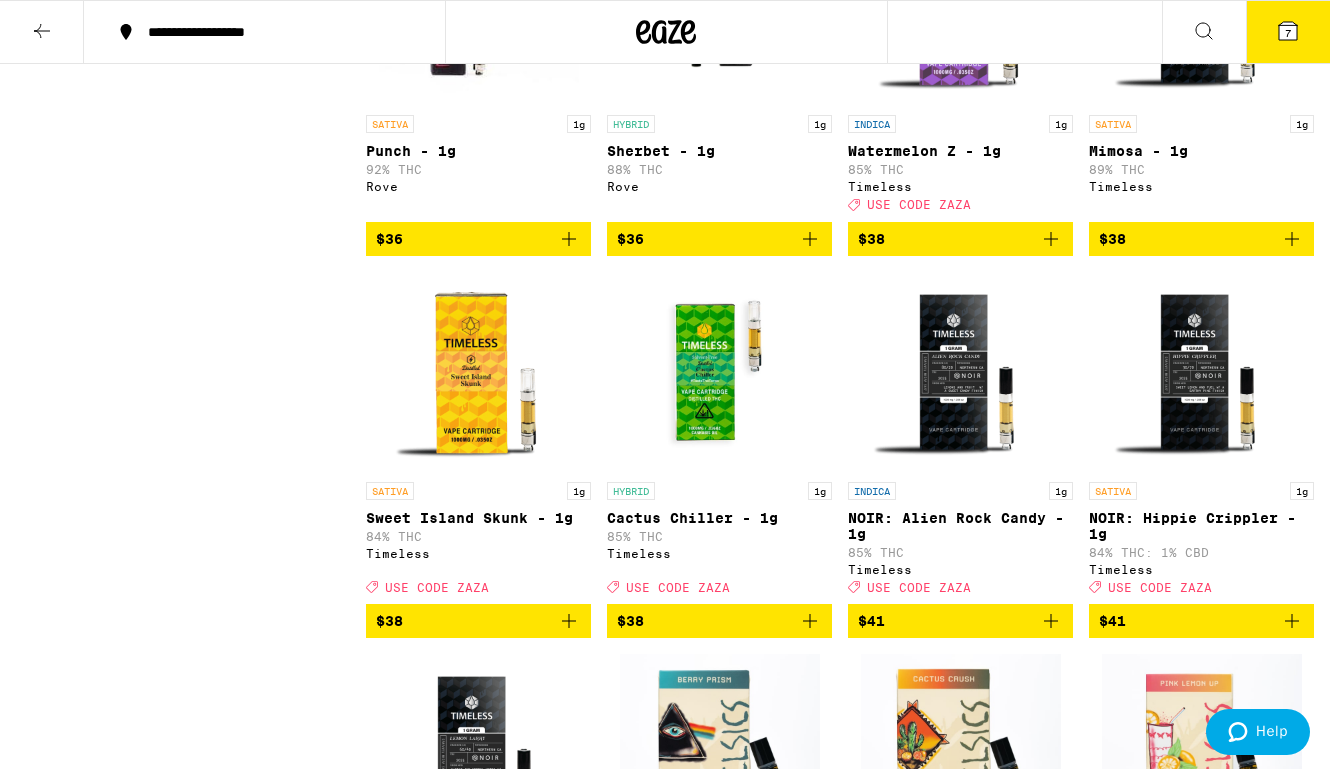 scroll, scrollTop: 7158, scrollLeft: 0, axis: vertical 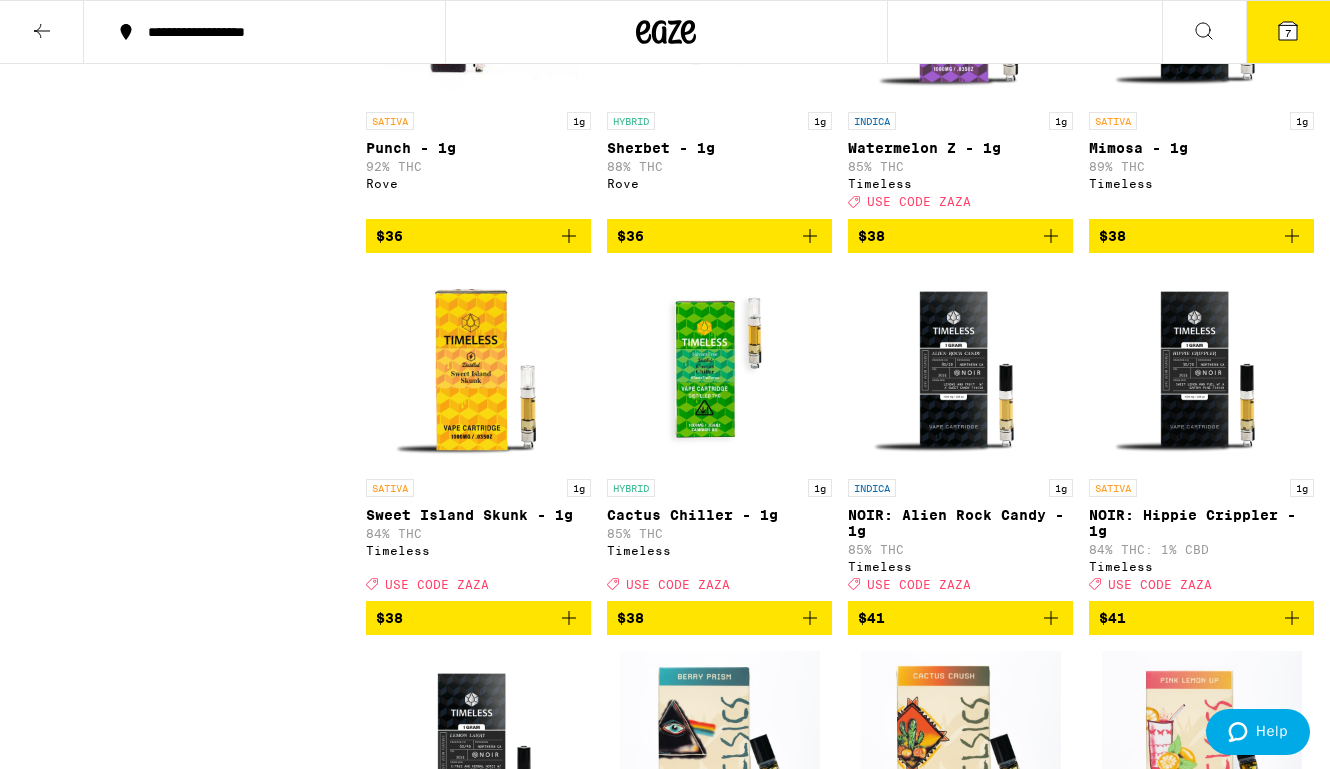 click on "Watermelon Z - 1g" at bounding box center [960, 148] 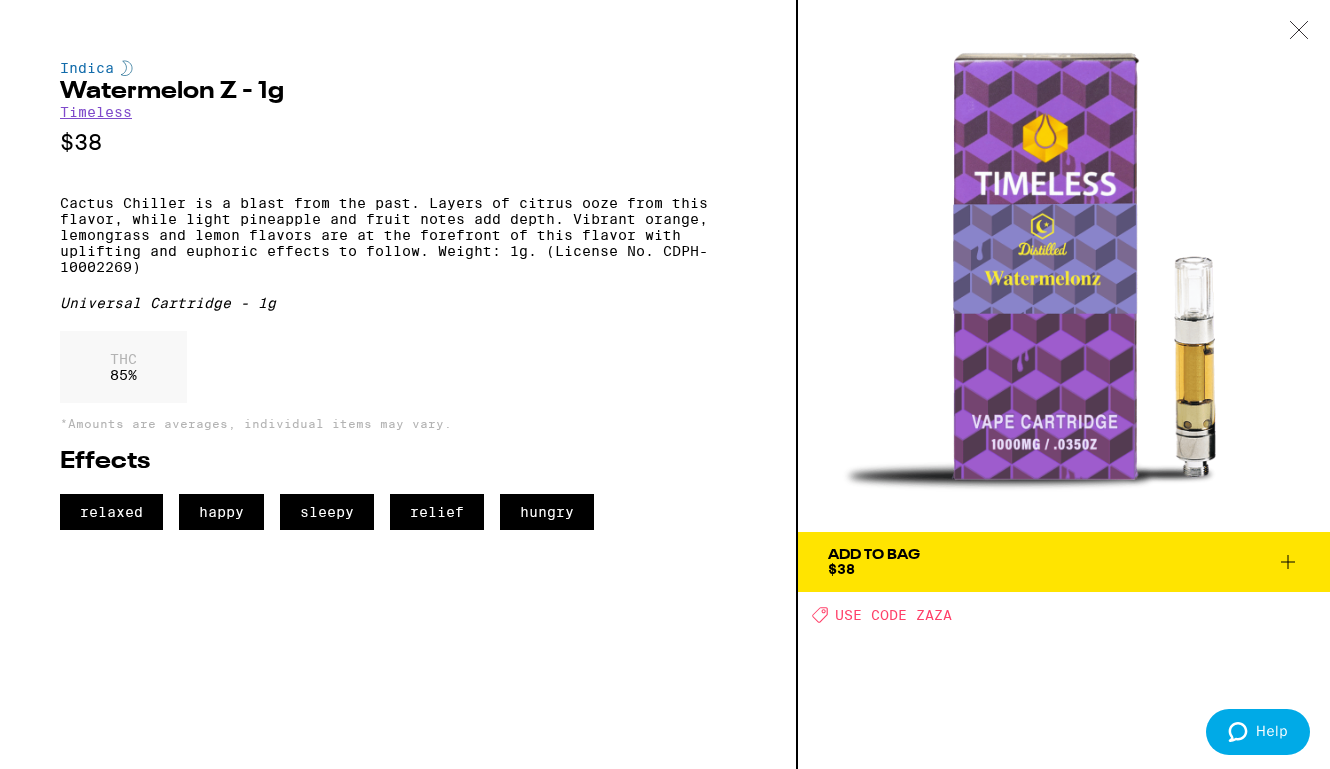 click 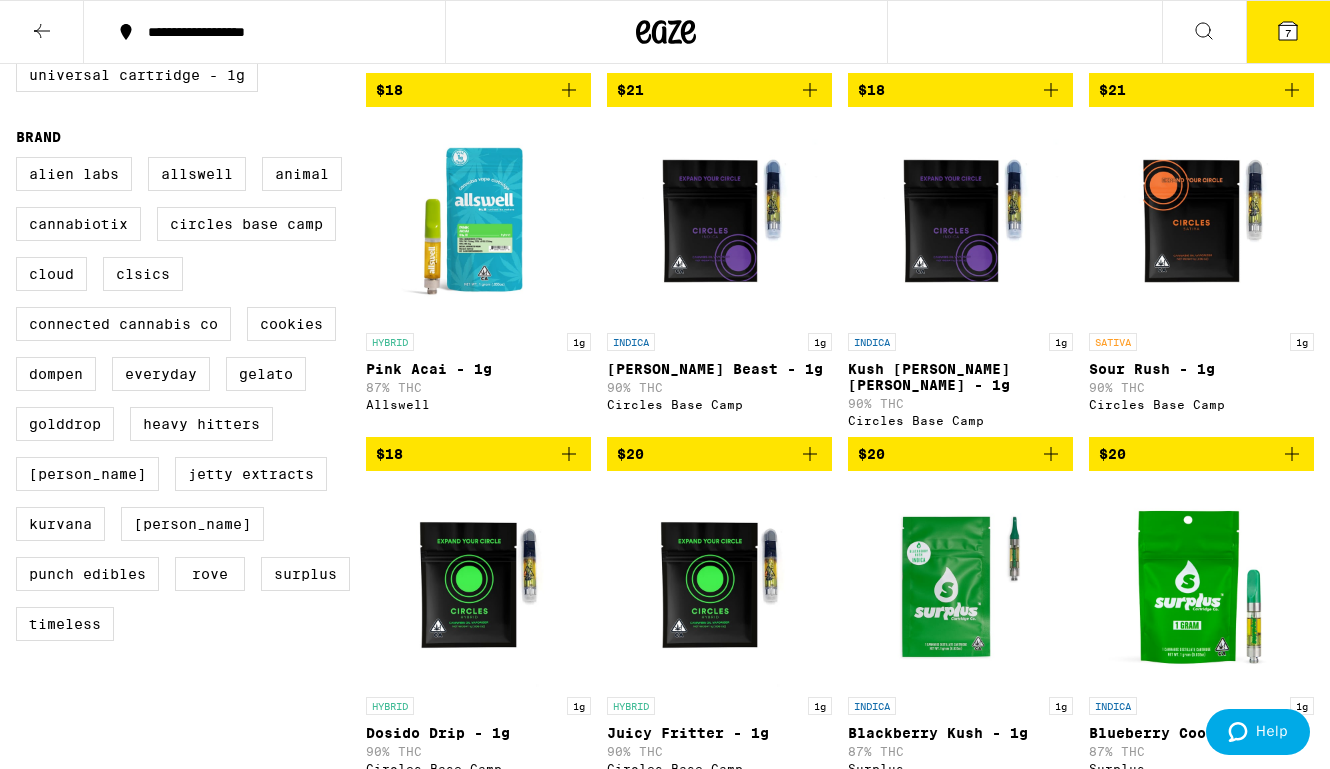 scroll, scrollTop: 0, scrollLeft: 0, axis: both 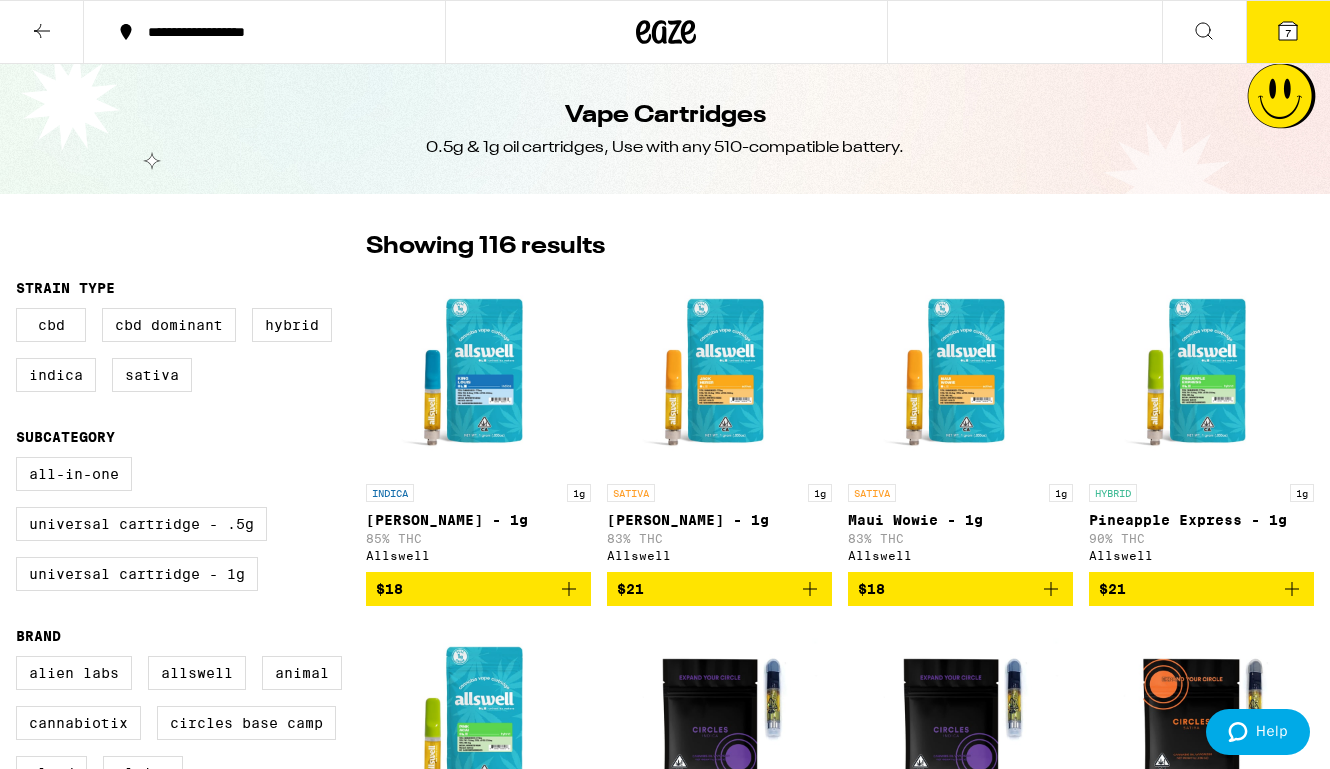 click 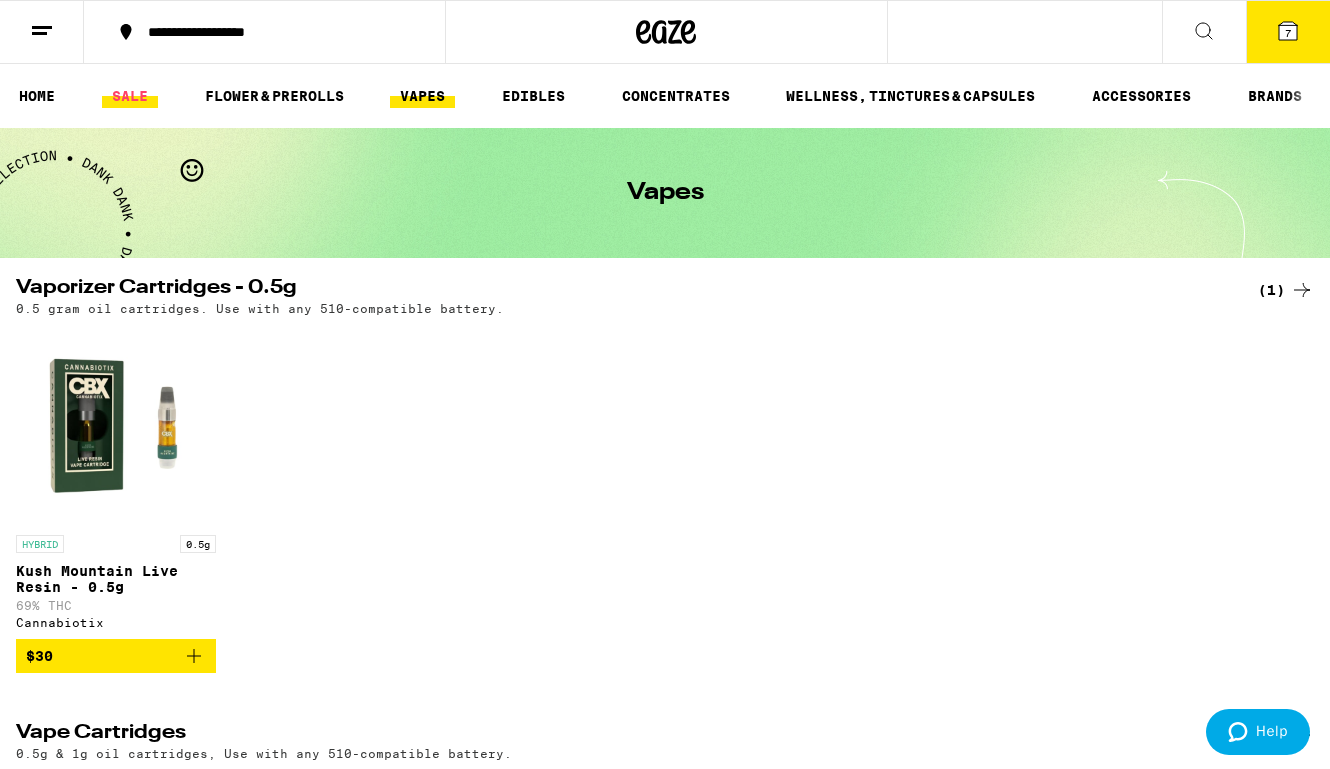 click on "SALE" at bounding box center (130, 96) 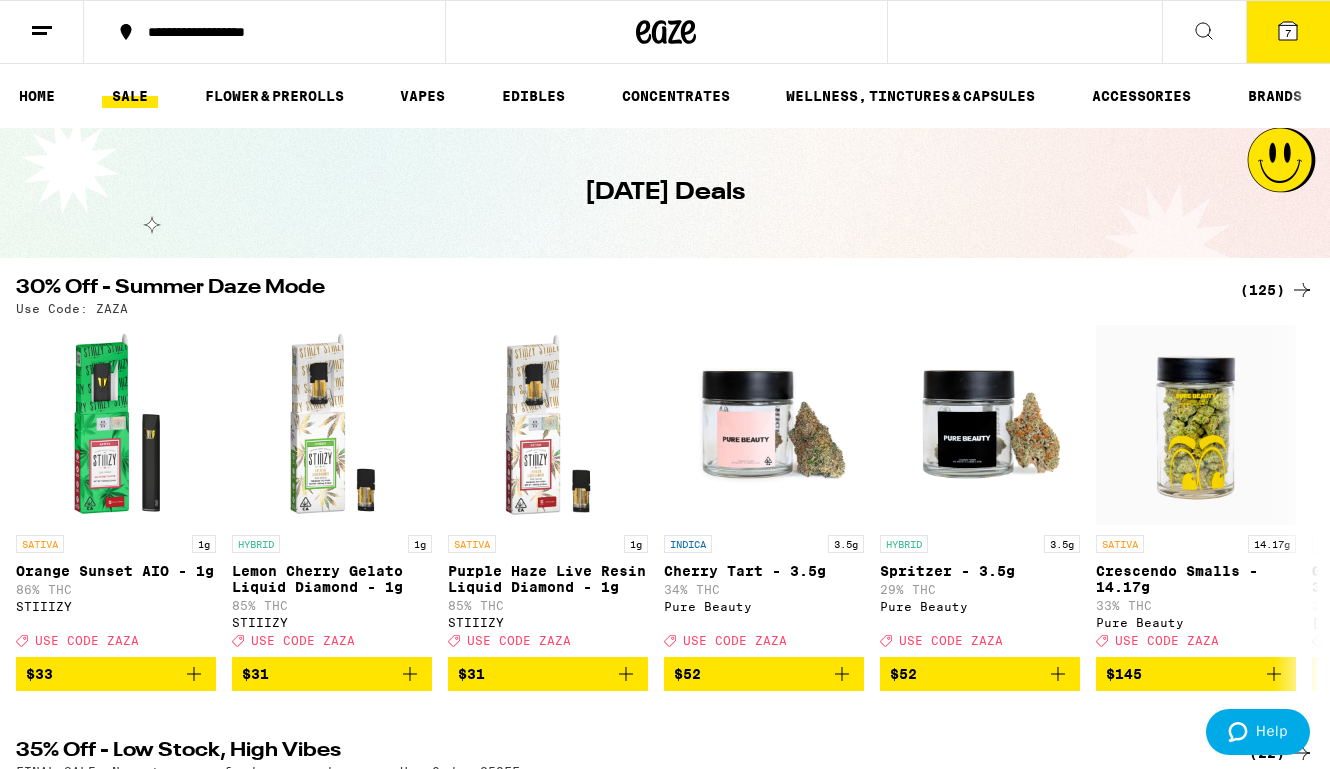 click on "SALE" at bounding box center (130, 96) 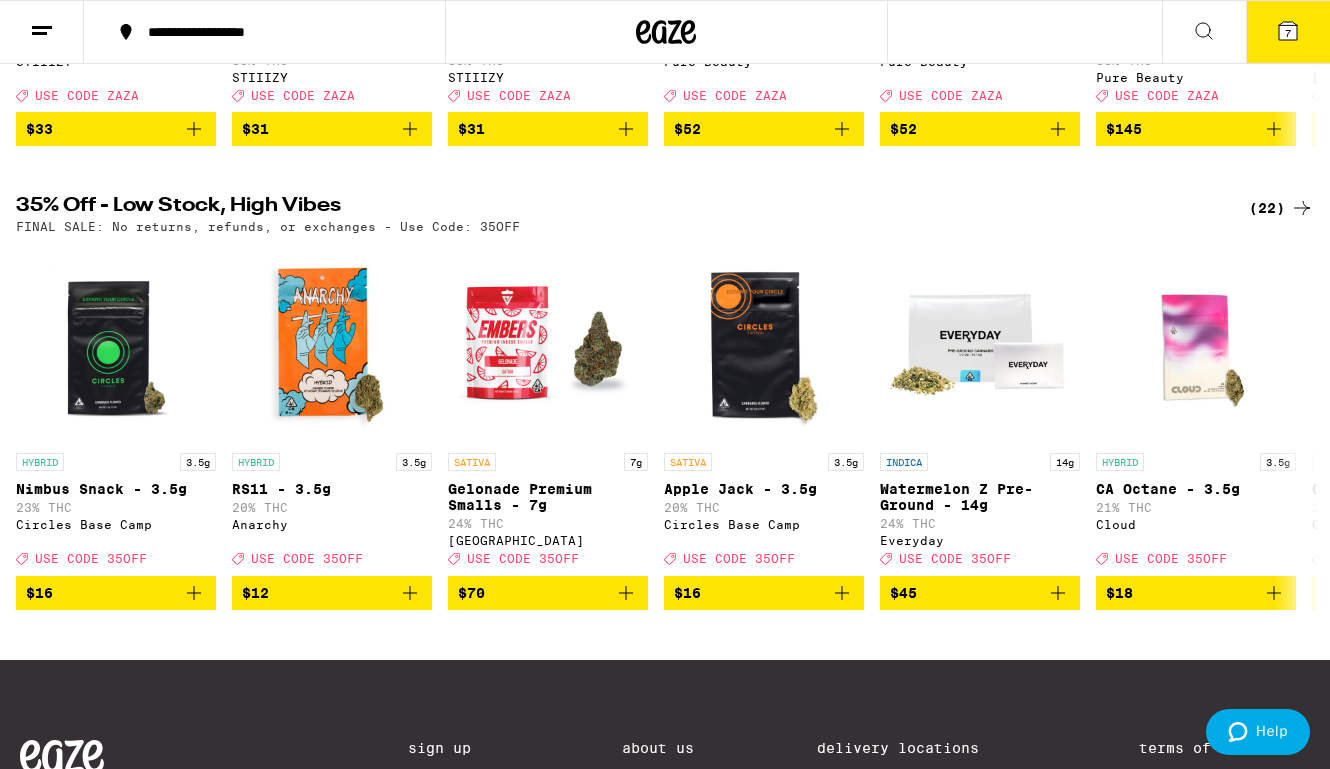 scroll, scrollTop: 550, scrollLeft: 0, axis: vertical 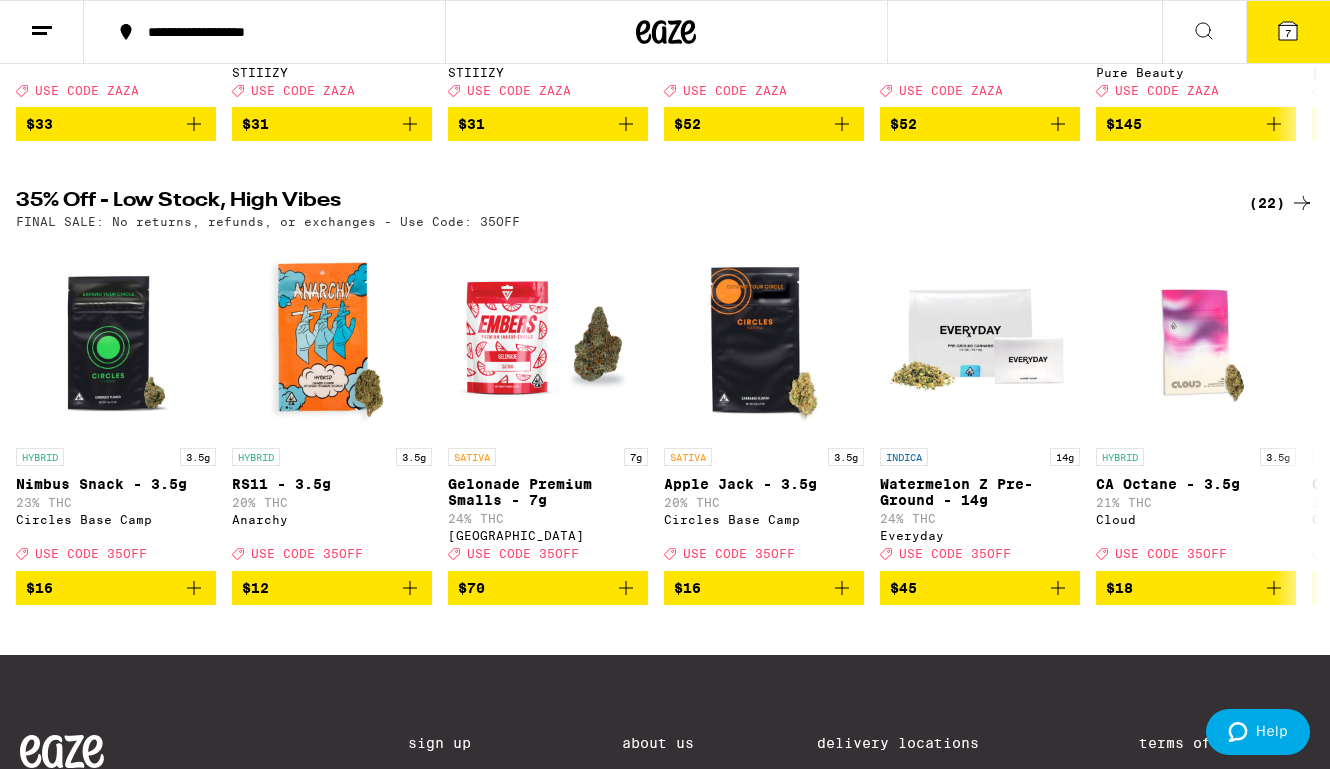 click on "(22)" at bounding box center [1281, 203] 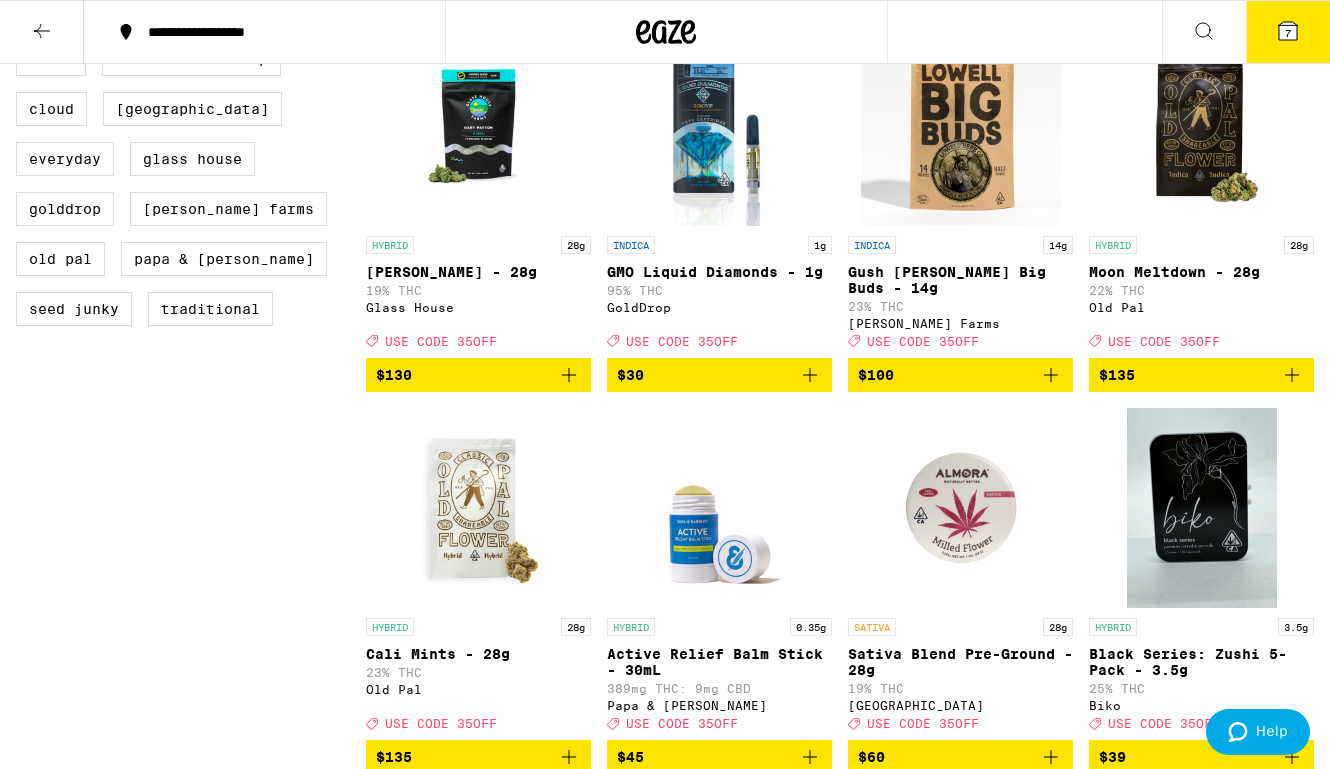 scroll, scrollTop: 0, scrollLeft: 0, axis: both 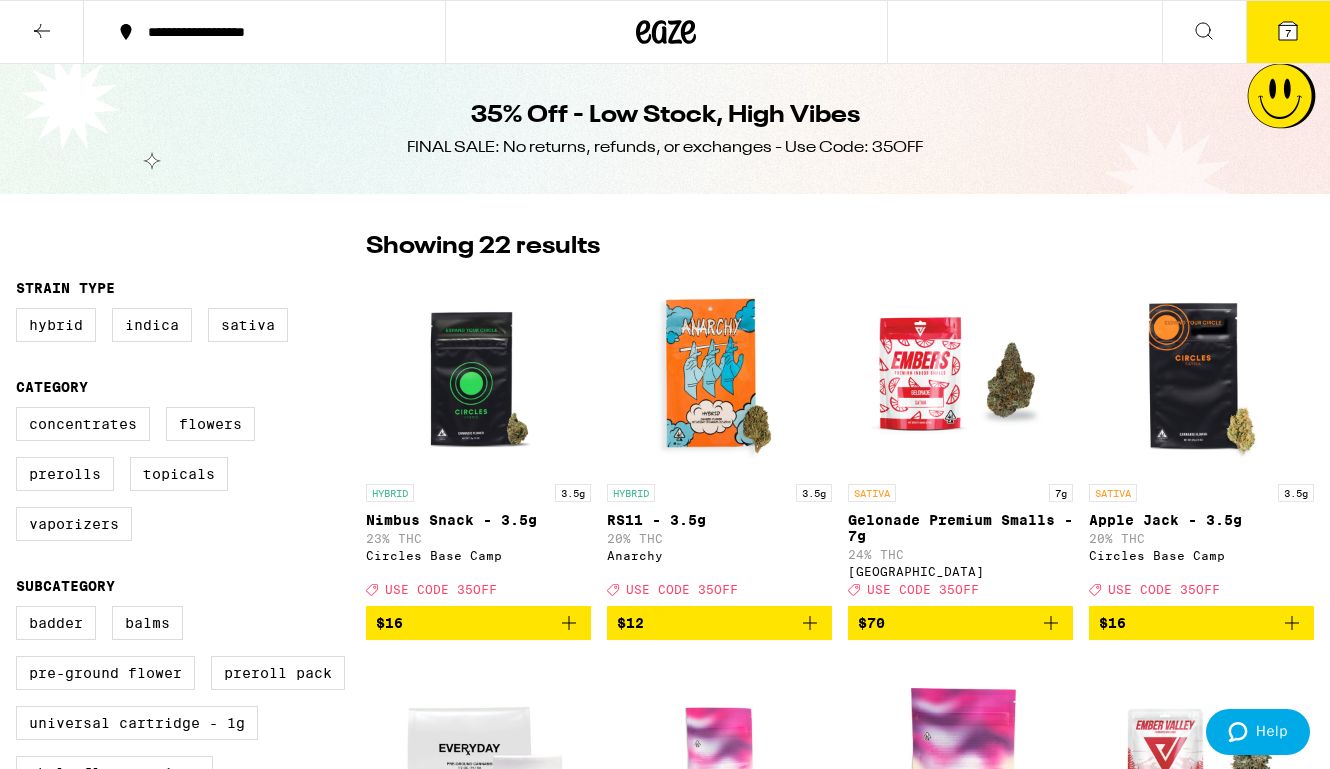 click 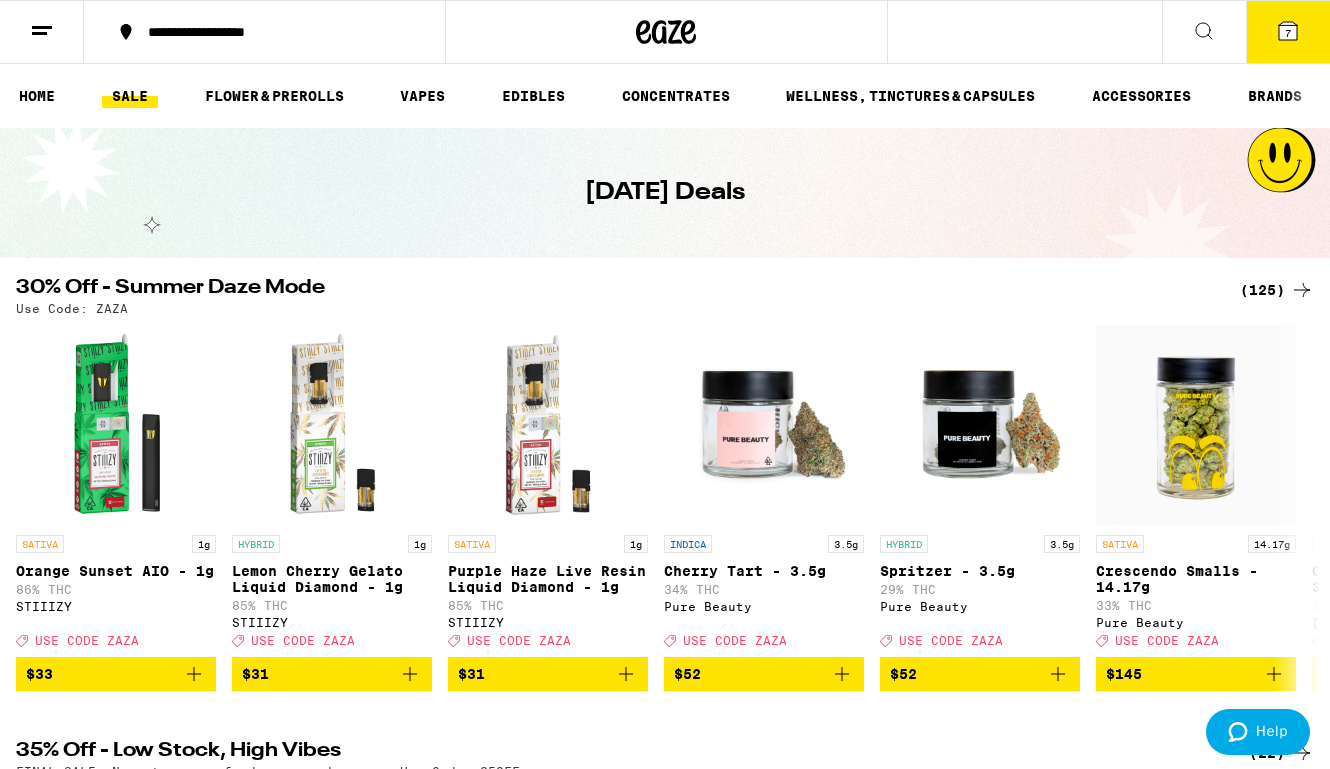 click on "(125)" at bounding box center (1277, 290) 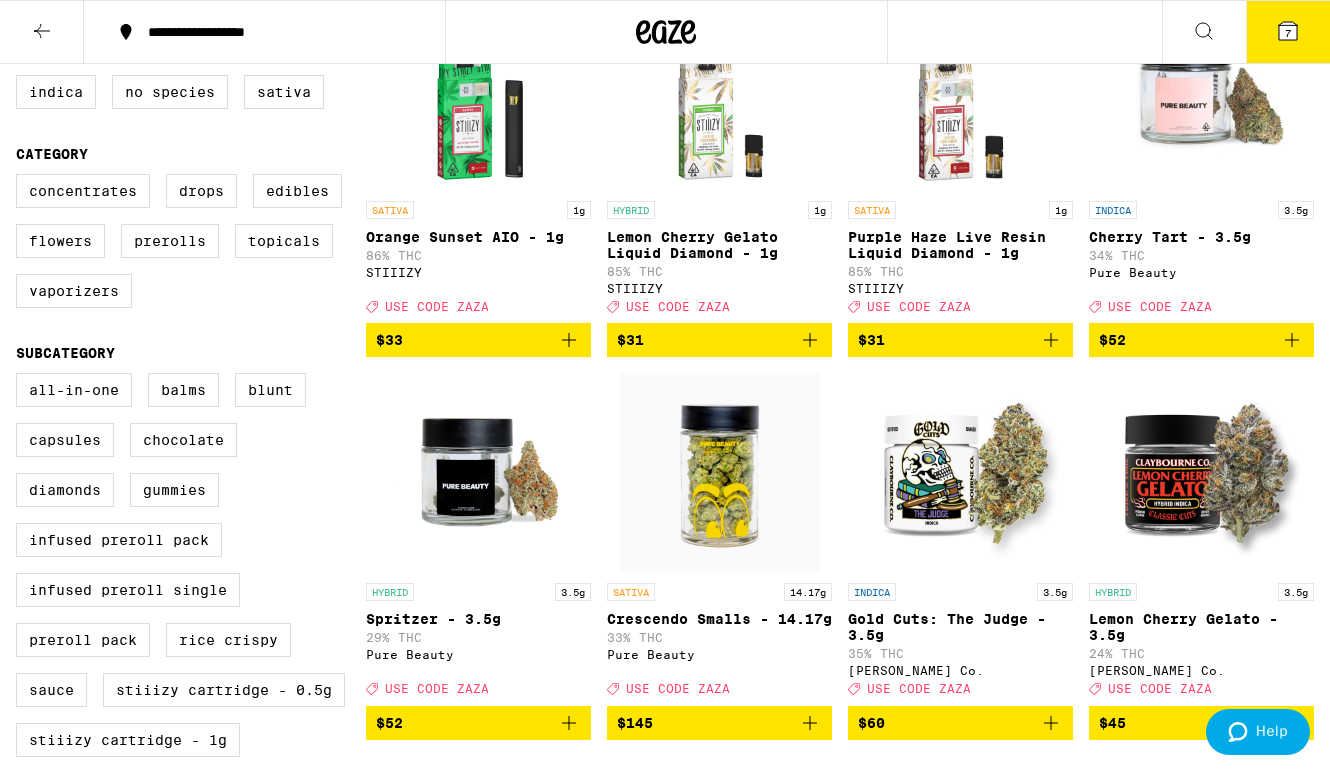 scroll, scrollTop: 157, scrollLeft: 0, axis: vertical 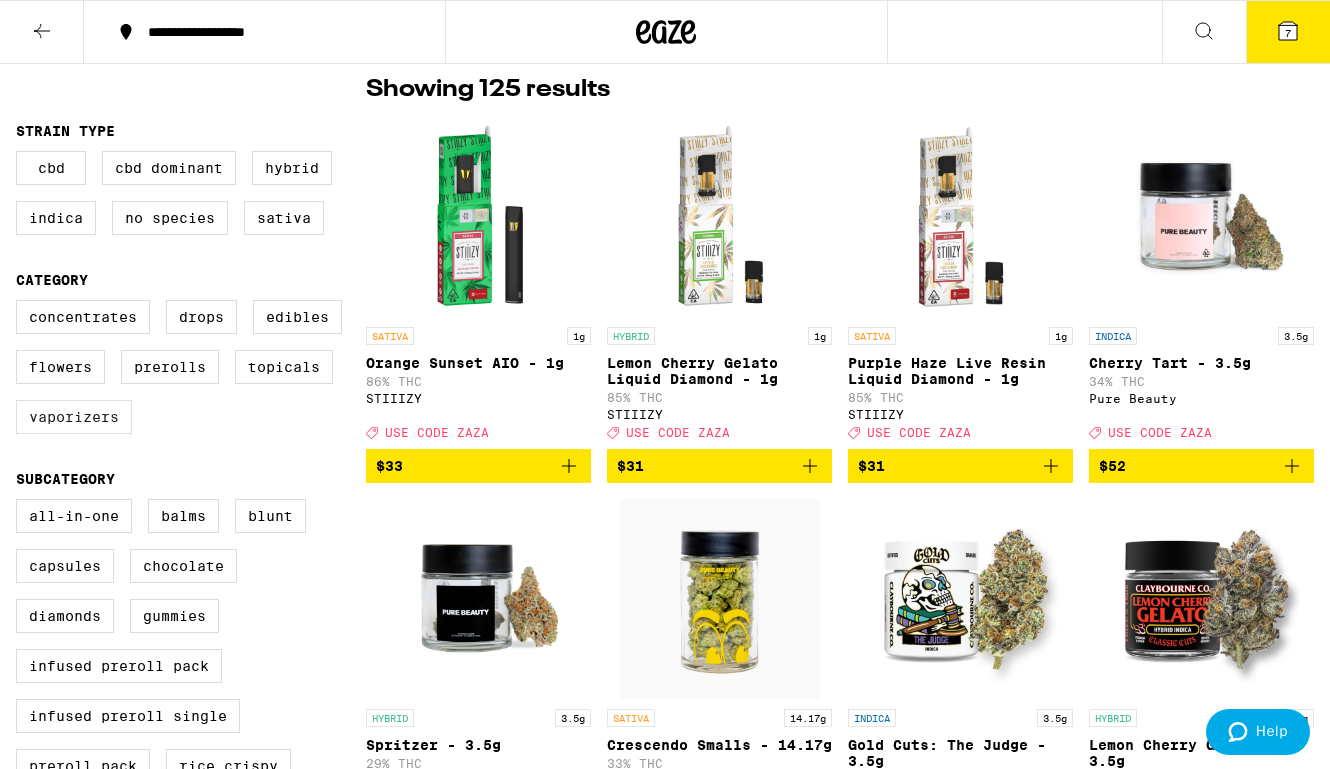 click on "Vaporizers" at bounding box center [74, 417] 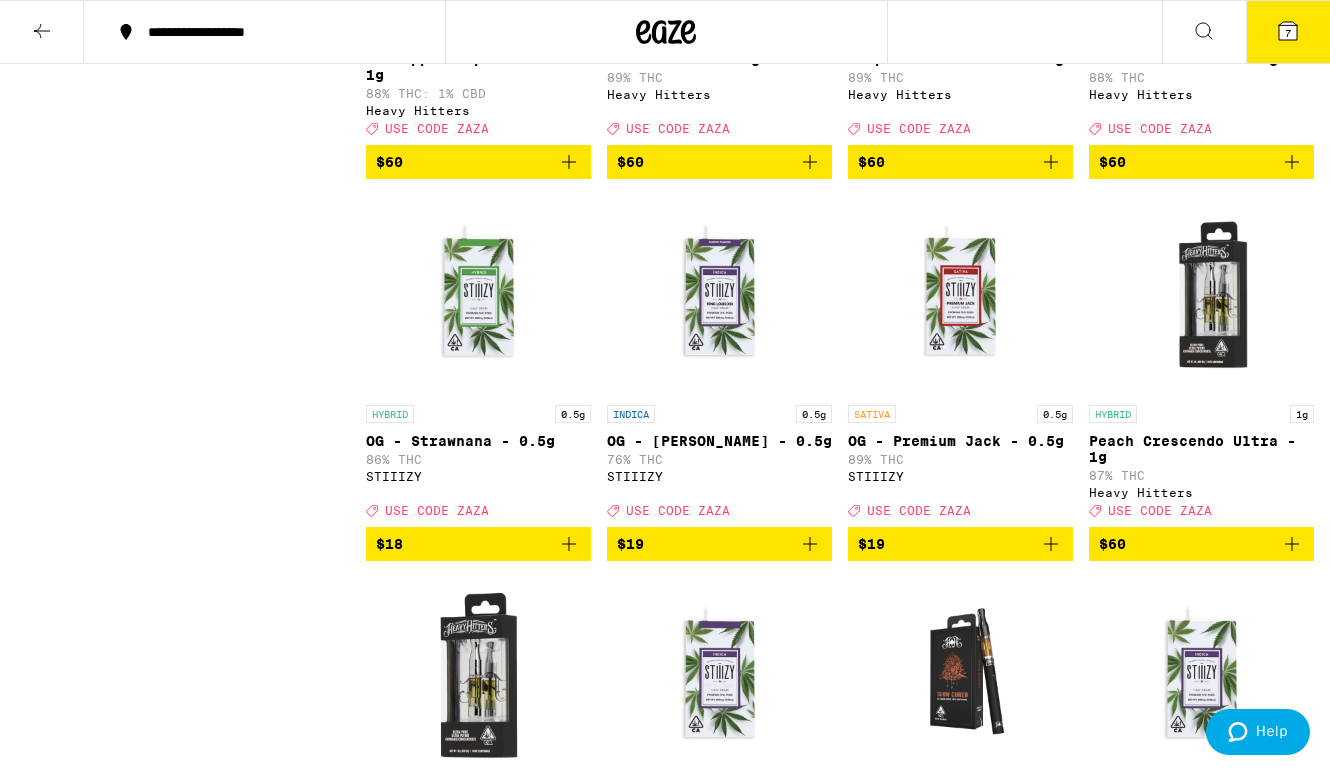 scroll, scrollTop: 1683, scrollLeft: 0, axis: vertical 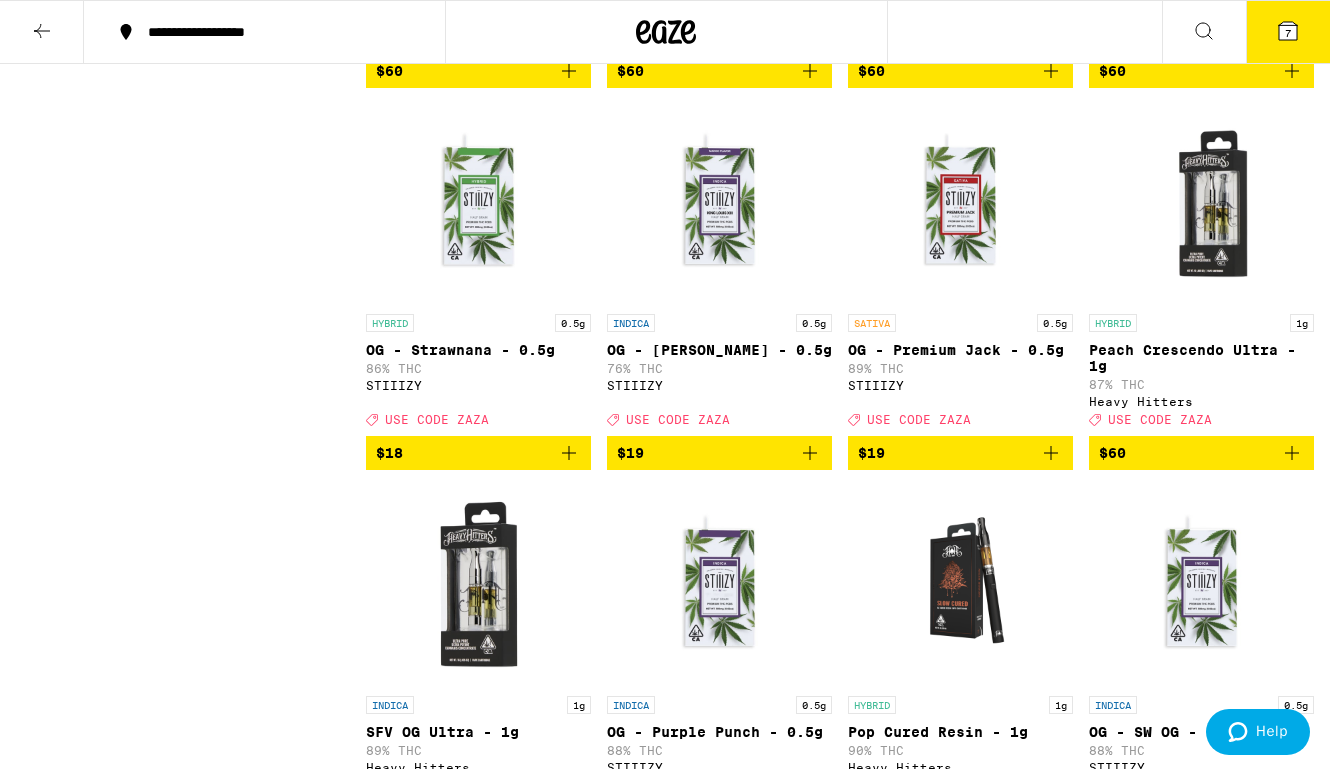 click 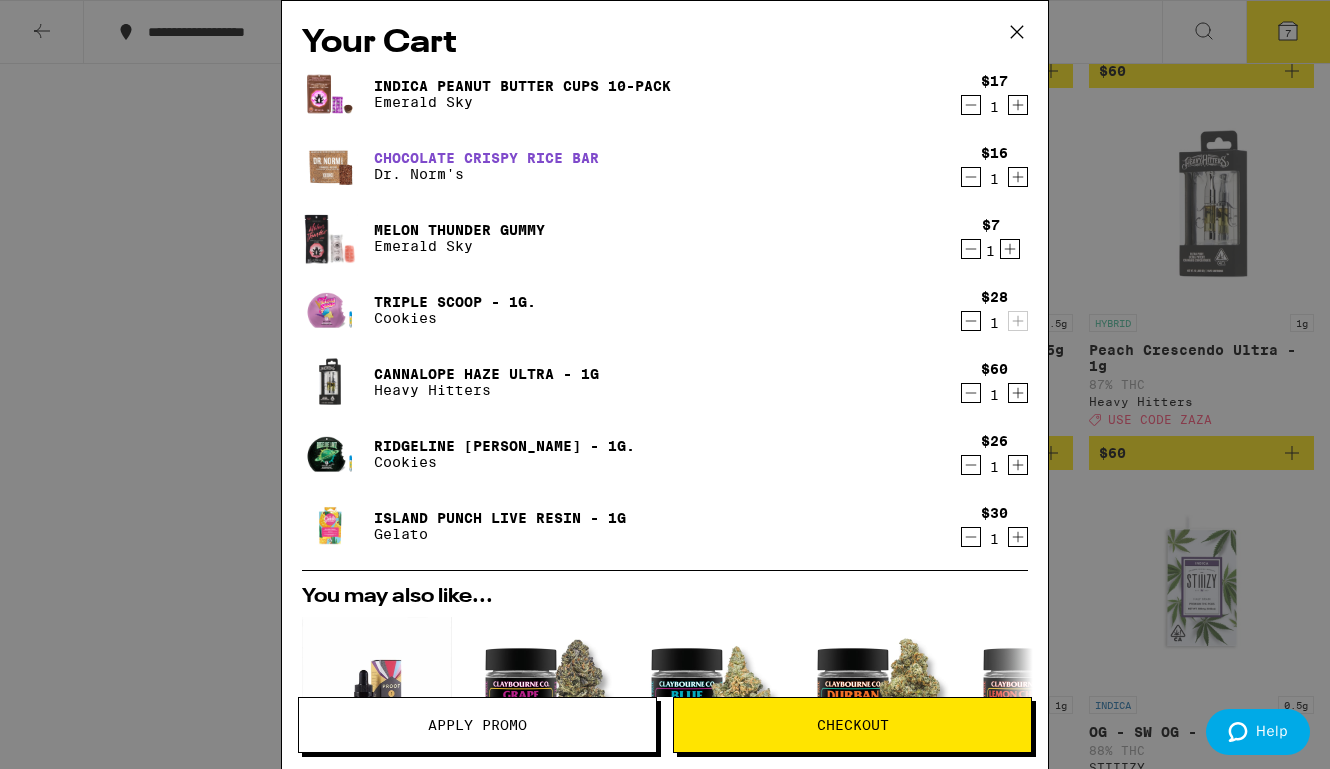 click on "Chocolate Crispy Rice Bar" at bounding box center [486, 158] 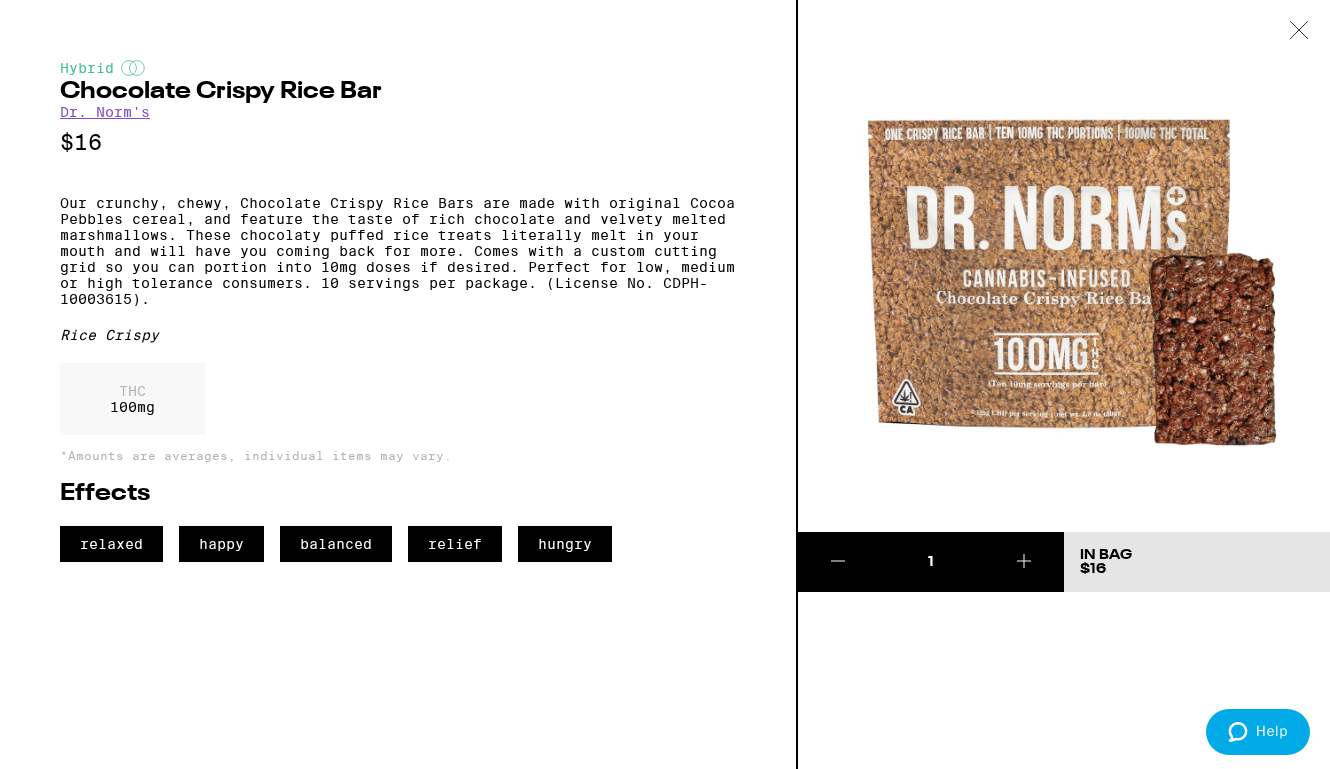 click at bounding box center (1299, 31) 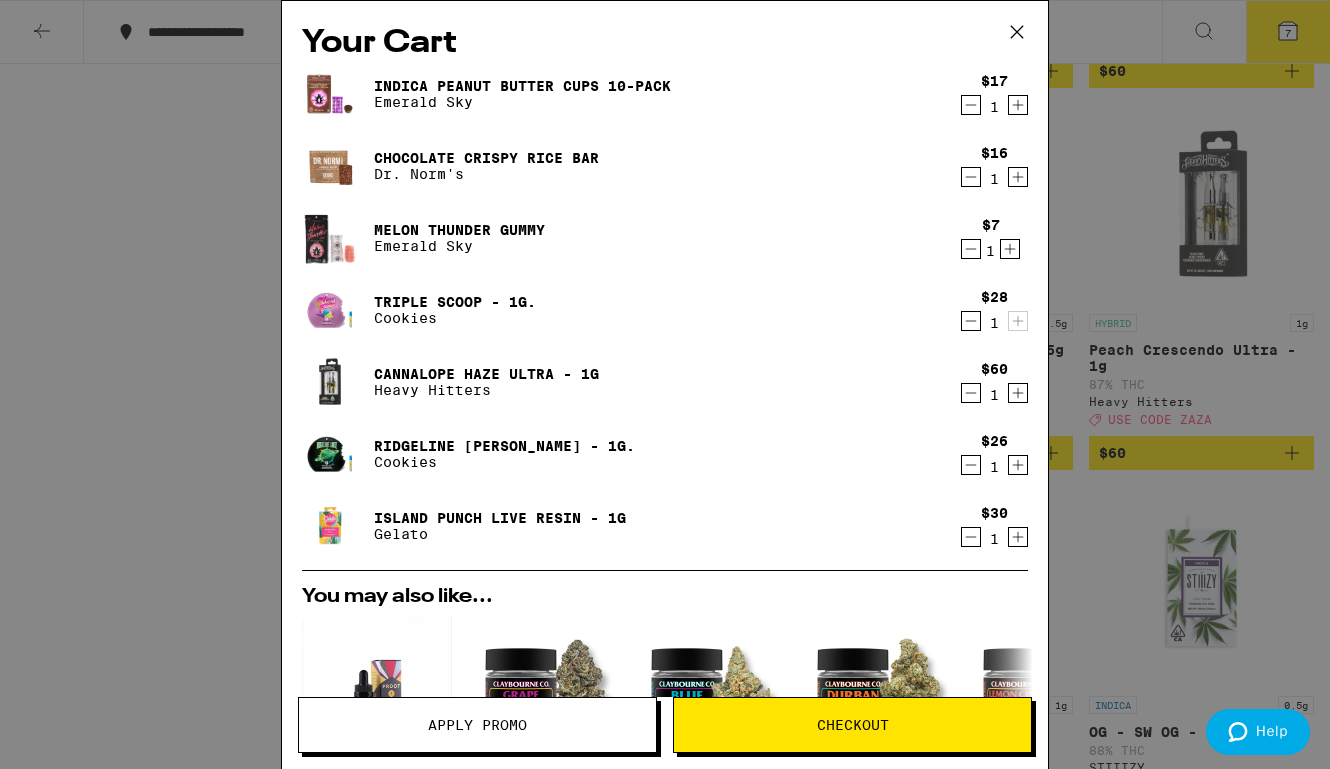 click 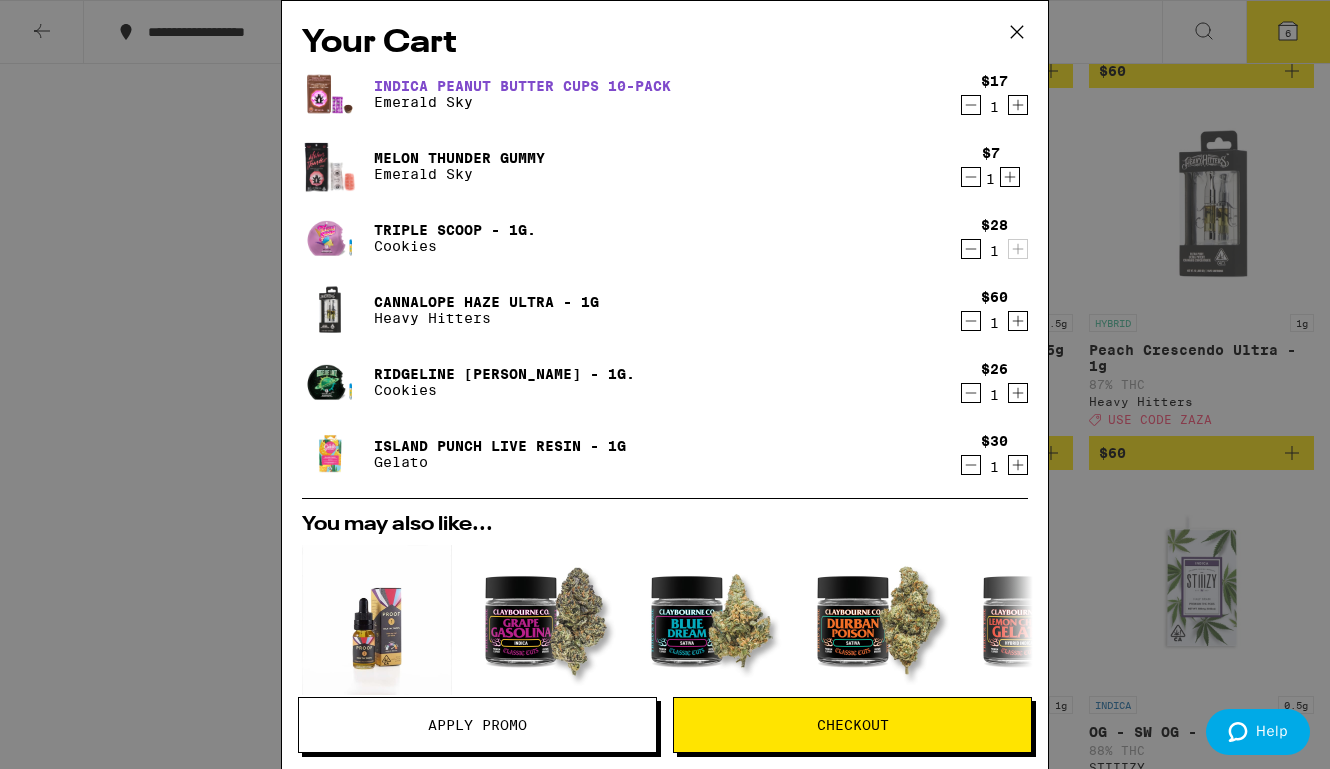 click on "Indica Peanut Butter Cups 10-Pack" at bounding box center [522, 86] 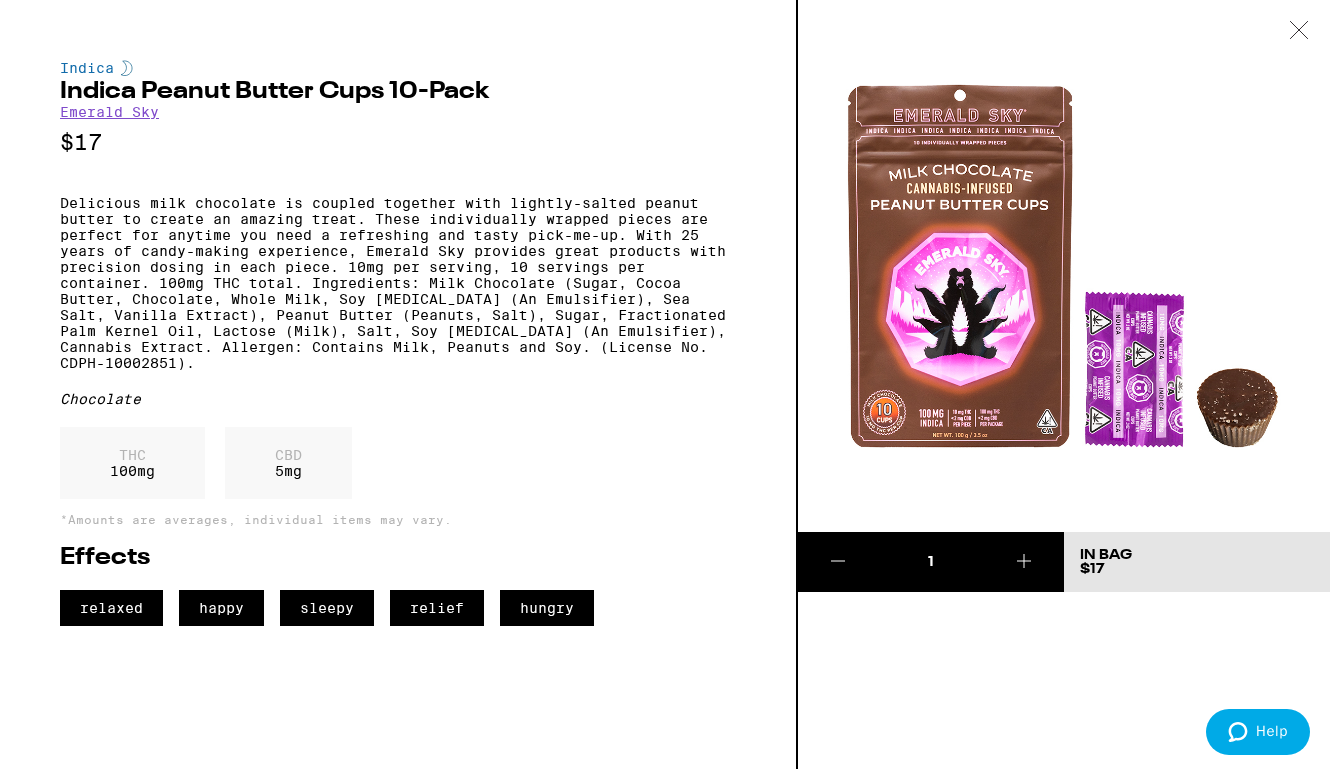 click 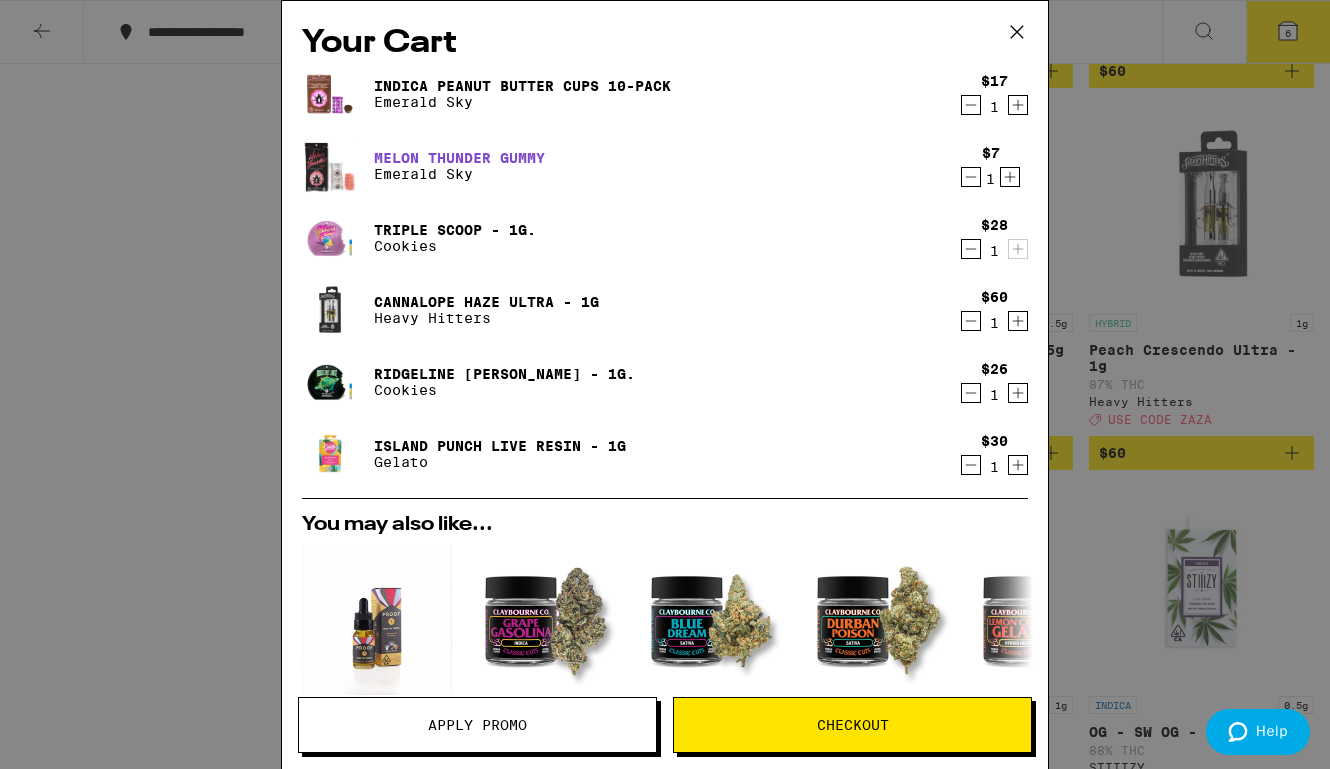click on "Melon Thunder Gummy" at bounding box center [459, 158] 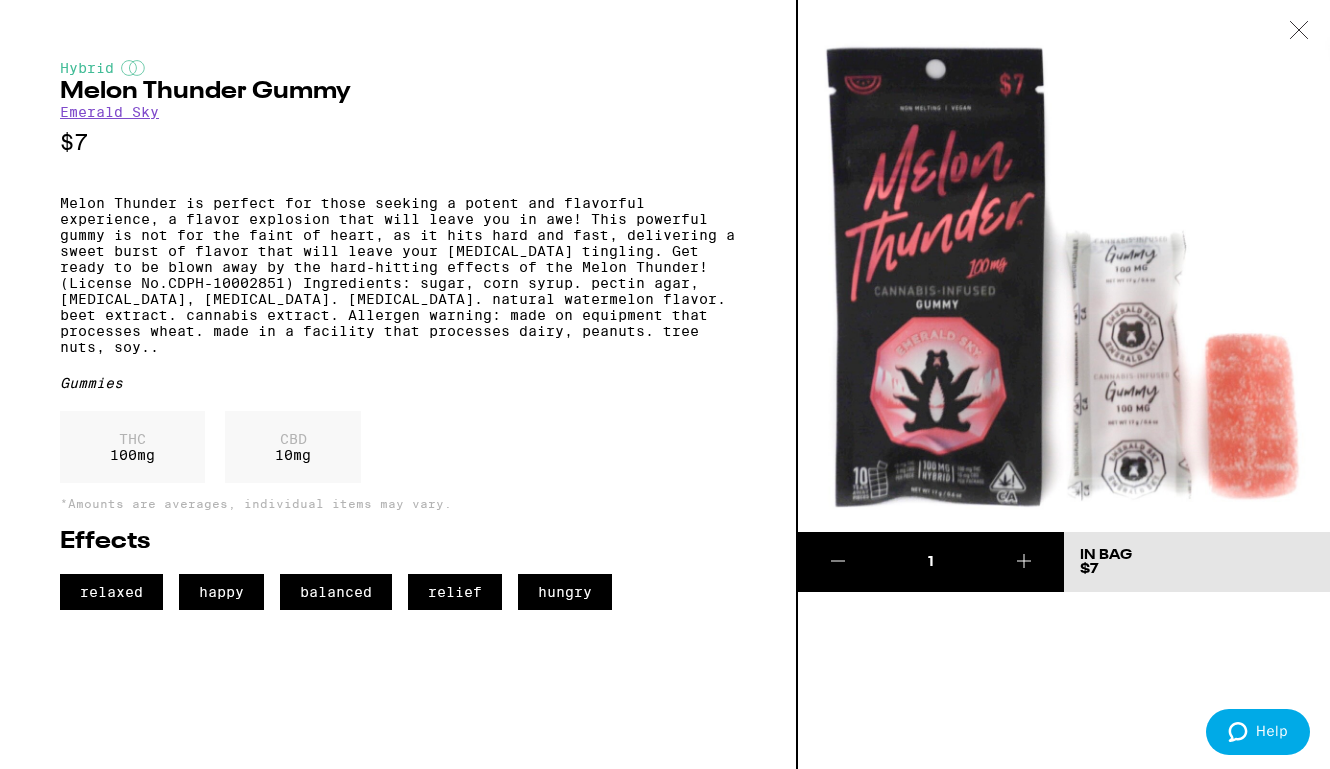 click at bounding box center (1299, 31) 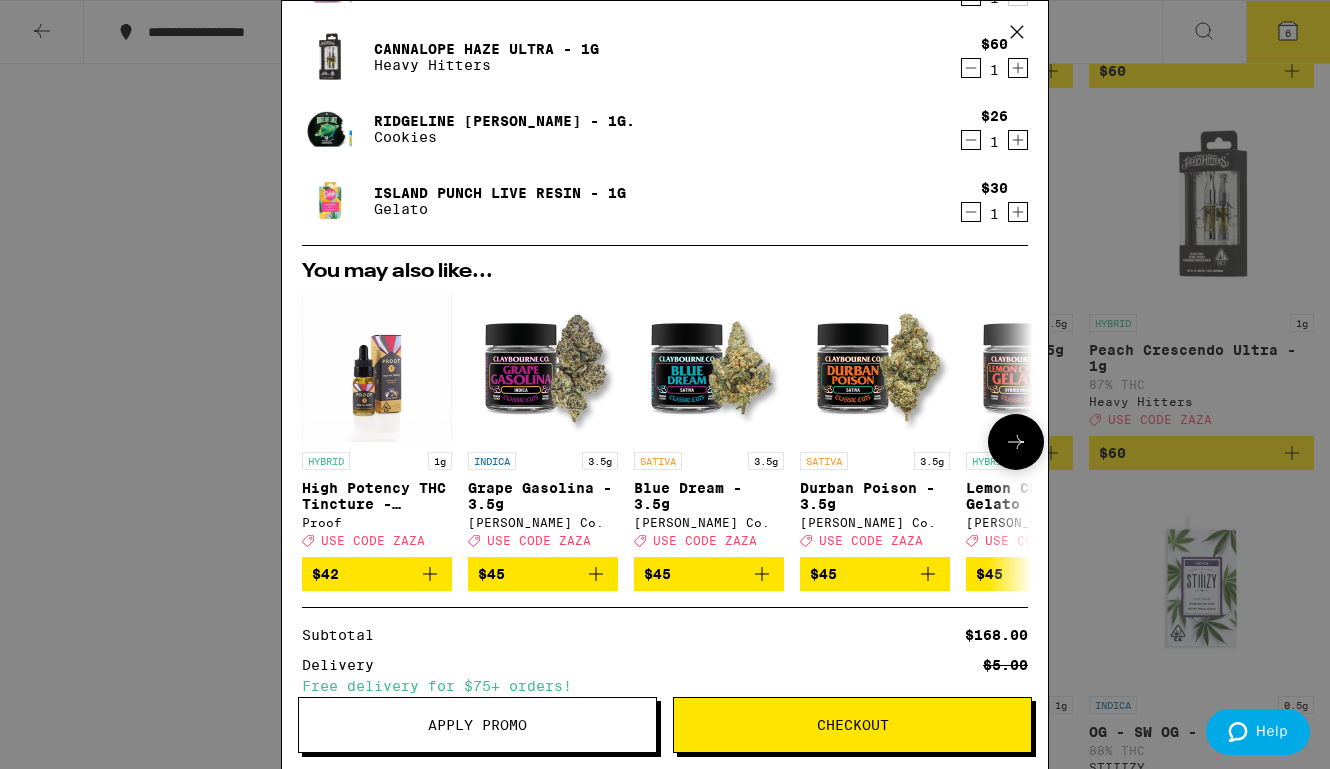 scroll, scrollTop: 471, scrollLeft: 0, axis: vertical 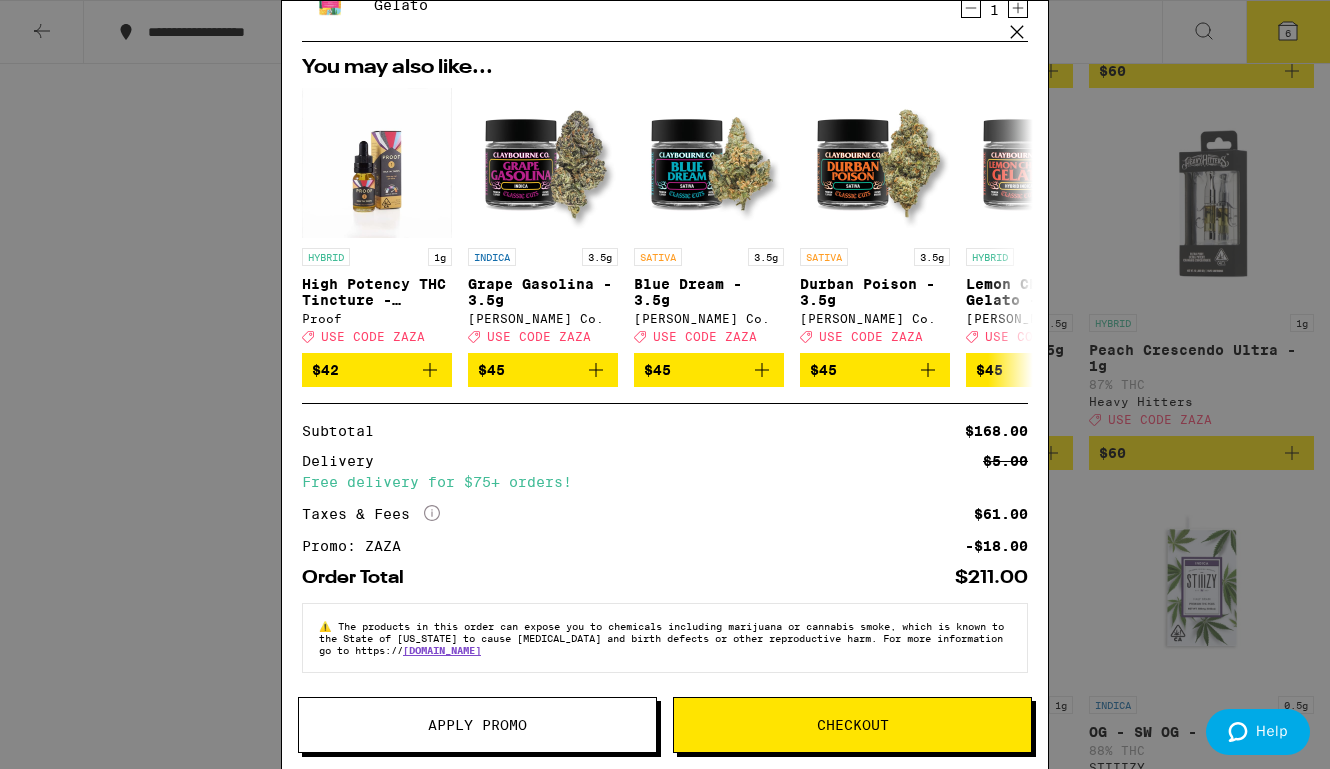 click on "Checkout" at bounding box center [852, 725] 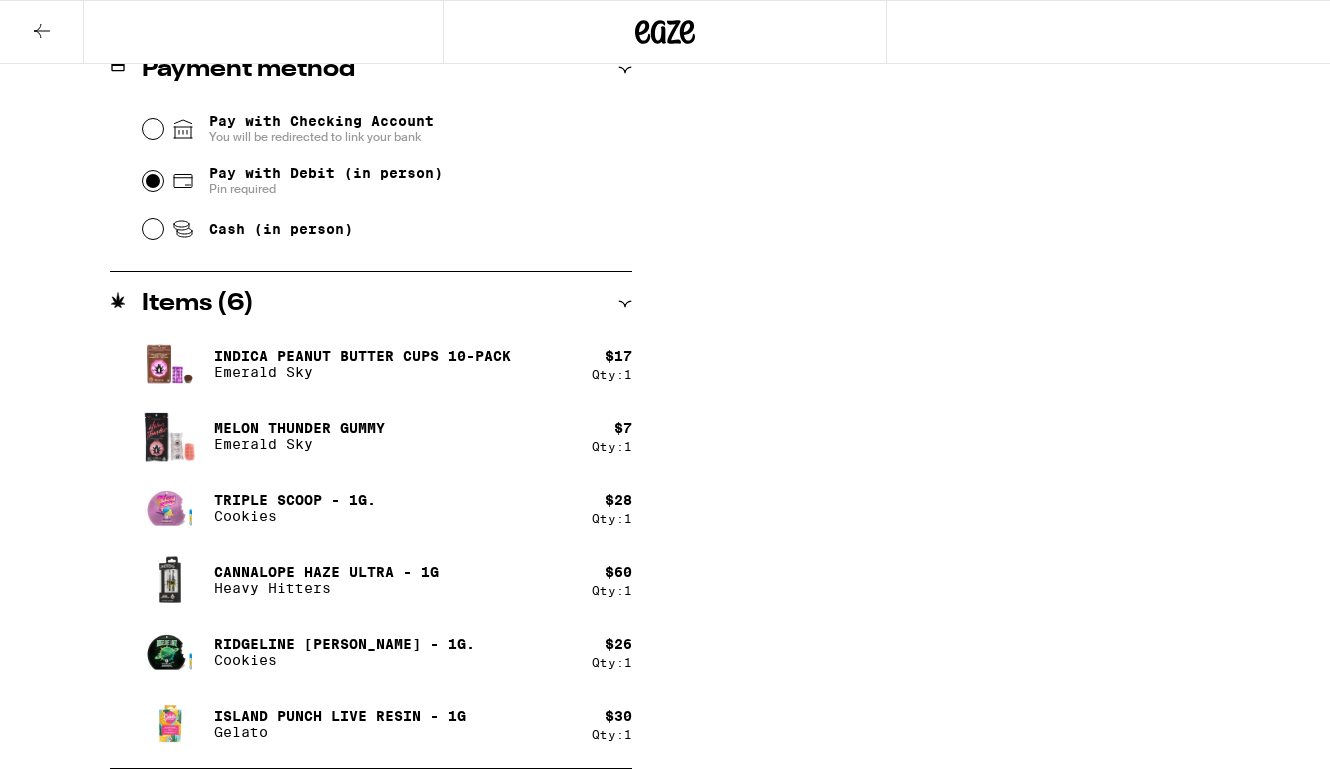 scroll, scrollTop: 0, scrollLeft: 0, axis: both 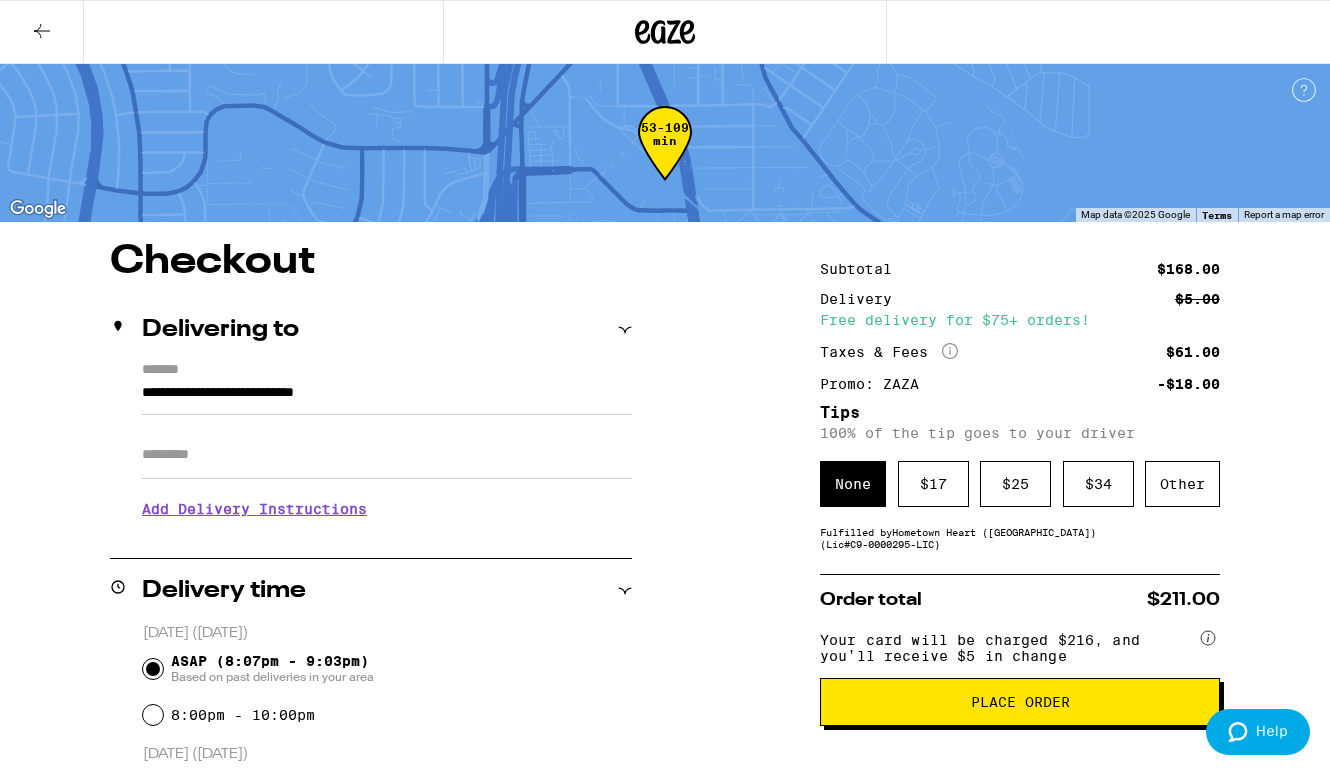 drag, startPoint x: 1180, startPoint y: 352, endPoint x: 1261, endPoint y: 349, distance: 81.055534 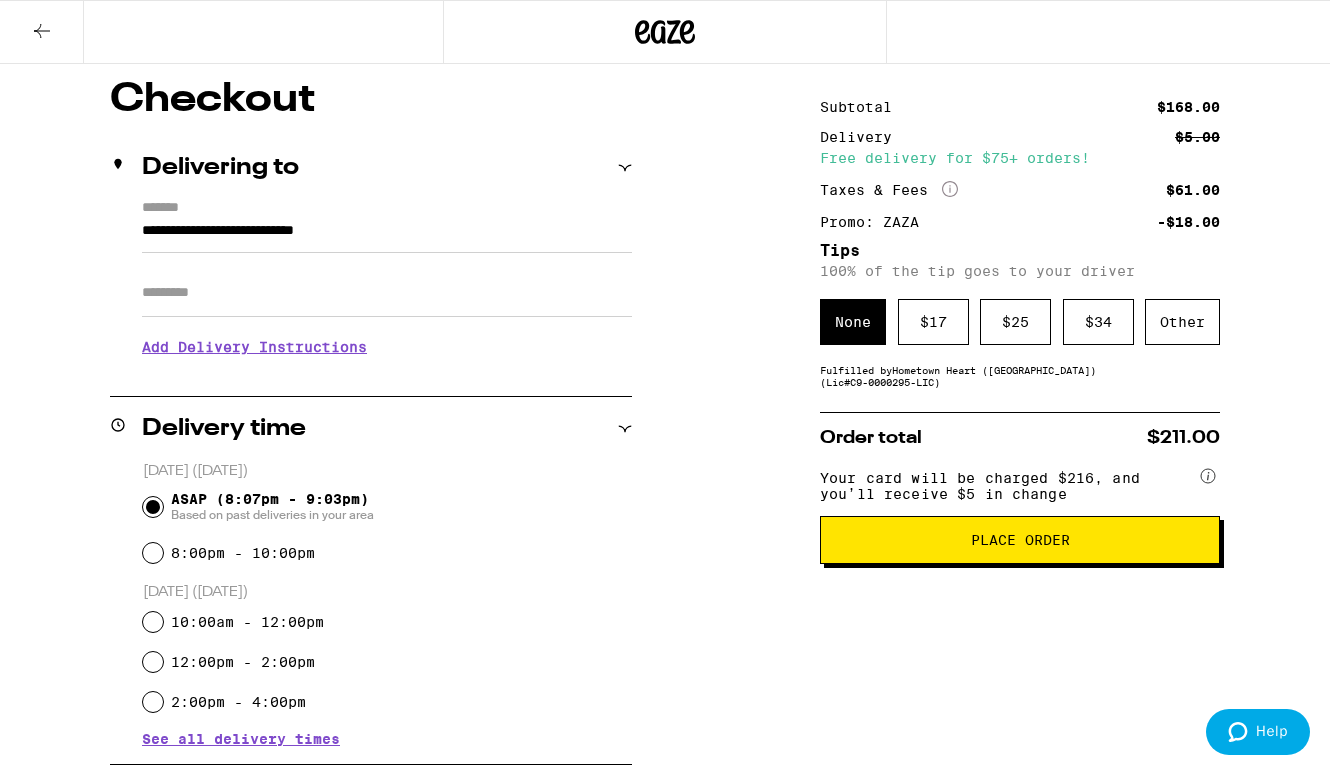 scroll, scrollTop: 168, scrollLeft: 0, axis: vertical 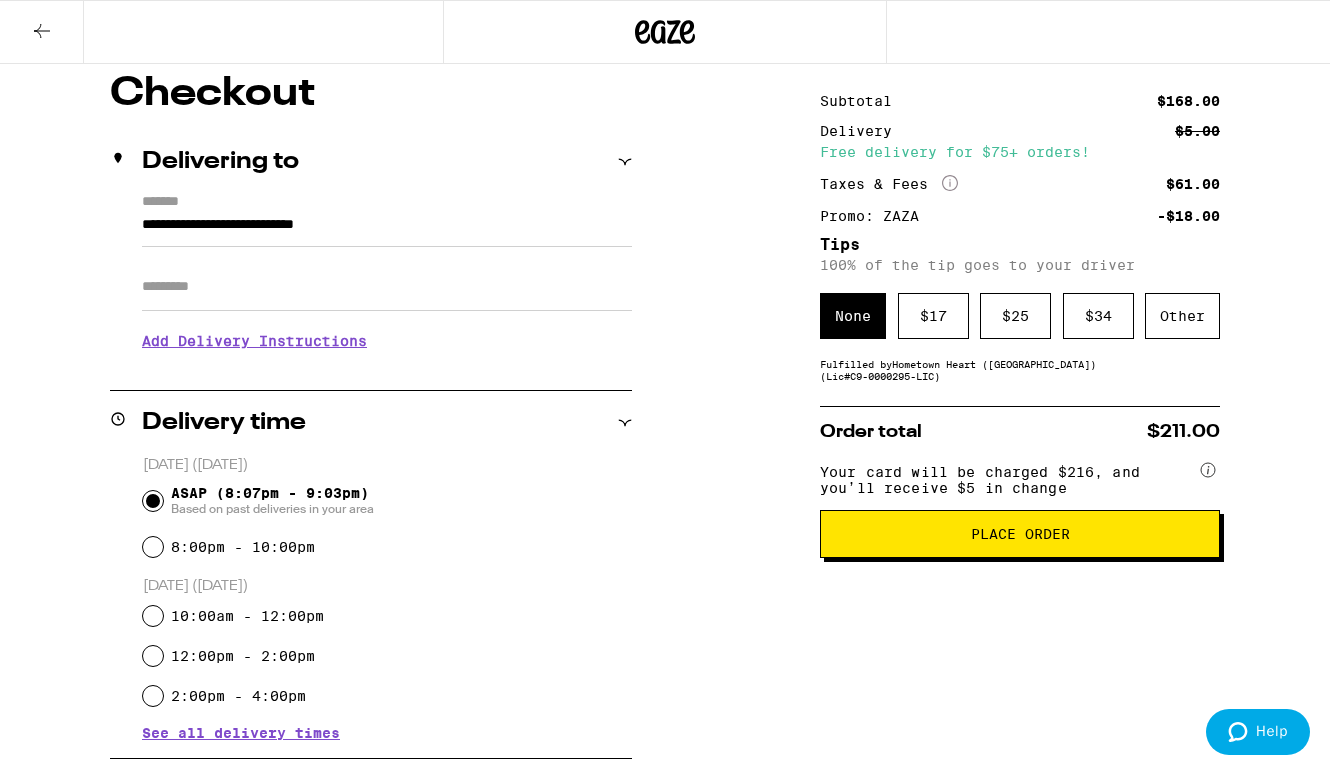 click 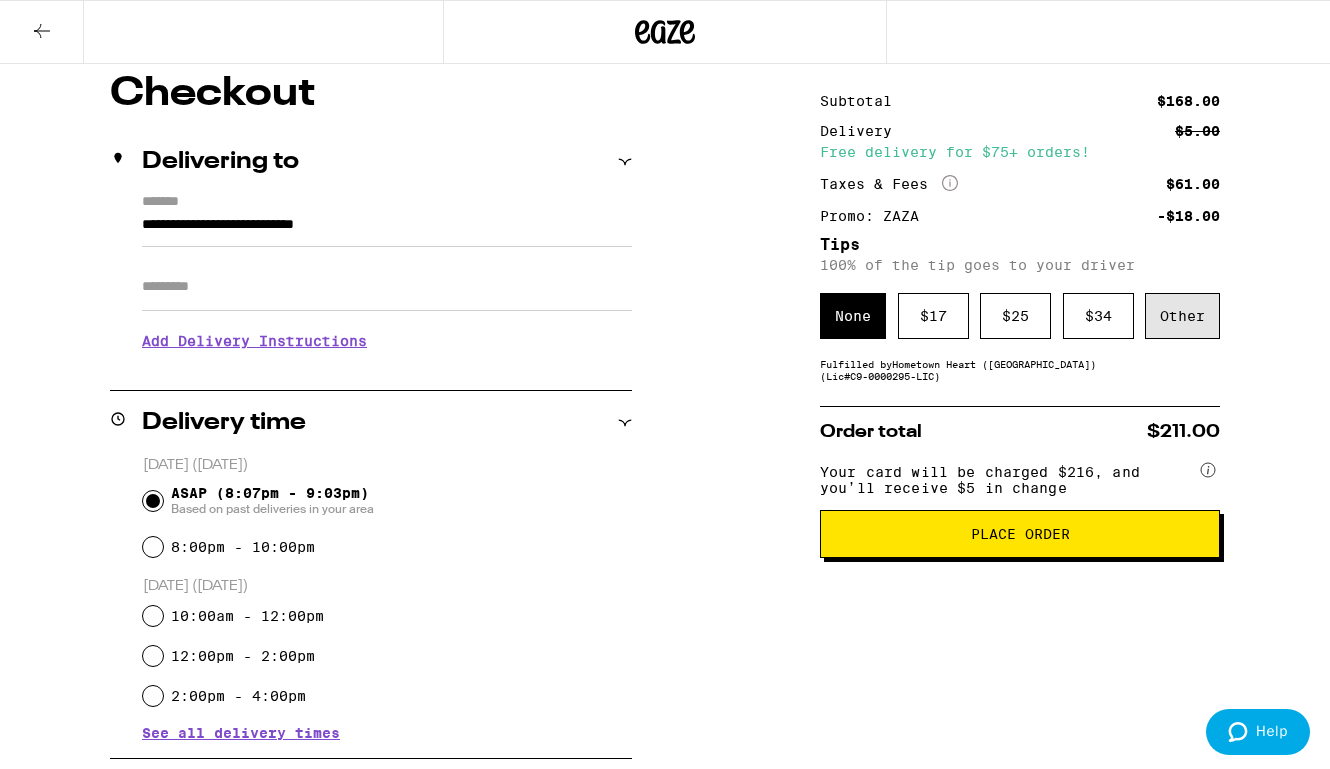 click on "Other" at bounding box center (1182, 316) 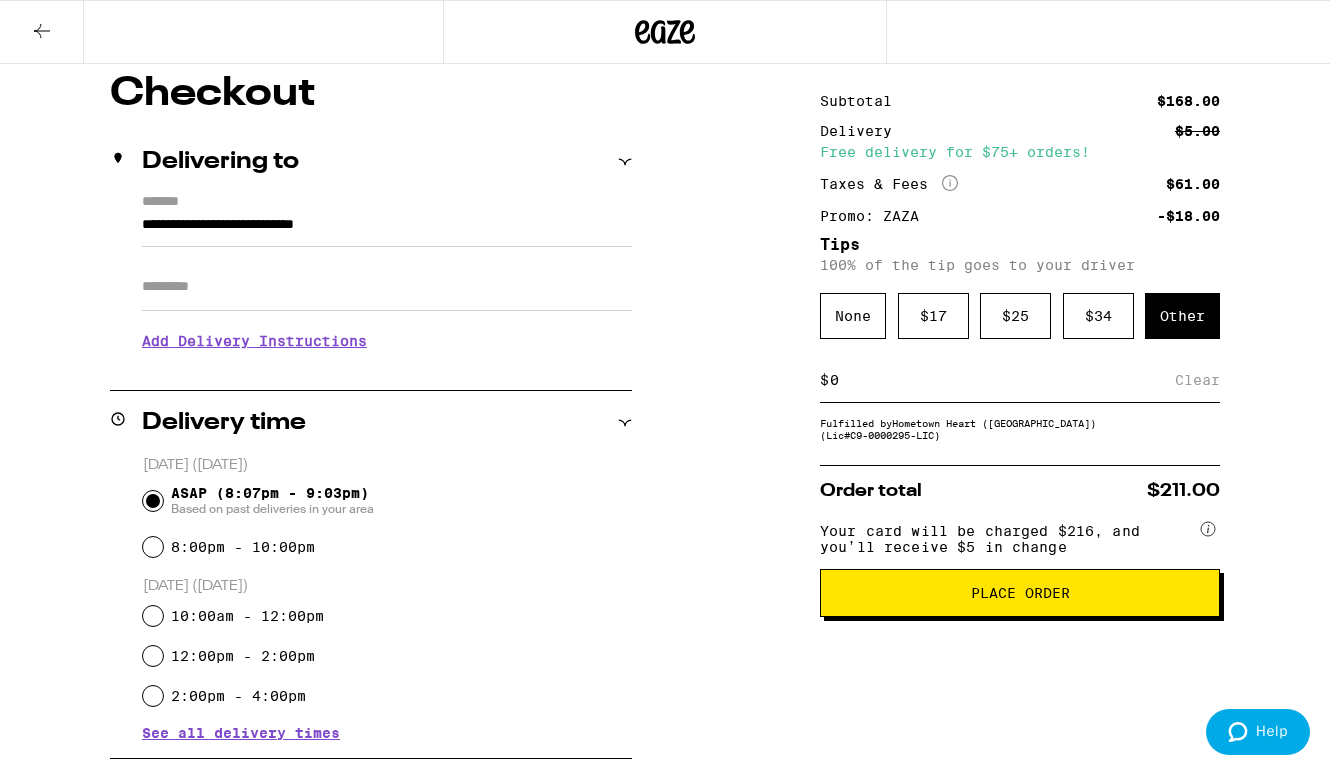 click at bounding box center (1002, 380) 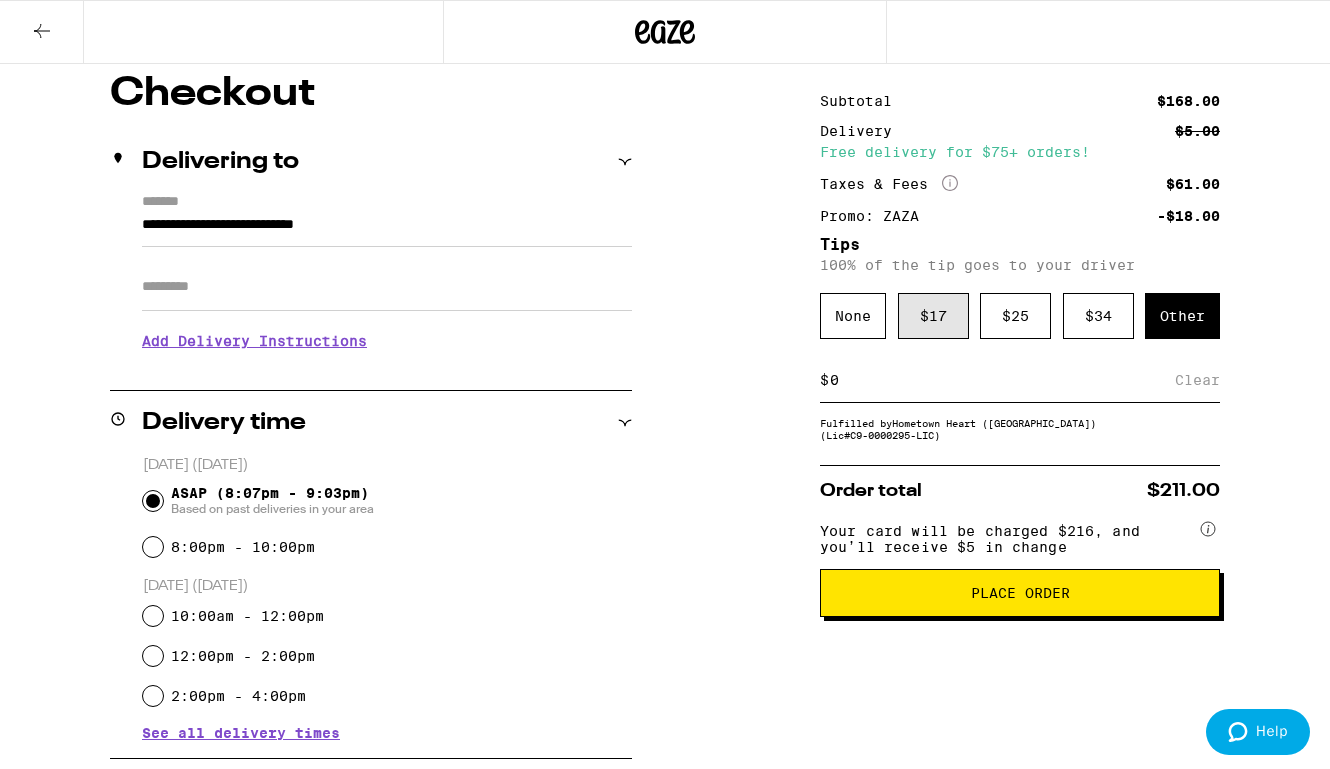 click on "$ 17" at bounding box center (933, 316) 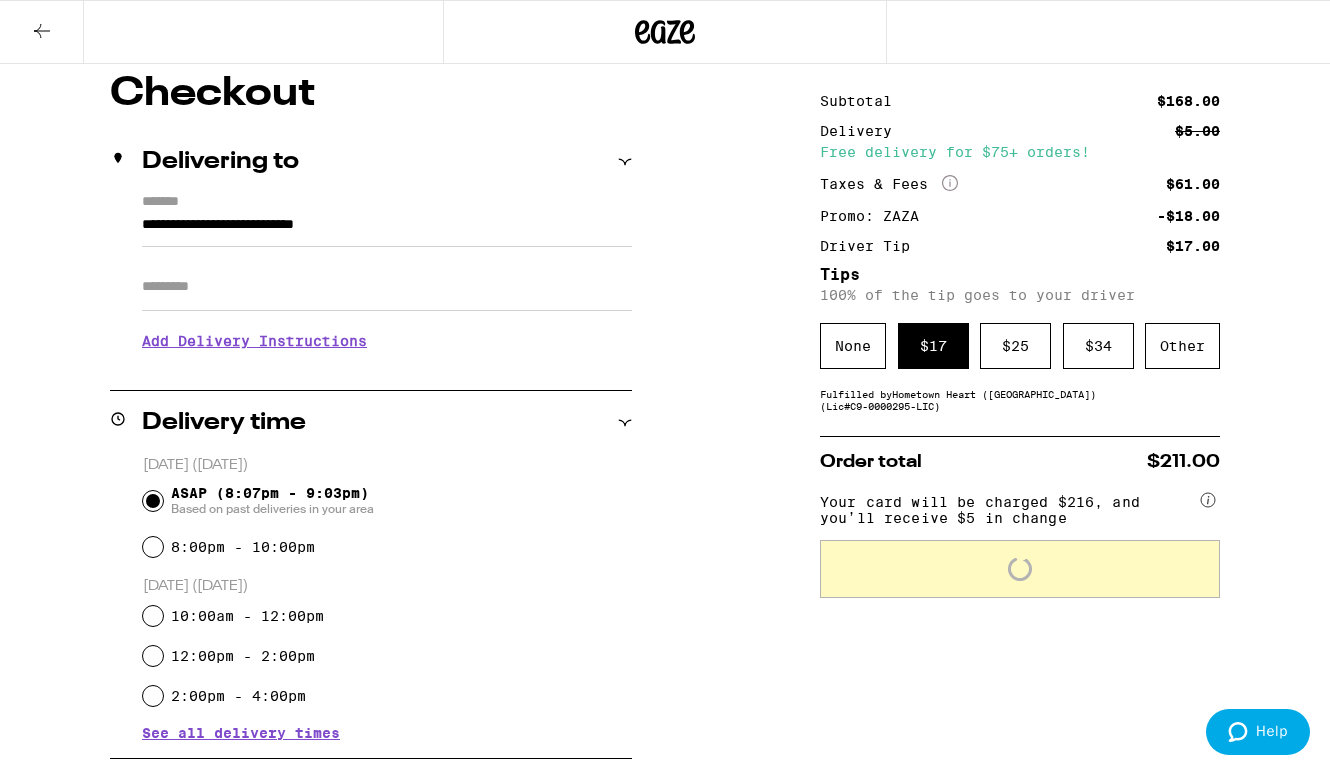 click on "$ 17" at bounding box center (933, 346) 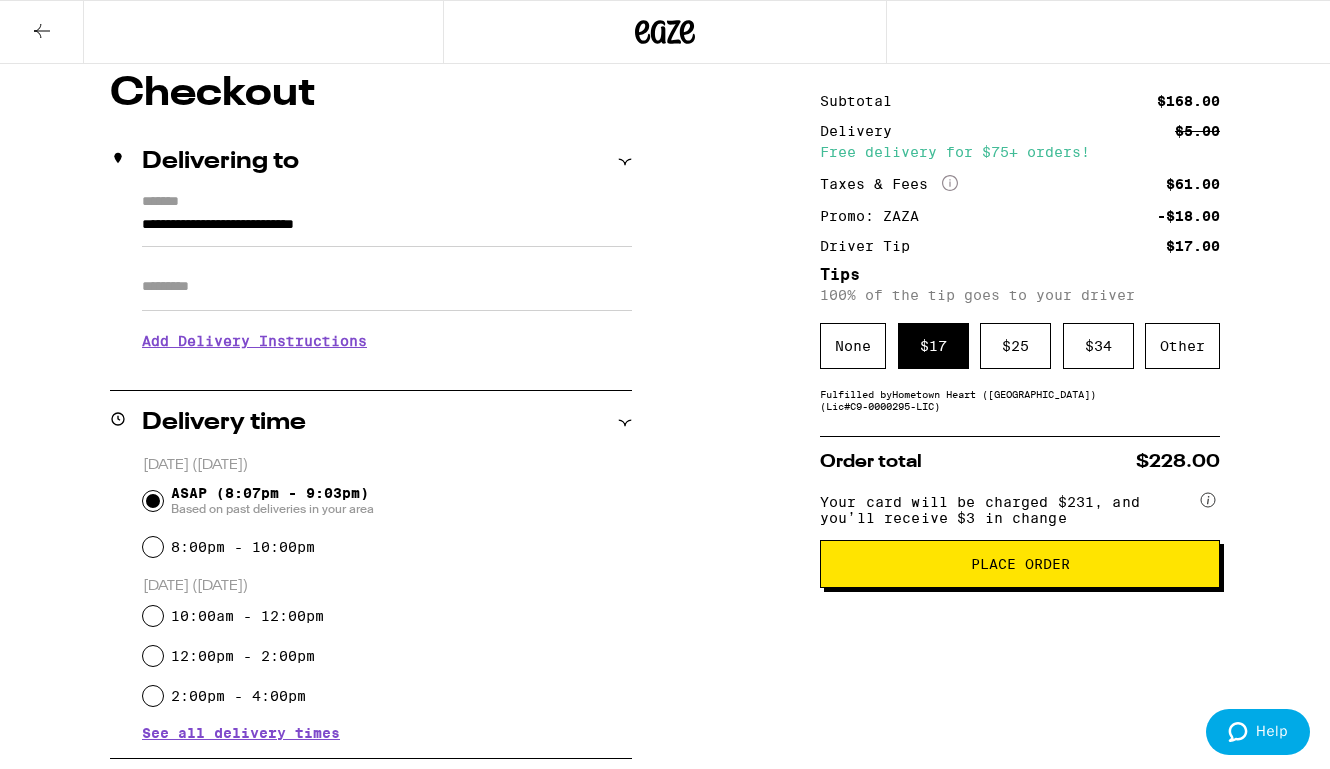 click on "Apt/Suite" at bounding box center [387, 287] 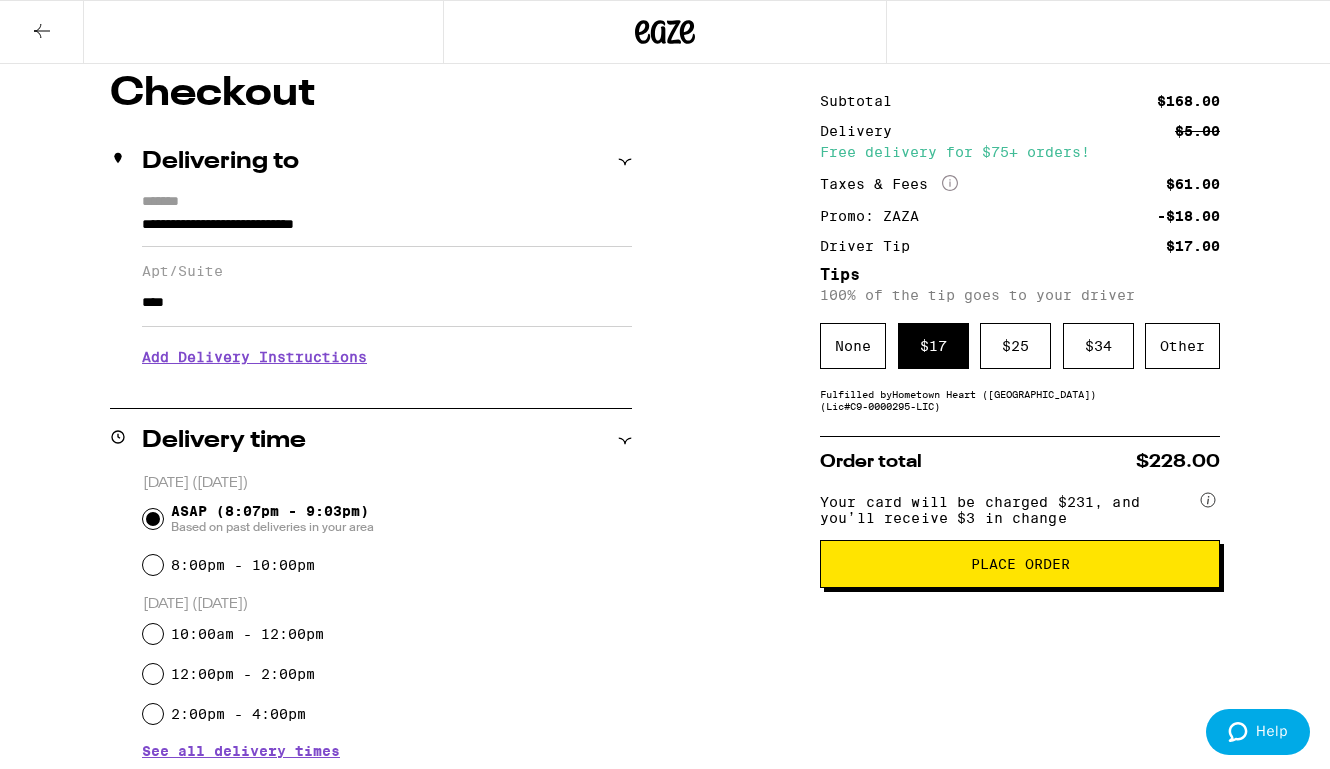 type on "****" 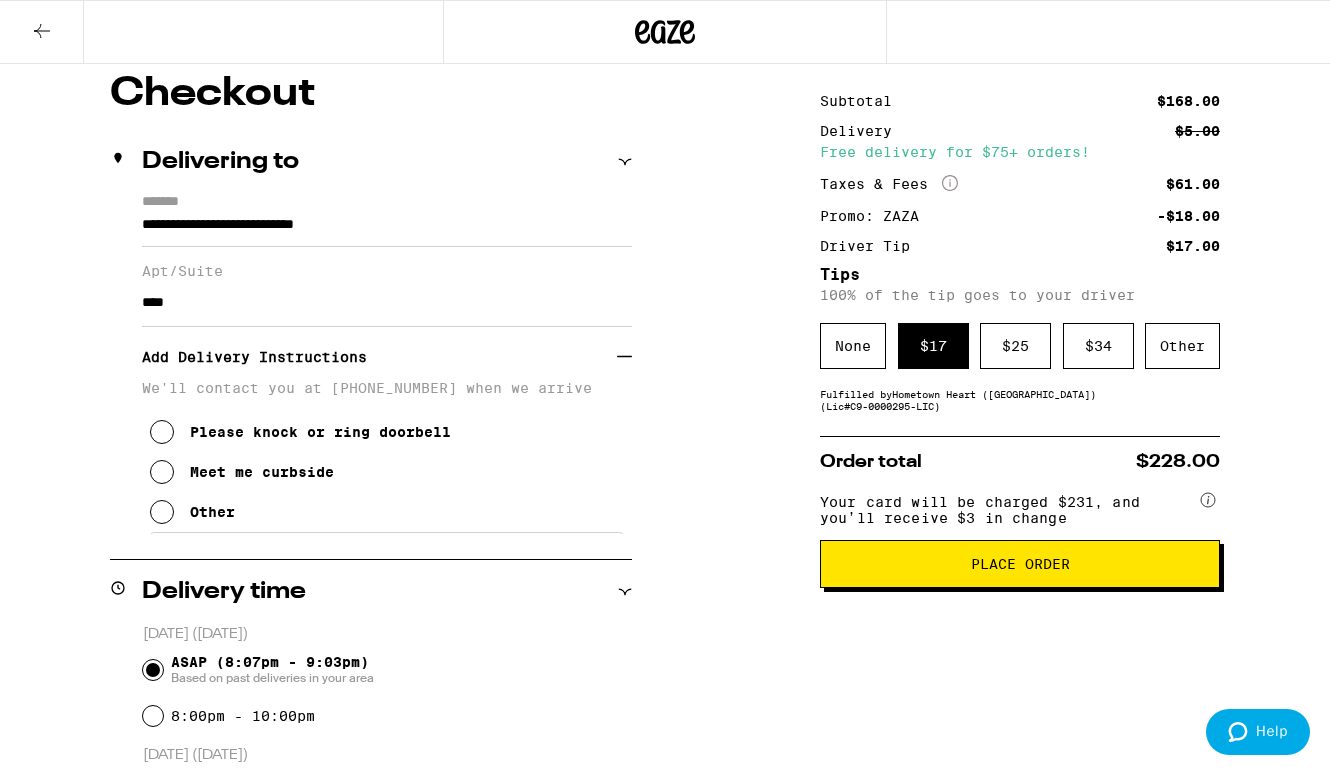 click at bounding box center (162, 472) 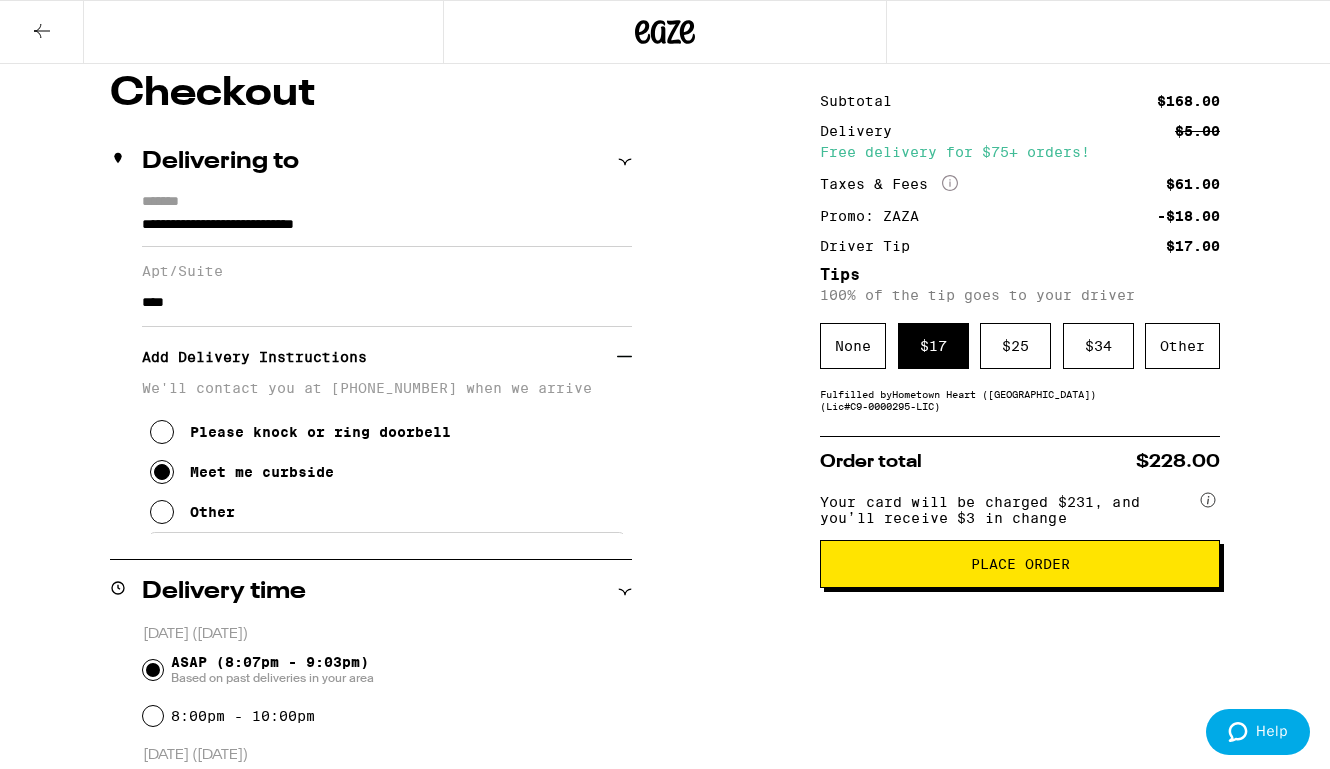 click on "Please knock or ring doorbell" at bounding box center (300, 432) 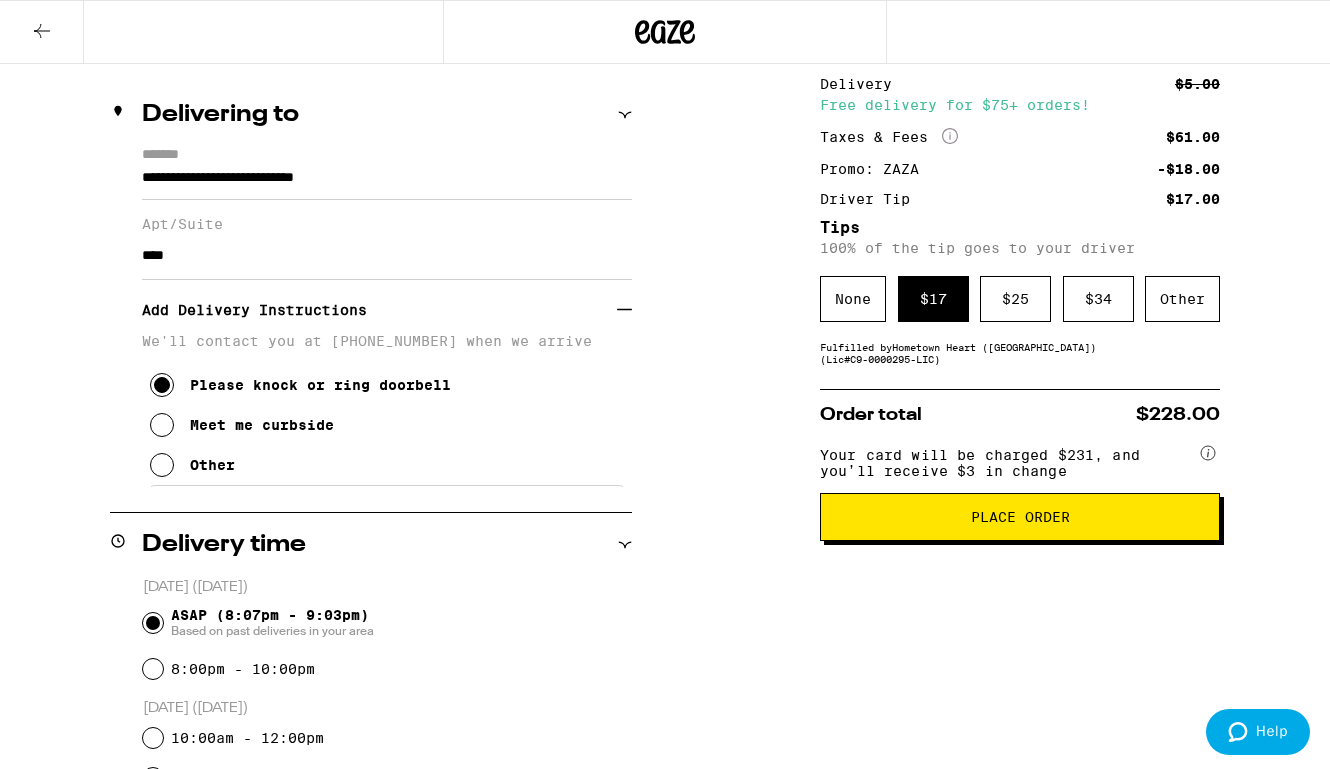 scroll, scrollTop: 216, scrollLeft: 0, axis: vertical 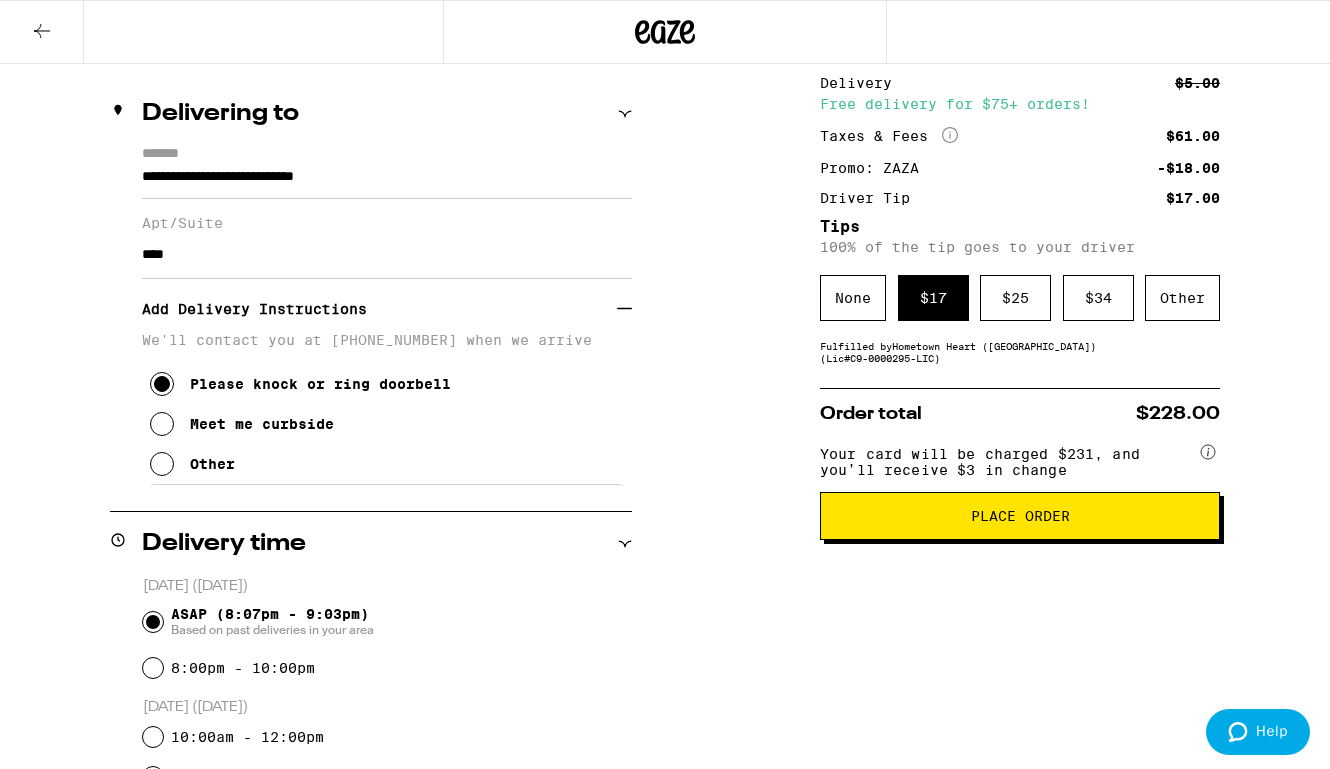 click on "We'll contact you at [PHONE_NUMBER] when we arrive" at bounding box center [387, 340] 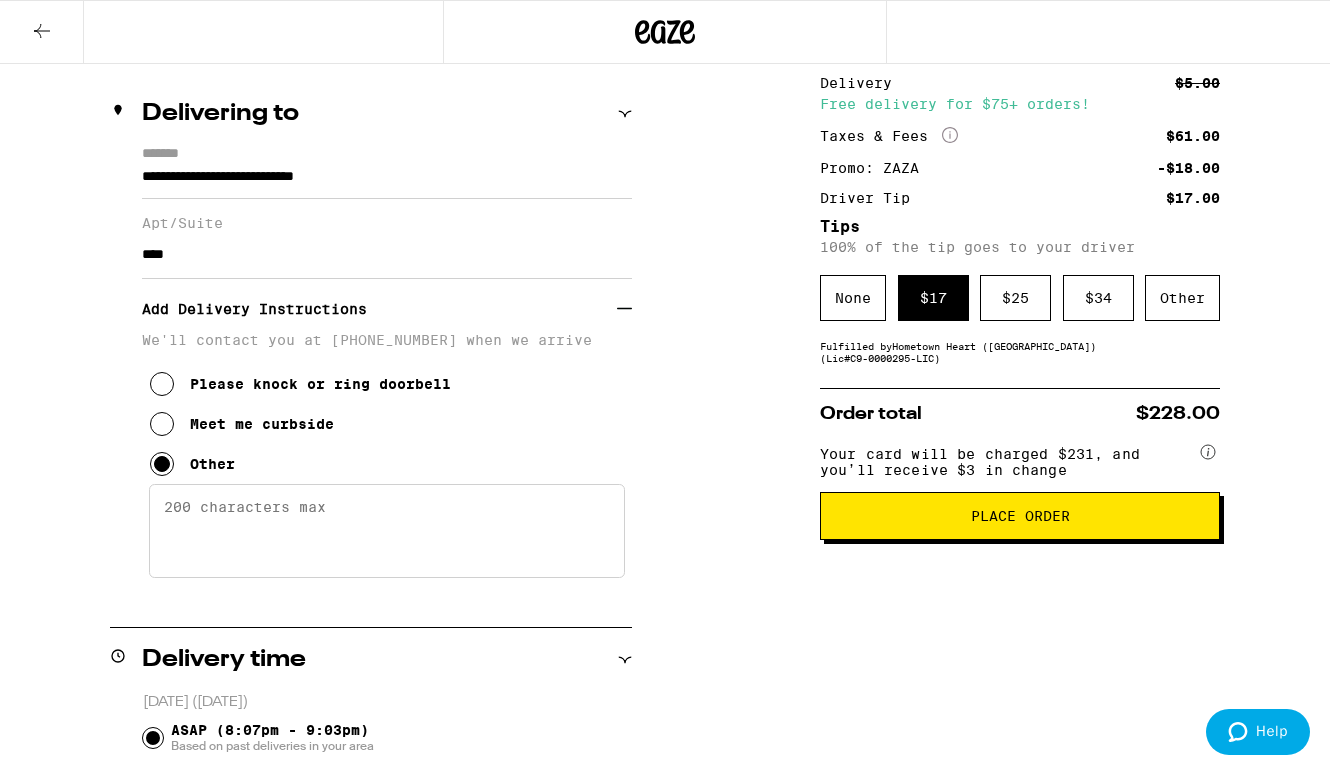 click on "Enter any other delivery instructions you want driver to know" at bounding box center (387, 531) 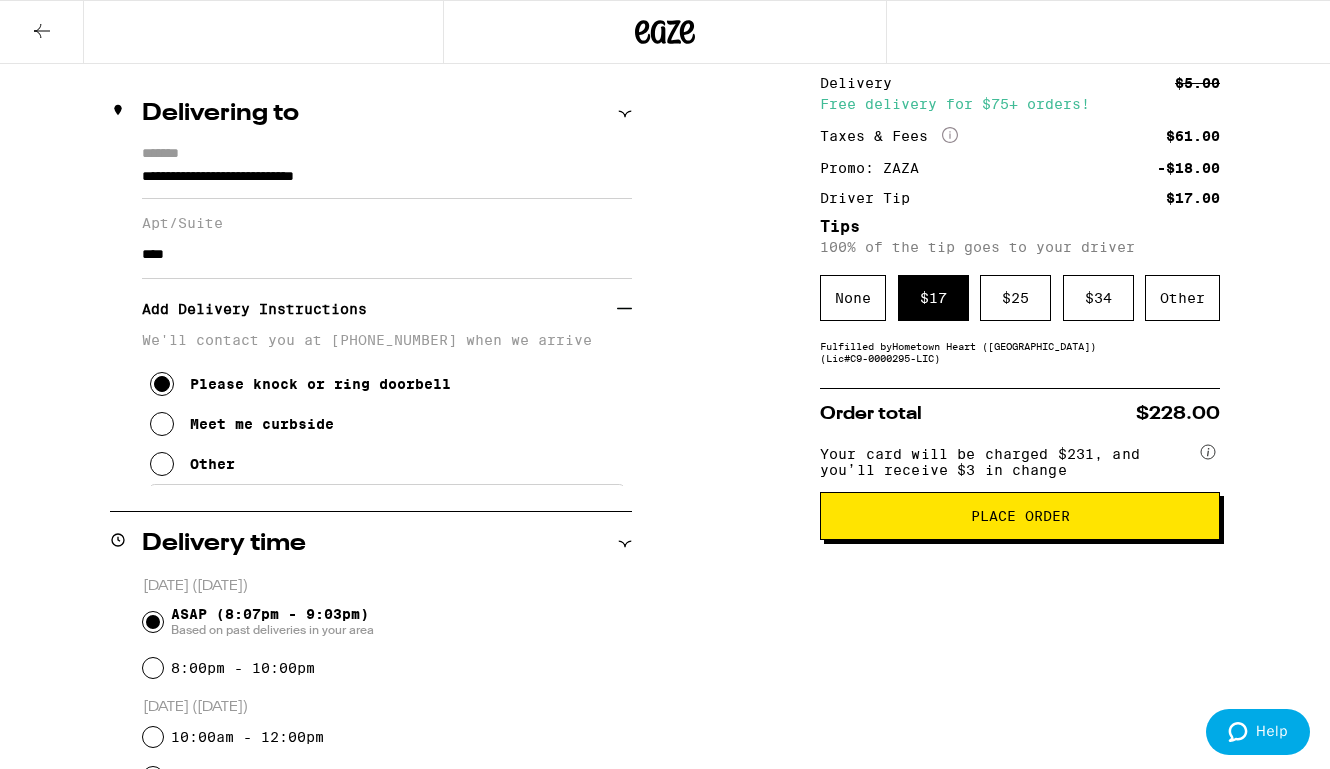 click at bounding box center [162, 464] 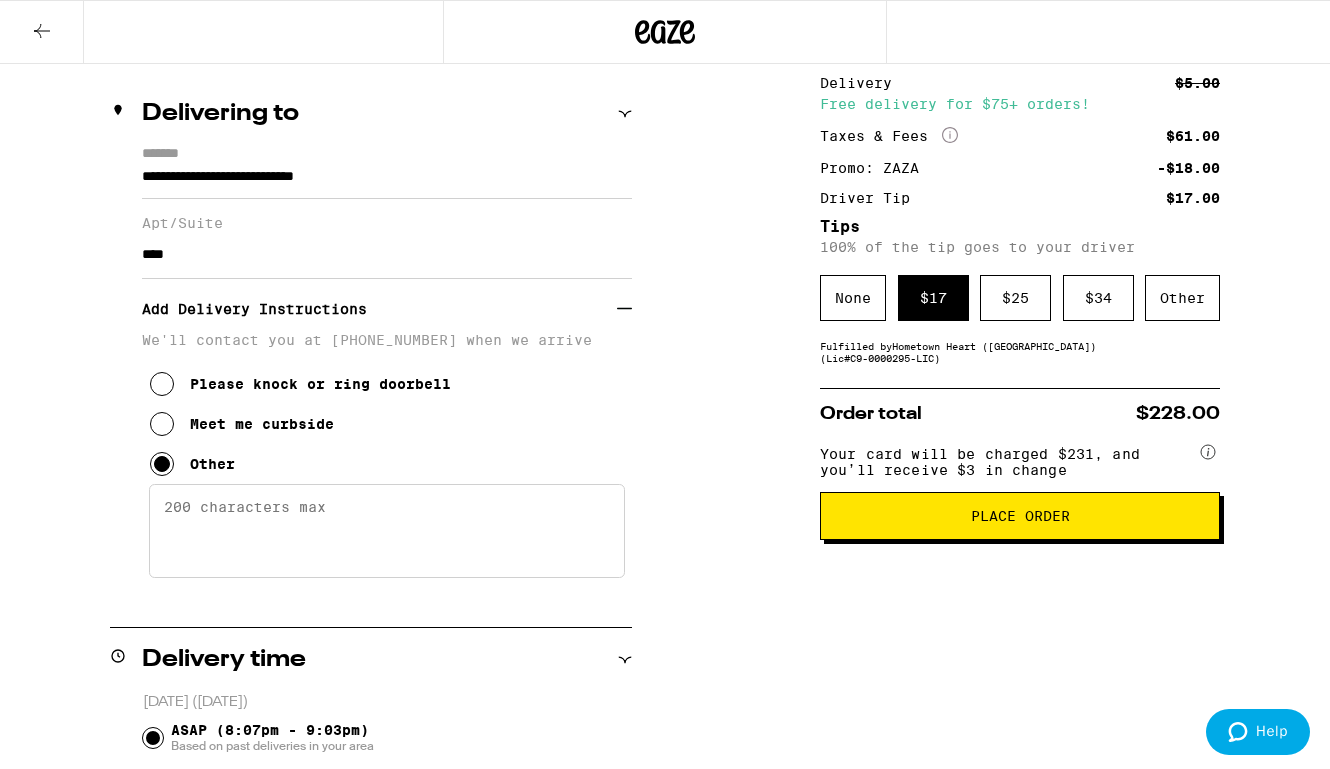 click on "Enter any other delivery instructions you want driver to know" at bounding box center (387, 531) 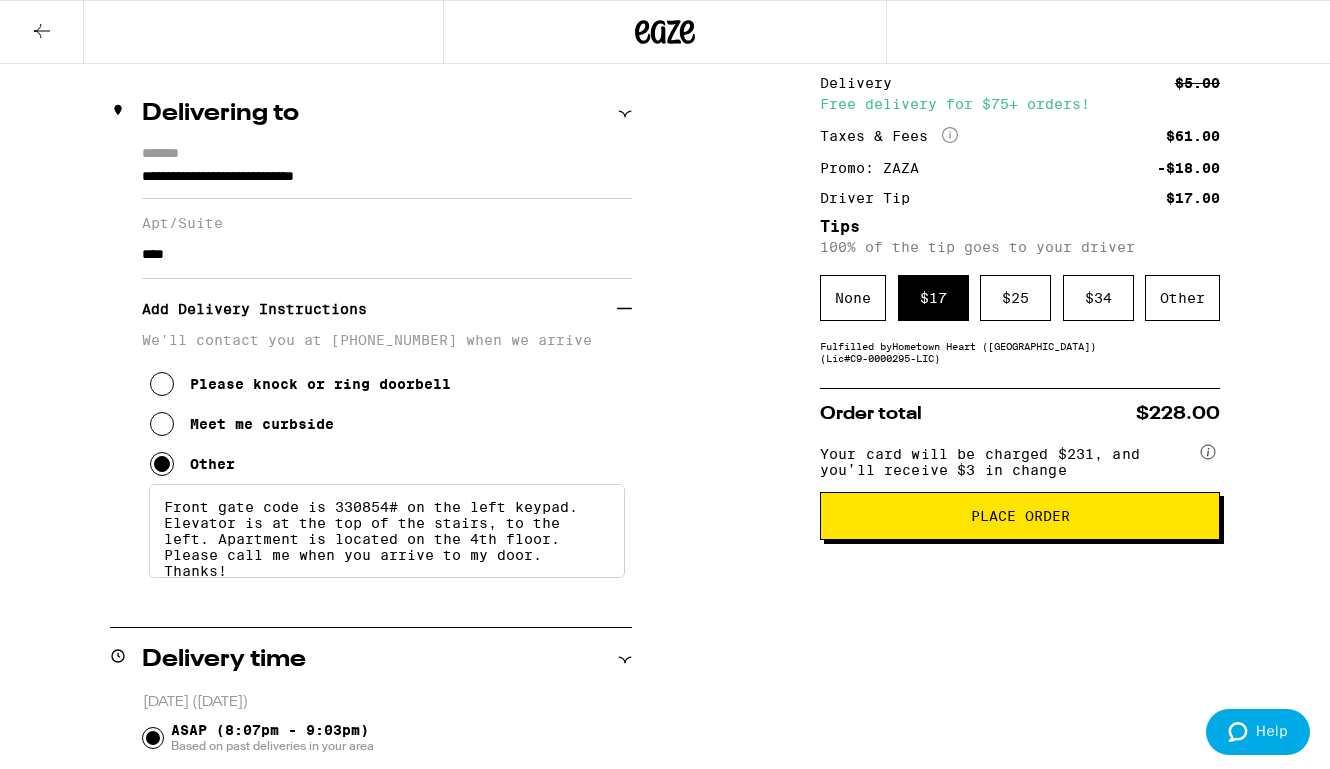 scroll, scrollTop: 5, scrollLeft: 0, axis: vertical 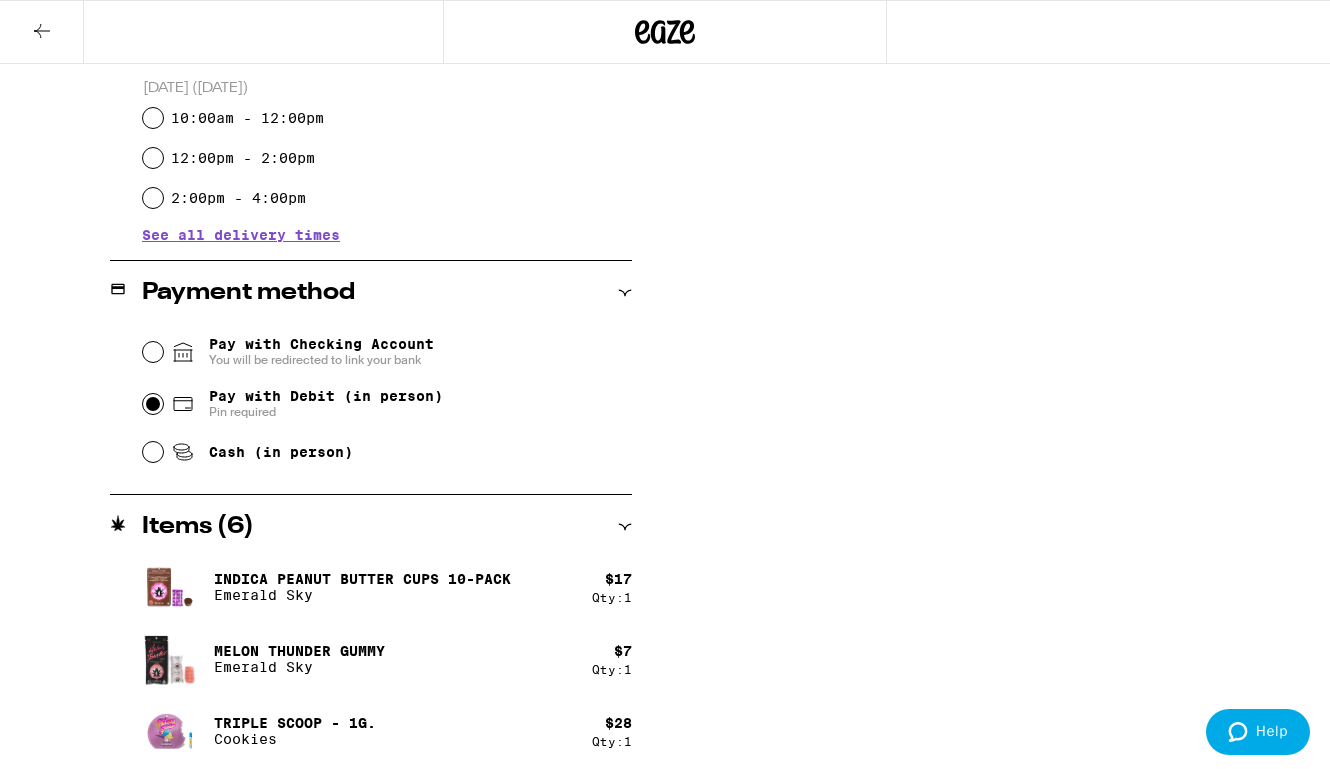 type on "Front gate code is 330854# on the left keypad. Elevator is at the top of the stairs, to the left. Apartment is located on the 4th floor. Please call me when you arrive to my door. Thanks!" 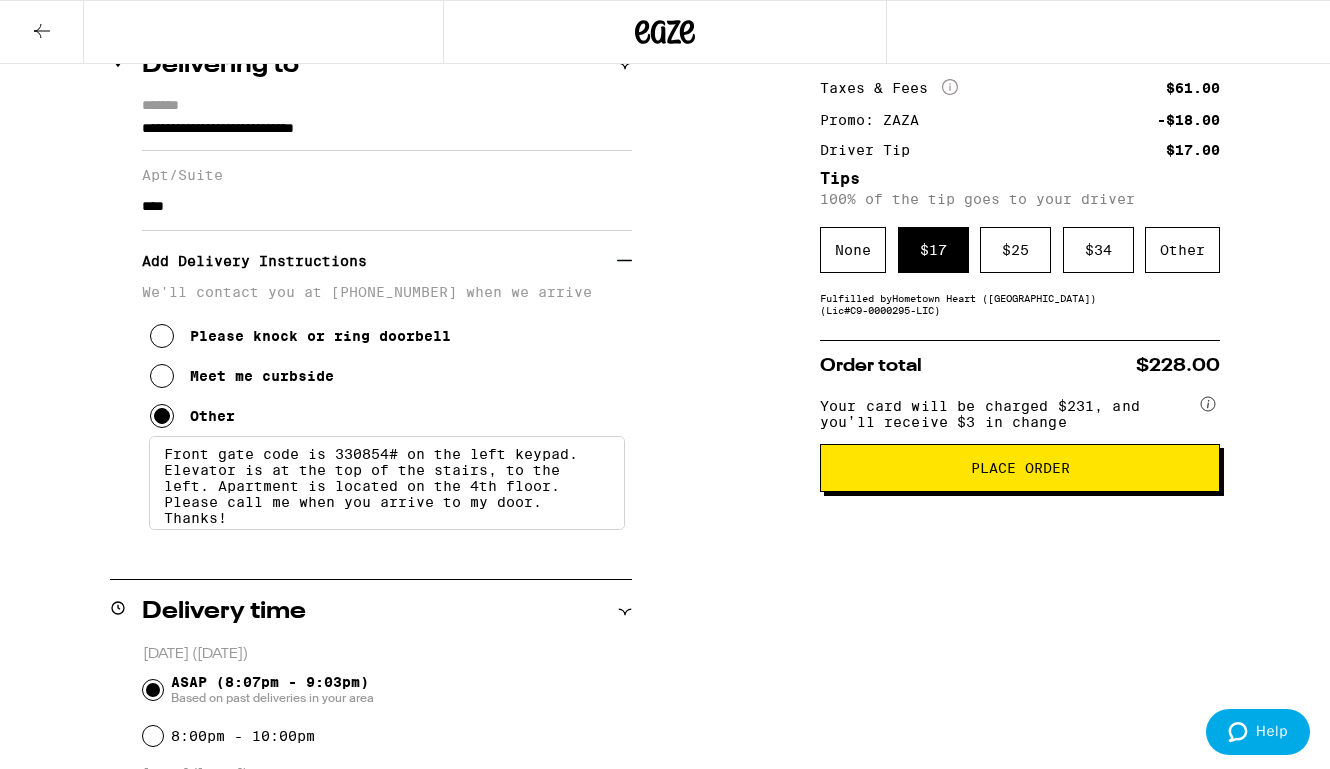 scroll, scrollTop: 122, scrollLeft: 0, axis: vertical 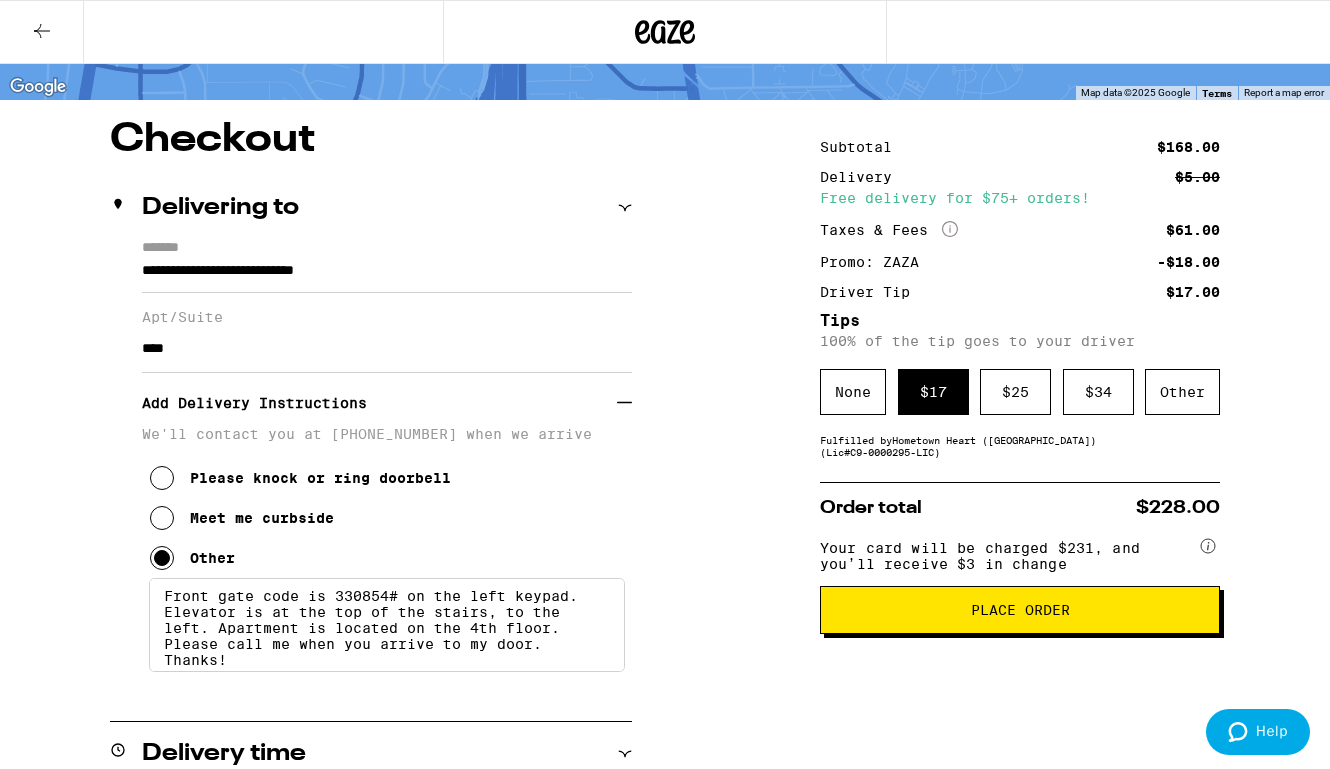 click on "More Info" 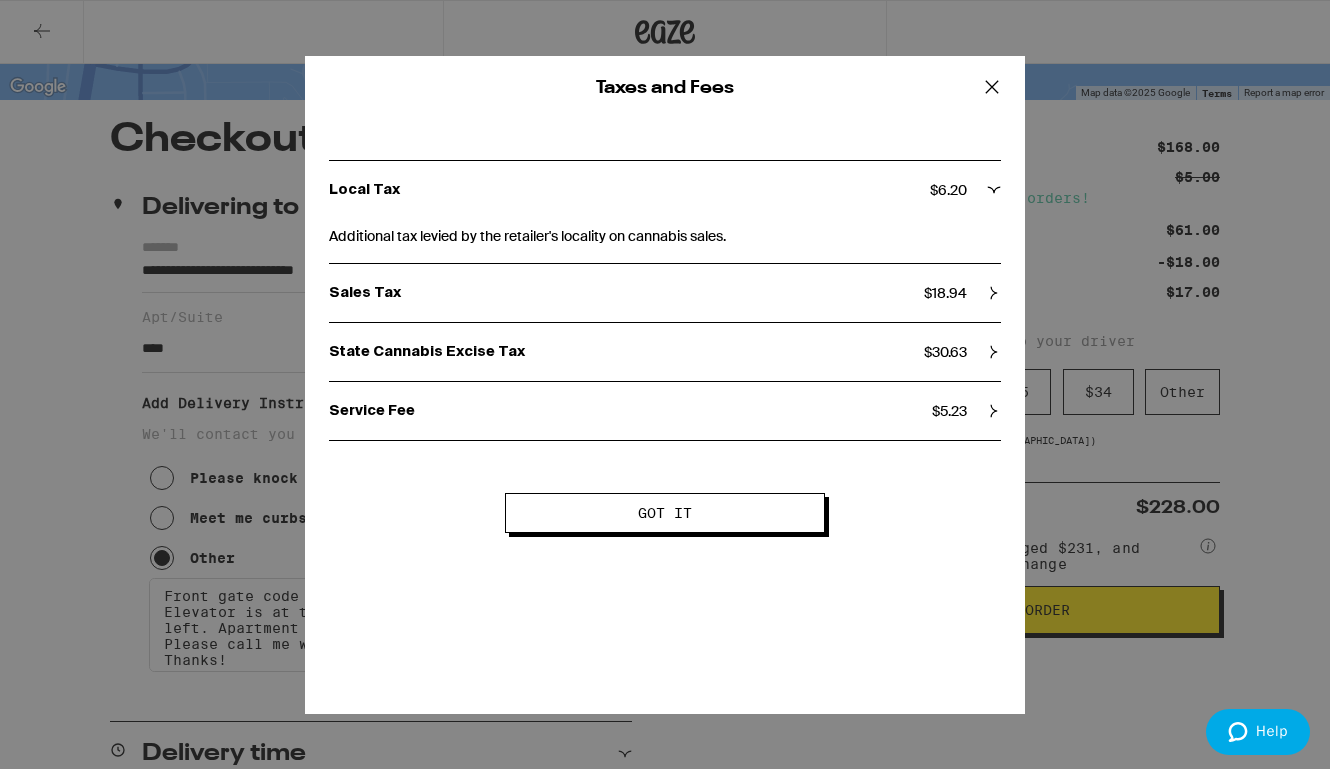 click on "$ 5.23" at bounding box center [949, 411] 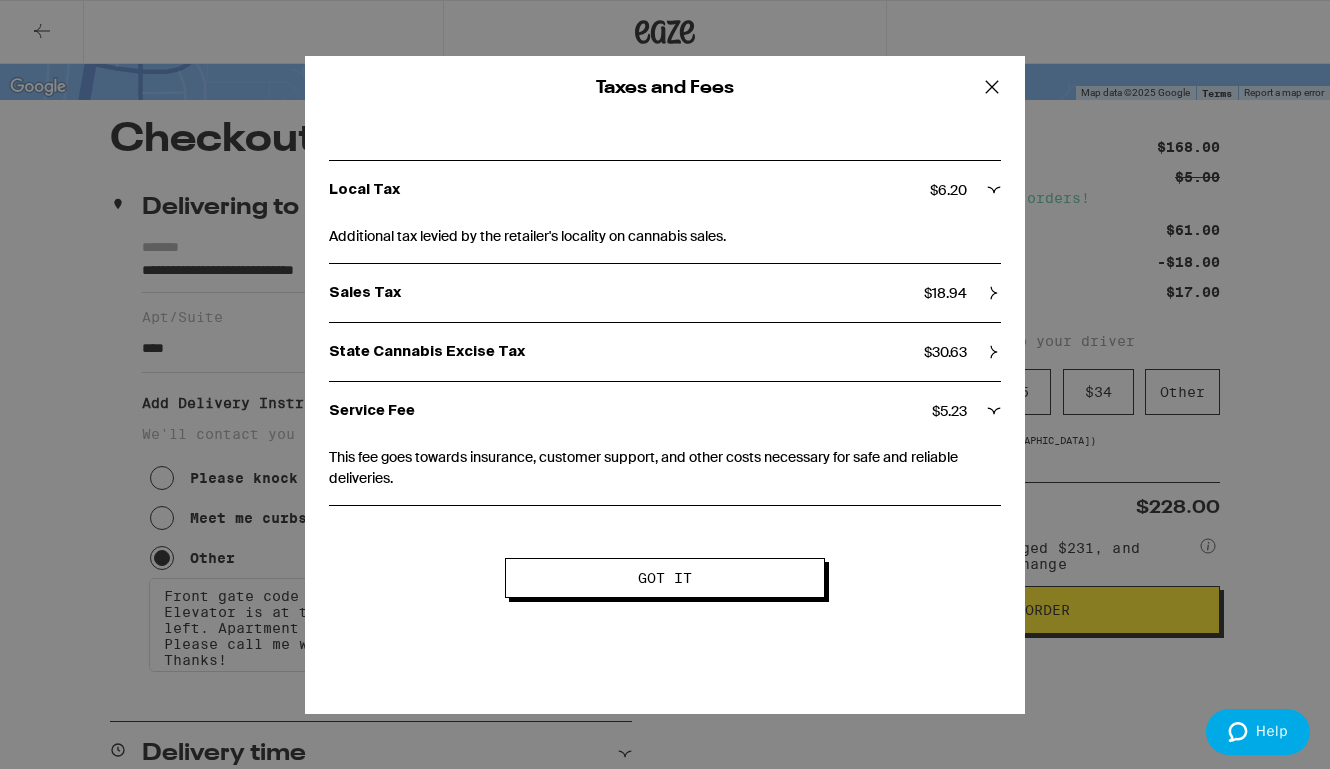 click 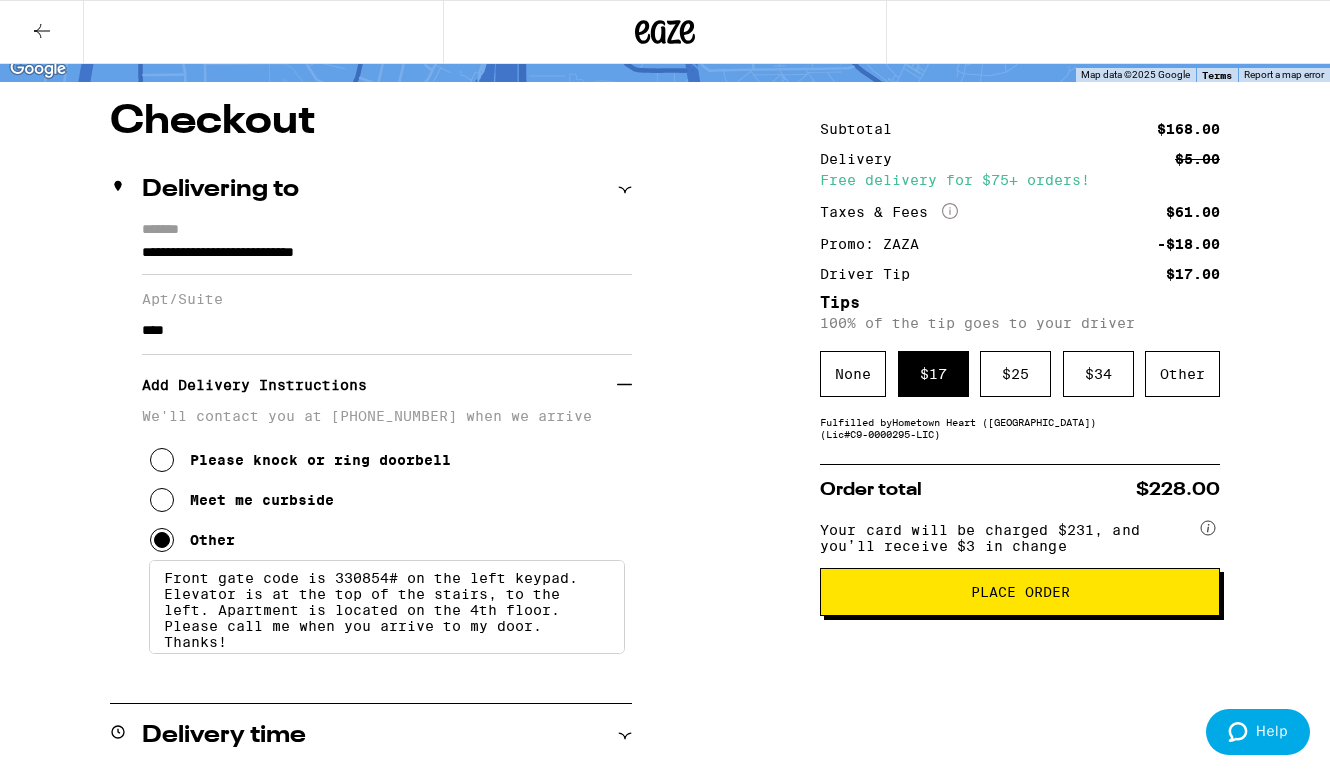 scroll, scrollTop: 143, scrollLeft: 0, axis: vertical 